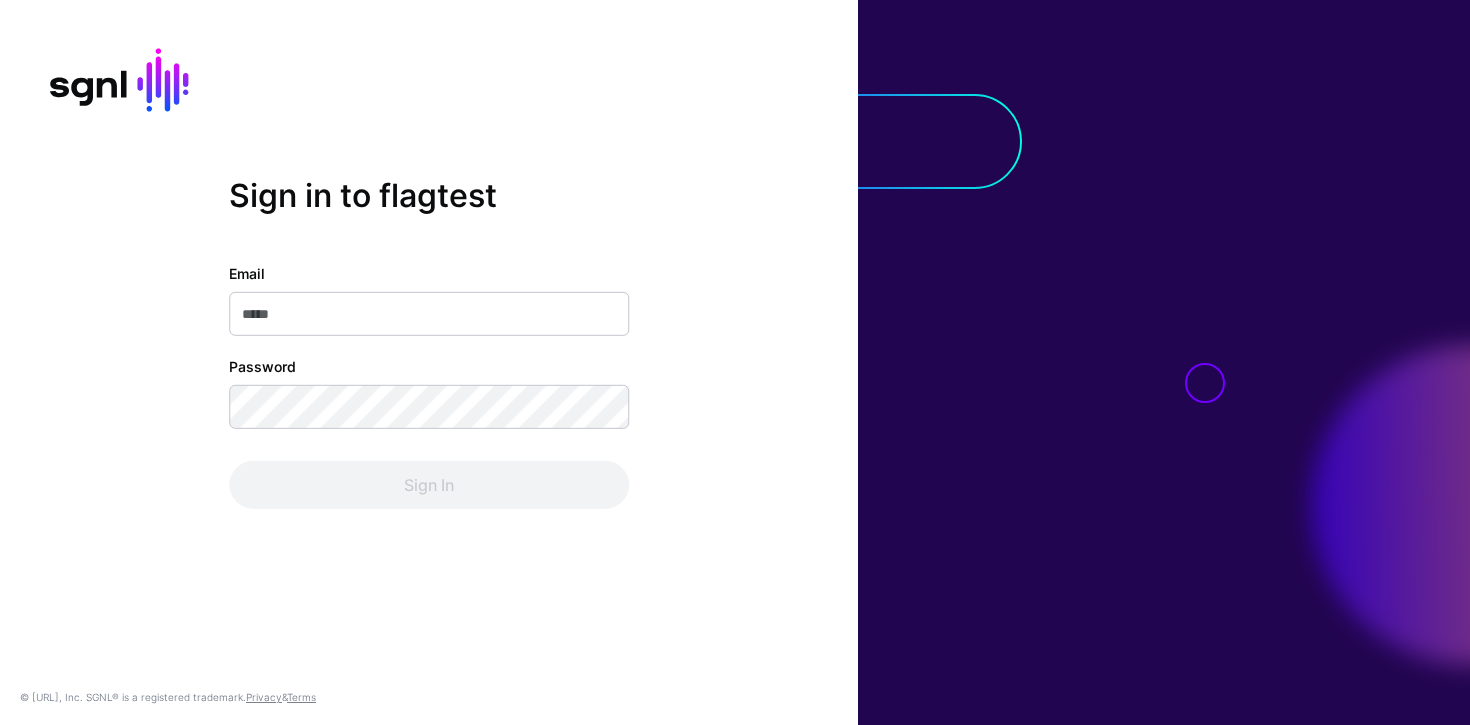 scroll, scrollTop: 0, scrollLeft: 0, axis: both 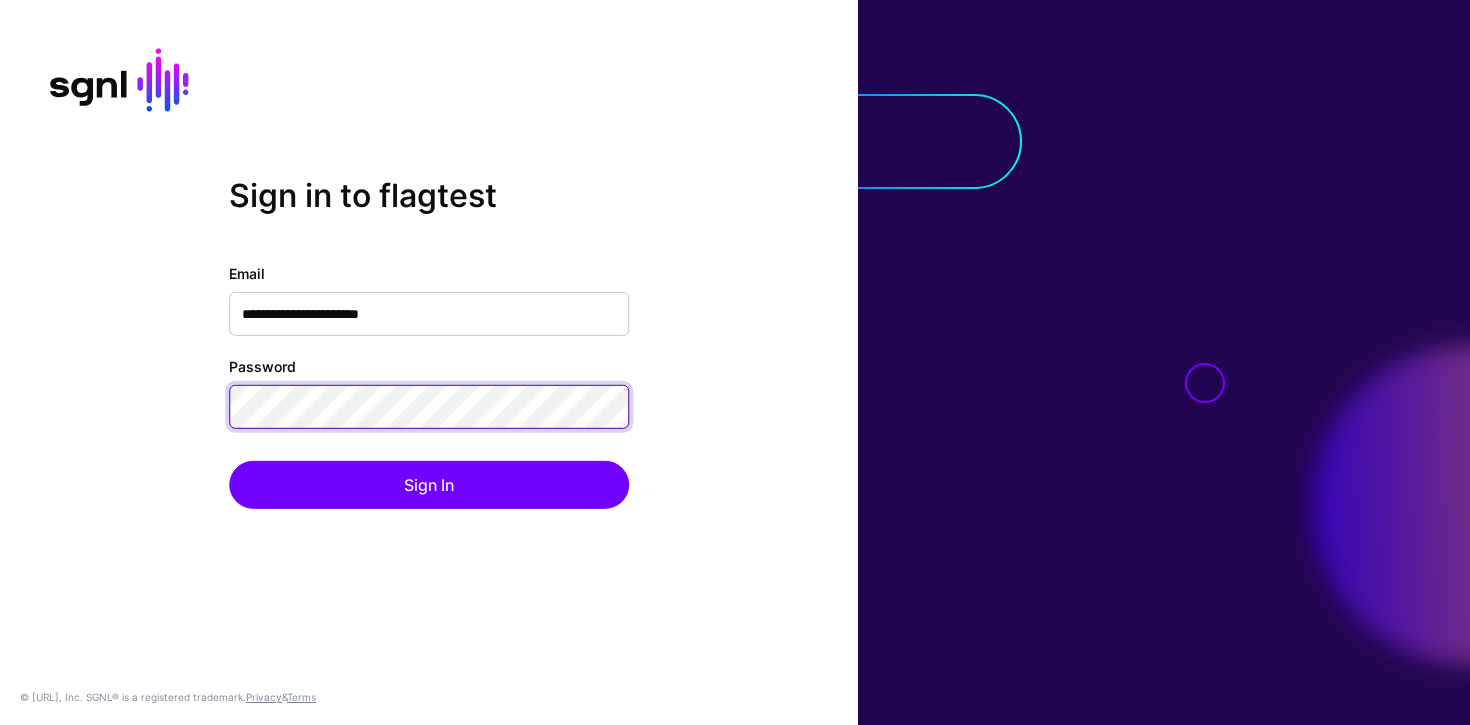 click on "Sign In" 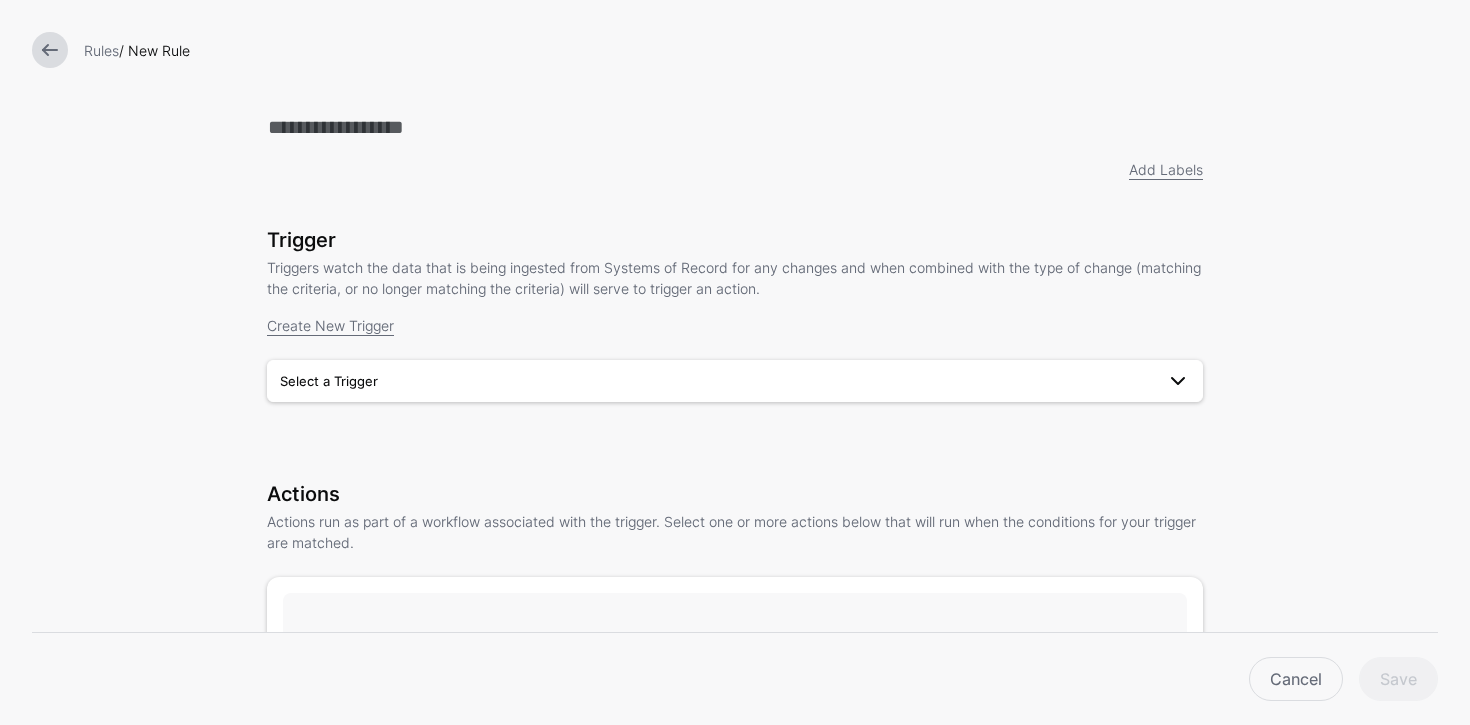 click on "Select a Trigger" at bounding box center [735, 381] 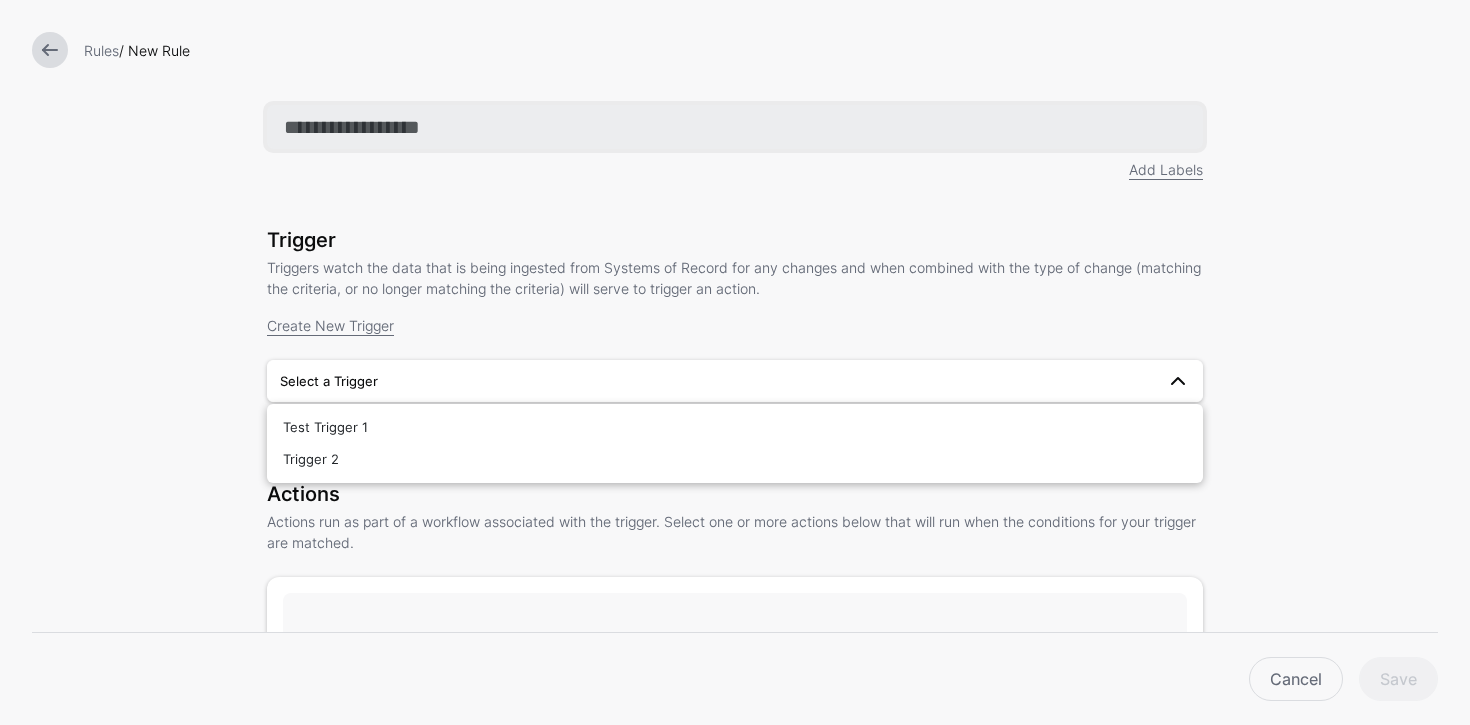 click at bounding box center (735, 127) 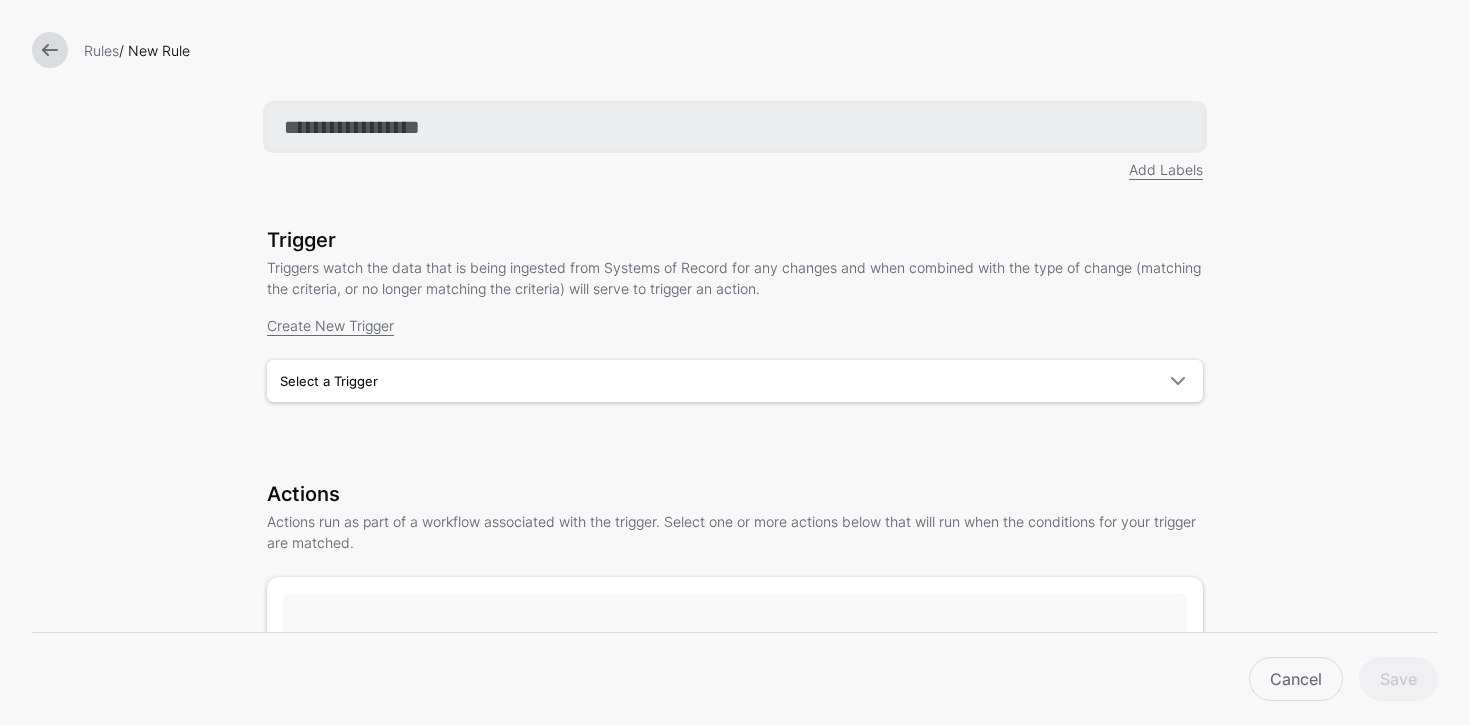 type on "******" 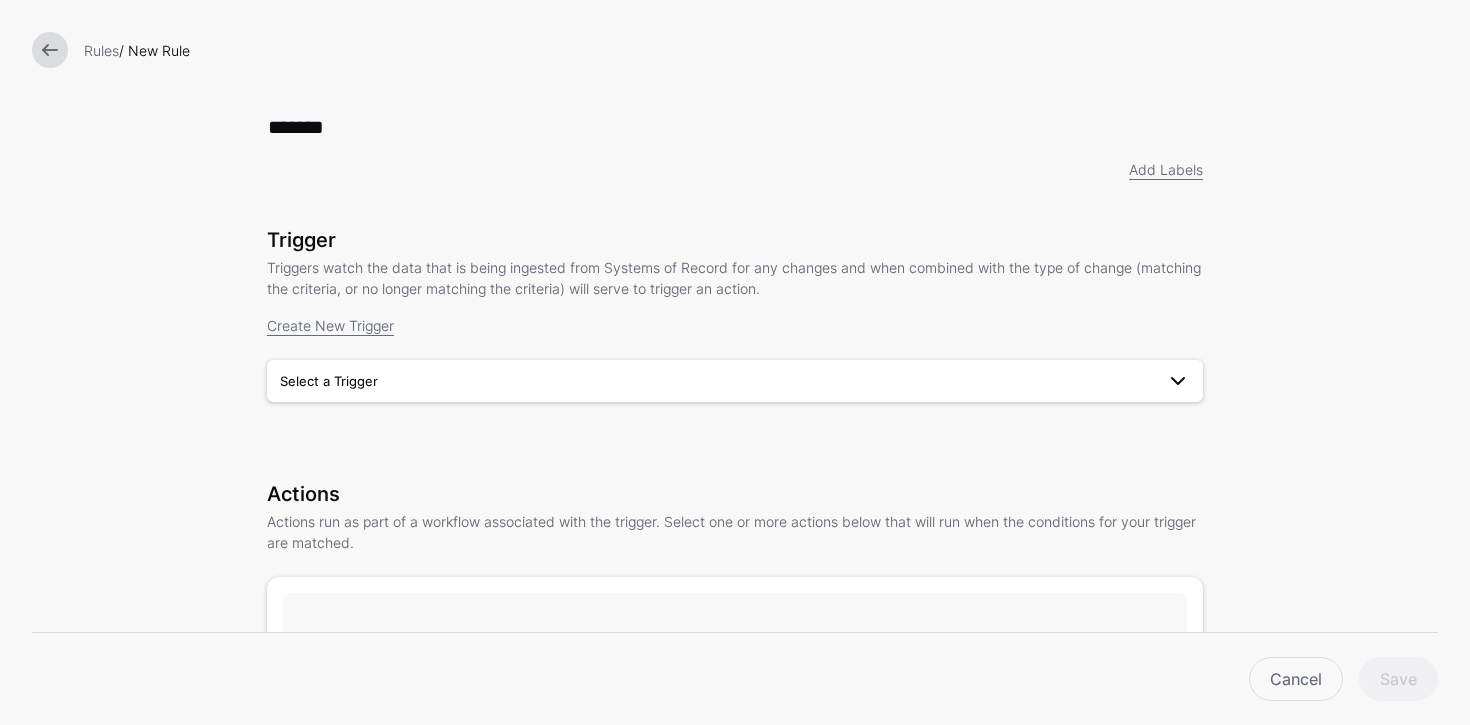 click on "Select a Trigger" at bounding box center [735, 381] 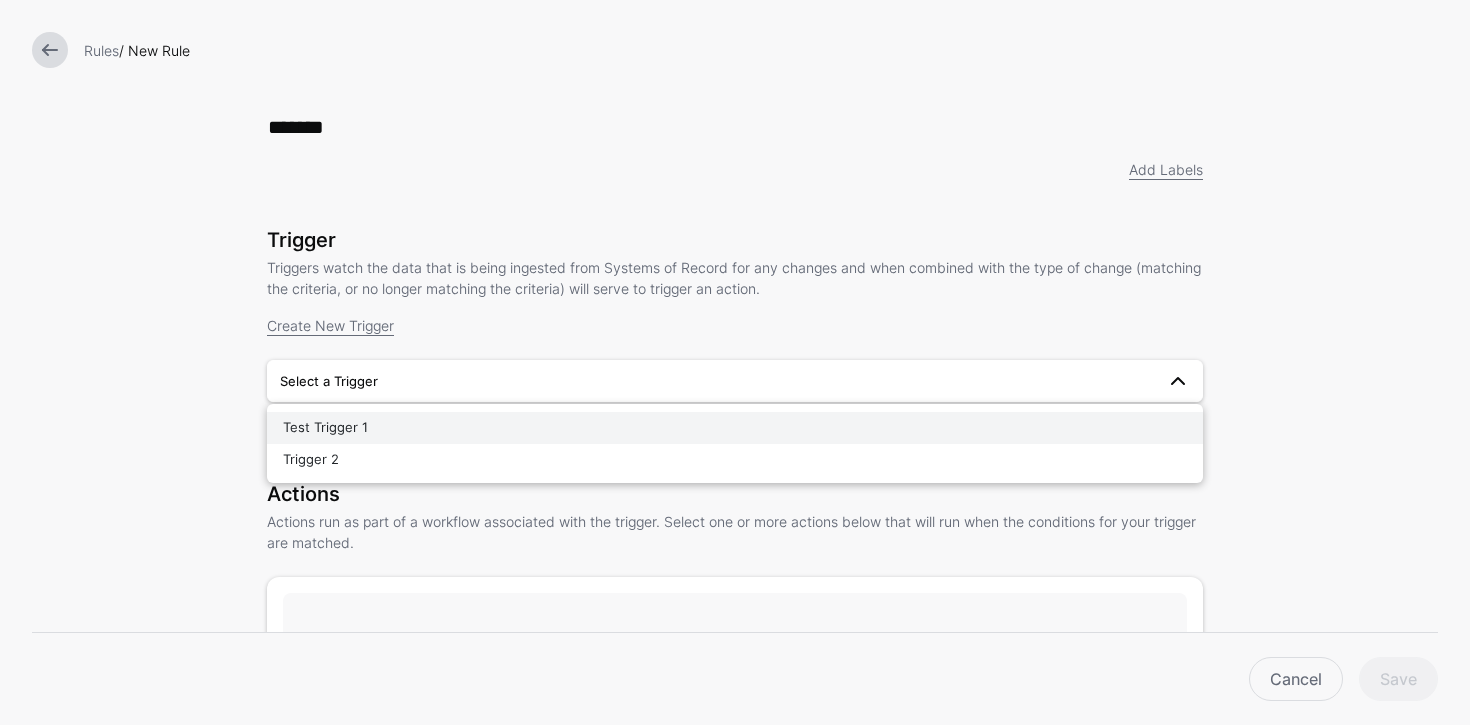 click on "Test Trigger 1" at bounding box center [735, 428] 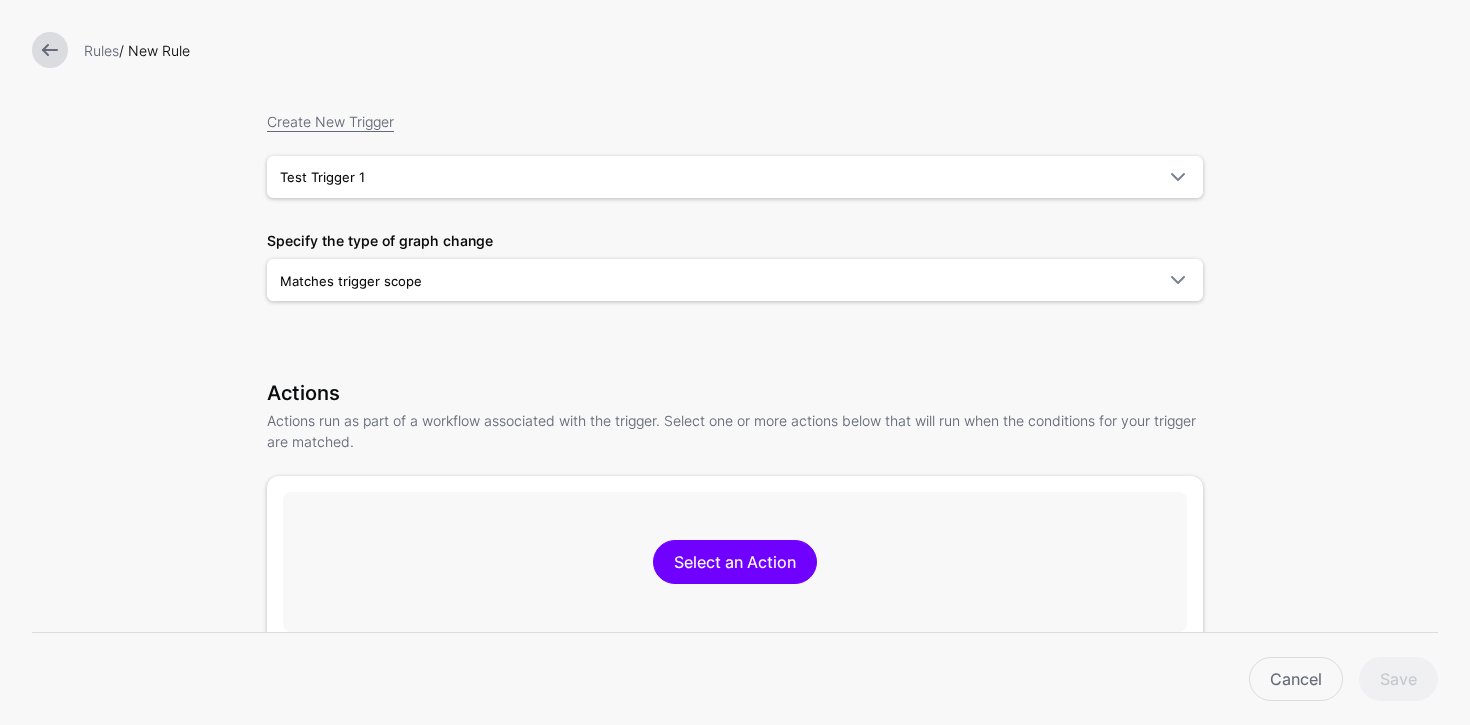 scroll, scrollTop: 412, scrollLeft: 0, axis: vertical 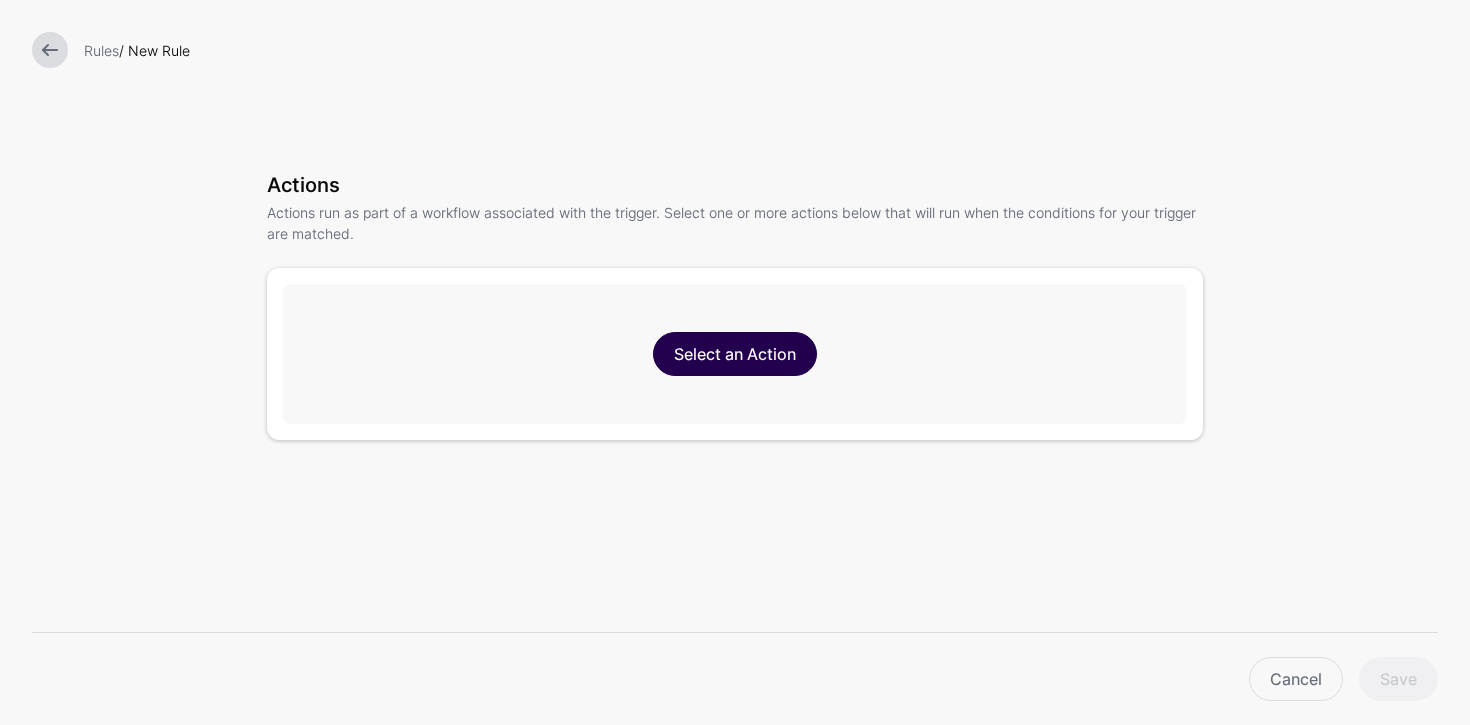 click on "Select an Action" at bounding box center [735, 354] 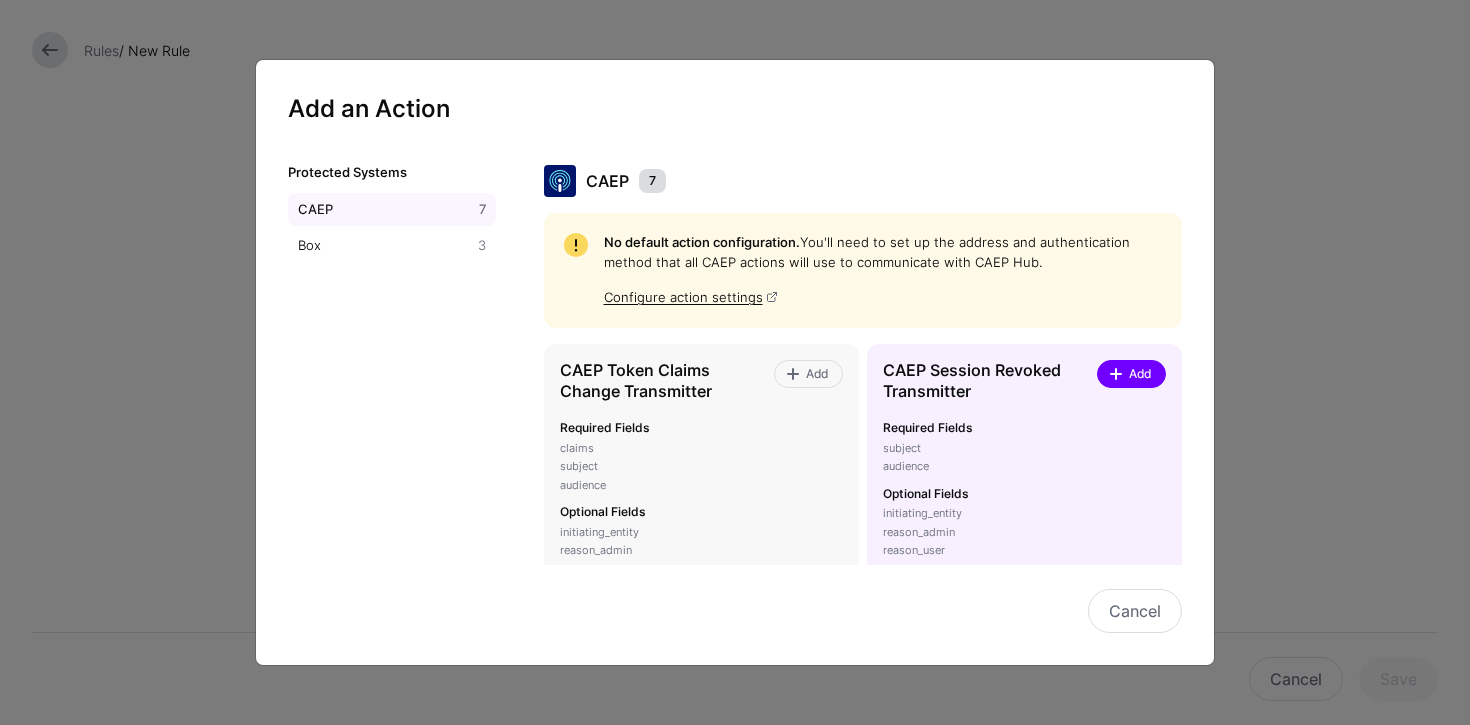 click on "Add" 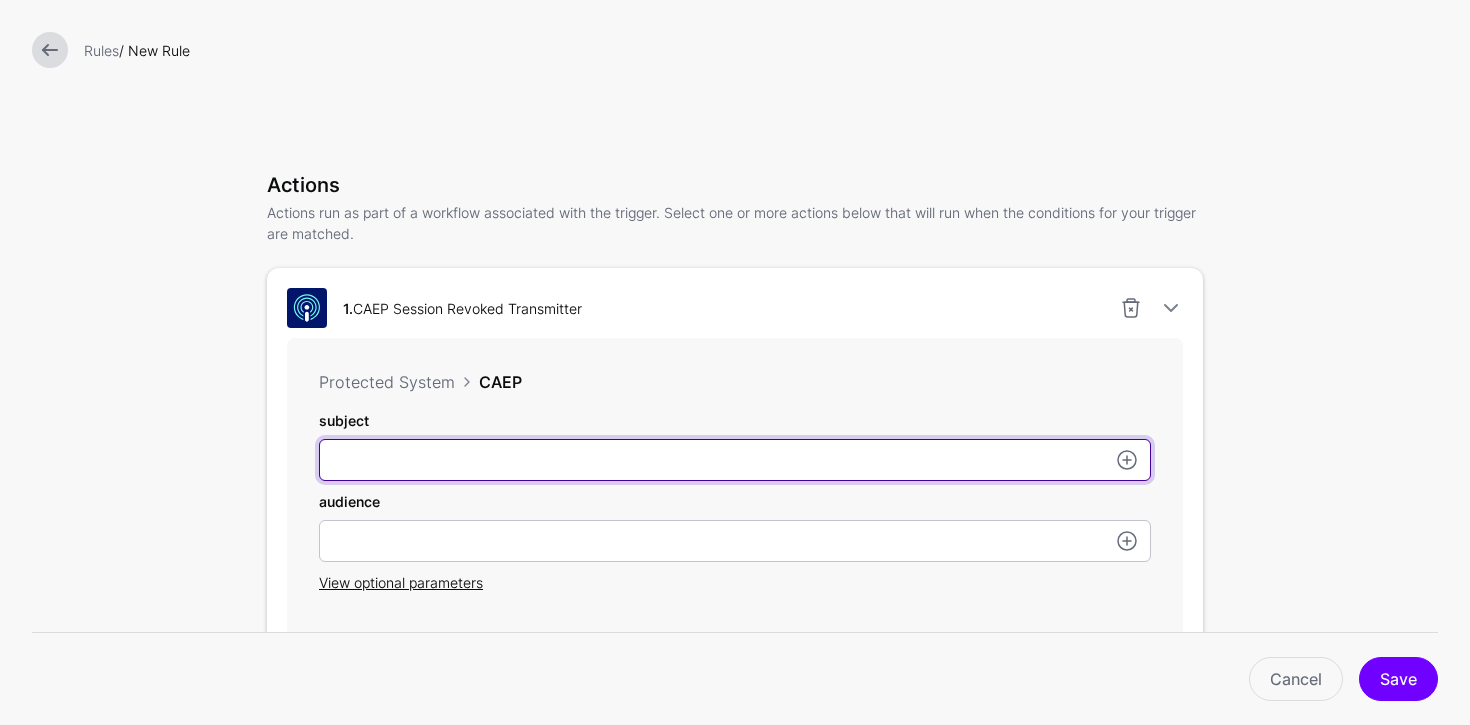 click on "subject" at bounding box center [735, 460] 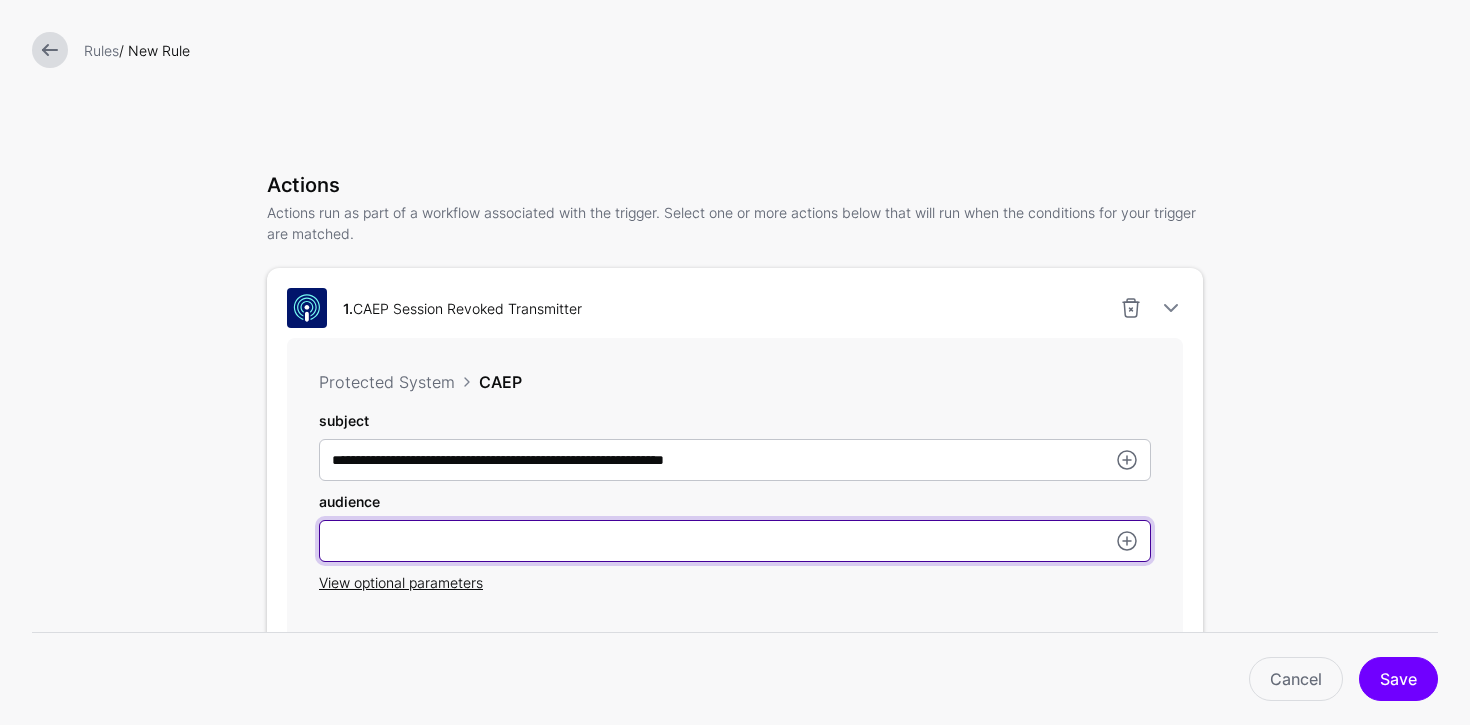 click on "subject" at bounding box center [735, 541] 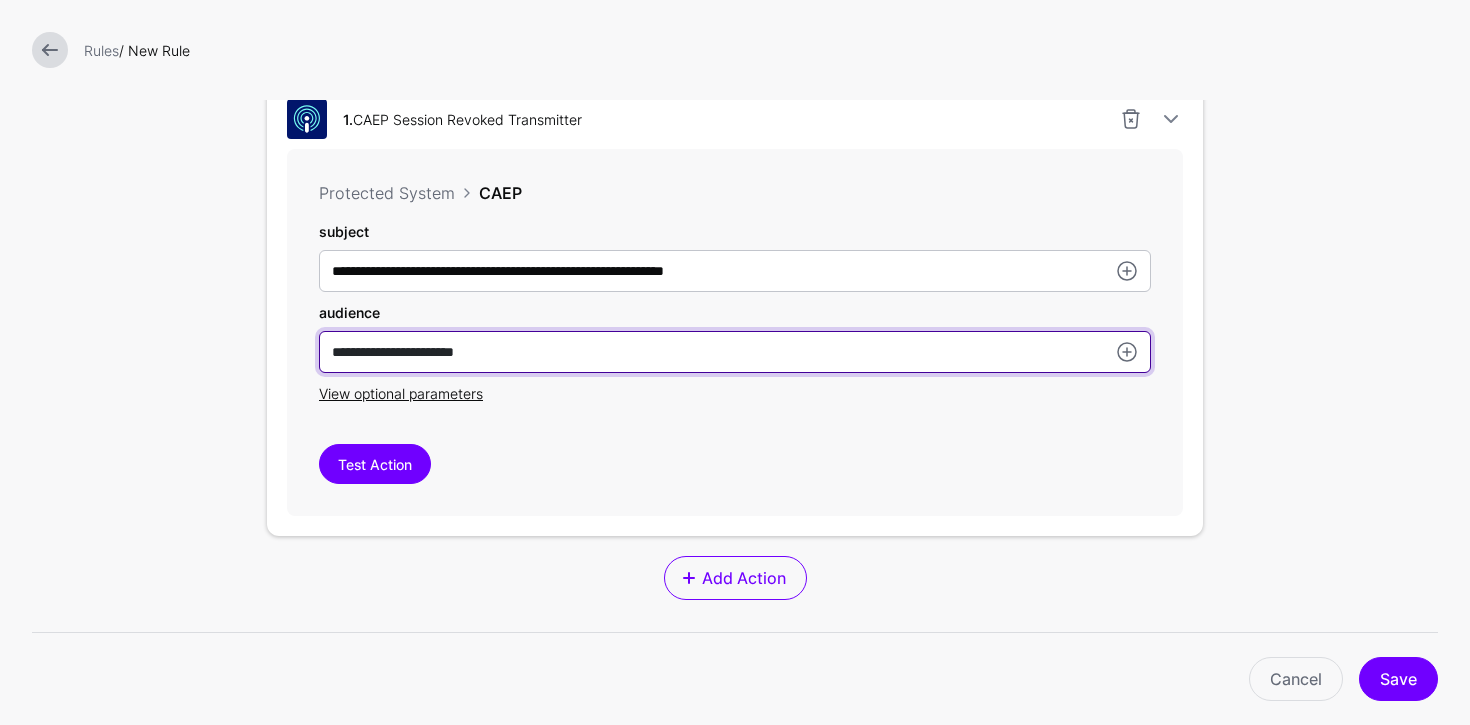 scroll, scrollTop: 651, scrollLeft: 0, axis: vertical 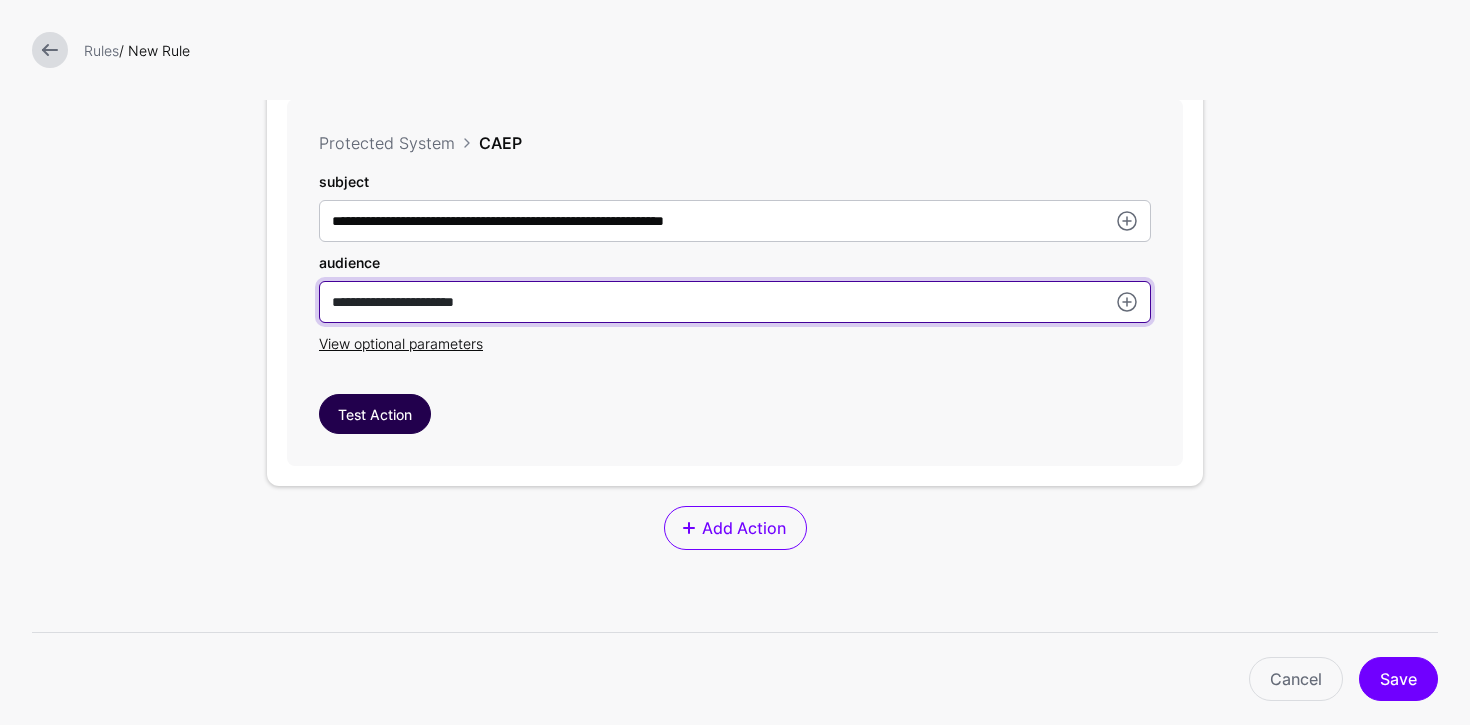 type on "**********" 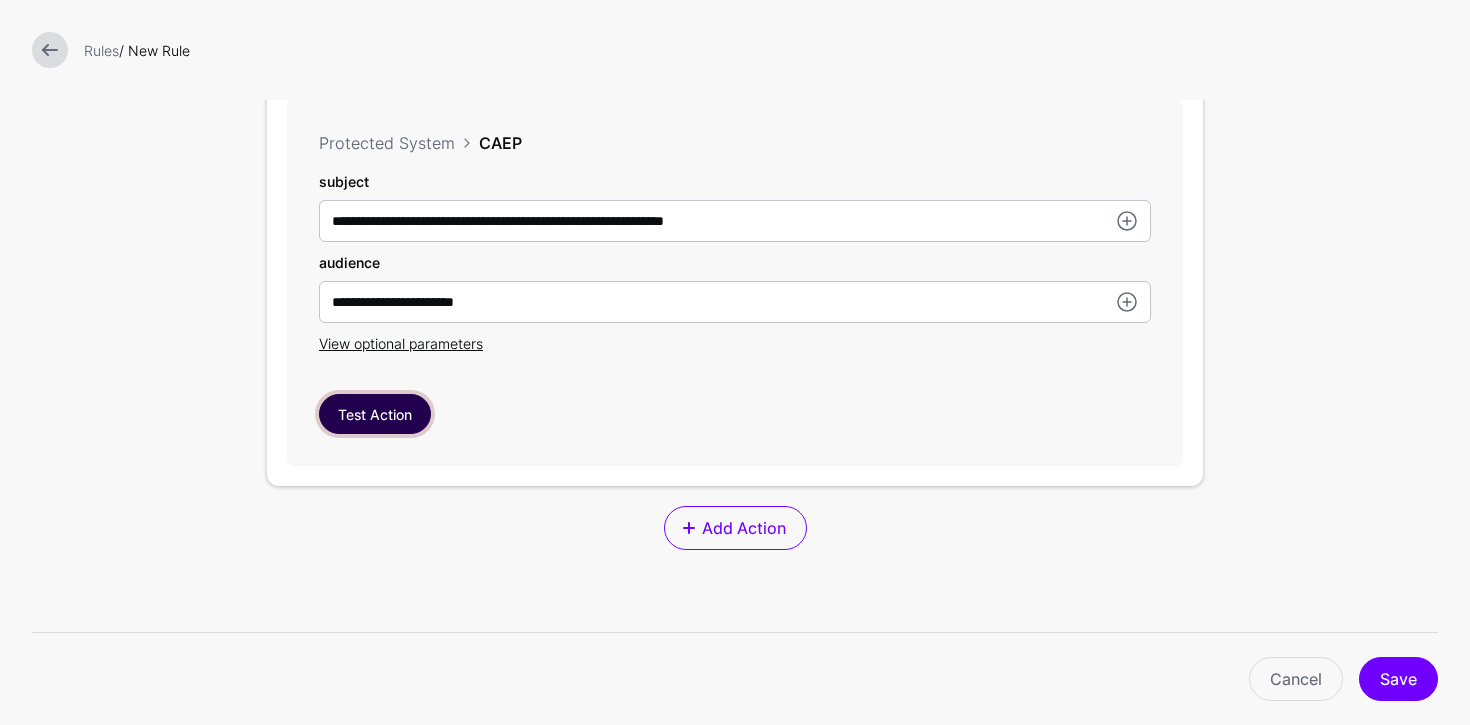click on "Test Action" at bounding box center [375, 414] 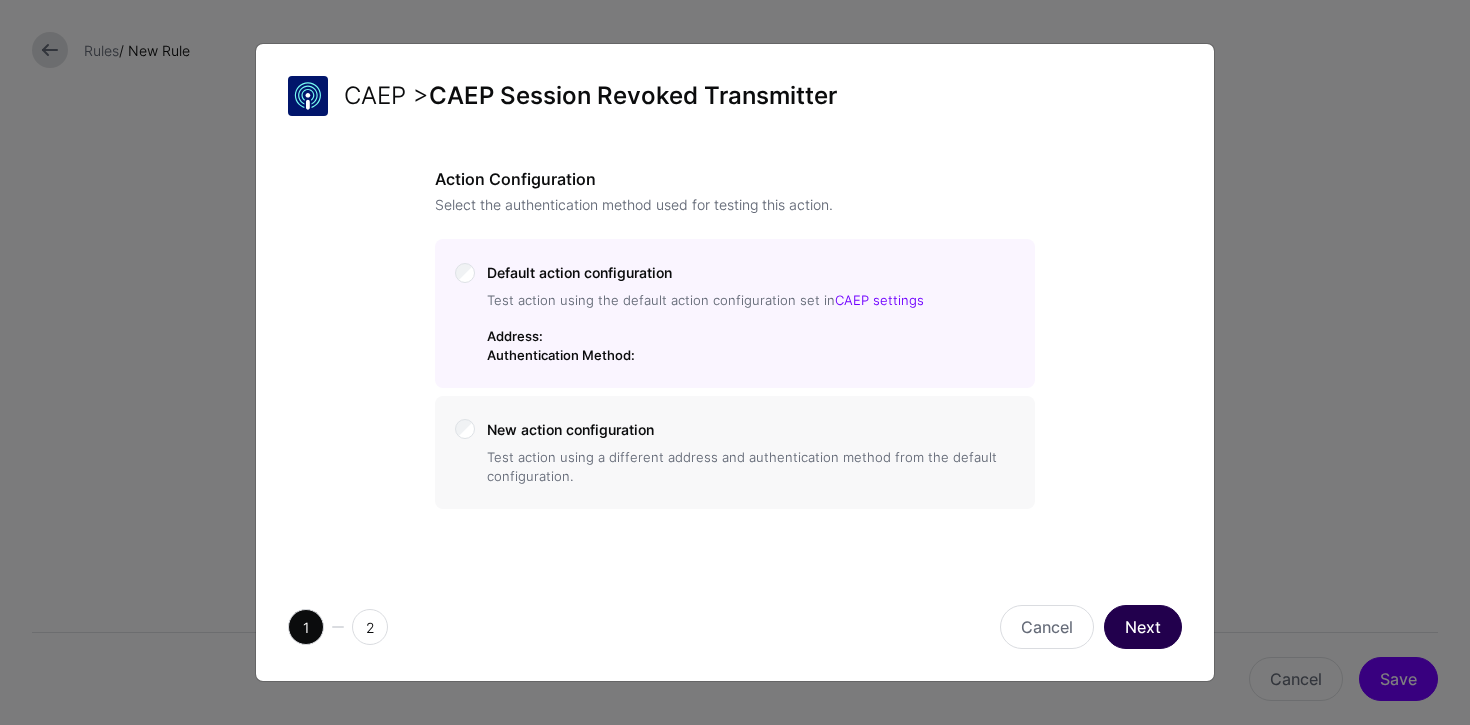 click on "Next" 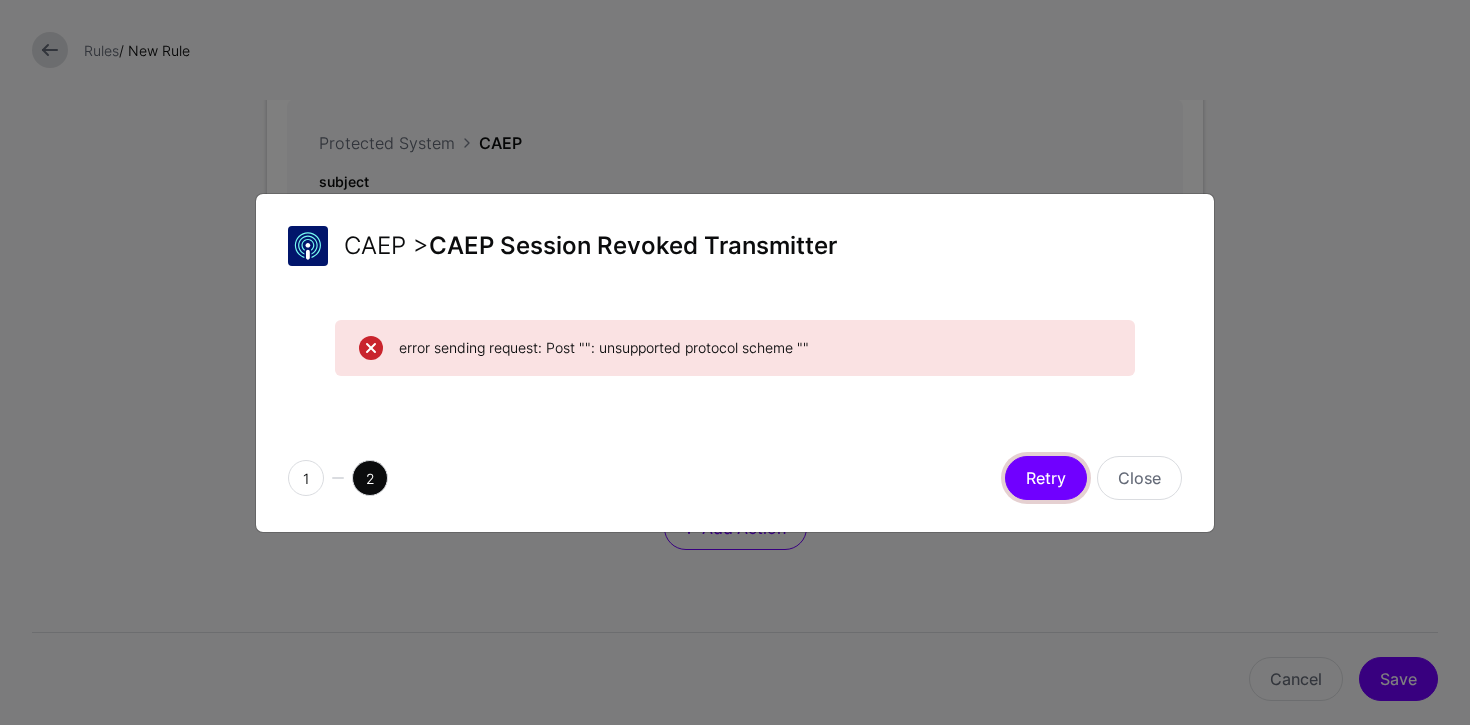 click on "Retry" 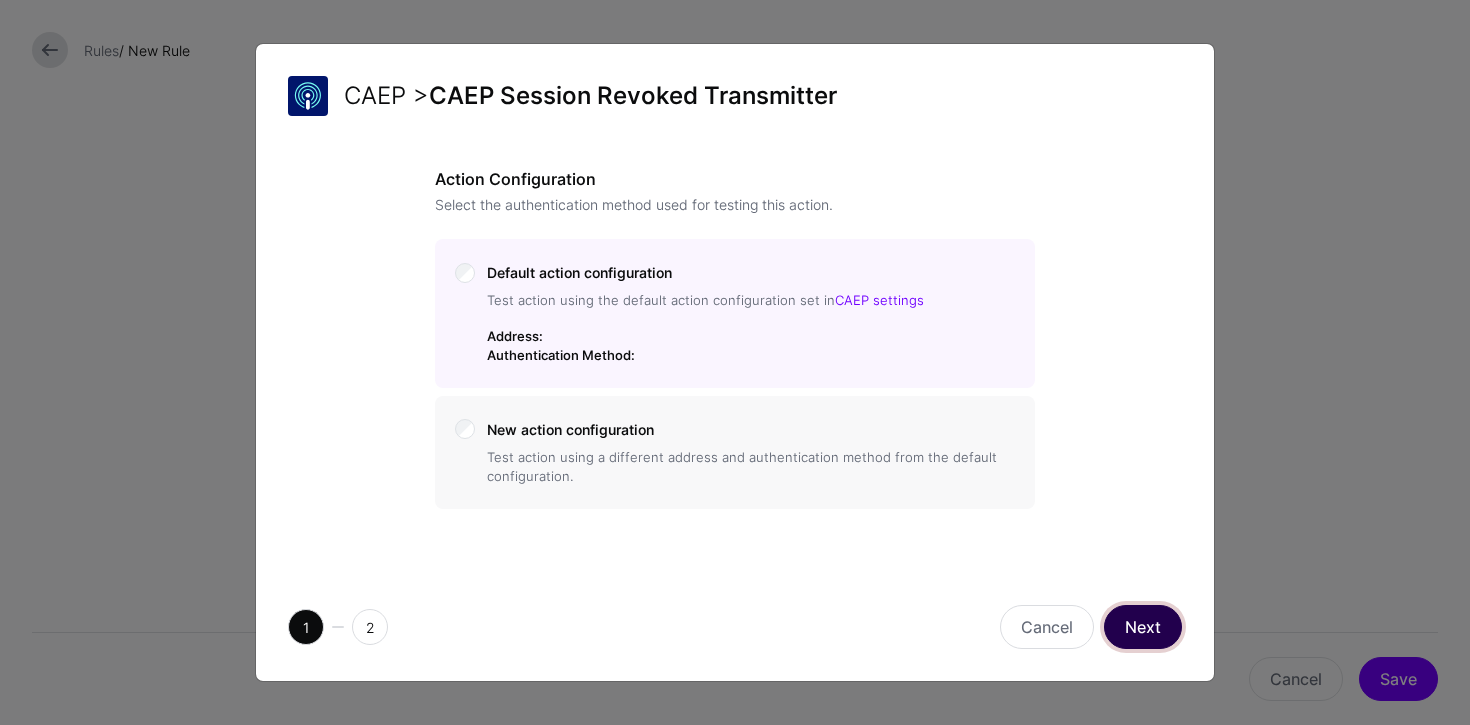 click on "Next" 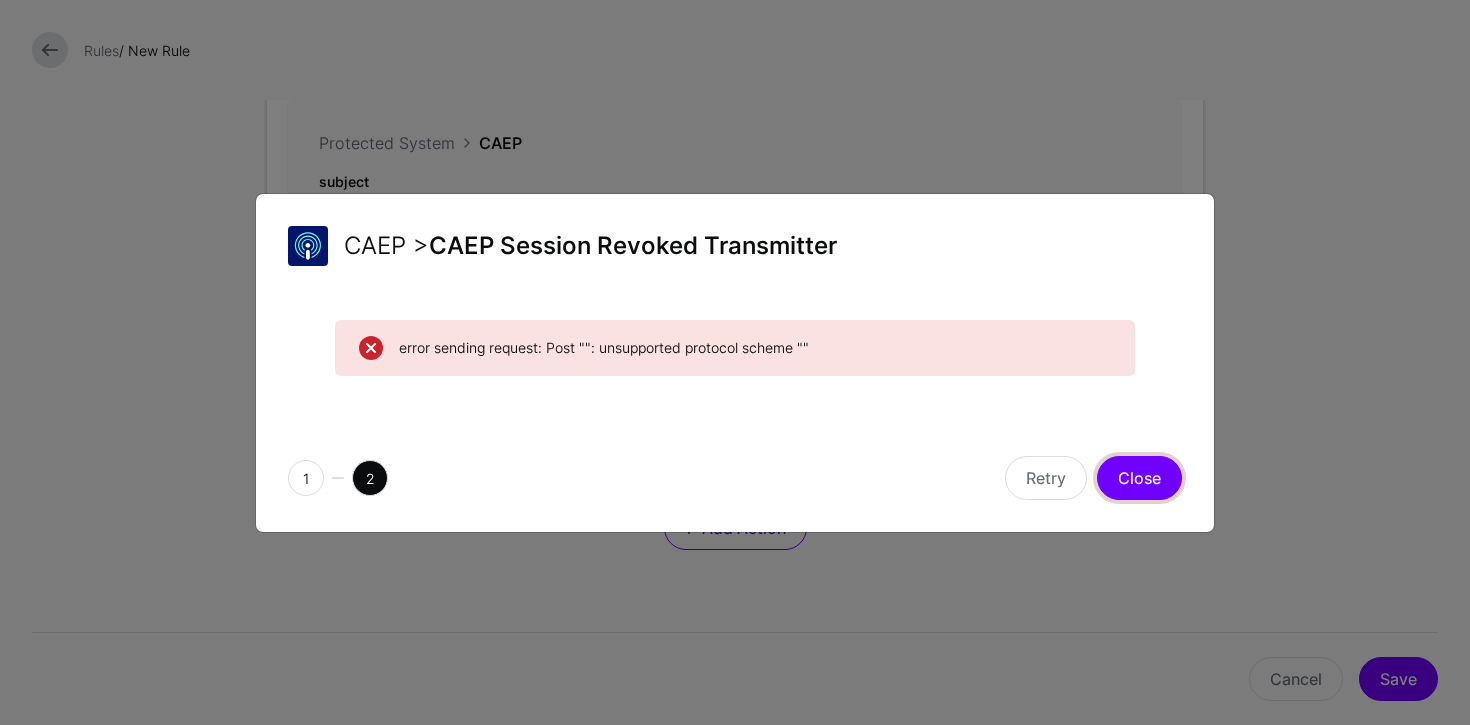 click on "Close" 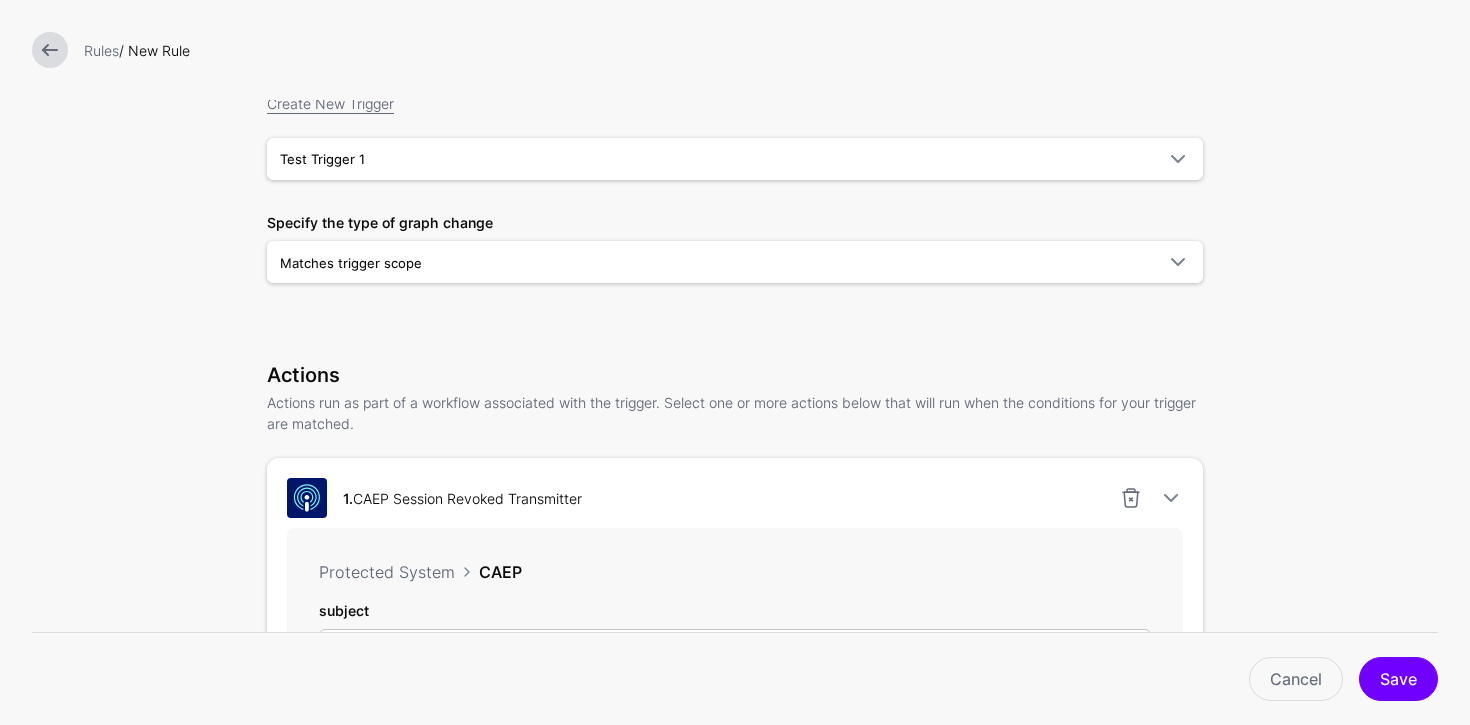 scroll, scrollTop: 192, scrollLeft: 0, axis: vertical 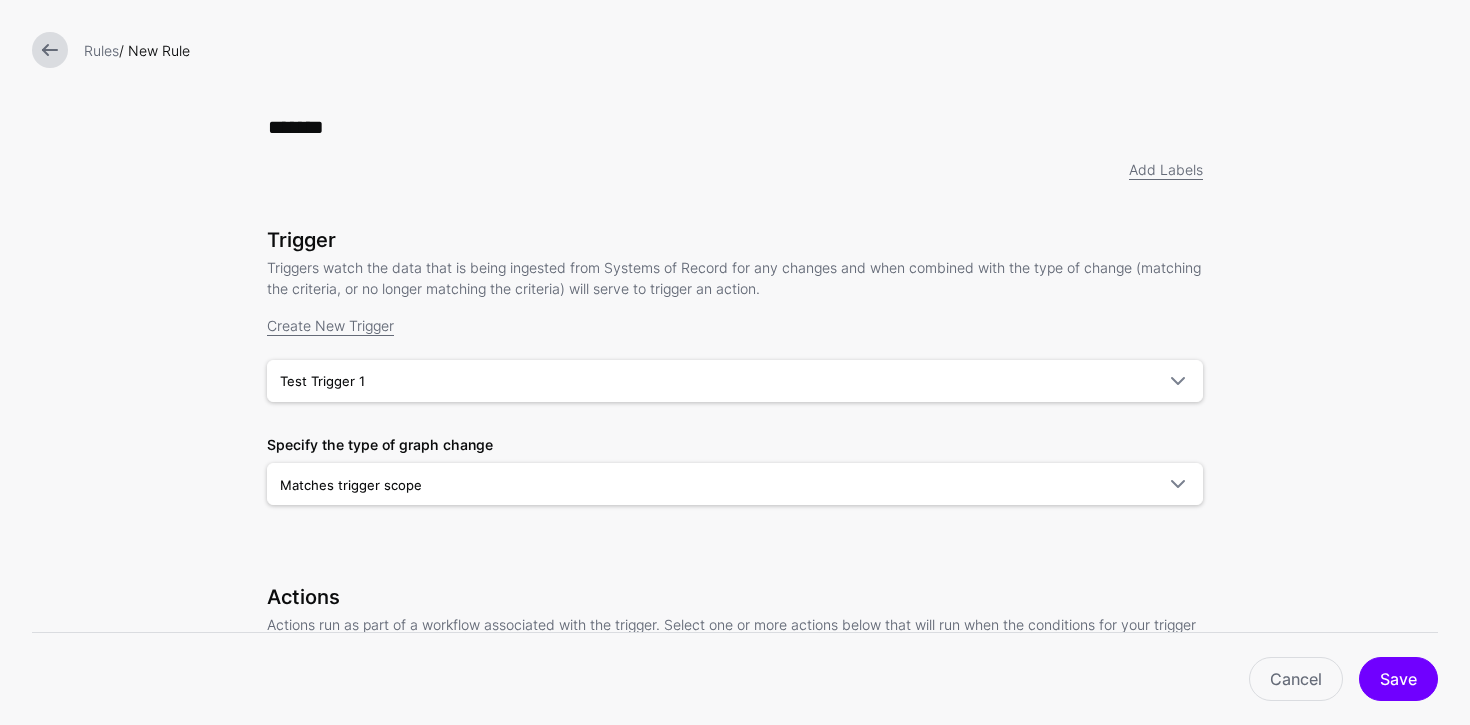click at bounding box center (50, 50) 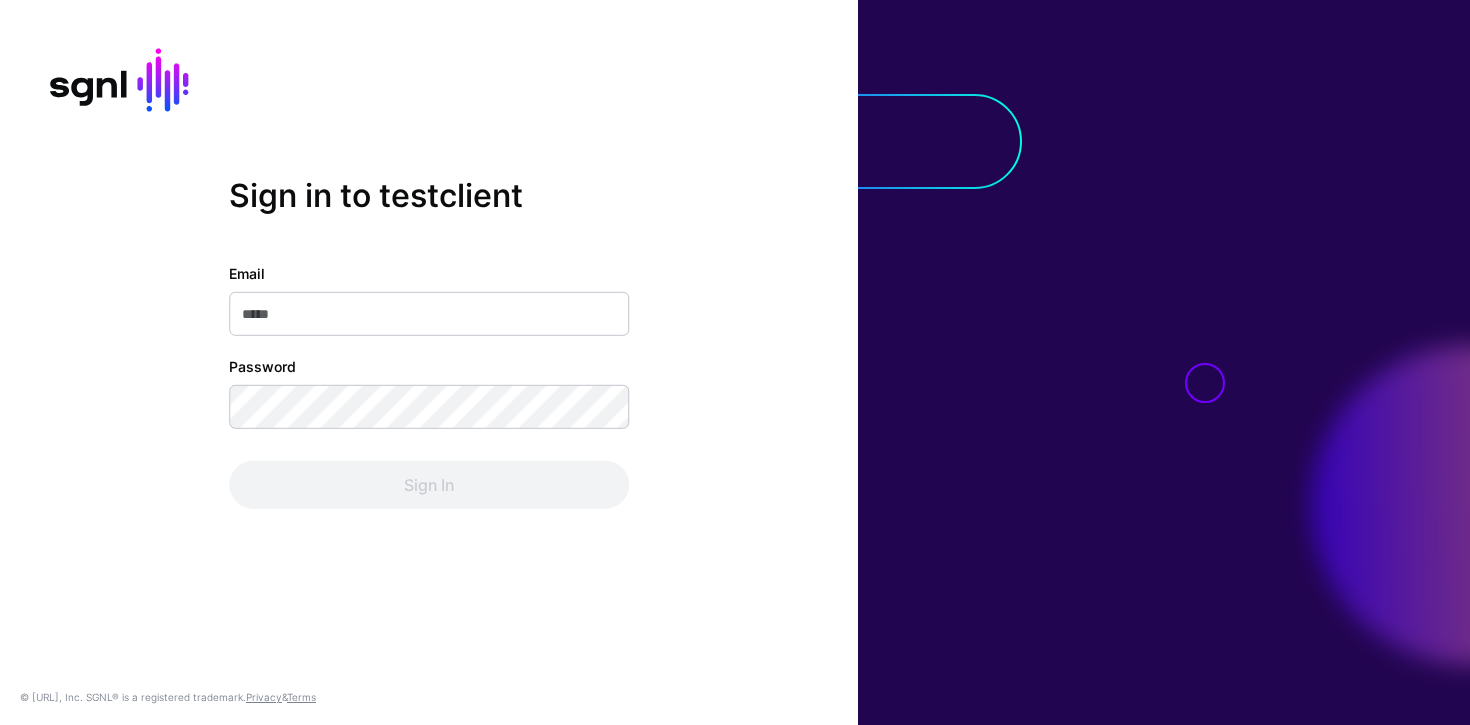 scroll, scrollTop: 0, scrollLeft: 0, axis: both 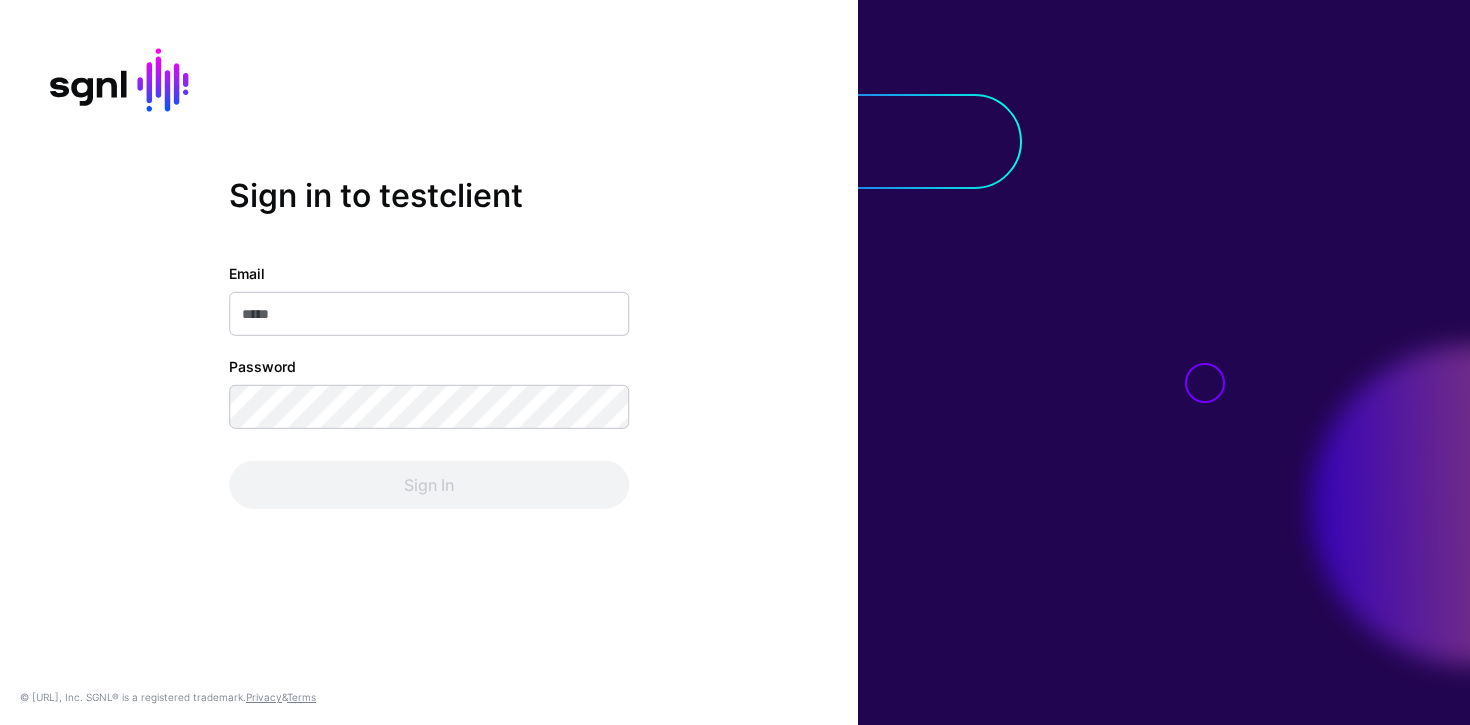 click on "Email" at bounding box center [429, 314] 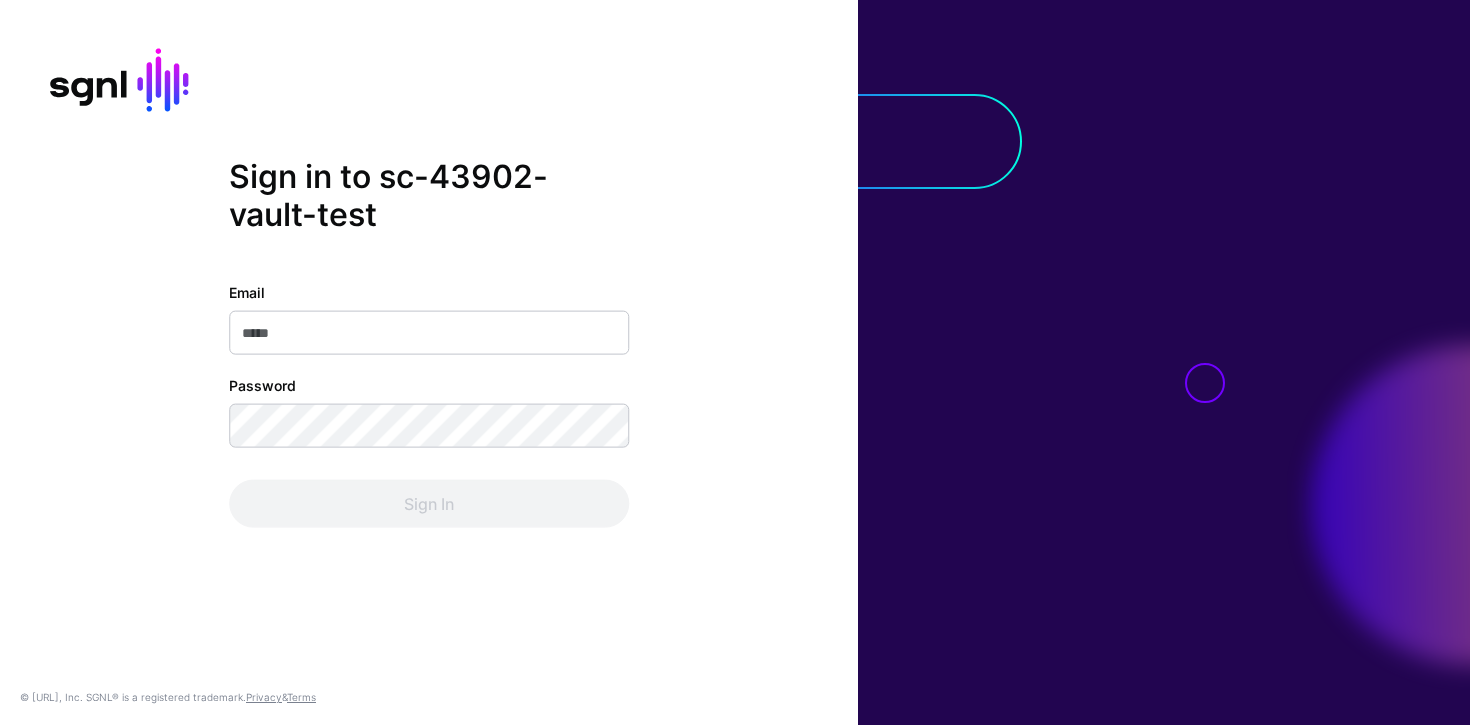 scroll, scrollTop: 0, scrollLeft: 0, axis: both 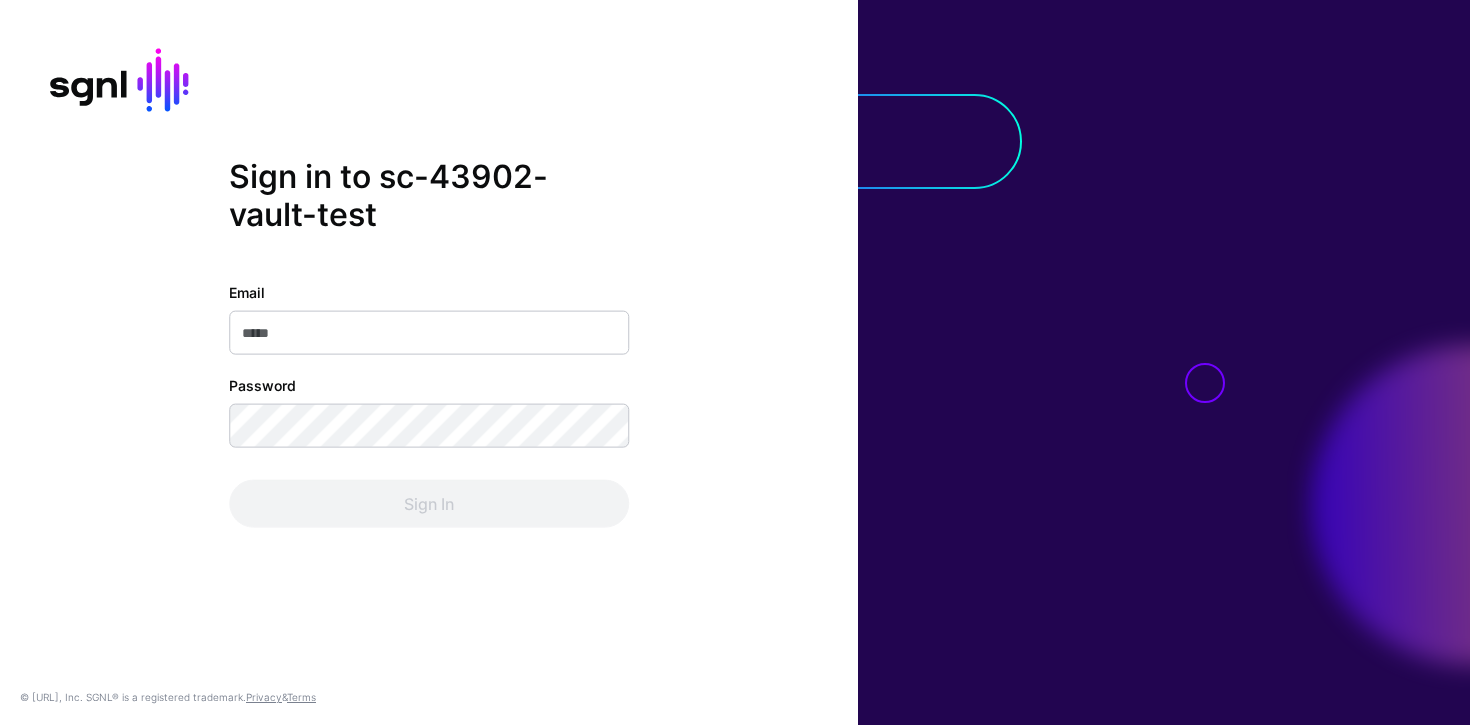 drag, startPoint x: 394, startPoint y: 324, endPoint x: 407, endPoint y: 354, distance: 32.695564 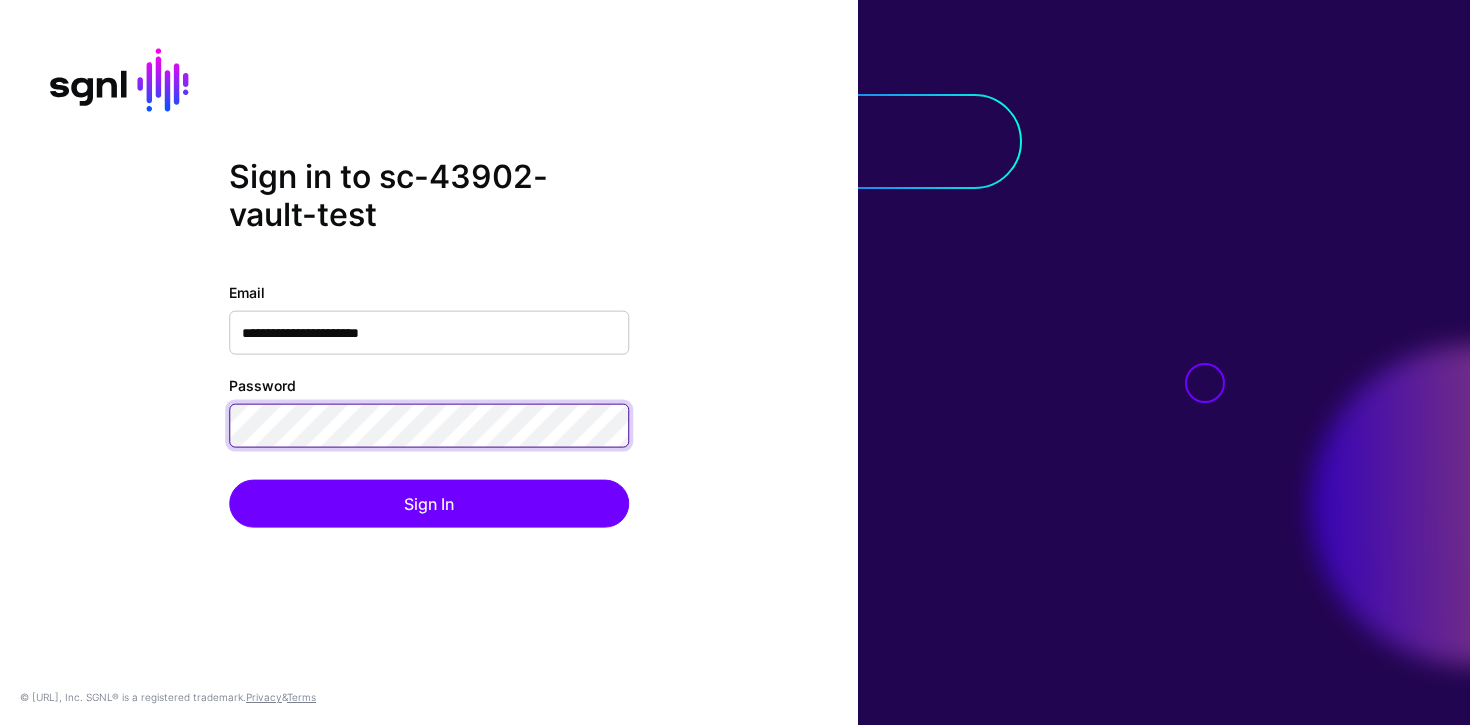 click on "Sign In" 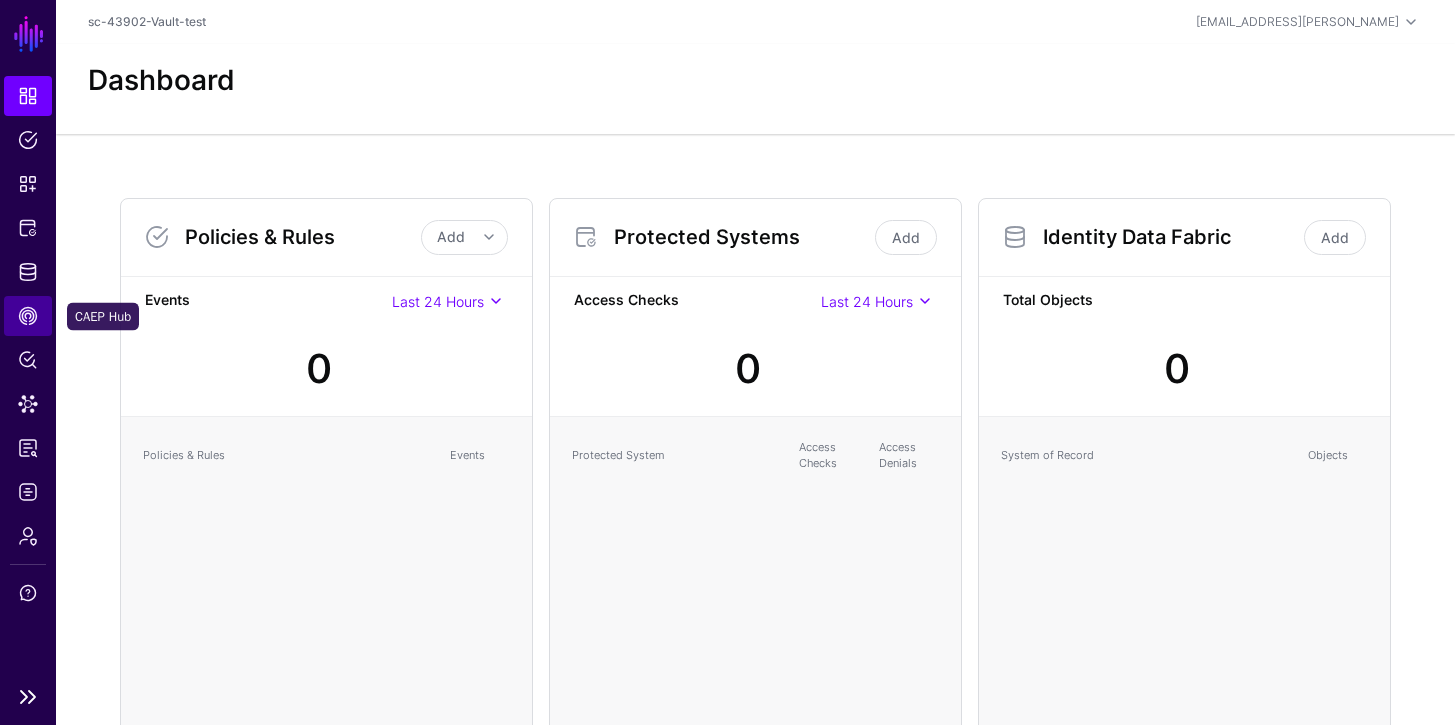 click on "CAEP Hub" 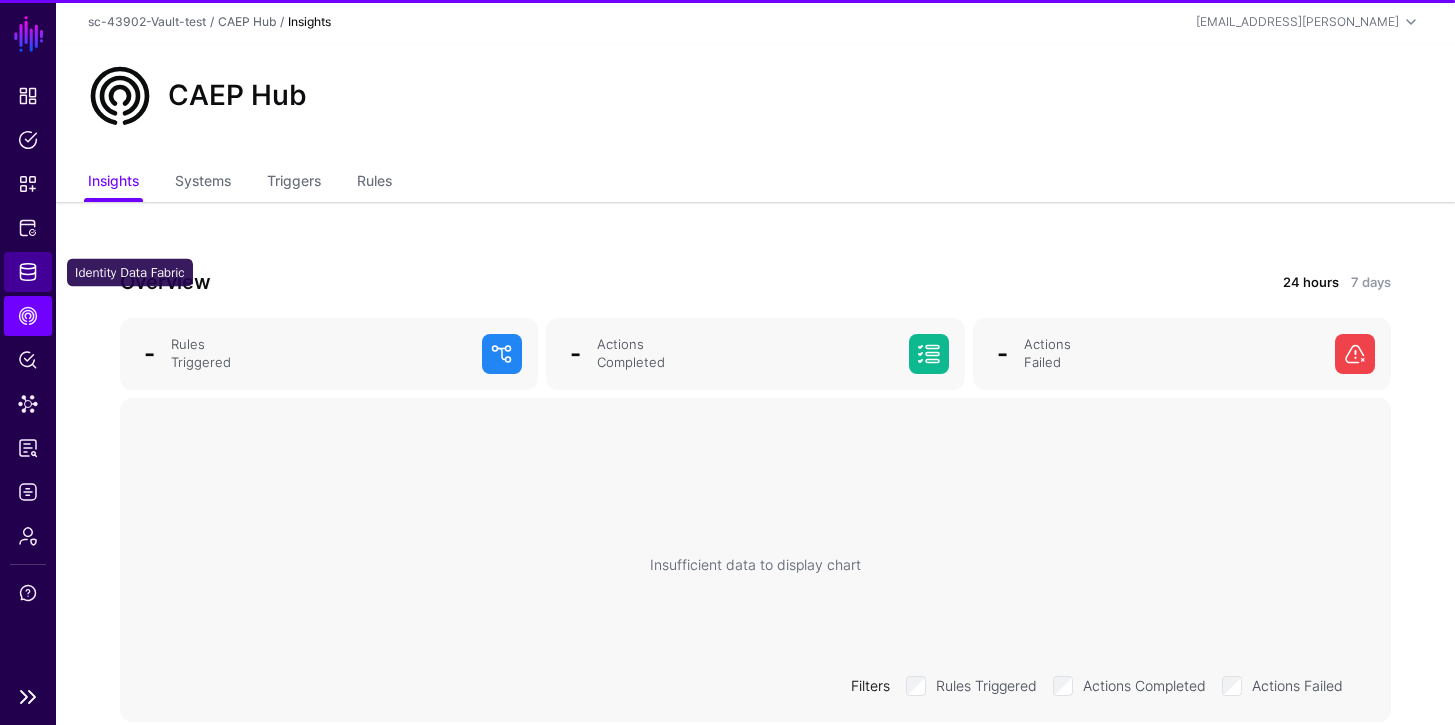 click on "Identity Data Fabric" 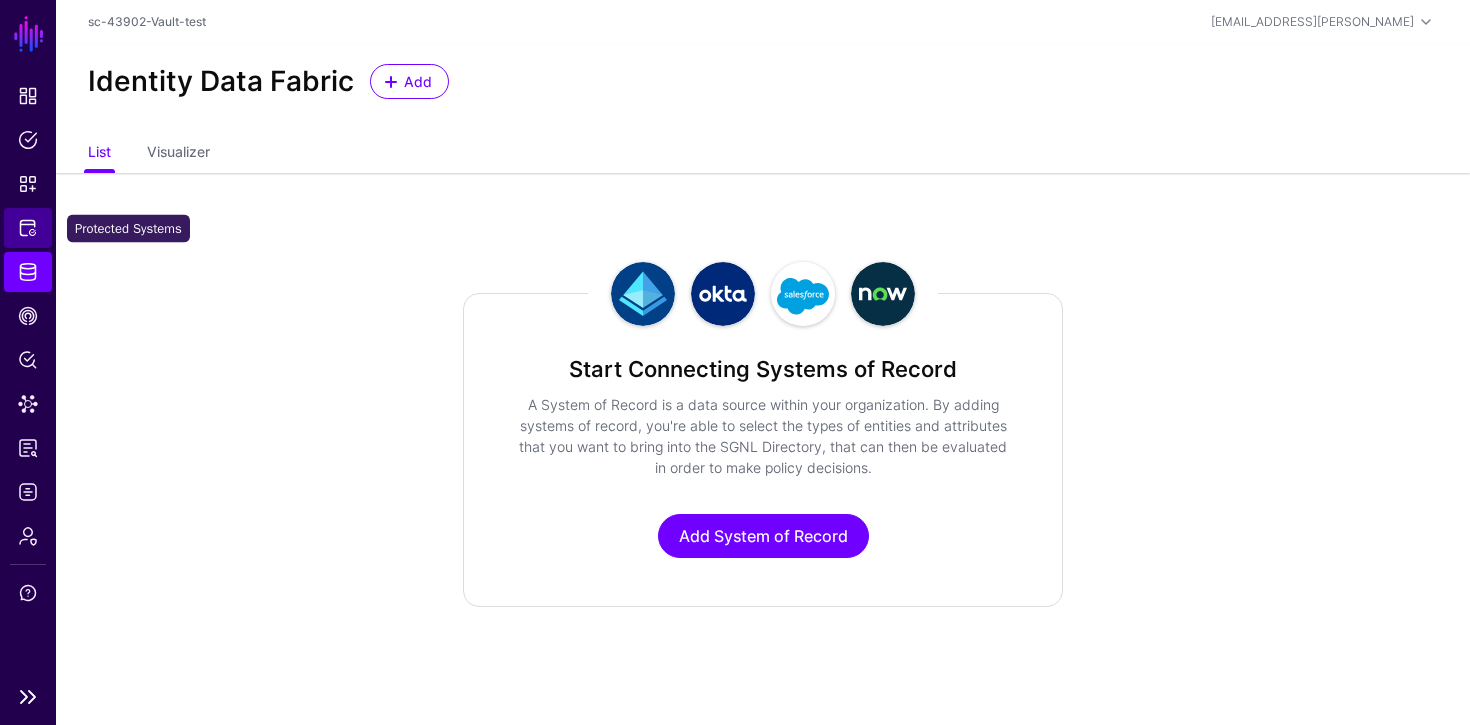 click on "Protected Systems" 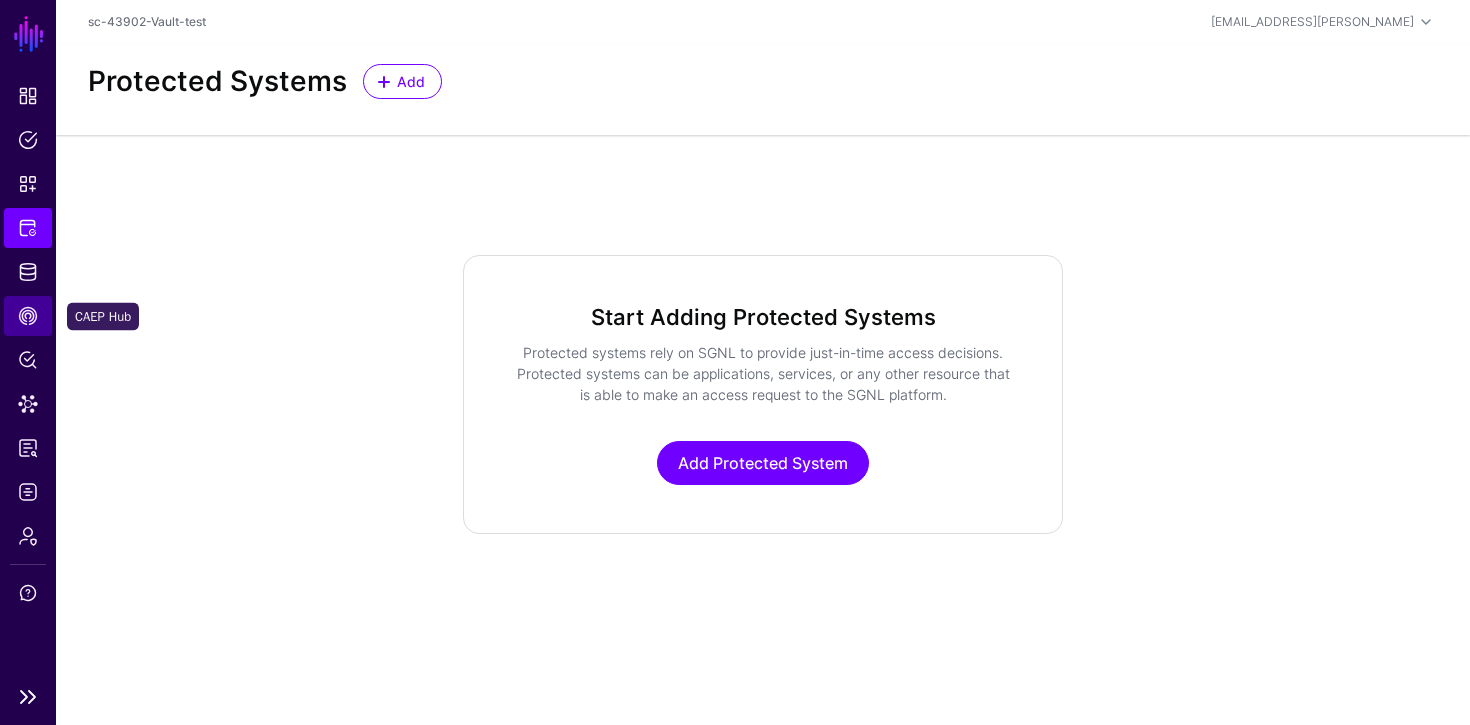 click on "CAEP Hub" 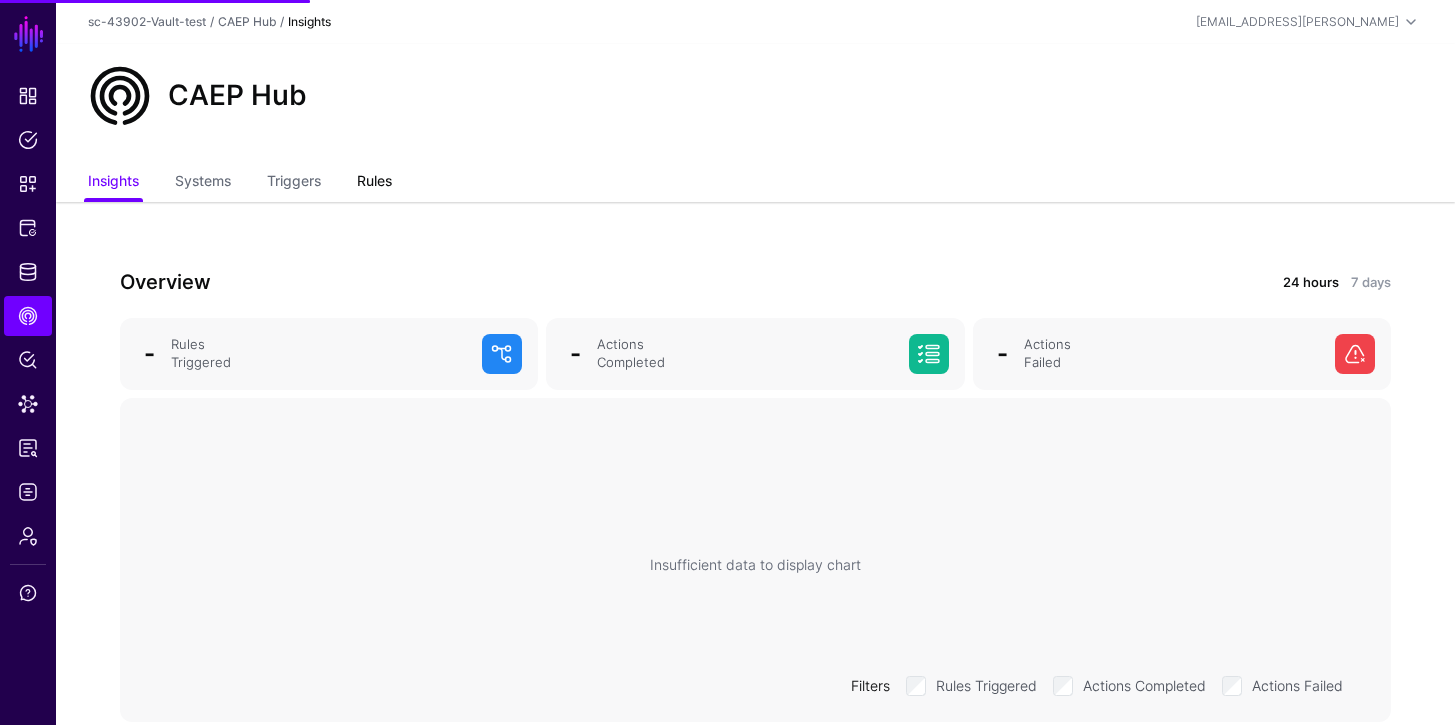 click on "Rules" 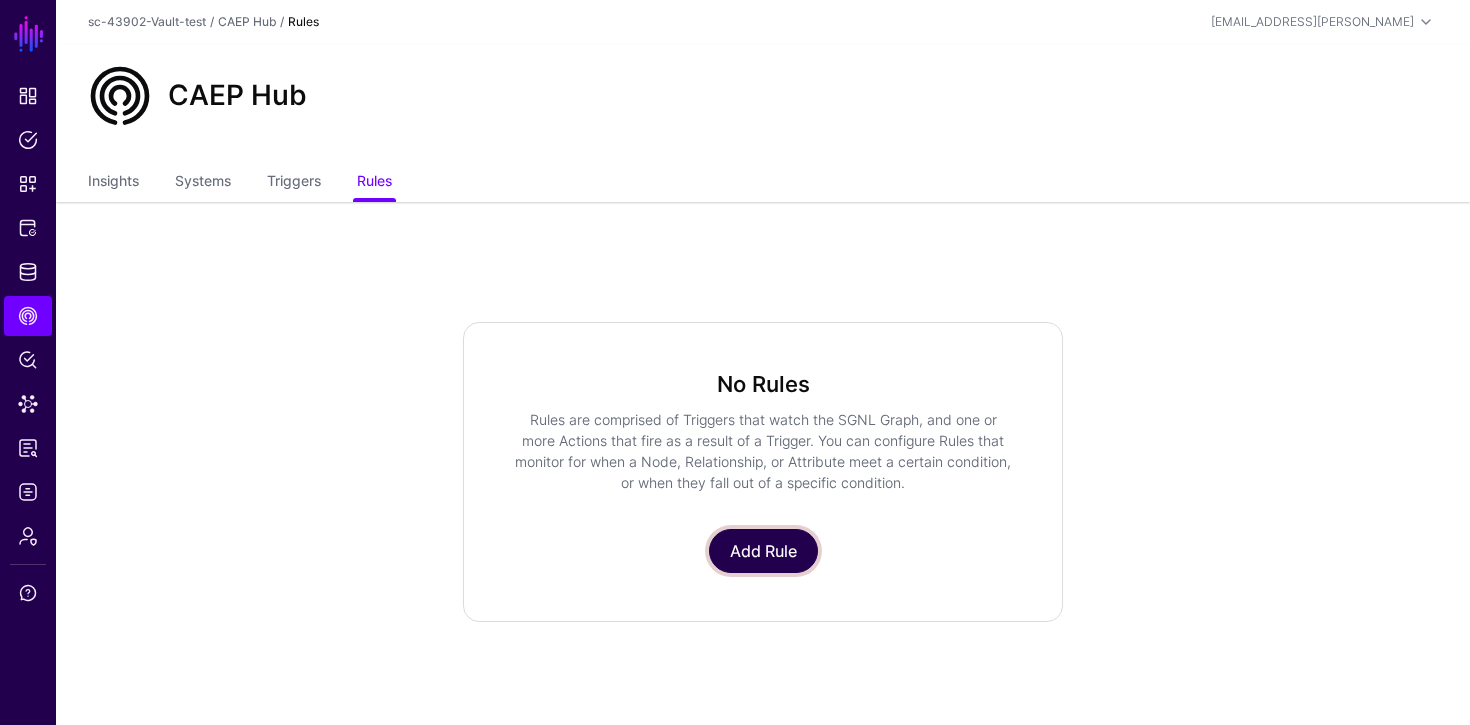 click on "Add Rule" 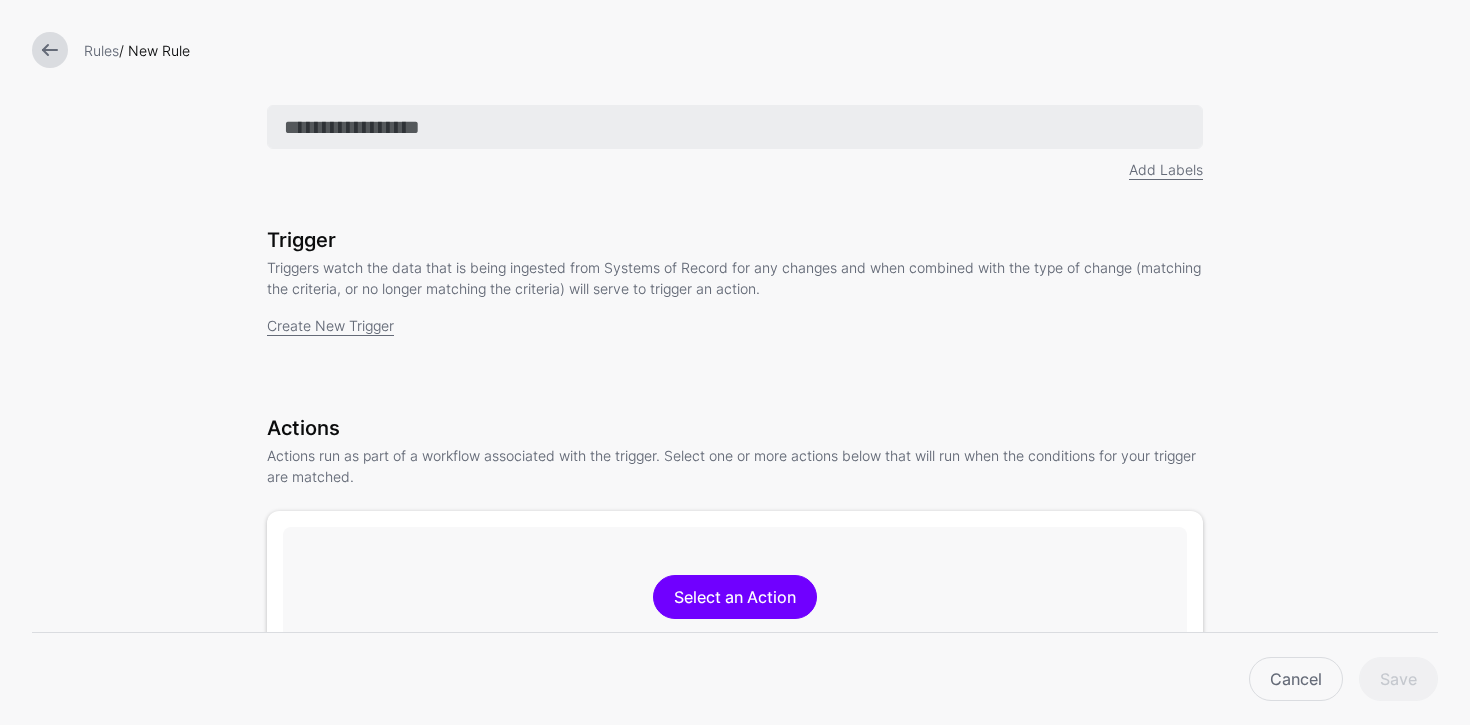 click at bounding box center [735, 127] 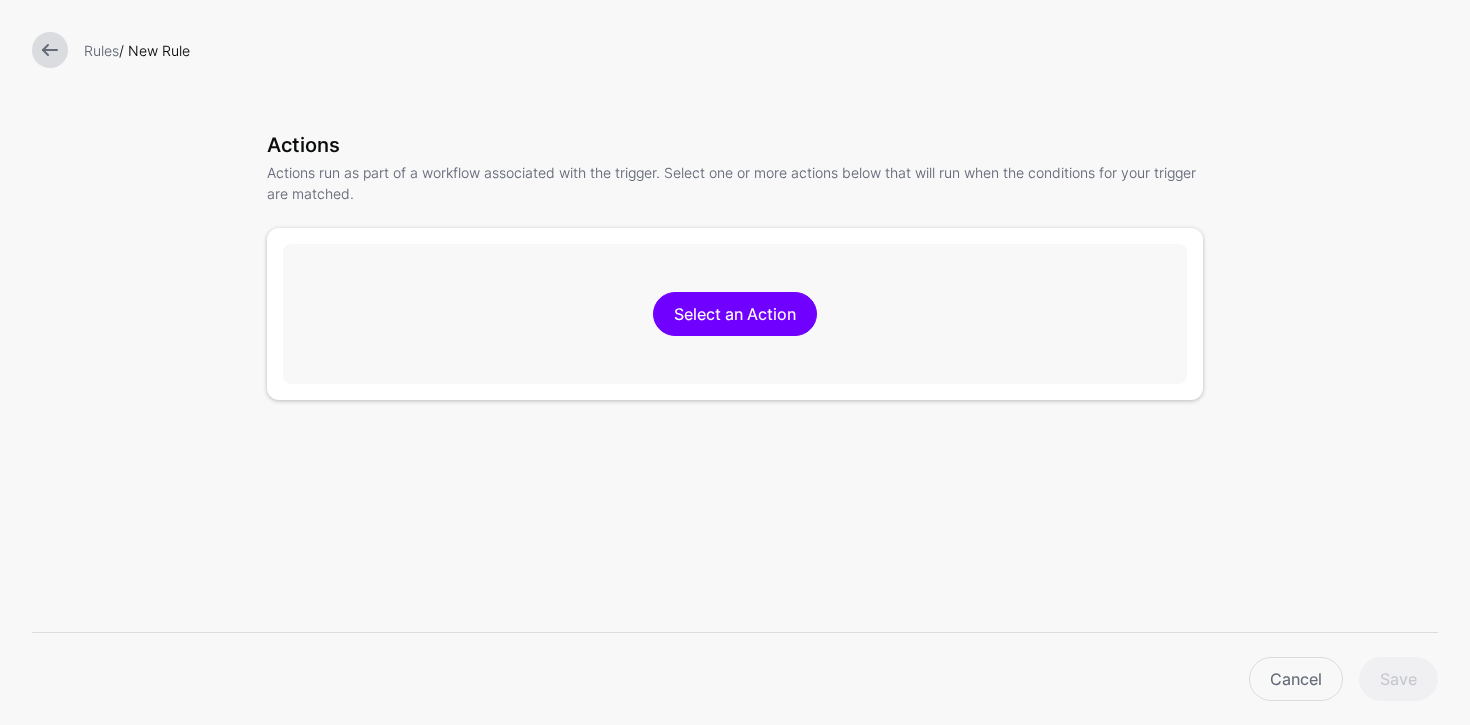 scroll, scrollTop: 368, scrollLeft: 0, axis: vertical 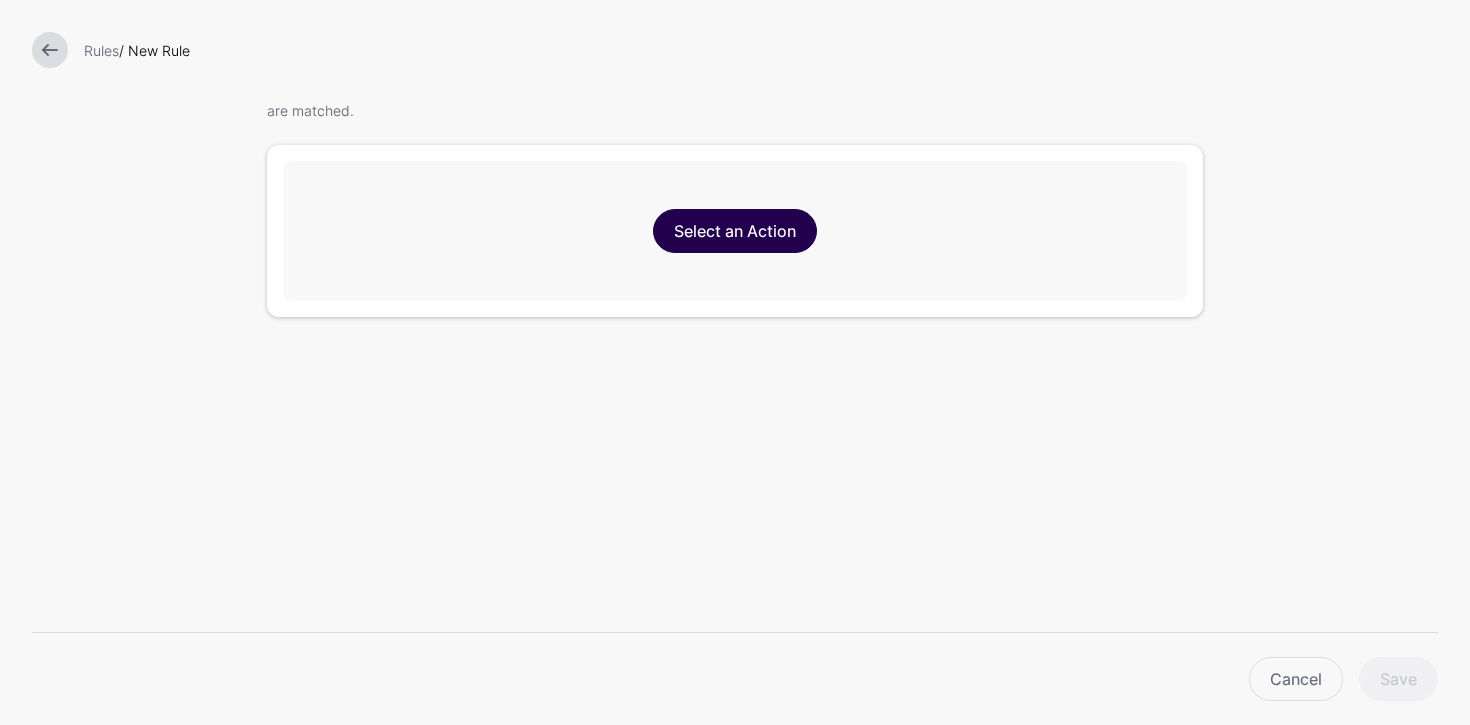 click on "Select an Action" at bounding box center (735, 231) 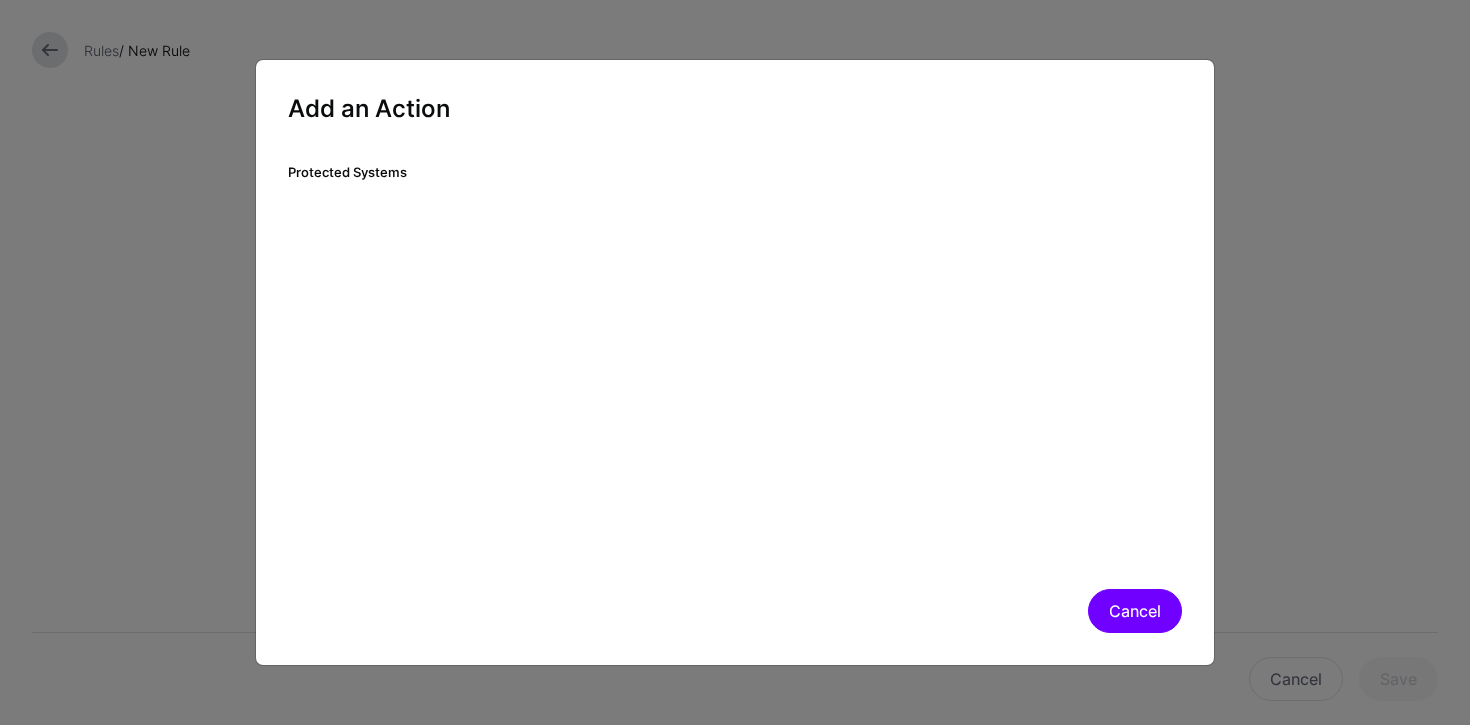 click on "Cancel" 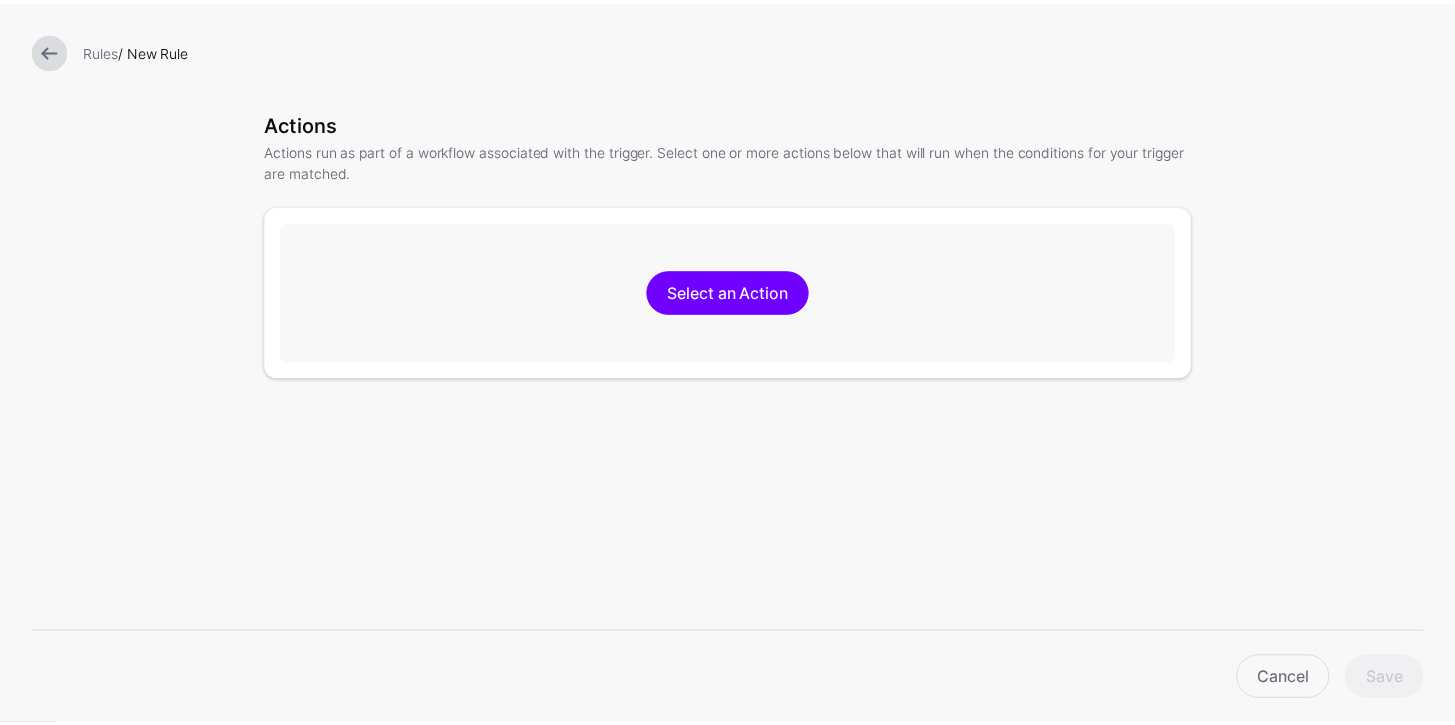 scroll, scrollTop: 0, scrollLeft: 0, axis: both 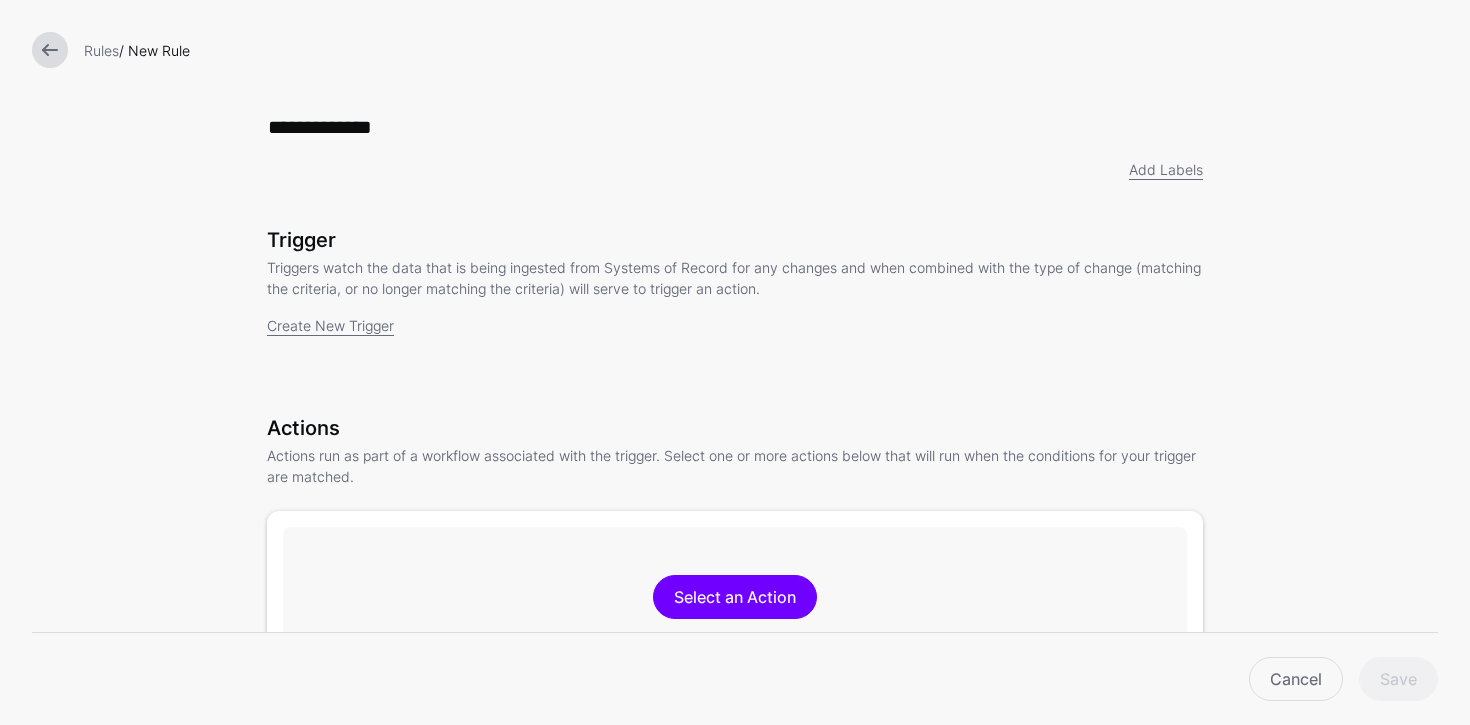 drag, startPoint x: 343, startPoint y: 311, endPoint x: 349, endPoint y: 320, distance: 10.816654 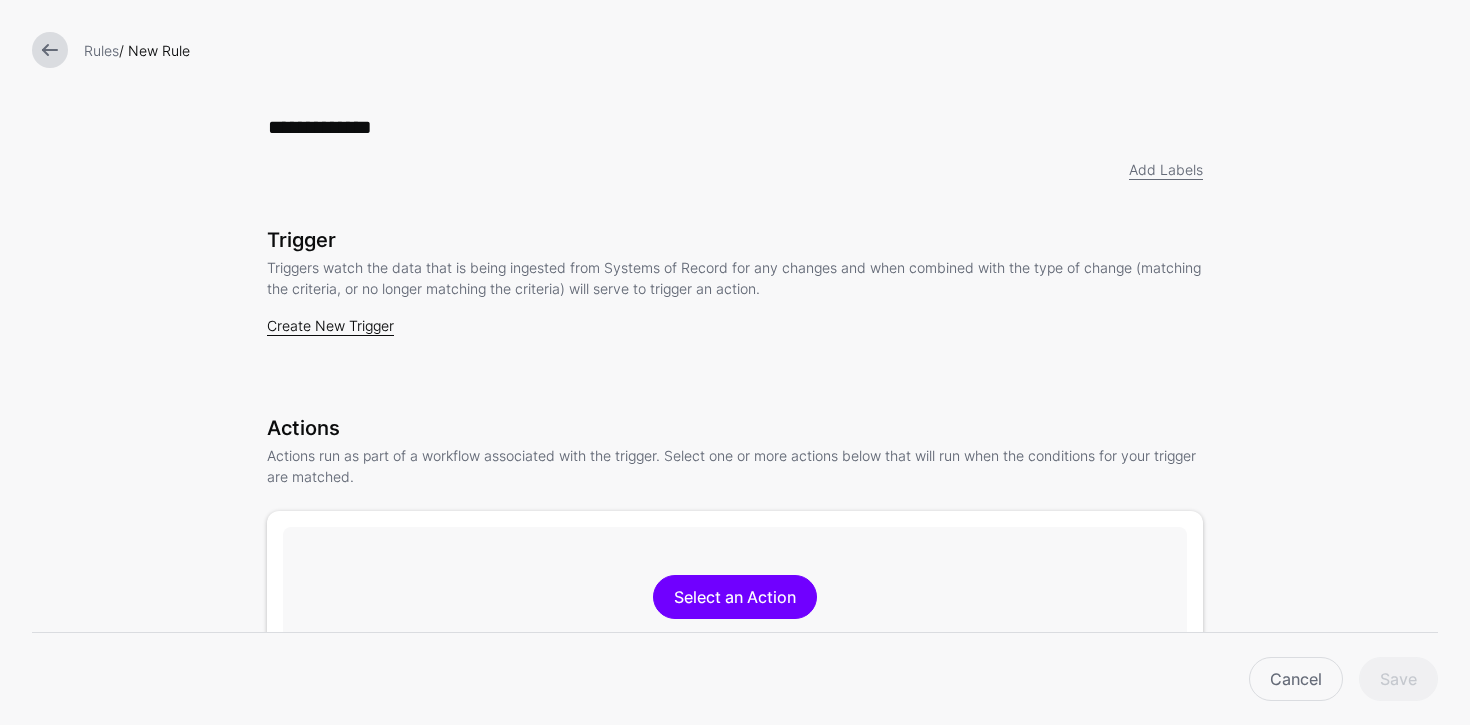 click on "Create New Trigger" at bounding box center [330, 325] 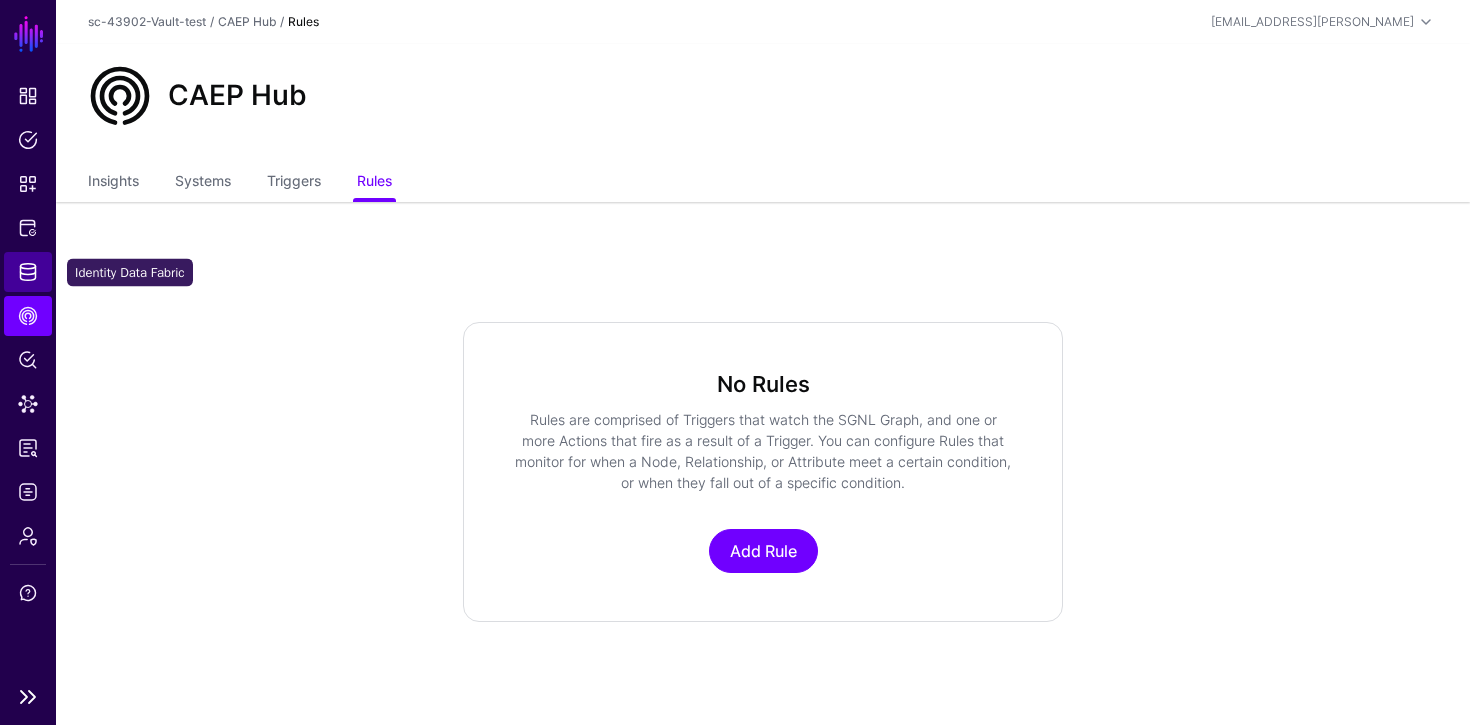 click on "Identity Data Fabric" 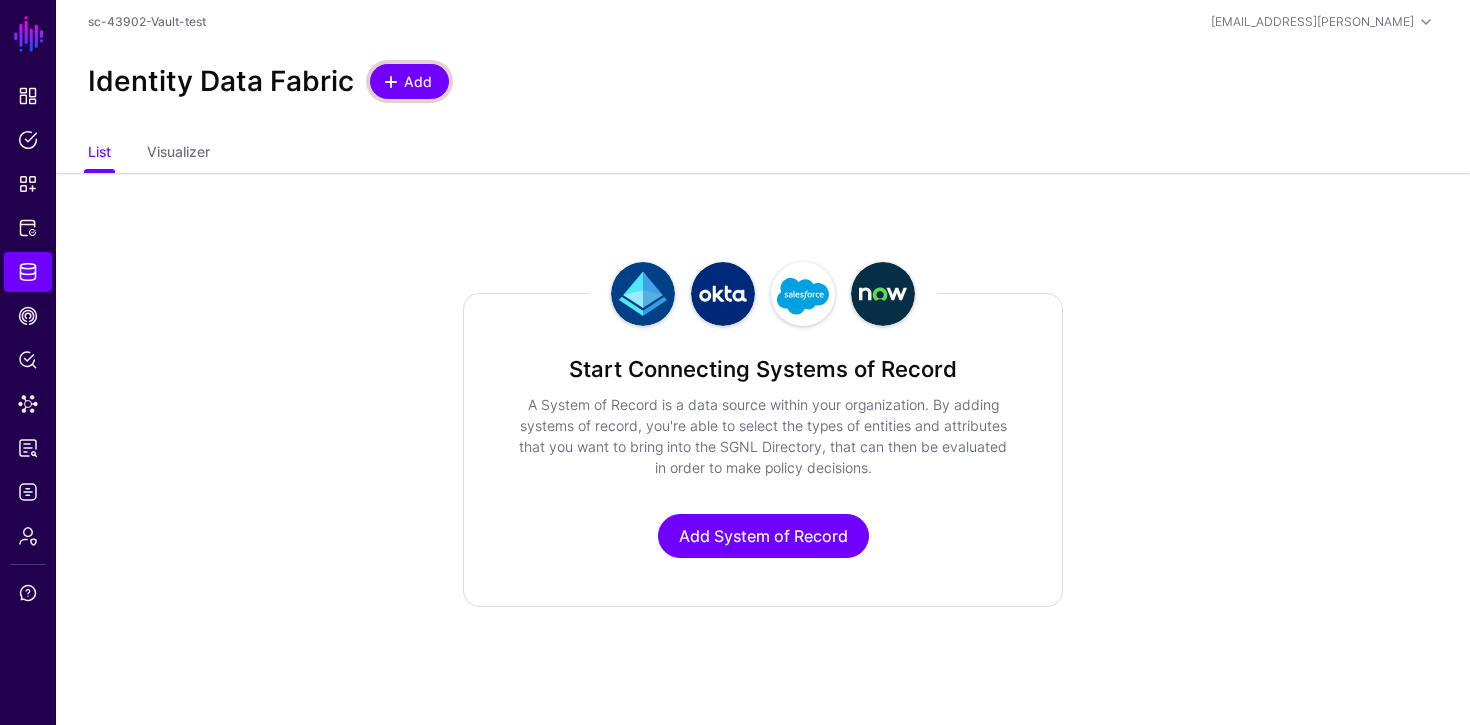 click 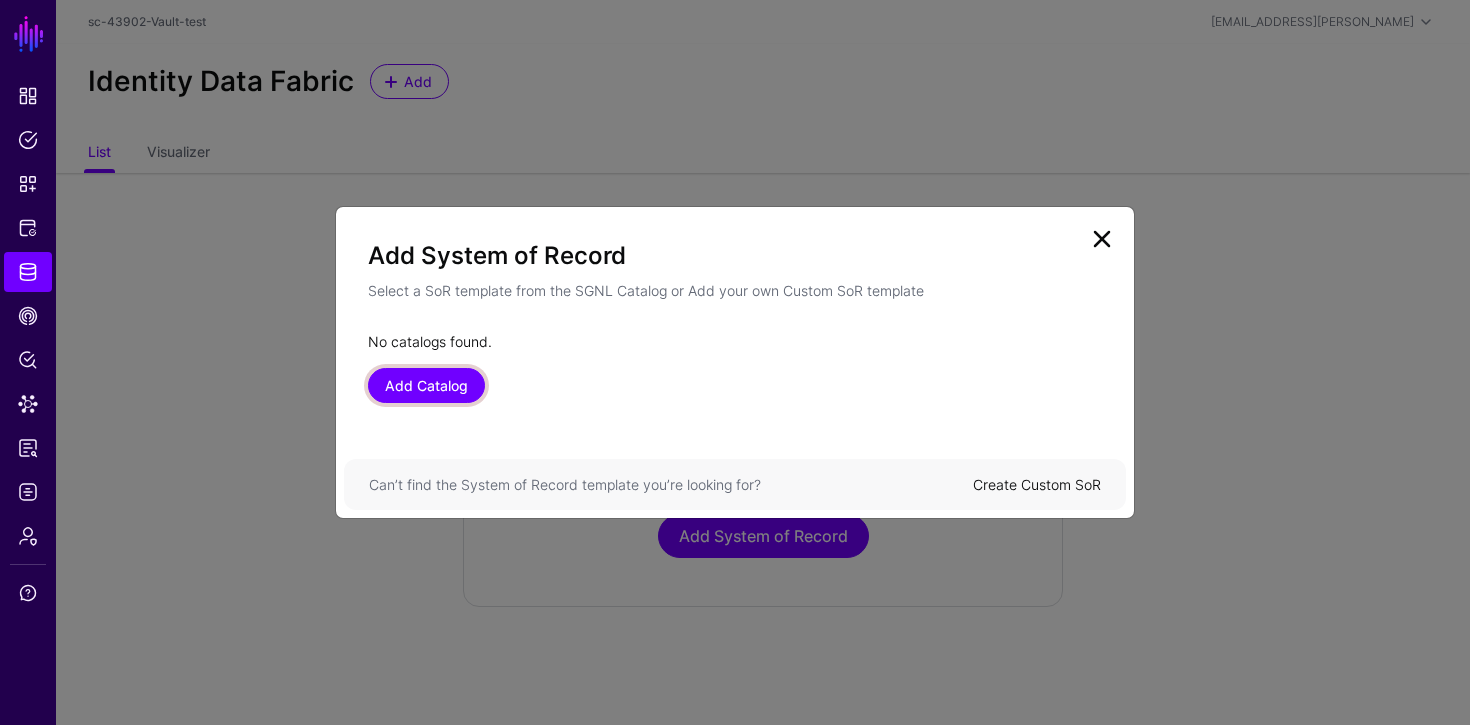 click on "Add Catalog" 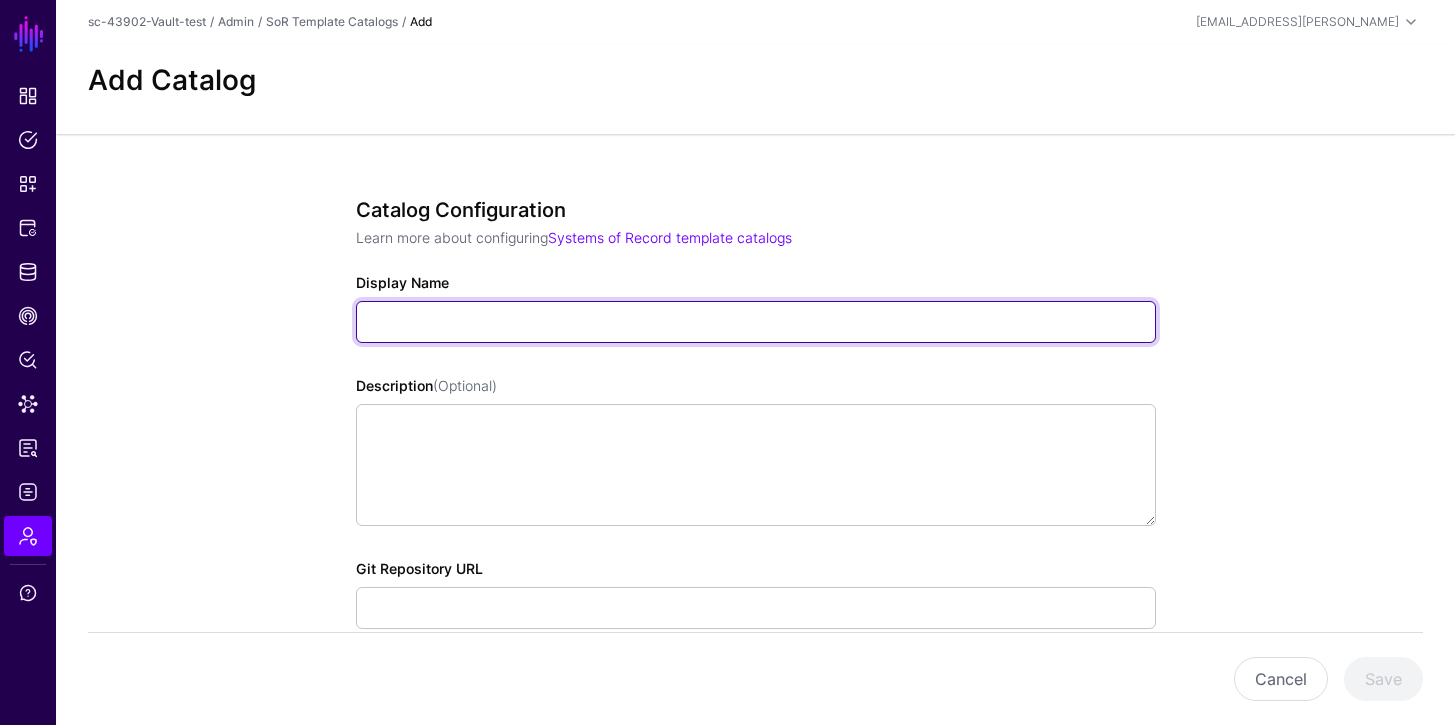 click on "Display Name" at bounding box center [756, 322] 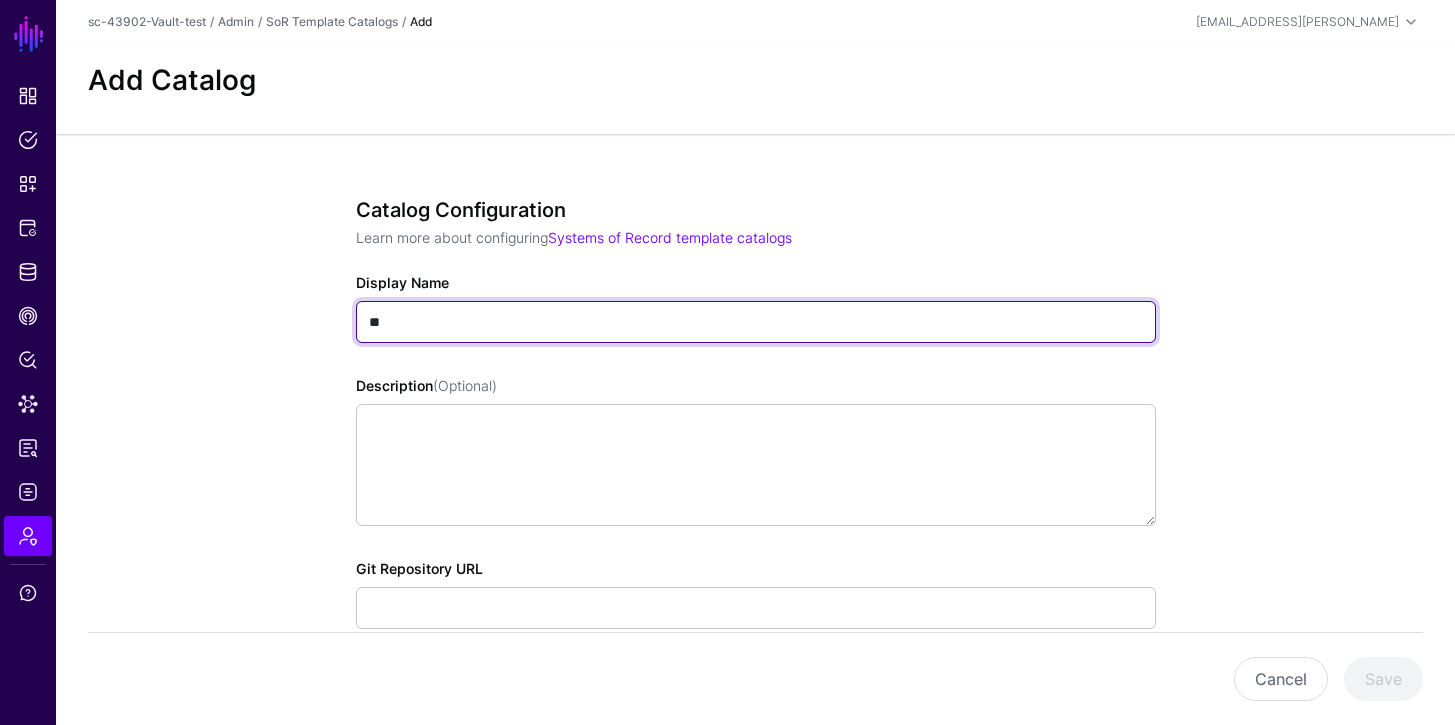 type on "**********" 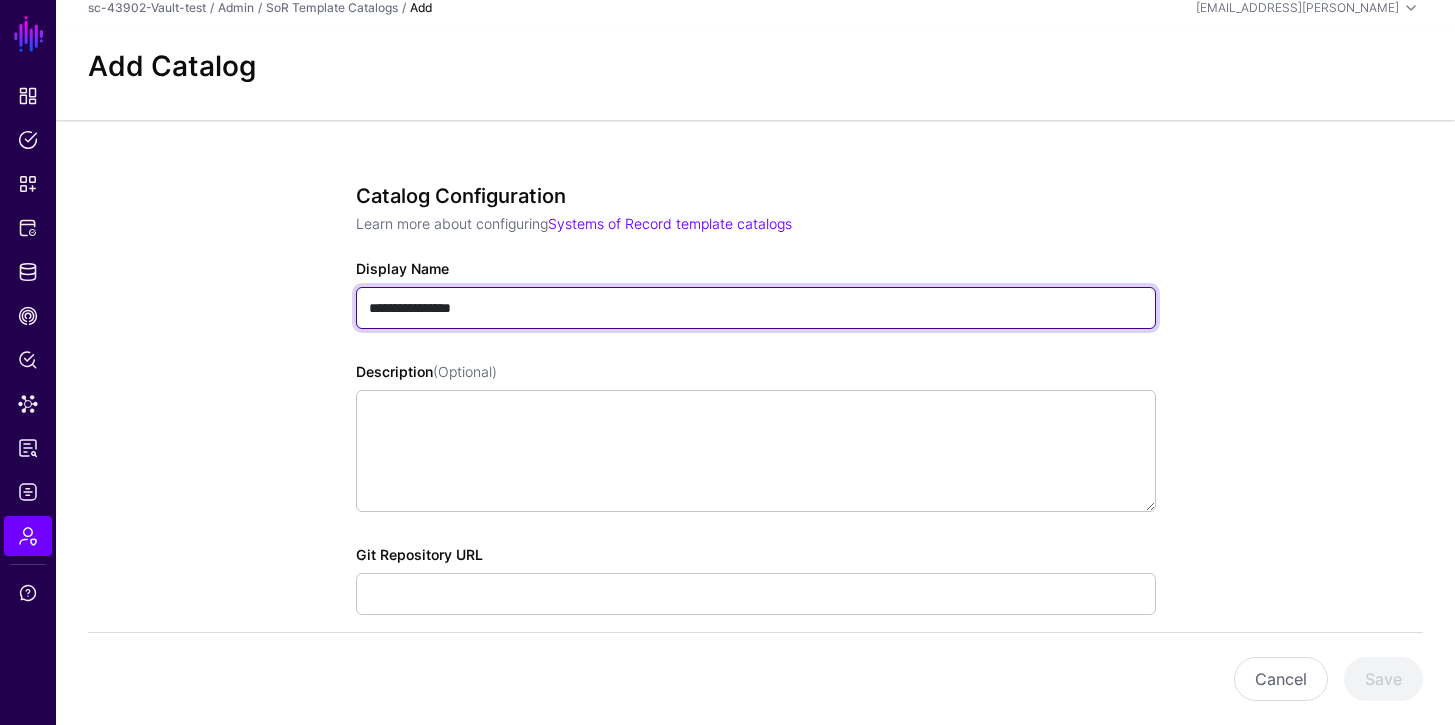 scroll, scrollTop: 32, scrollLeft: 0, axis: vertical 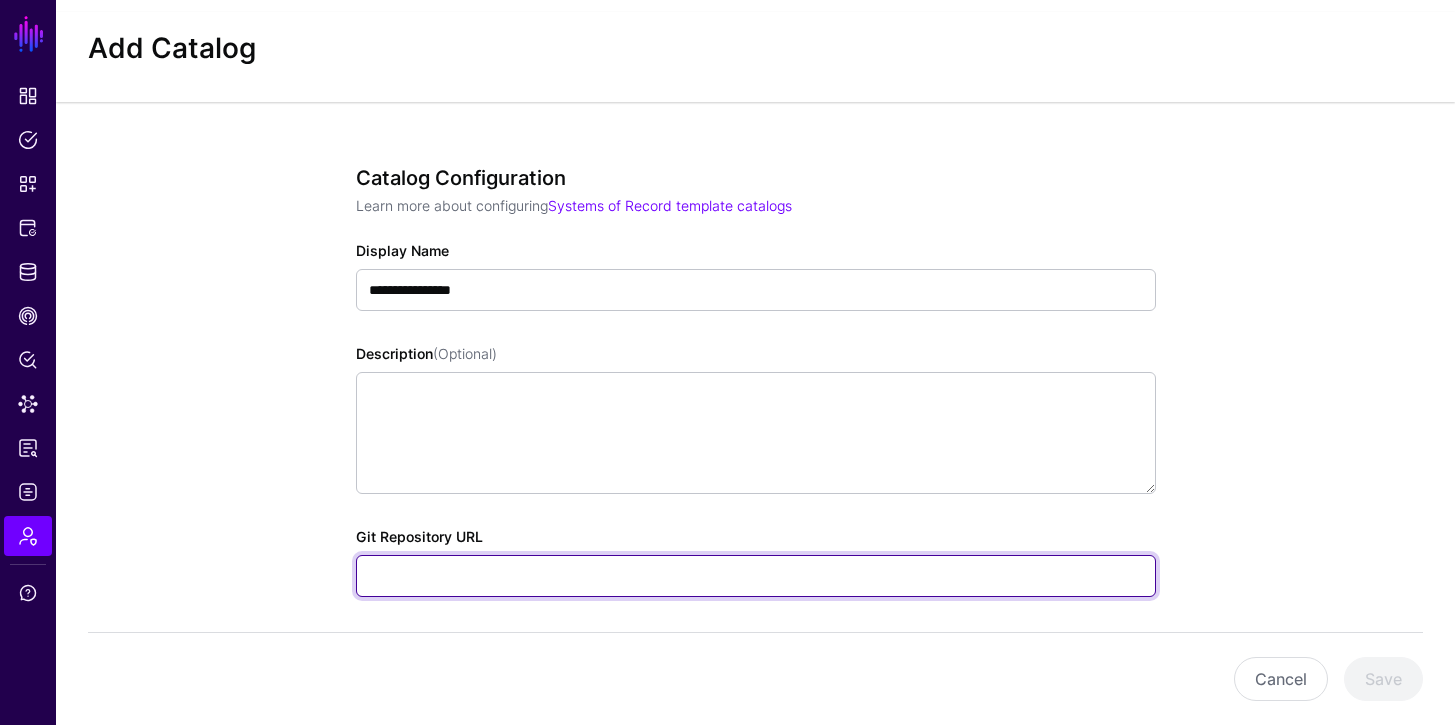 click on "Git Repository URL" at bounding box center (756, 576) 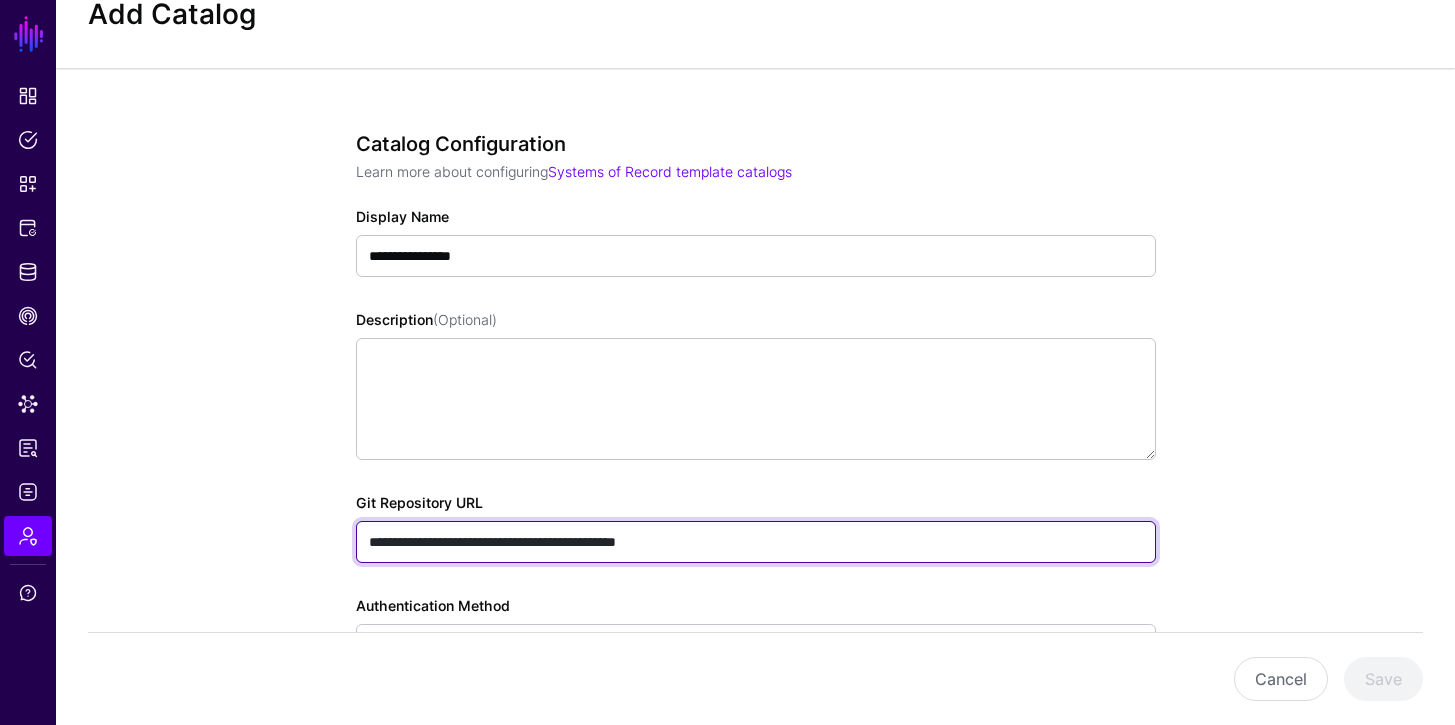 scroll, scrollTop: 256, scrollLeft: 0, axis: vertical 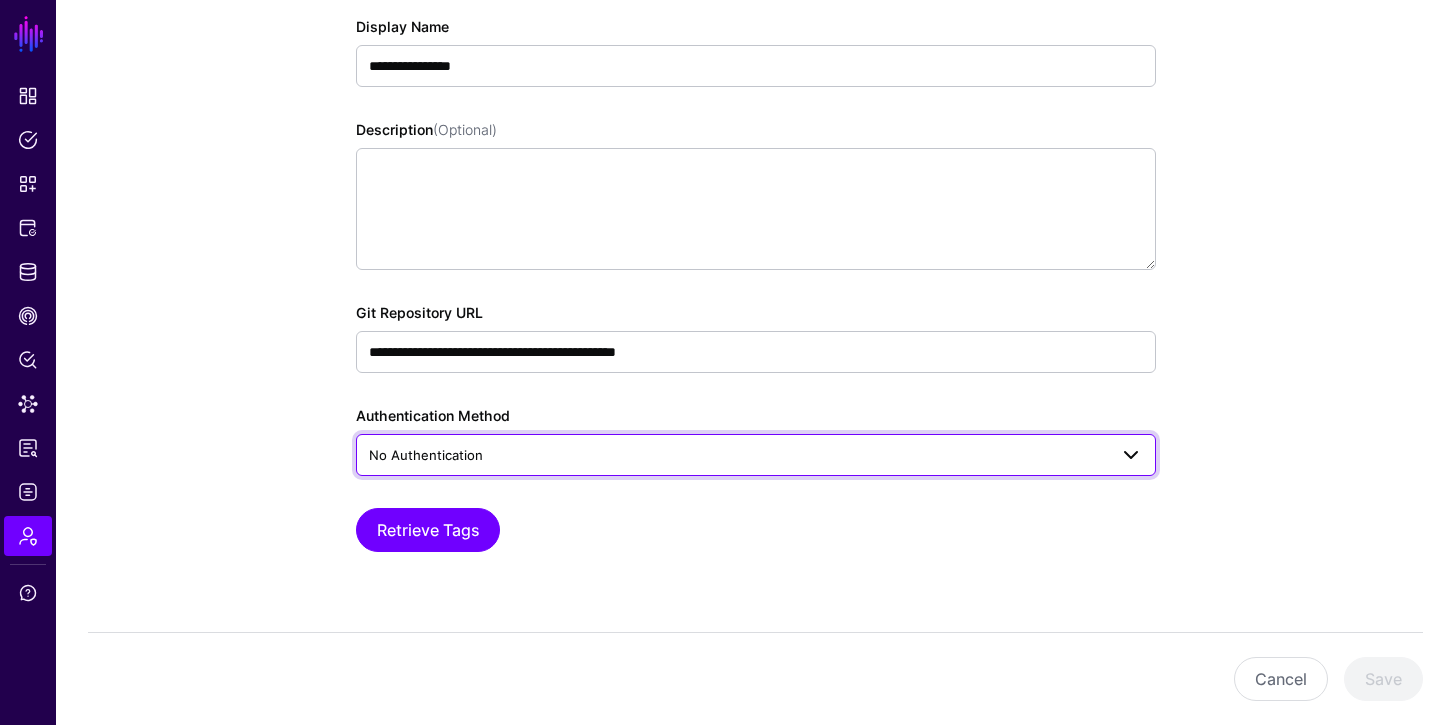 click on "No Authentication" at bounding box center [738, 455] 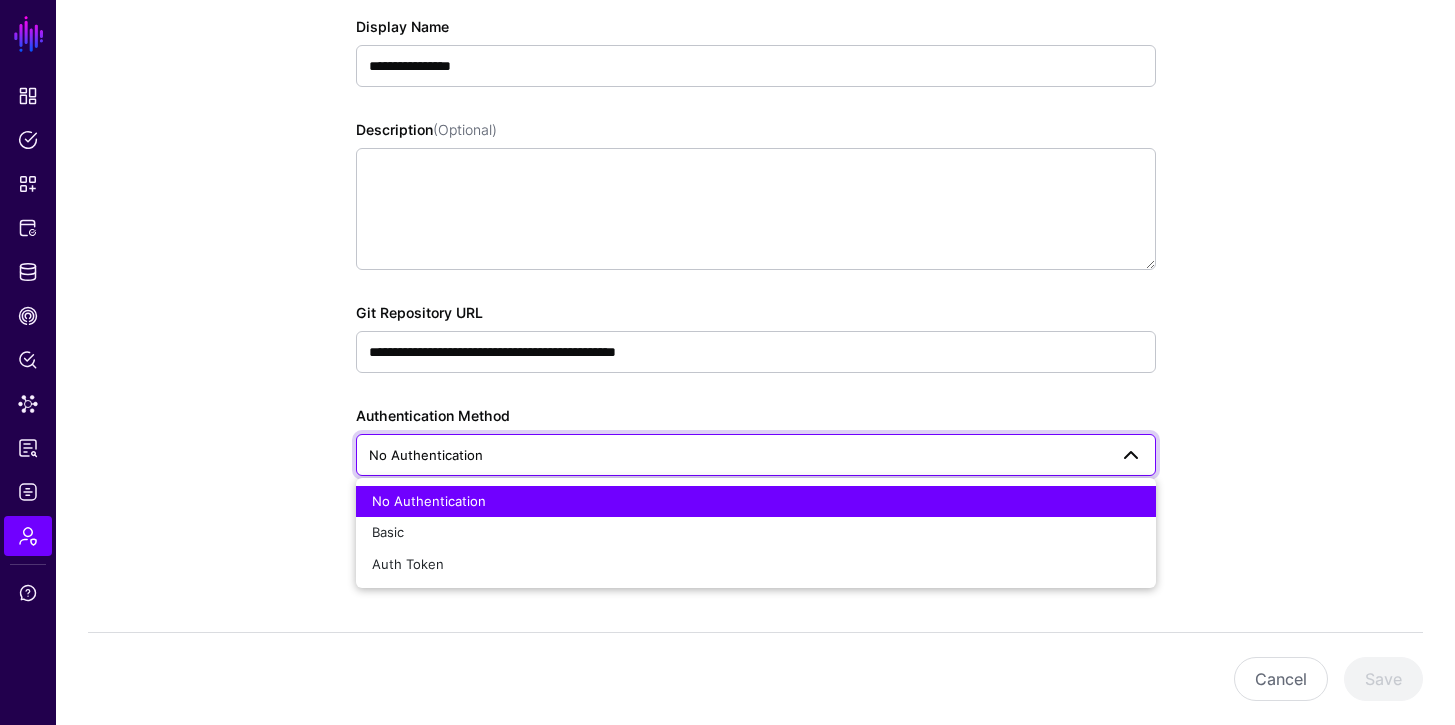 click on "No Authentication" at bounding box center (738, 455) 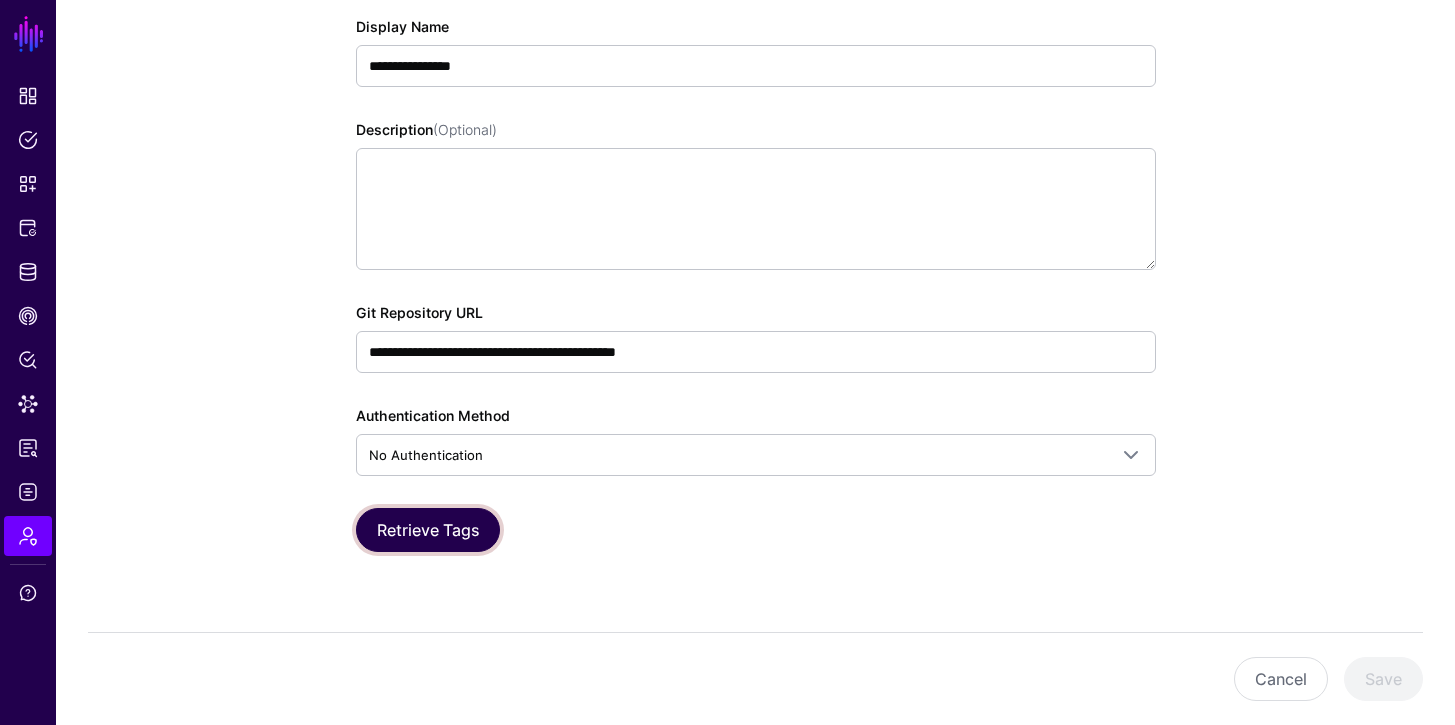 click on "Retrieve Tags" 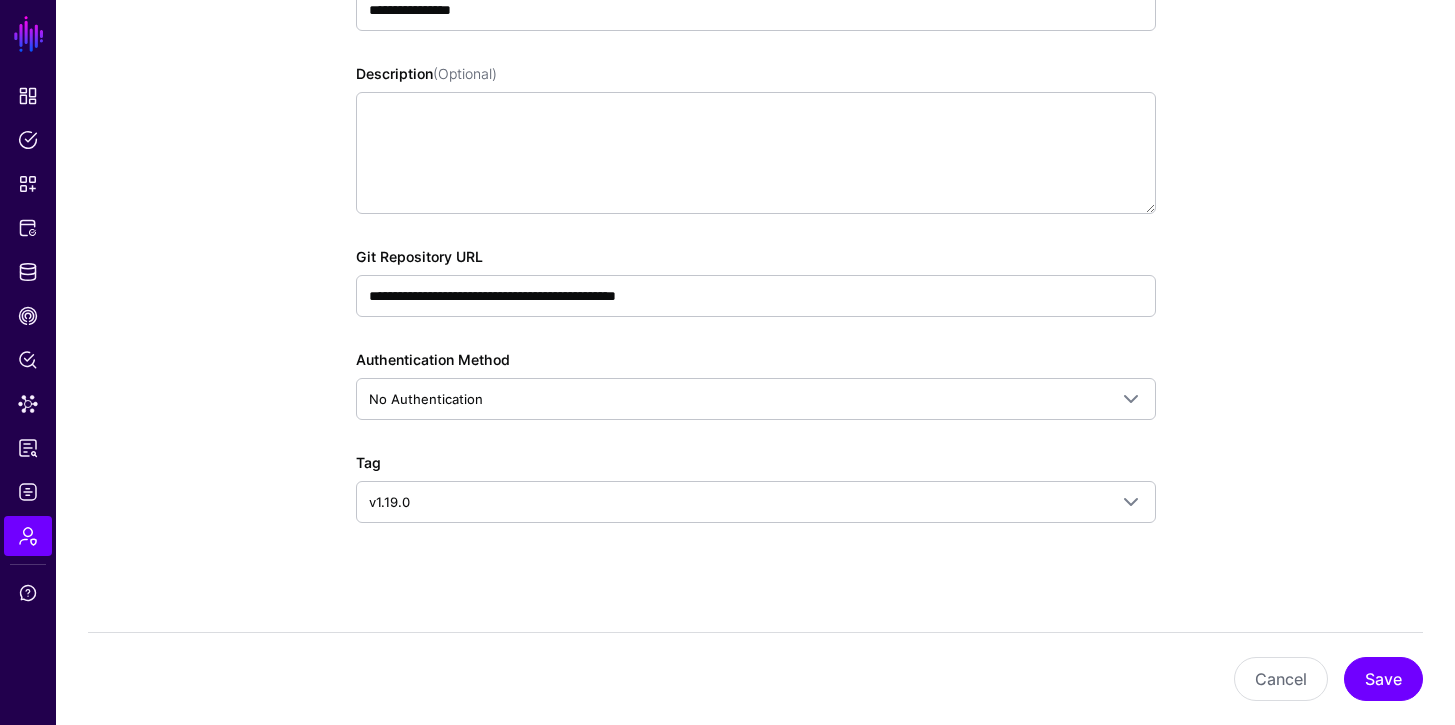 scroll, scrollTop: 317, scrollLeft: 0, axis: vertical 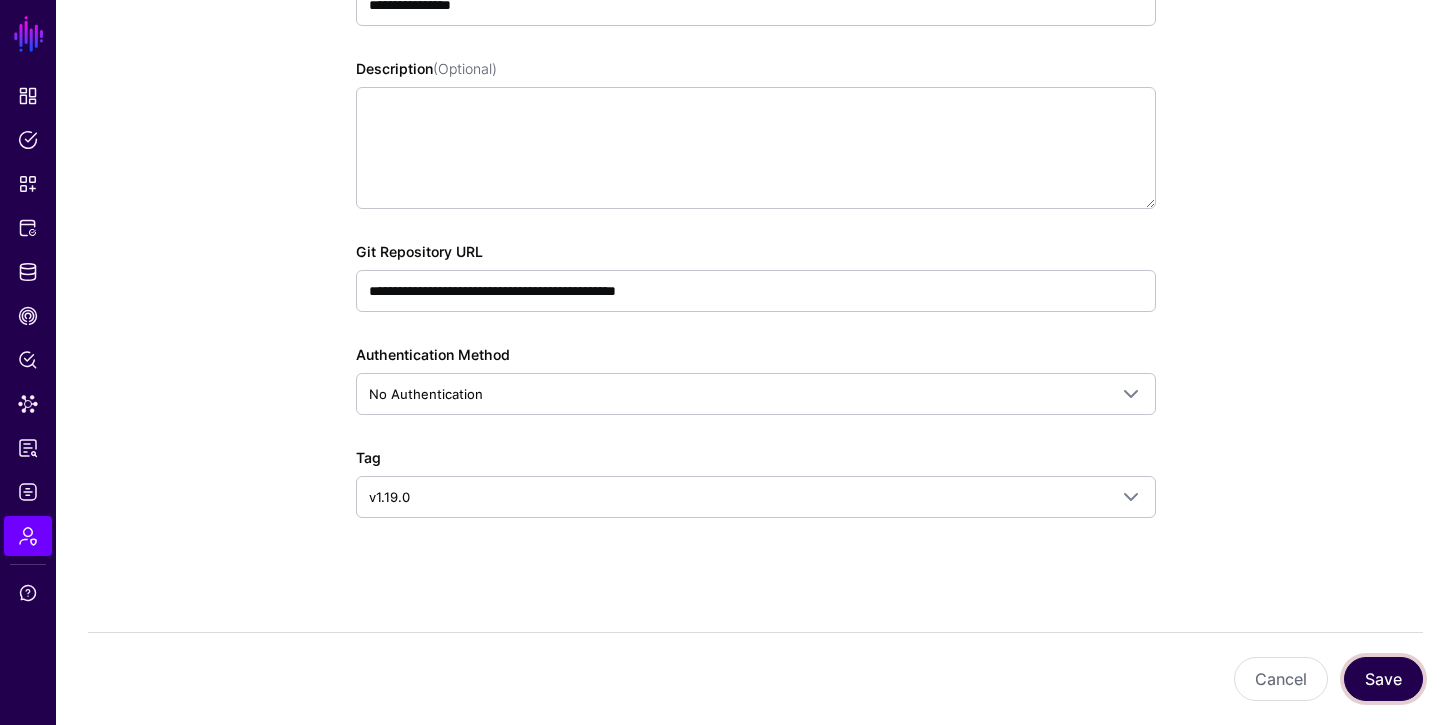 click on "Save" 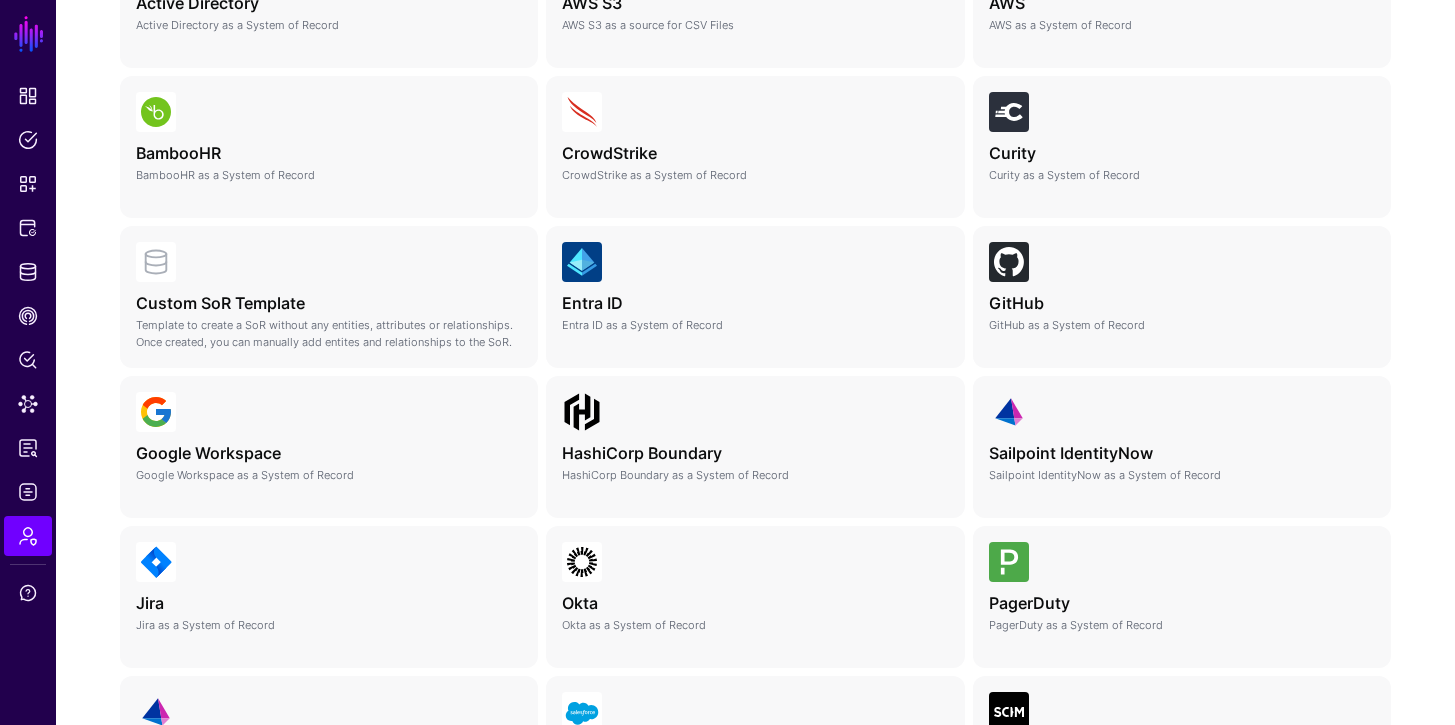 scroll, scrollTop: 404, scrollLeft: 0, axis: vertical 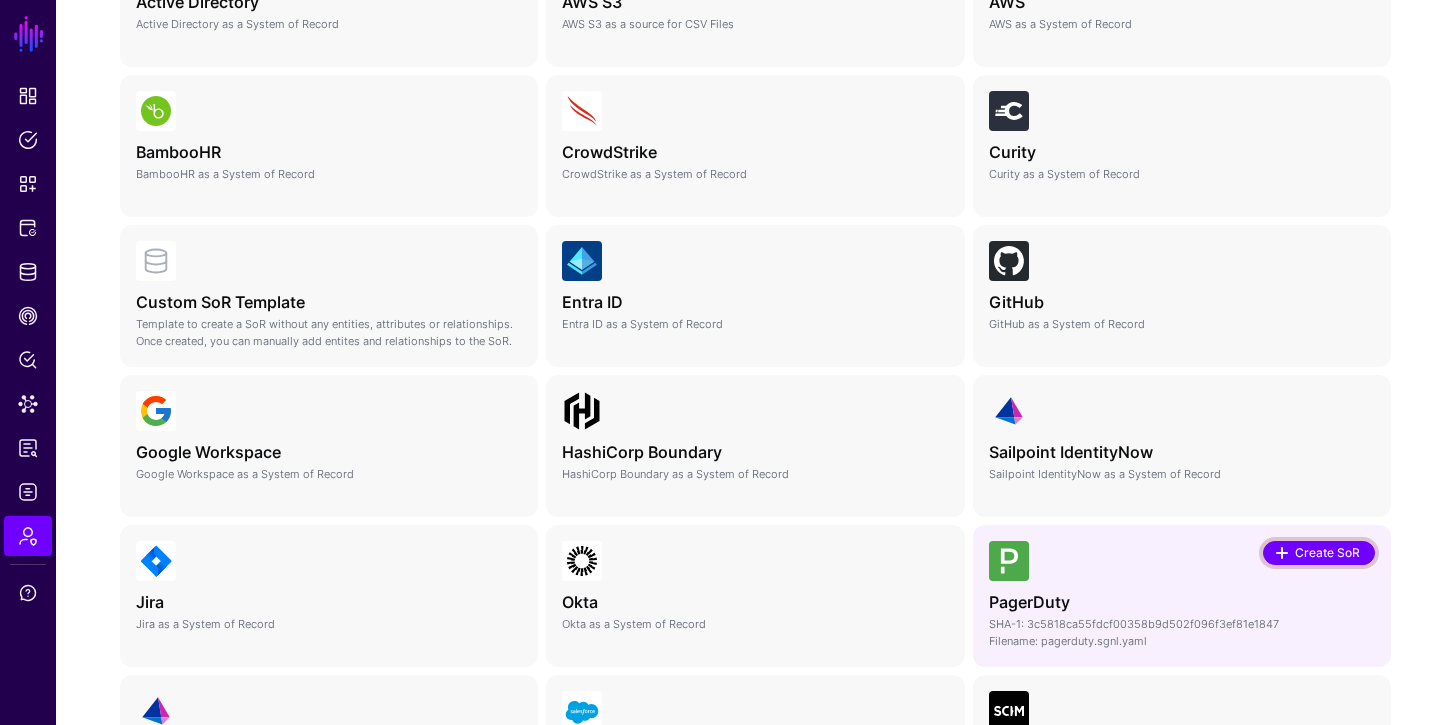 click on "Create SoR" 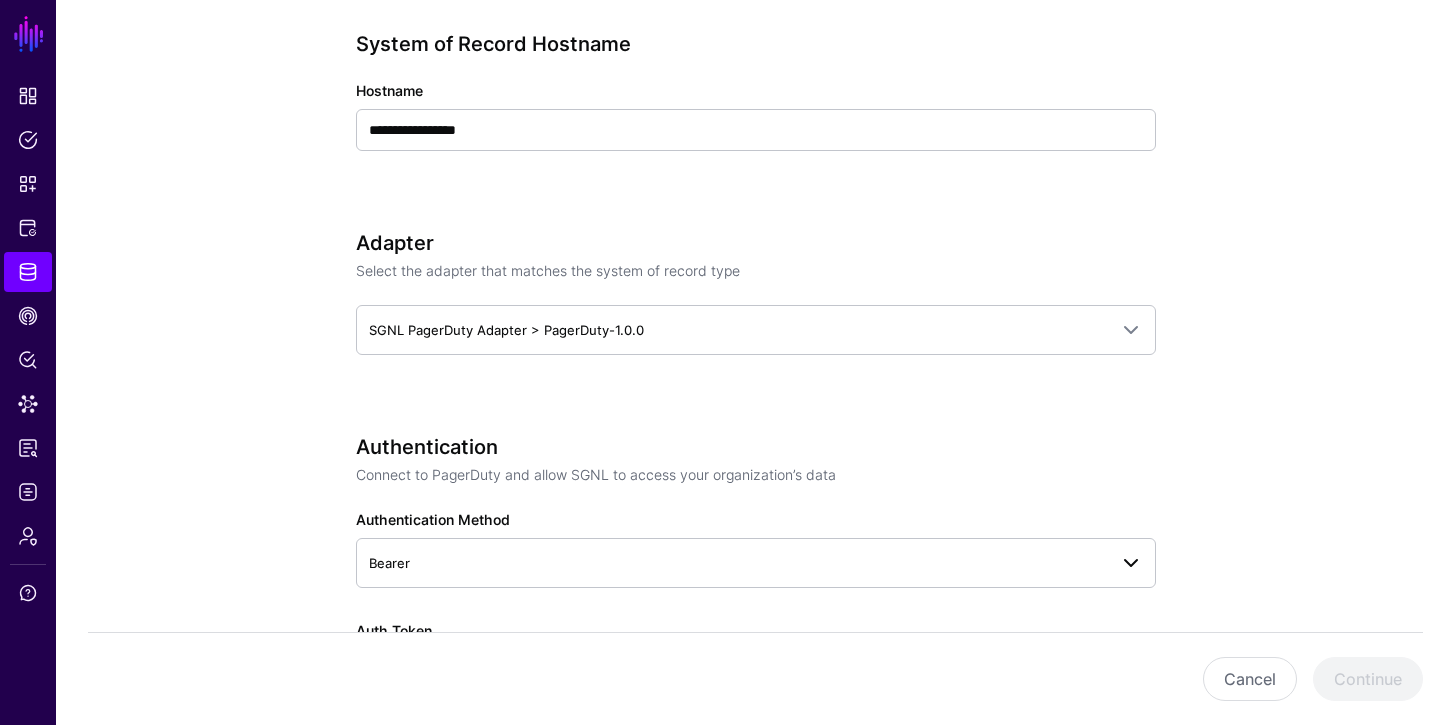 scroll, scrollTop: 810, scrollLeft: 0, axis: vertical 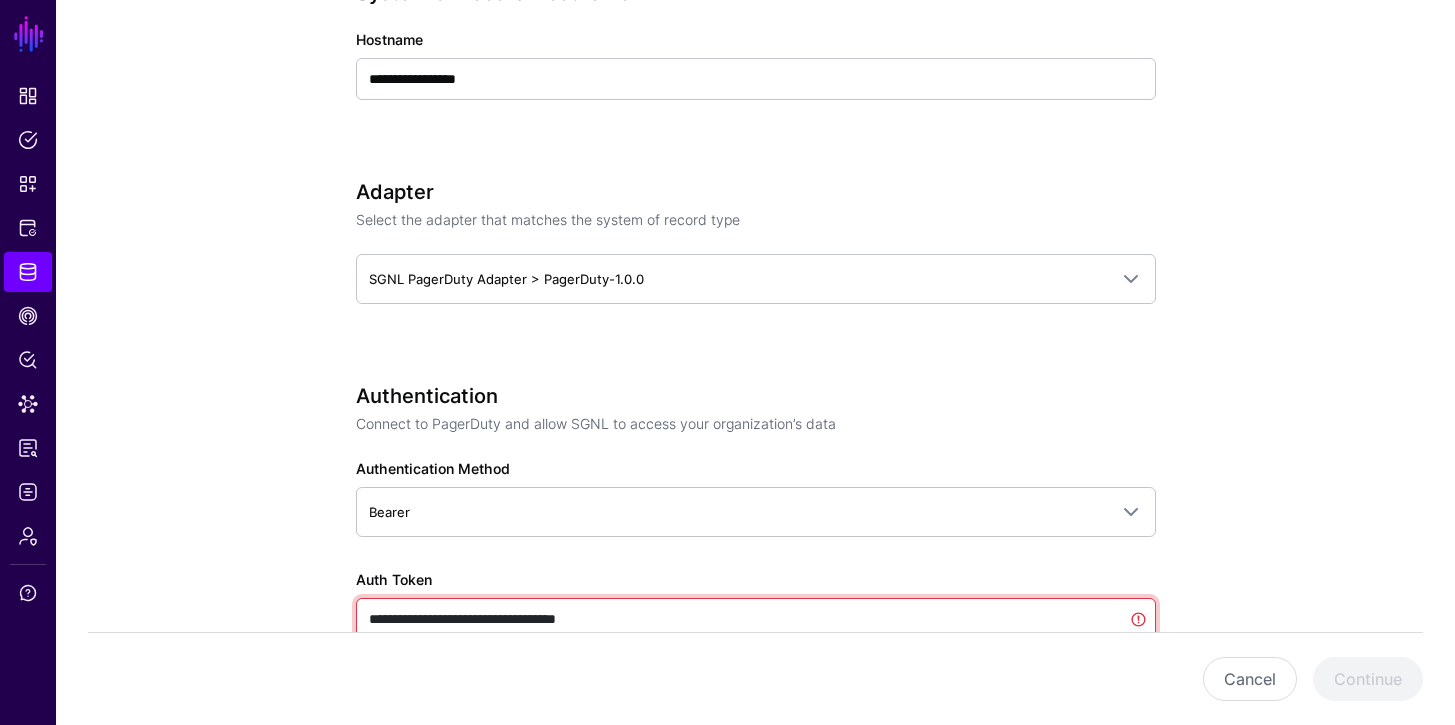 click on "**********" at bounding box center (756, 619) 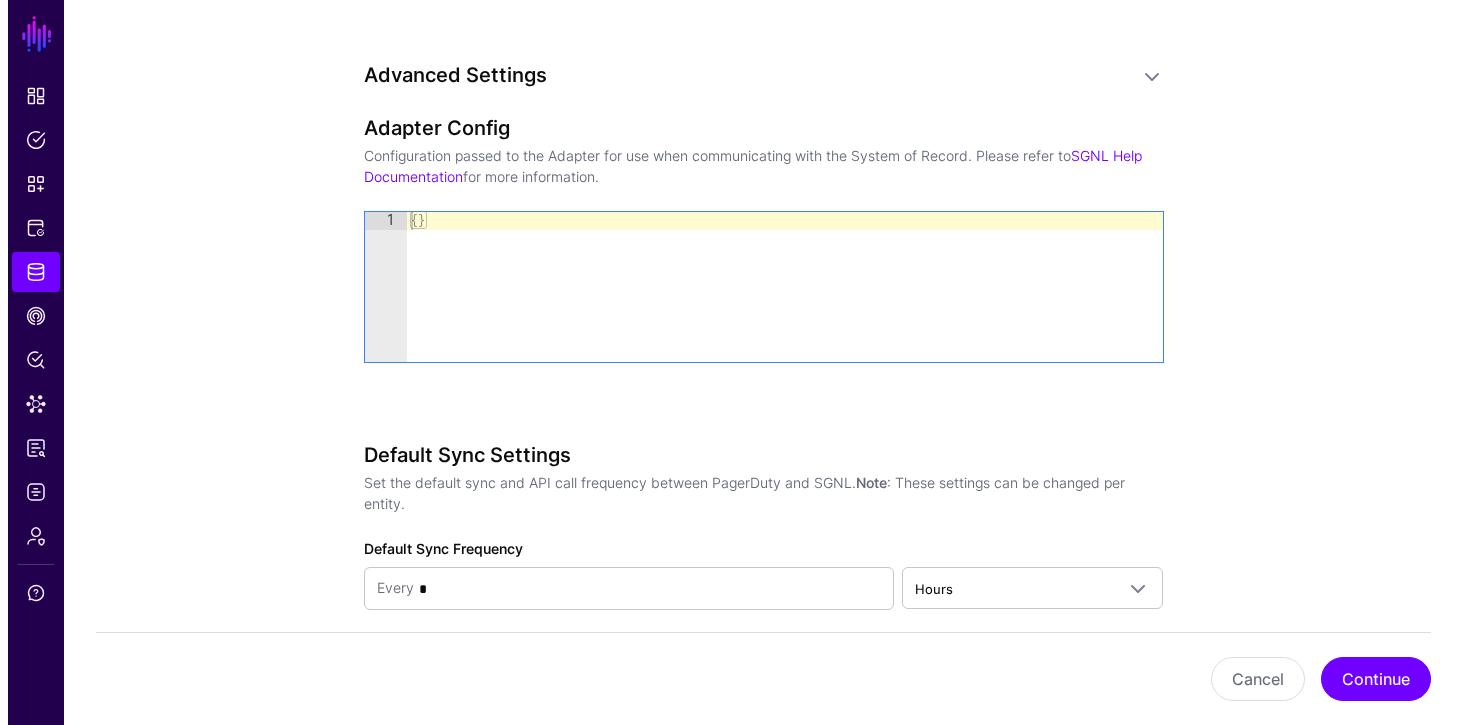 scroll, scrollTop: 1661, scrollLeft: 0, axis: vertical 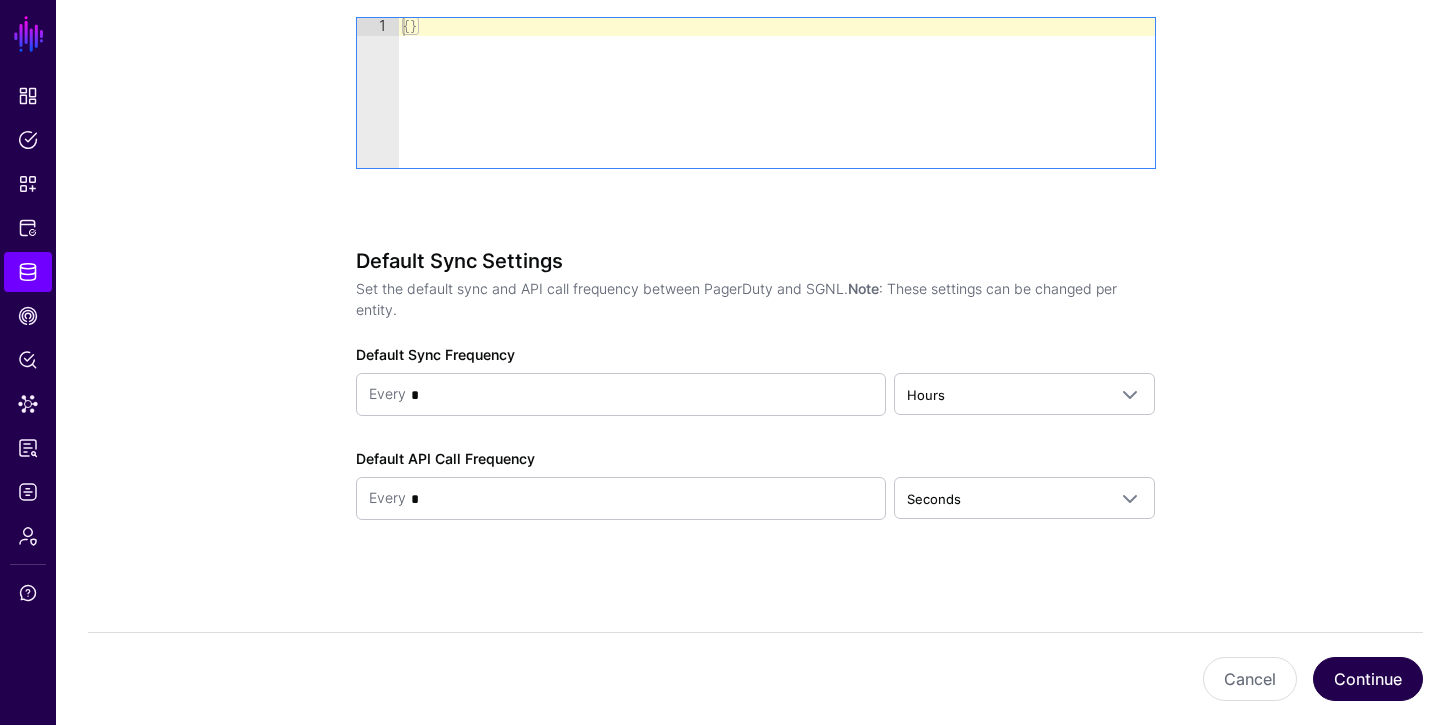 type on "**********" 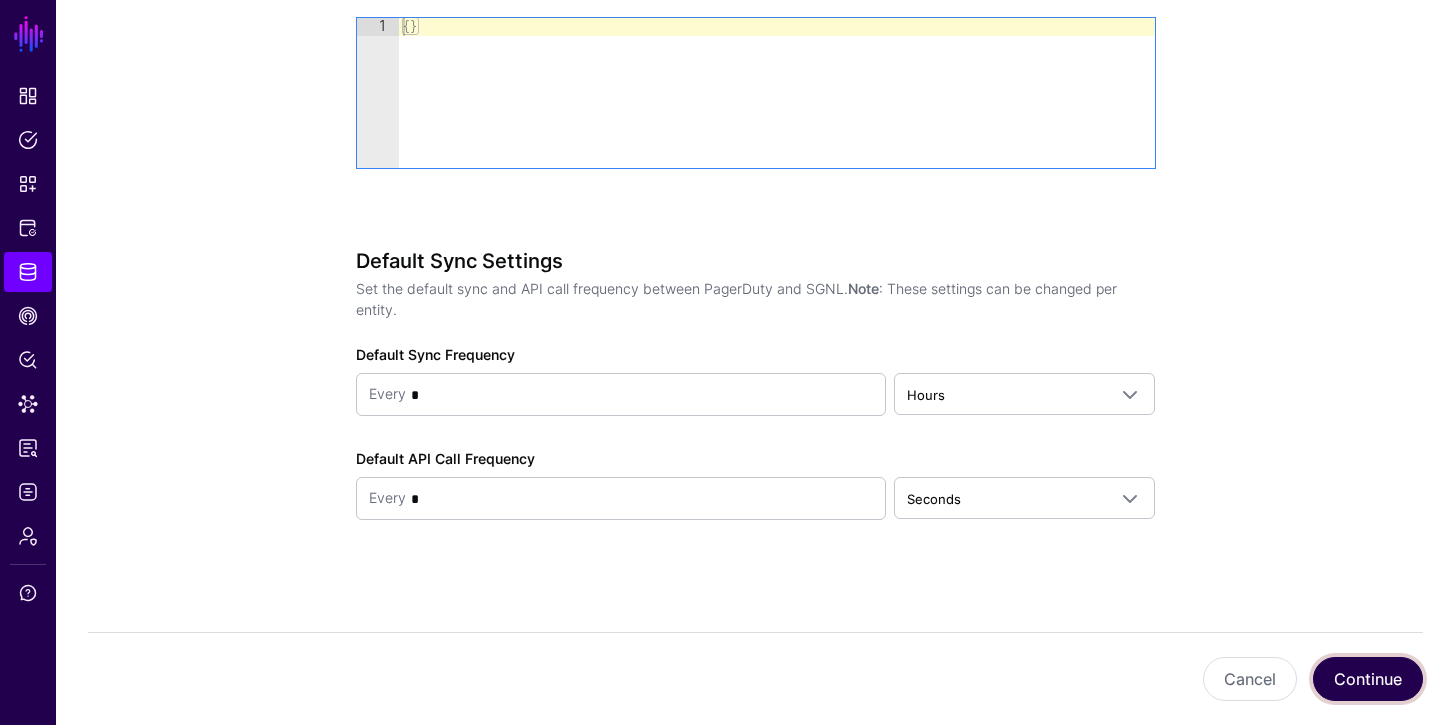 click on "Continue" 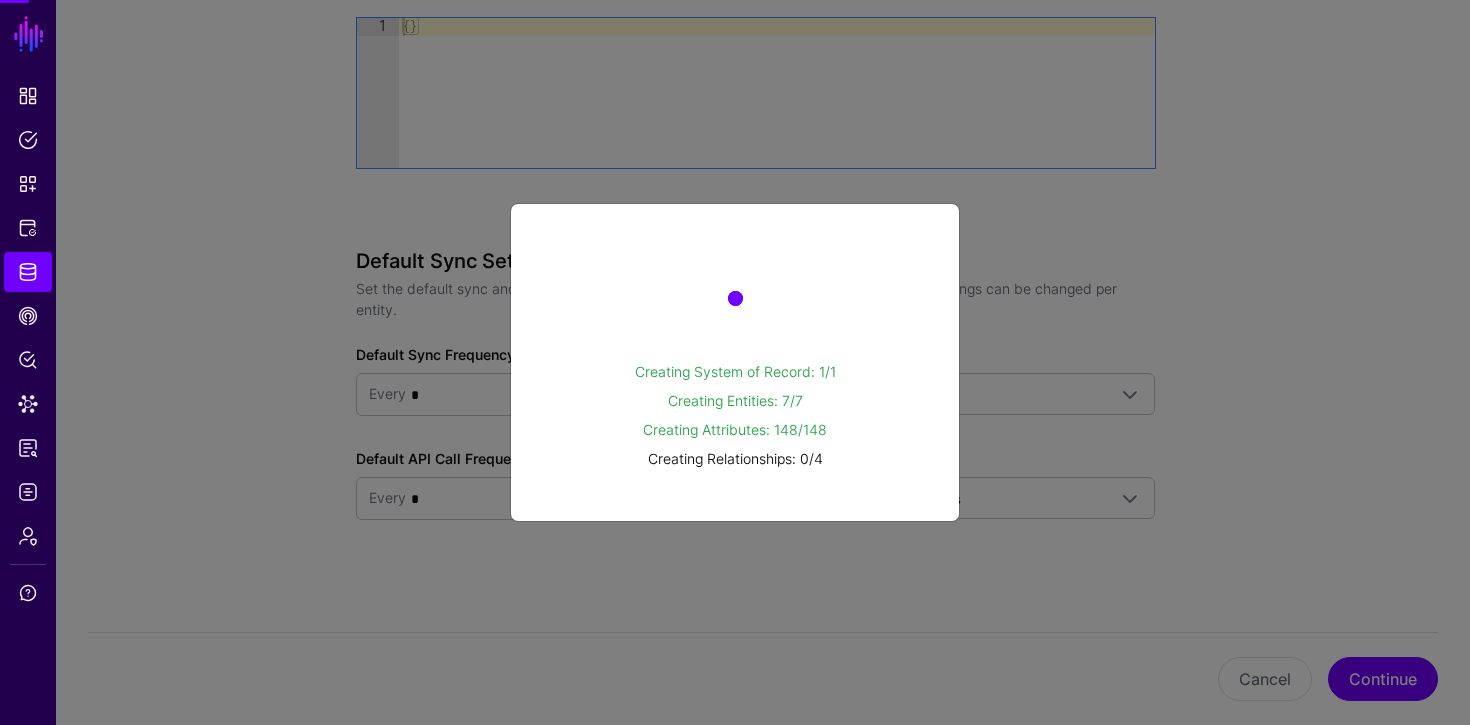scroll, scrollTop: 0, scrollLeft: 0, axis: both 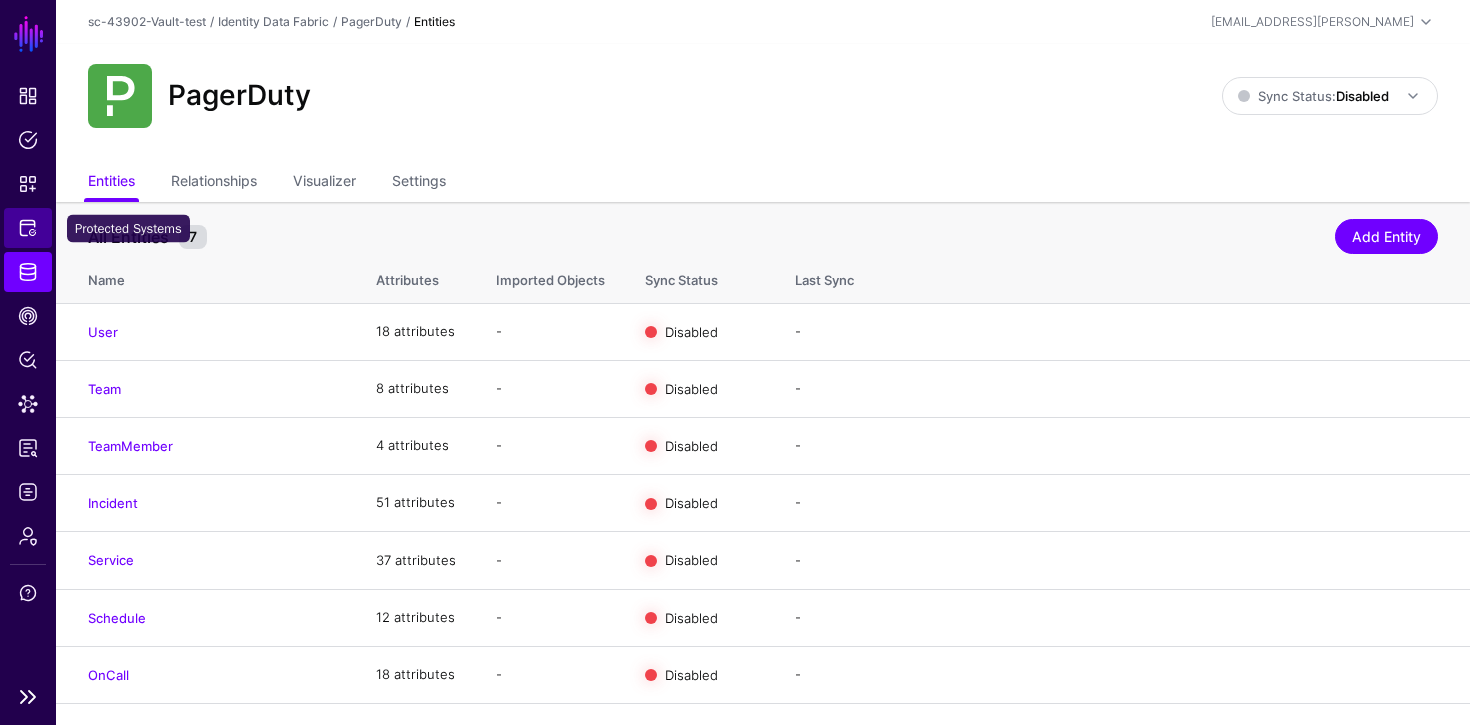 click on "Protected Systems" 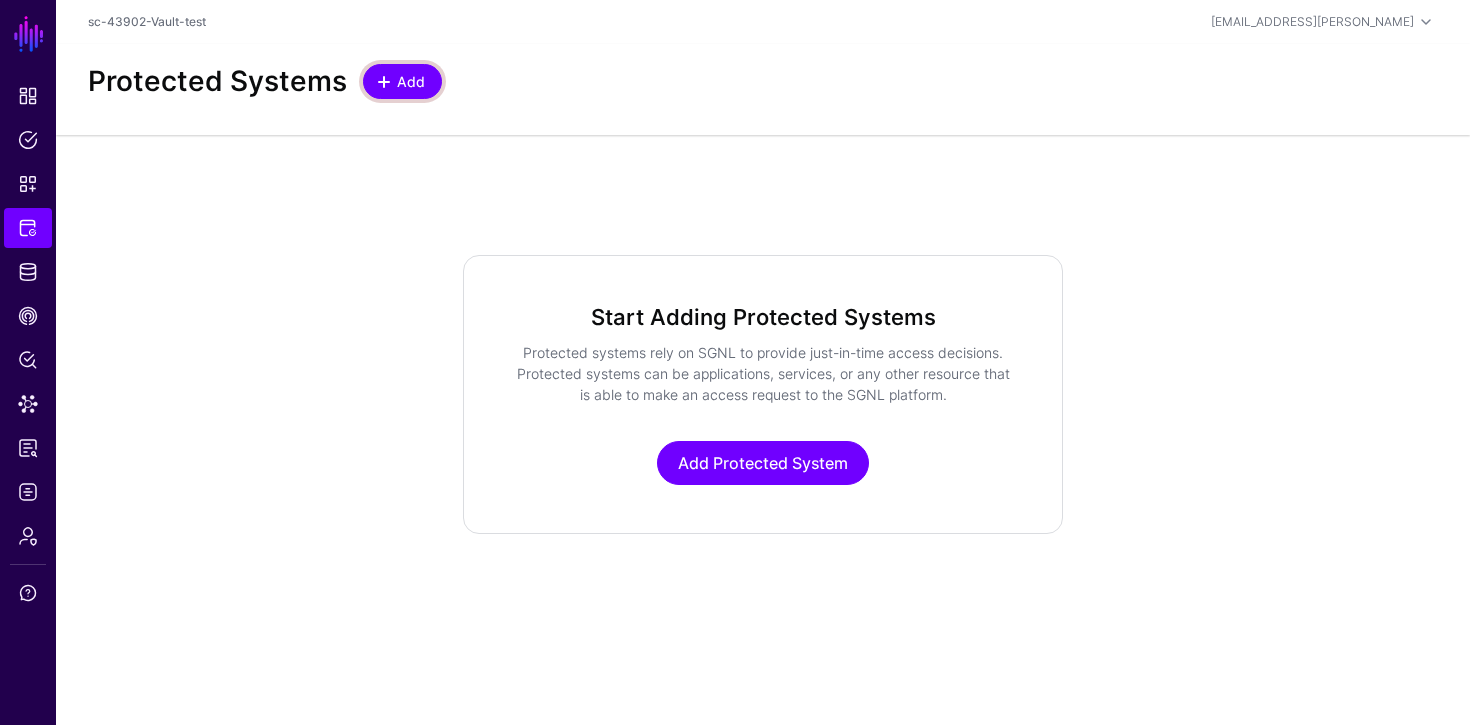 click on "Add" 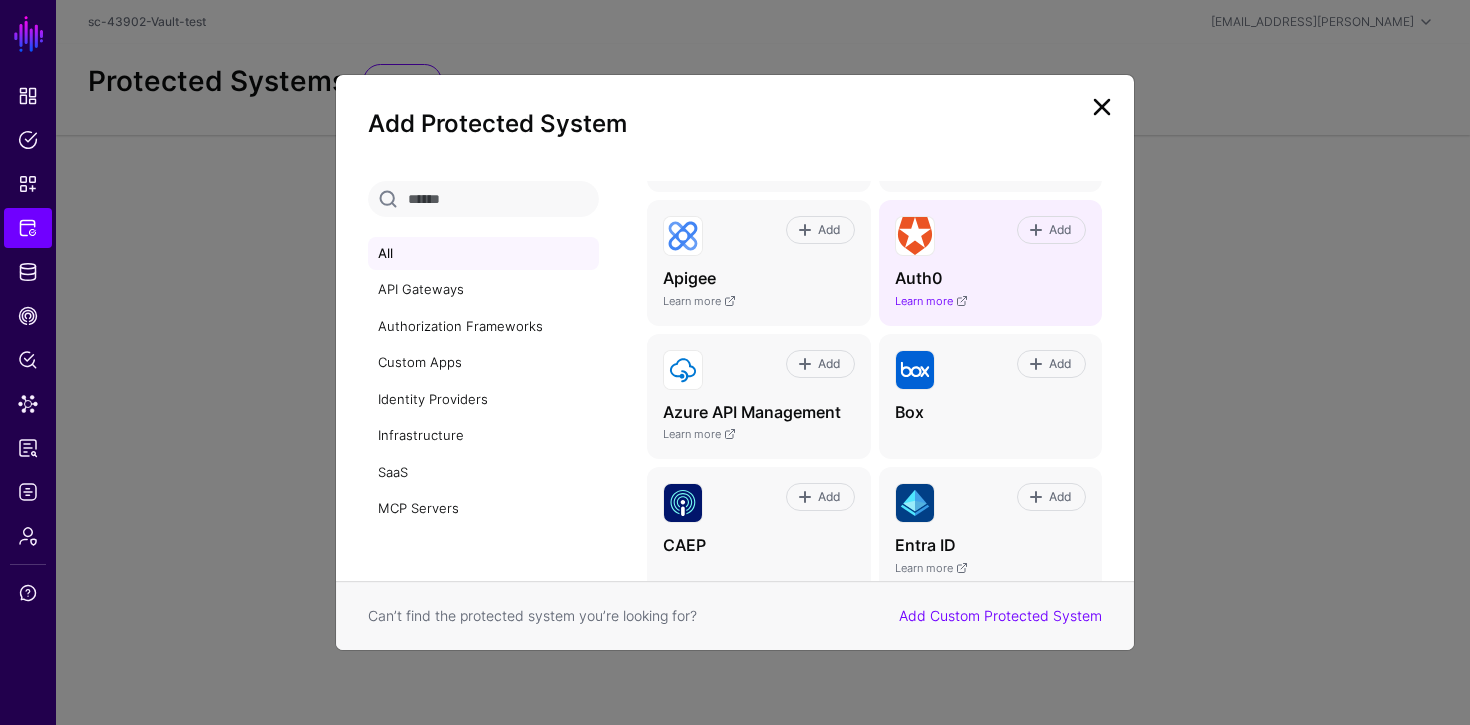 scroll, scrollTop: 153, scrollLeft: 0, axis: vertical 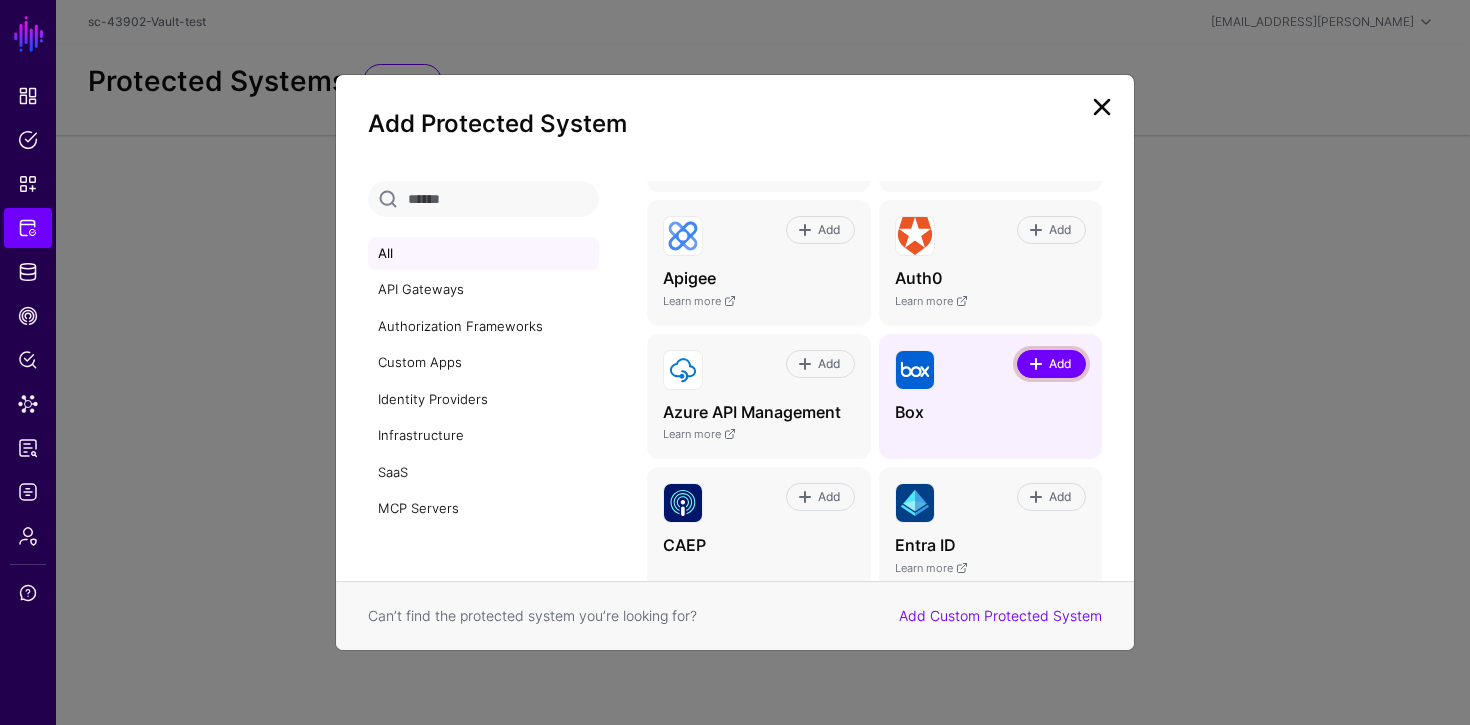 click on "Add" 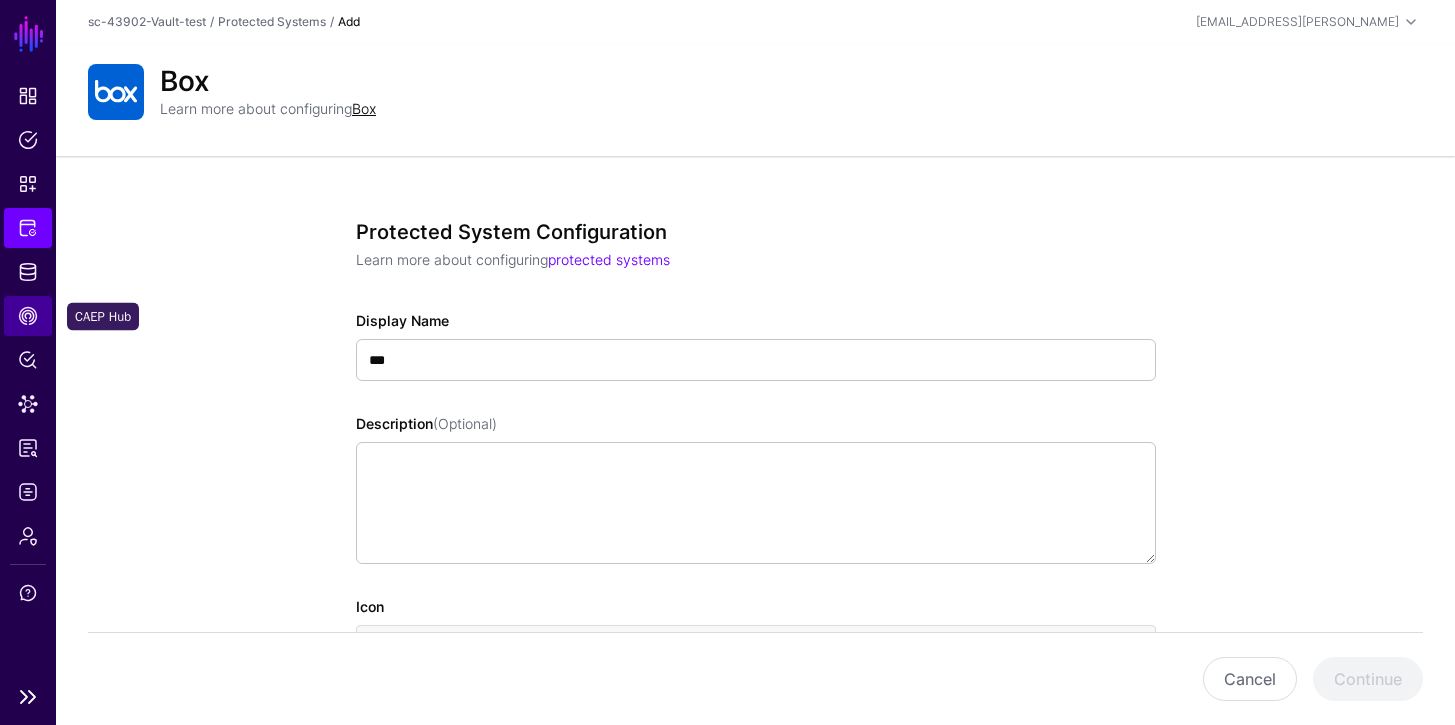 click on "CAEP Hub" 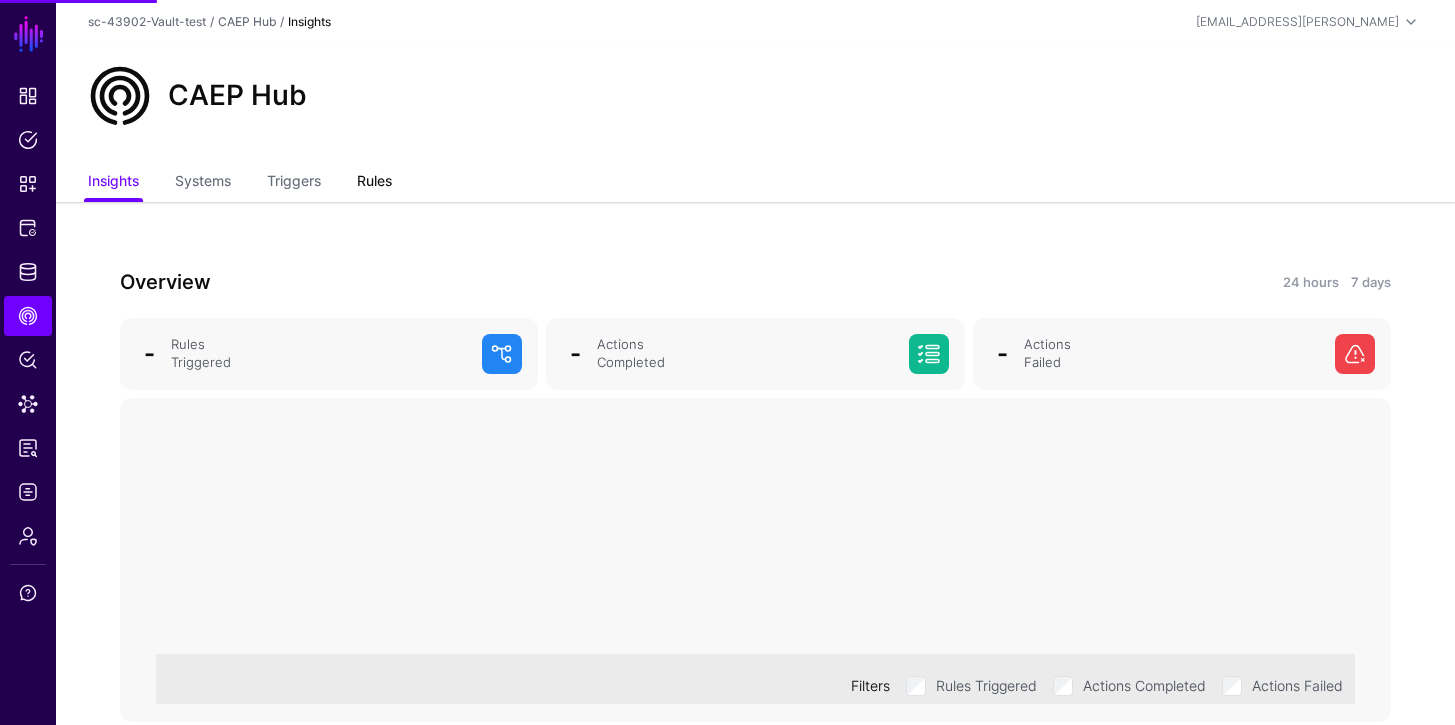 click on "Rules" 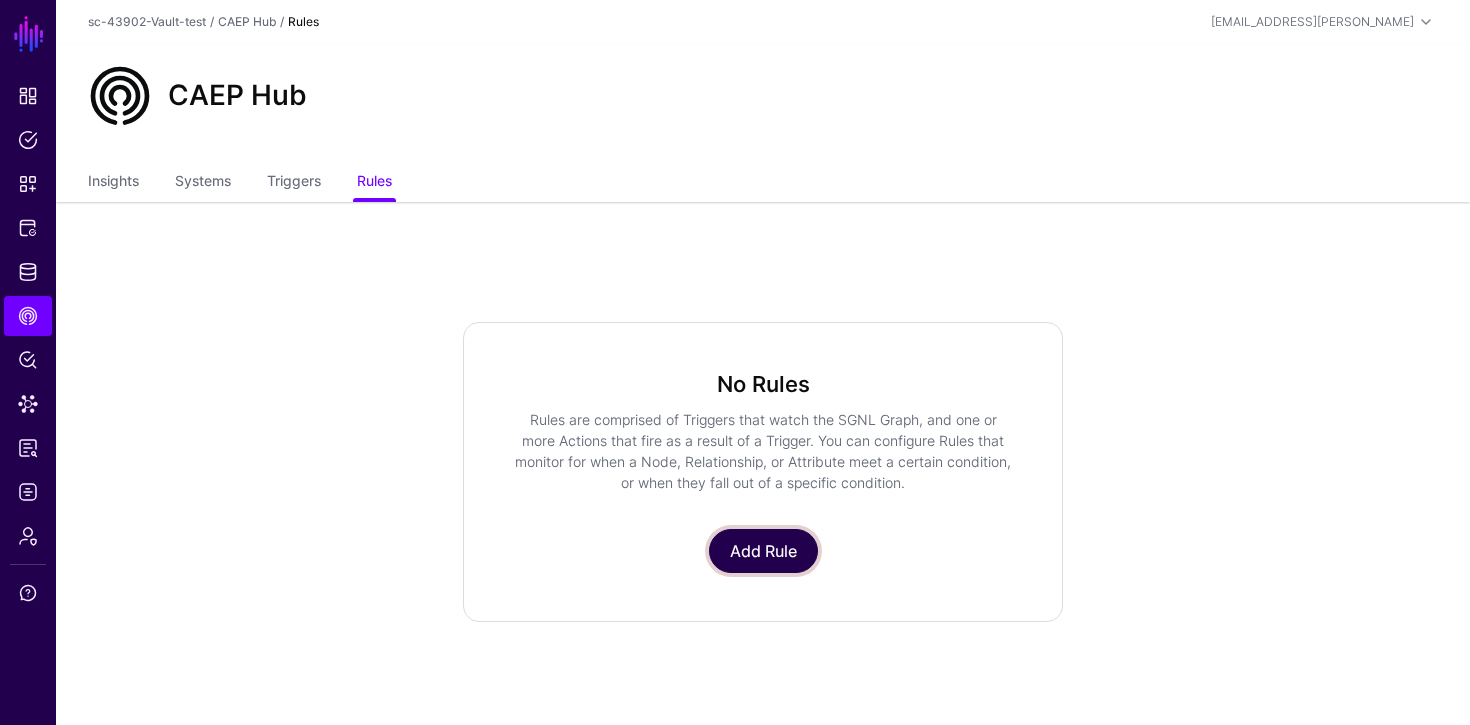 click on "Add Rule" 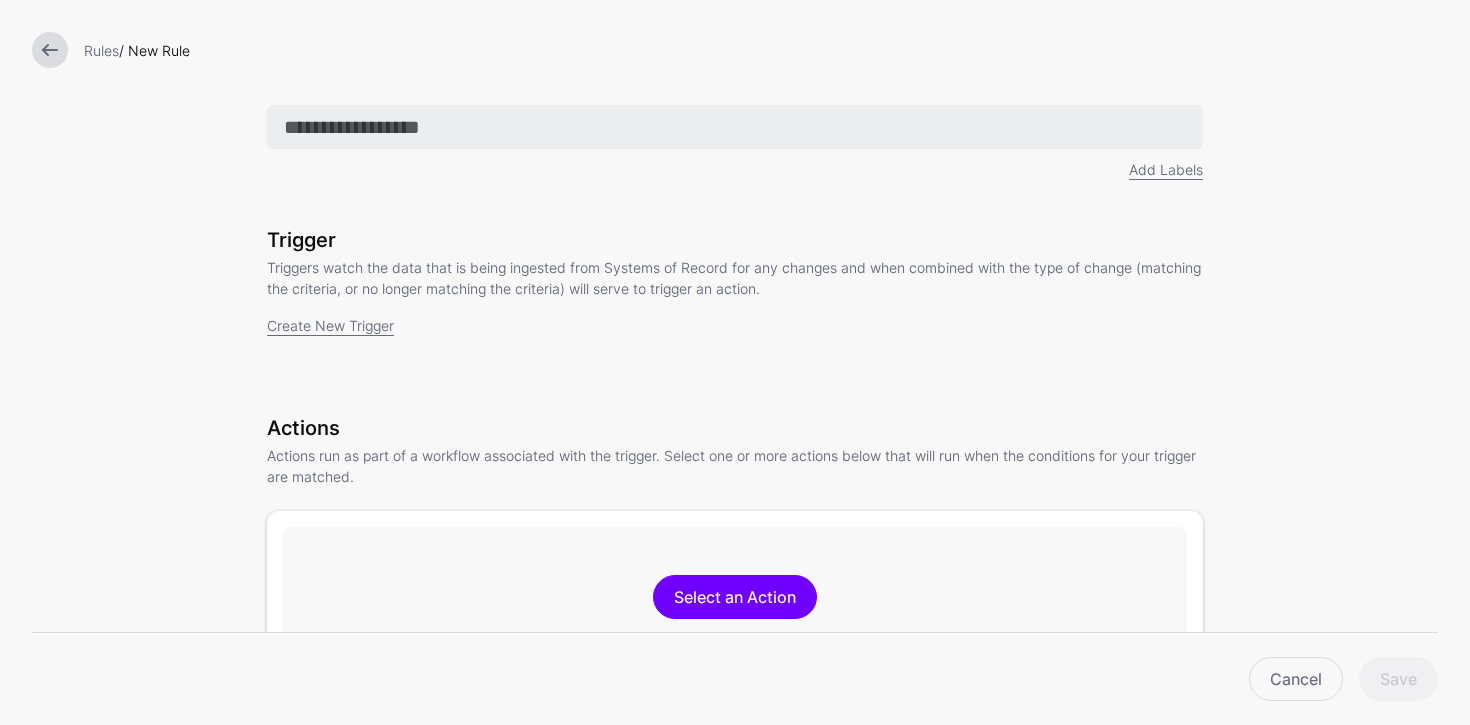 click at bounding box center [735, 127] 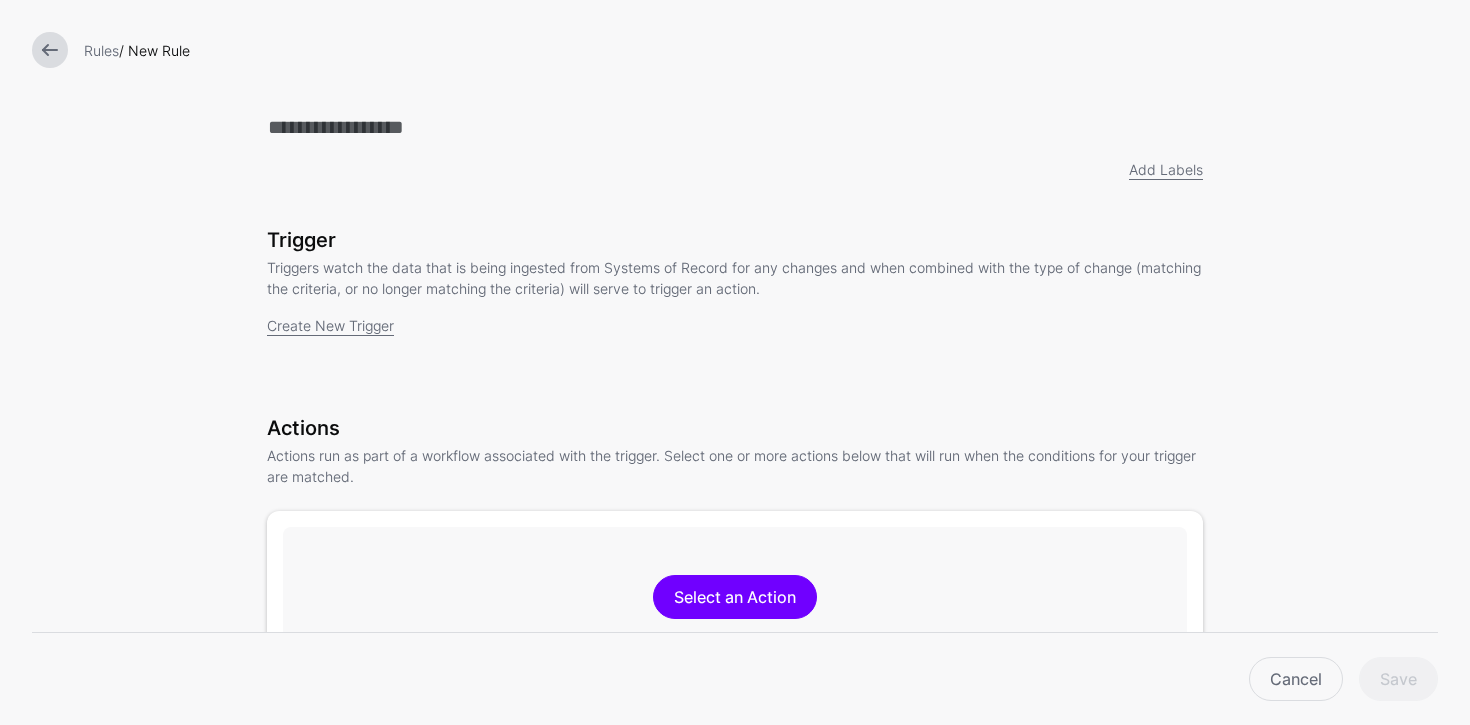 type on "**********" 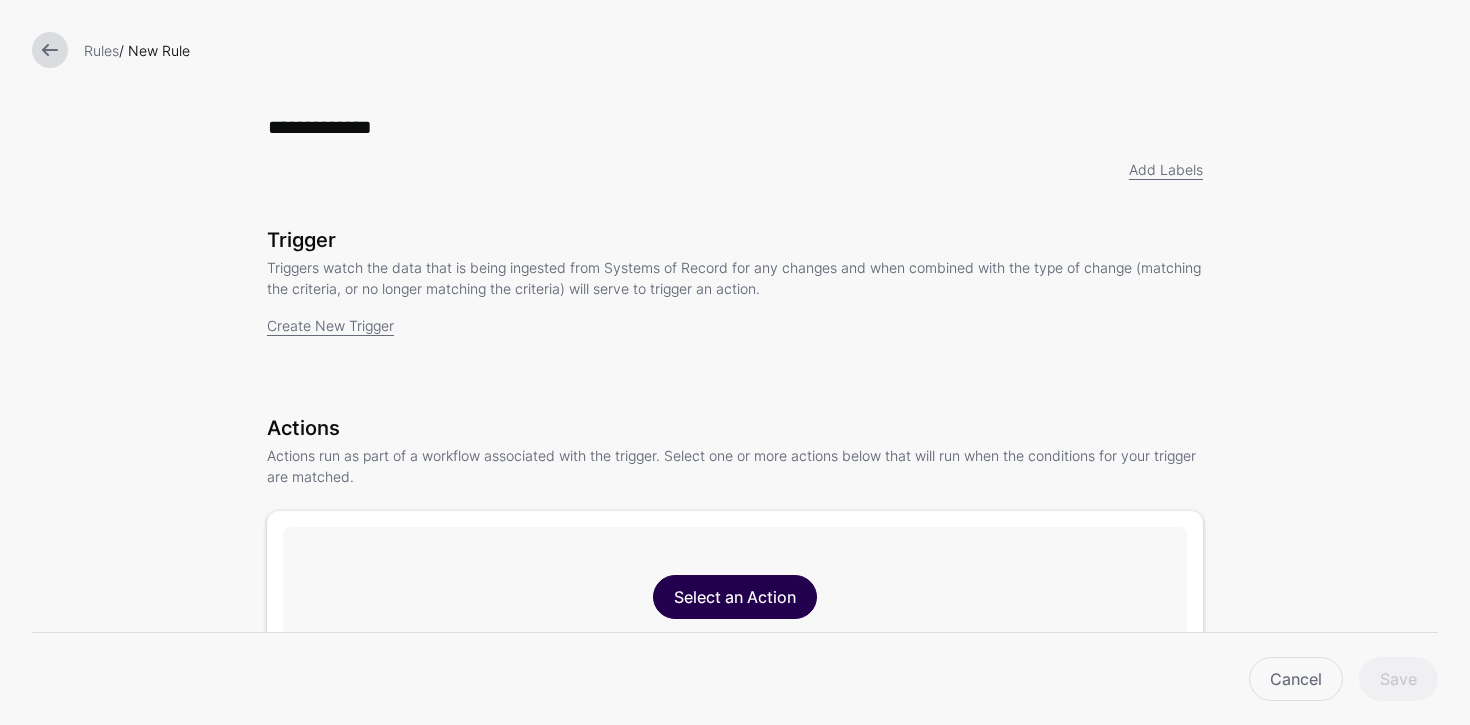 click on "Select an Action" at bounding box center [735, 597] 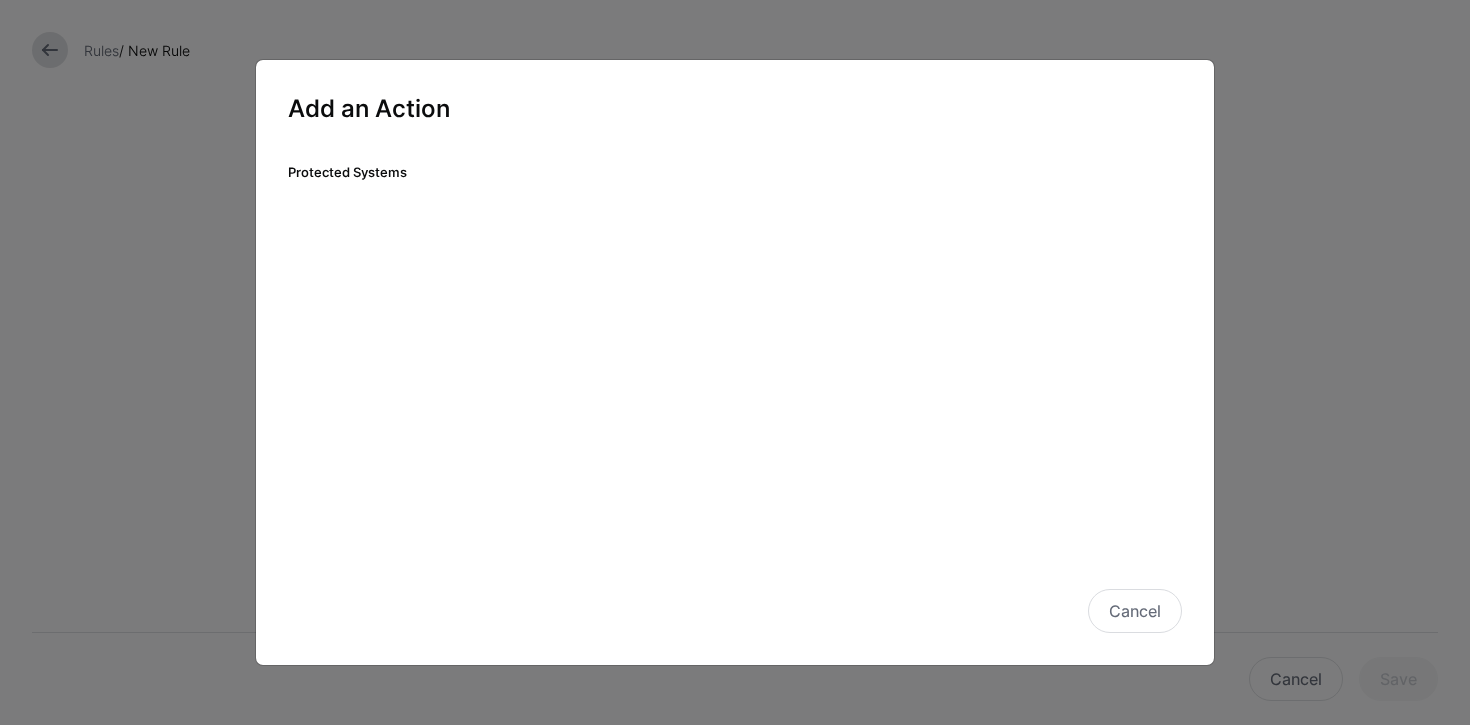 drag, startPoint x: 1144, startPoint y: 615, endPoint x: 934, endPoint y: 500, distance: 239.42639 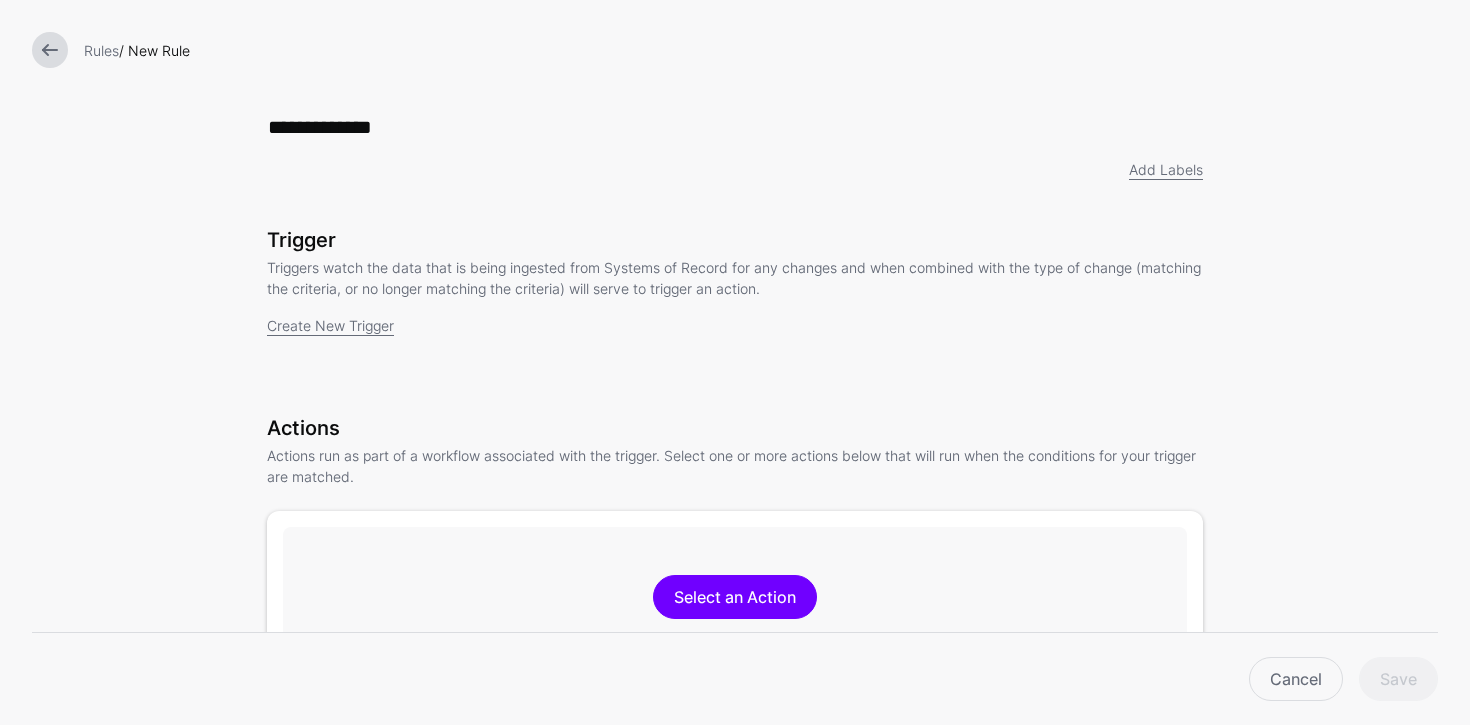 click at bounding box center (50, 50) 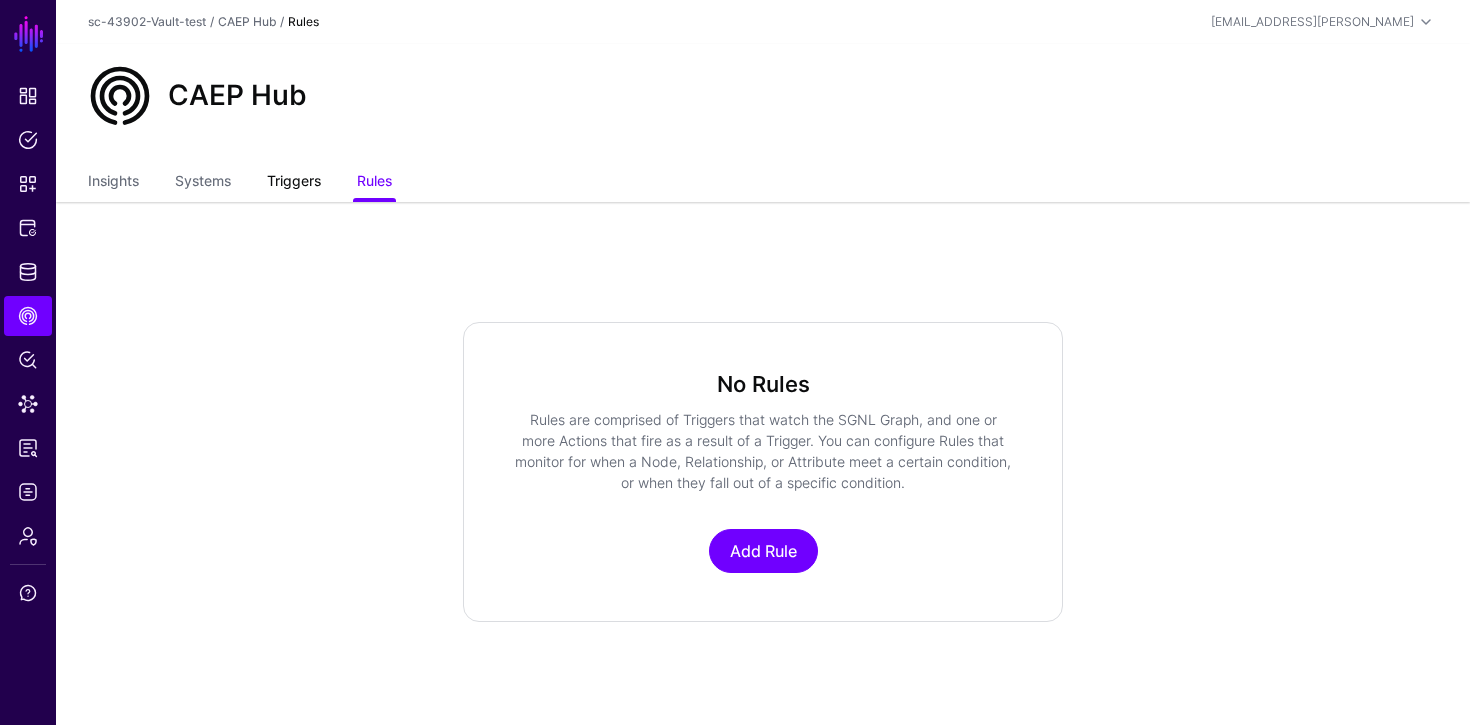 click on "Triggers" 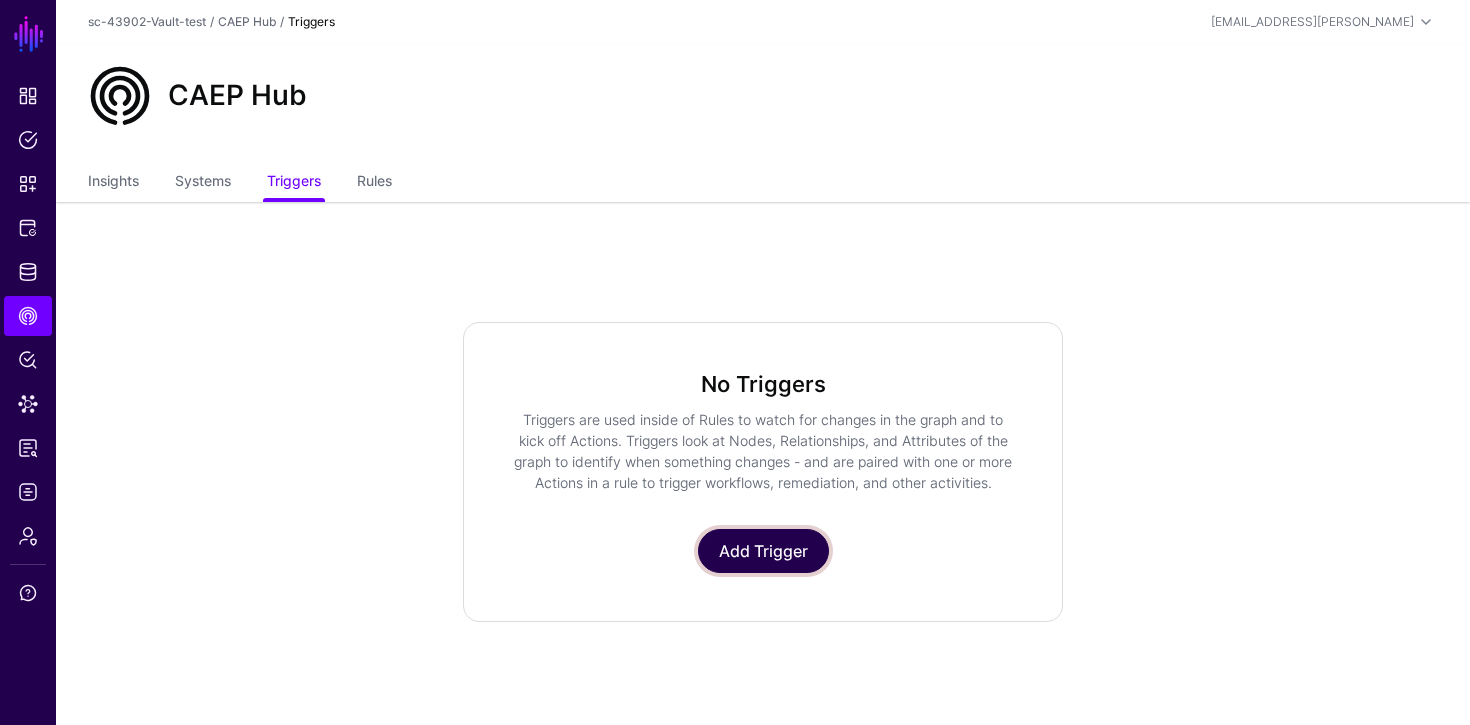 click on "Add Trigger" 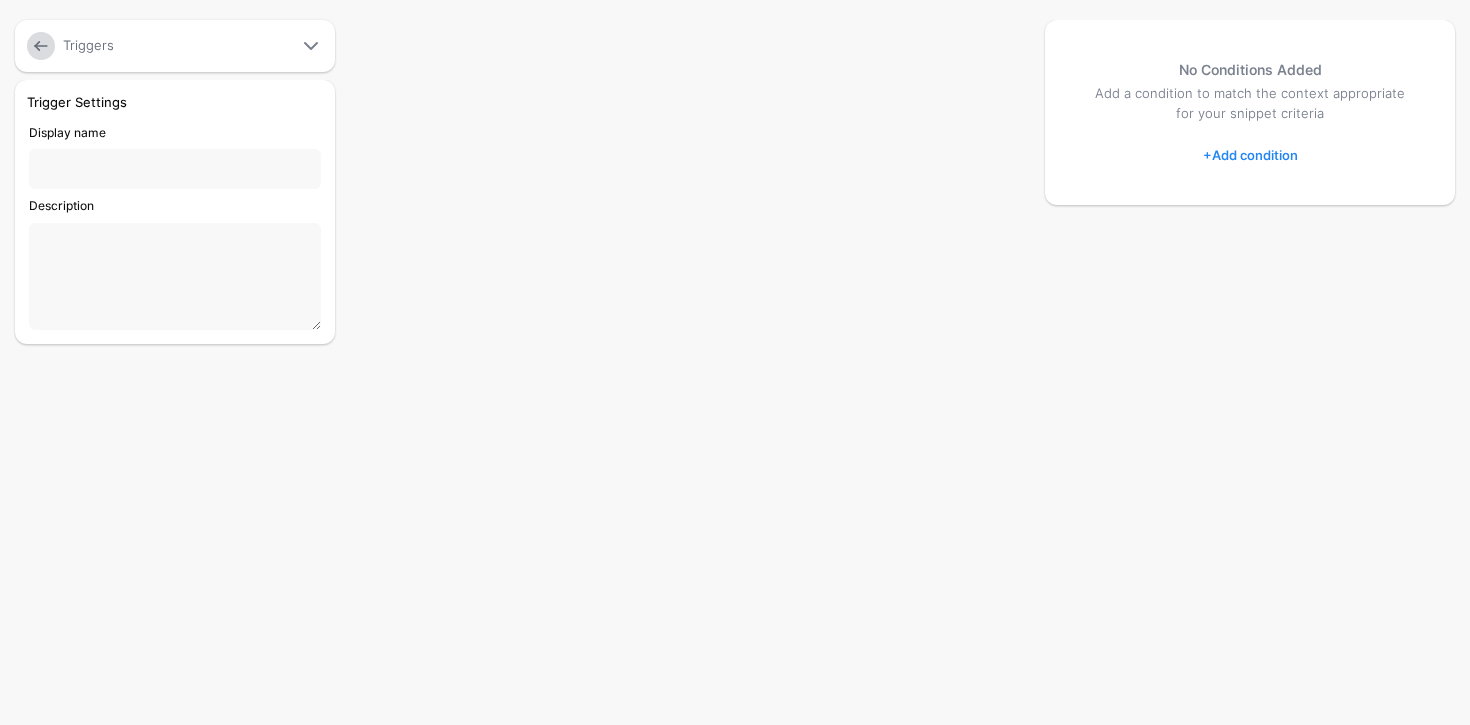 click on "Triggers" at bounding box center (159, 46) 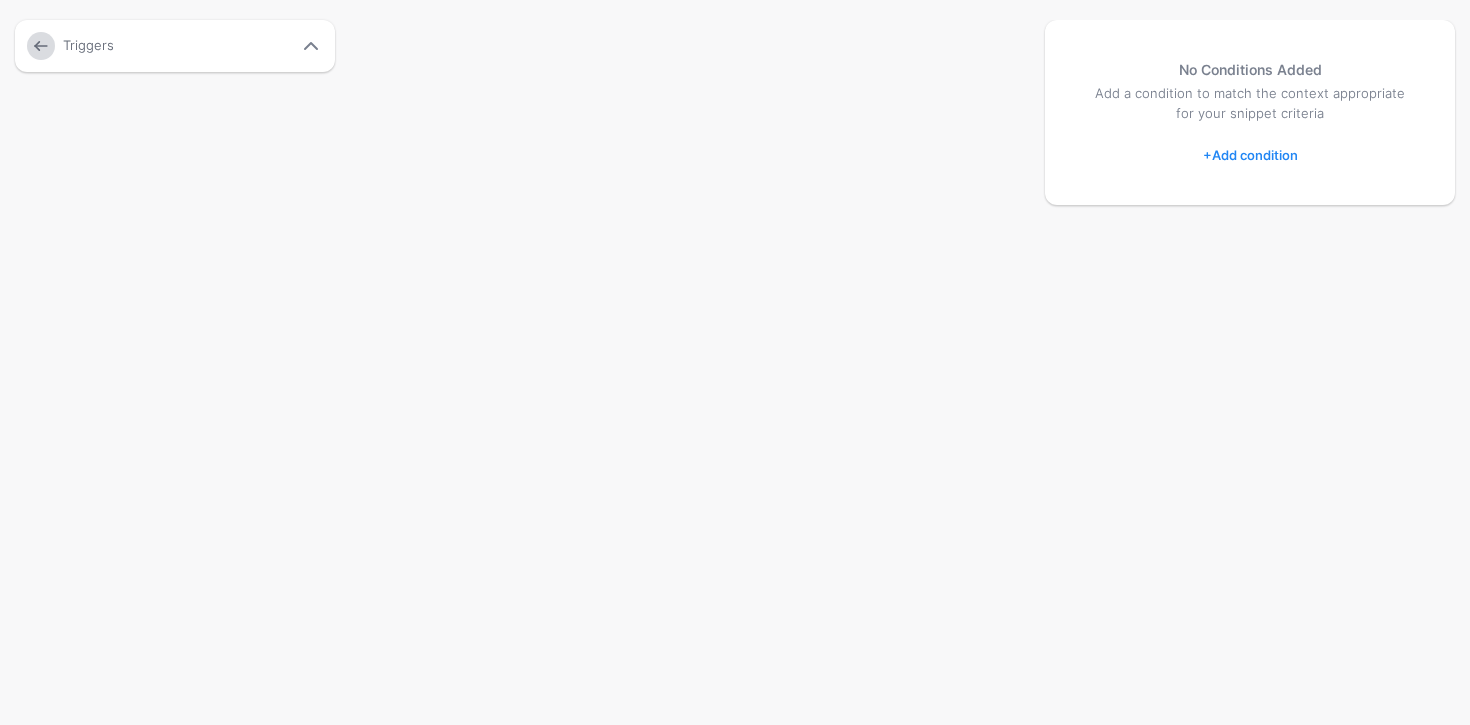 click at bounding box center [311, 46] 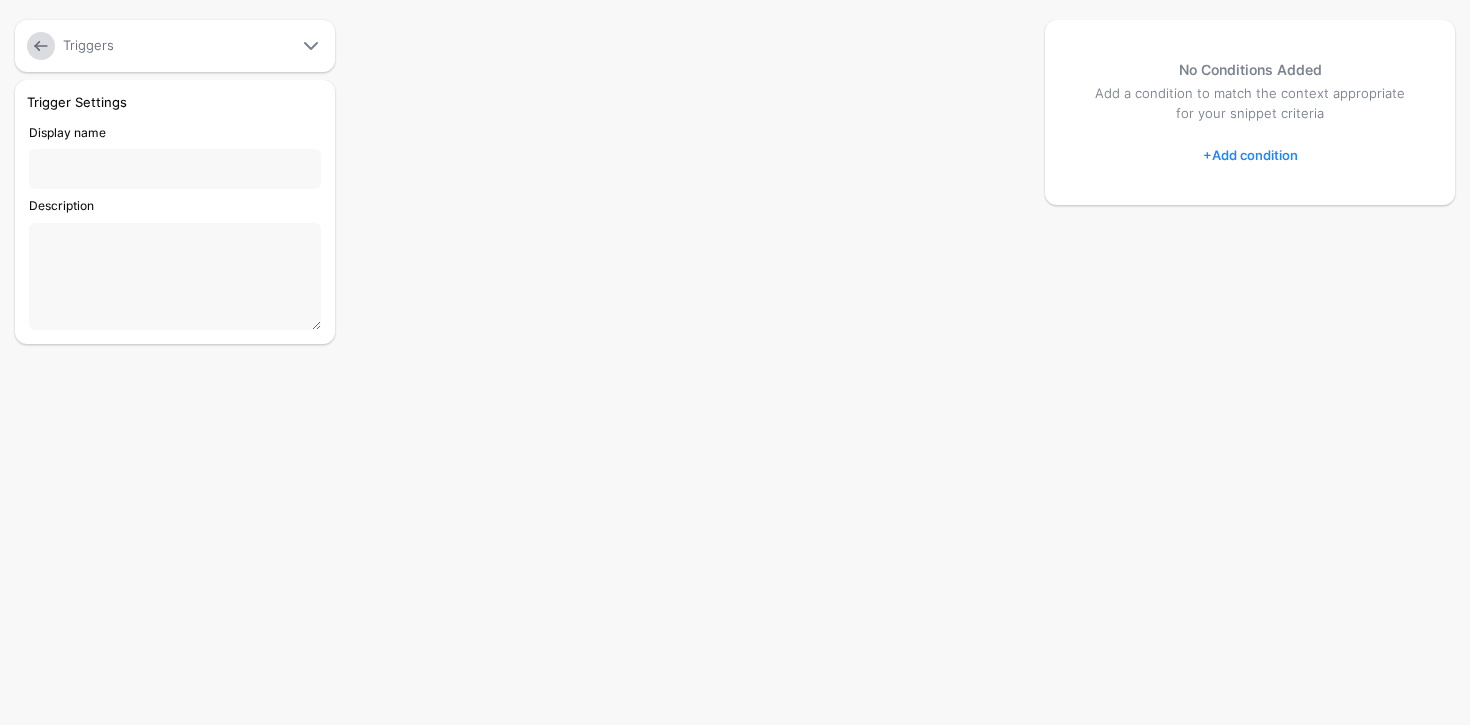 click on "Display name" at bounding box center [175, 169] 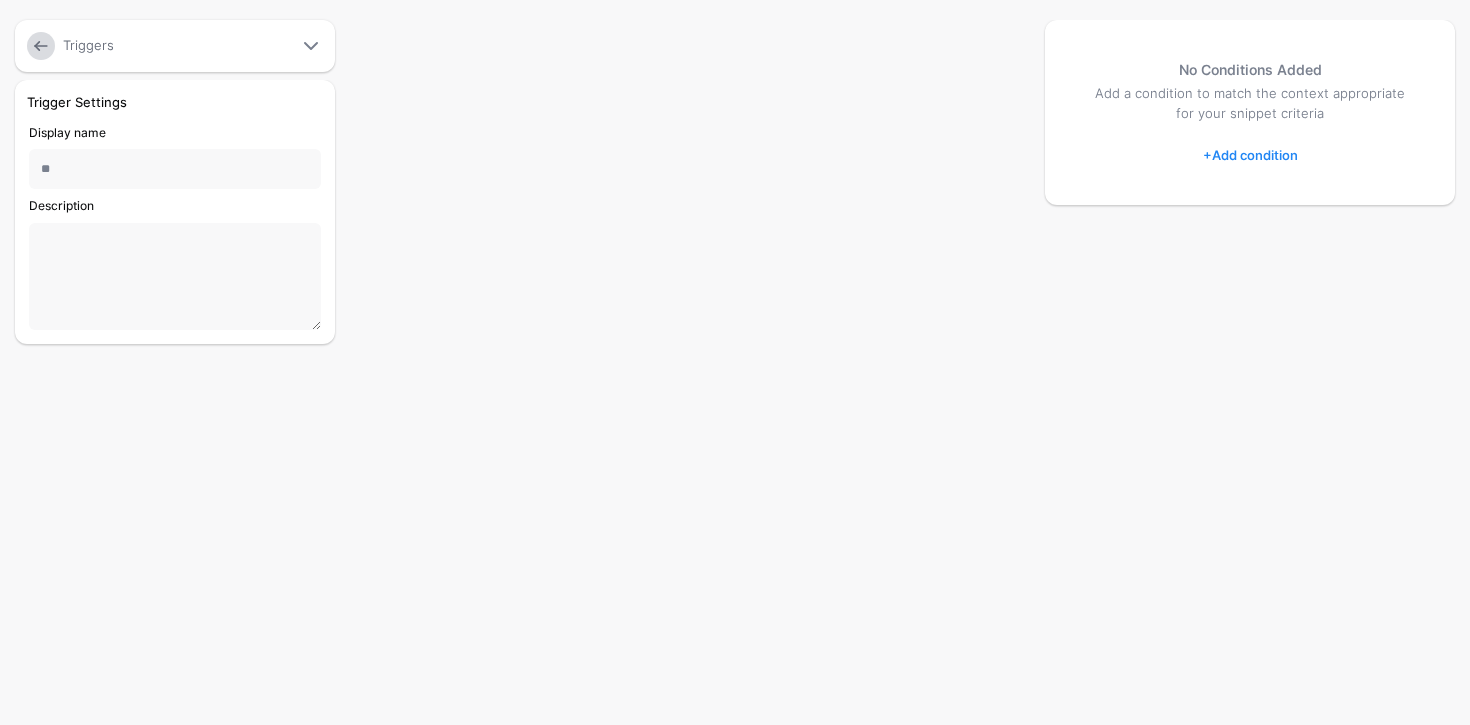 type on "*********" 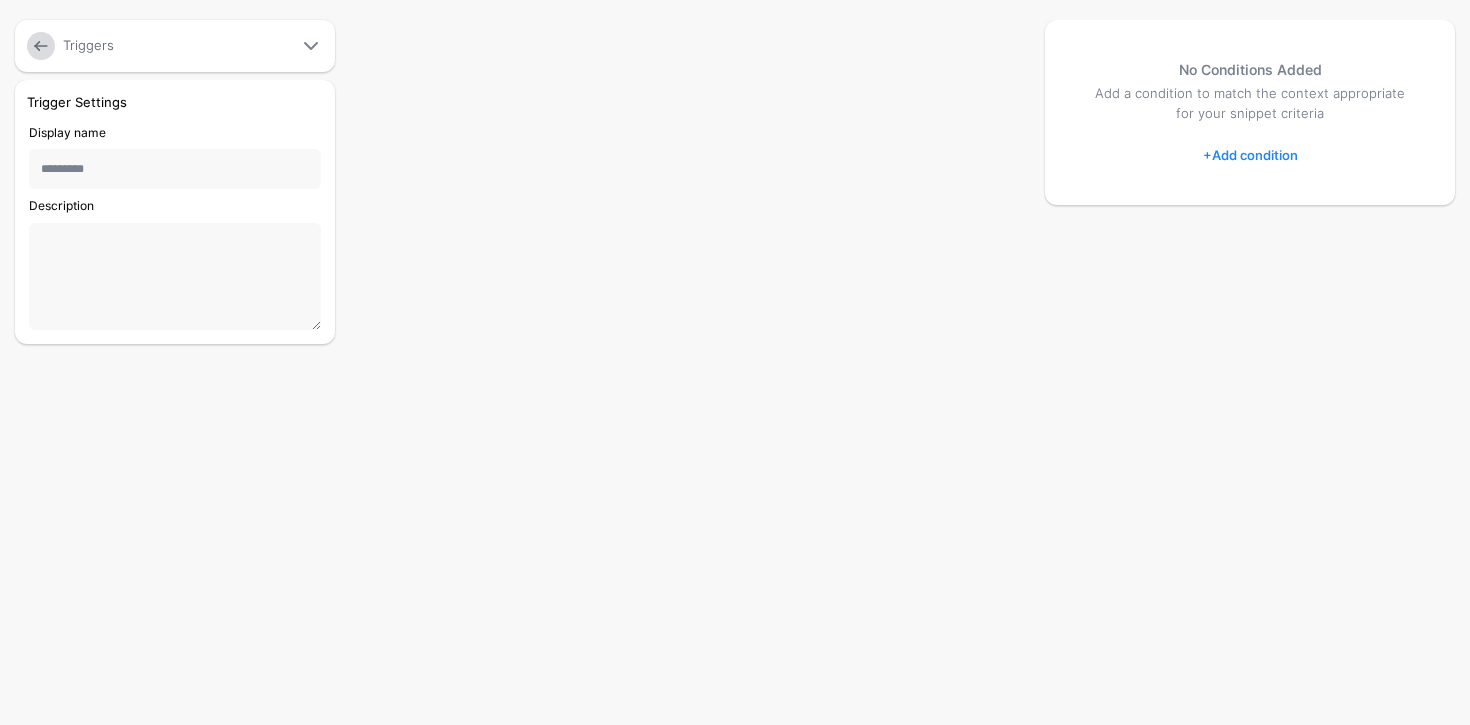 click at bounding box center (735, 362) 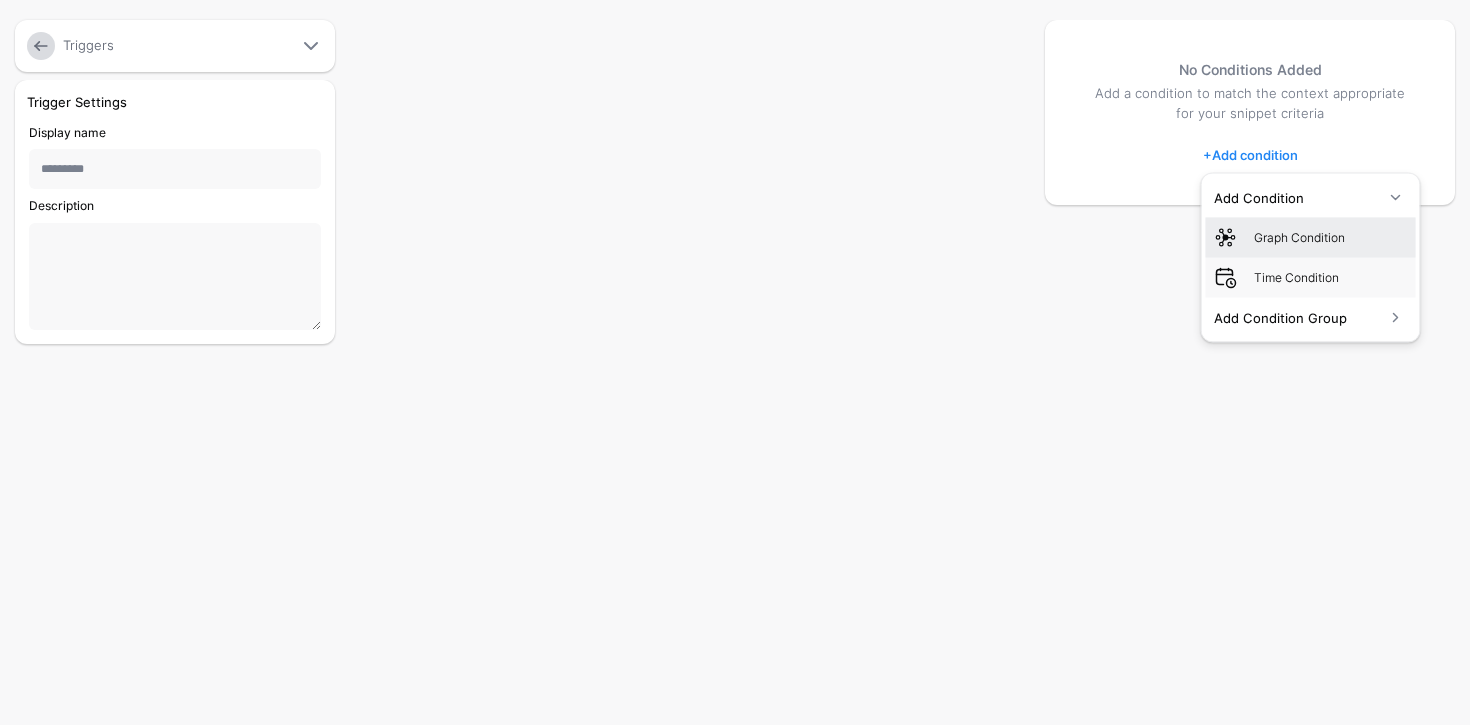 click on "Graph Condition" at bounding box center [1331, 237] 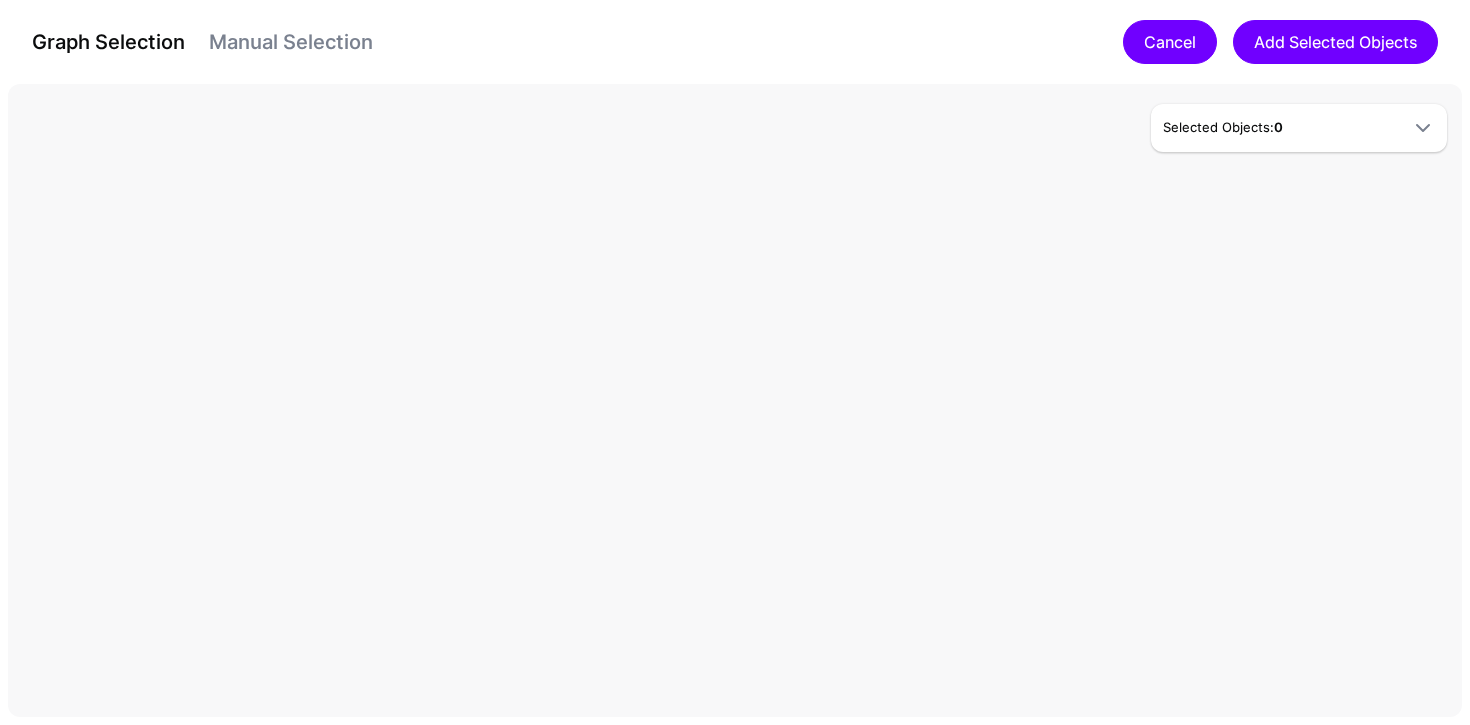 click on "Cancel" at bounding box center [1170, 42] 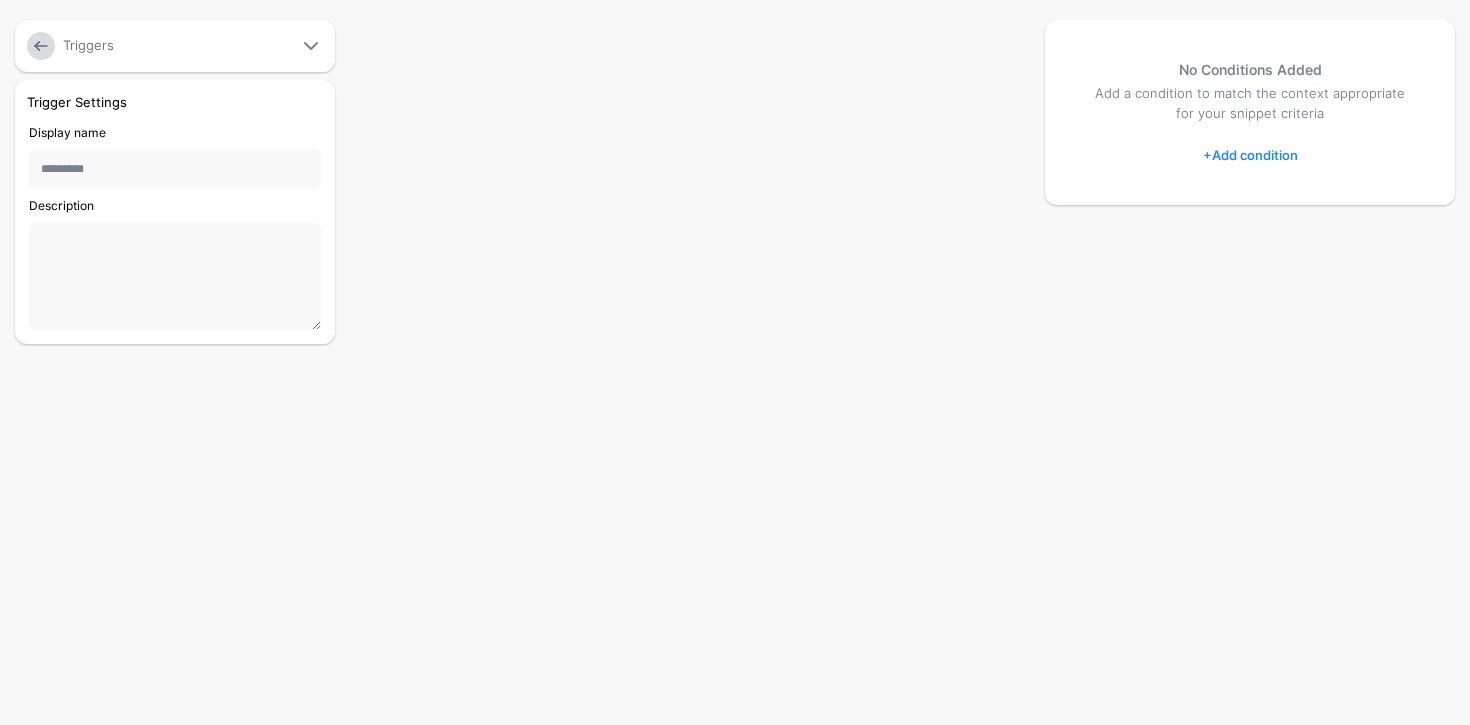 click on "Description" at bounding box center (175, 276) 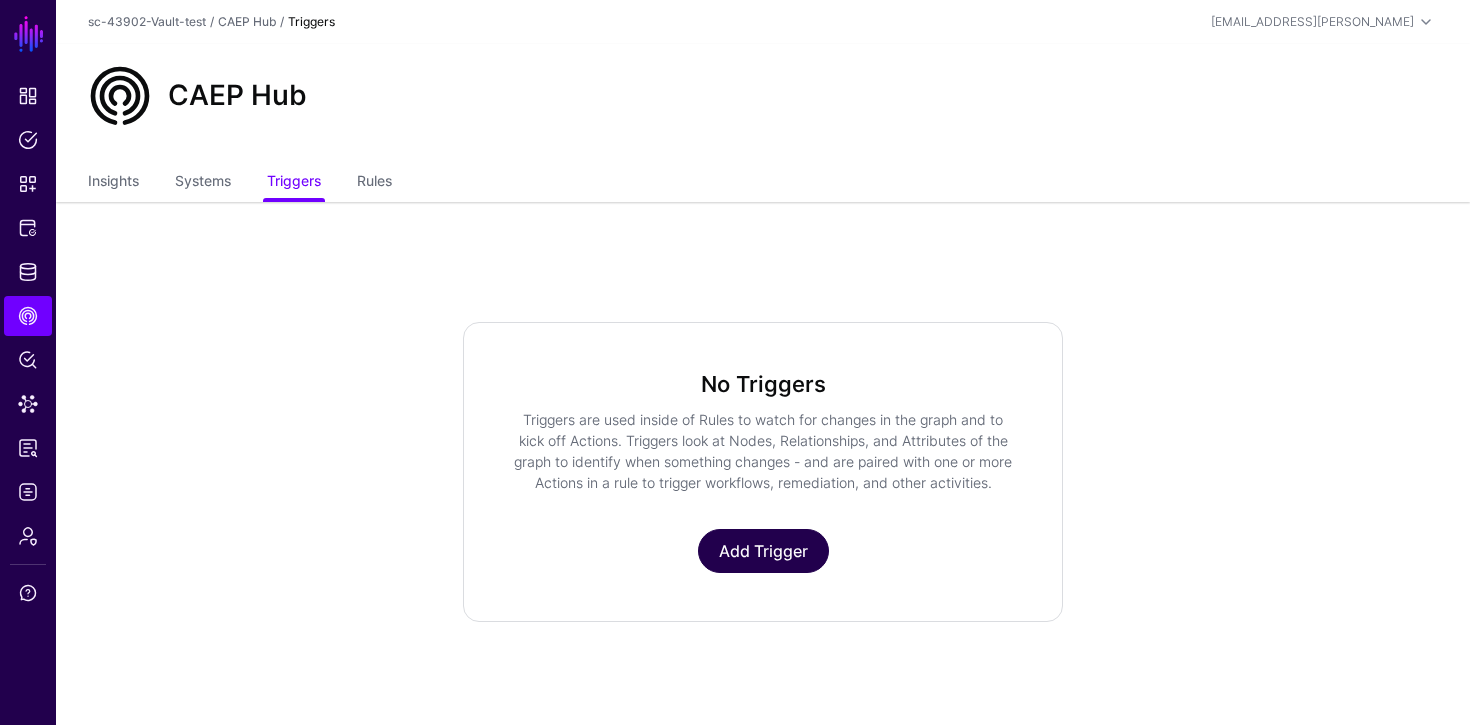 click on "No Triggers  Triggers are used inside of Rules to watch for changes in the graph and to kick off Actions. Triggers look at Nodes, Relationships, and Attributes of the graph to identify when something changes - and are paired with one or more Actions in a rule to trigger workflows, remediation, and other activities.   Add Trigger" 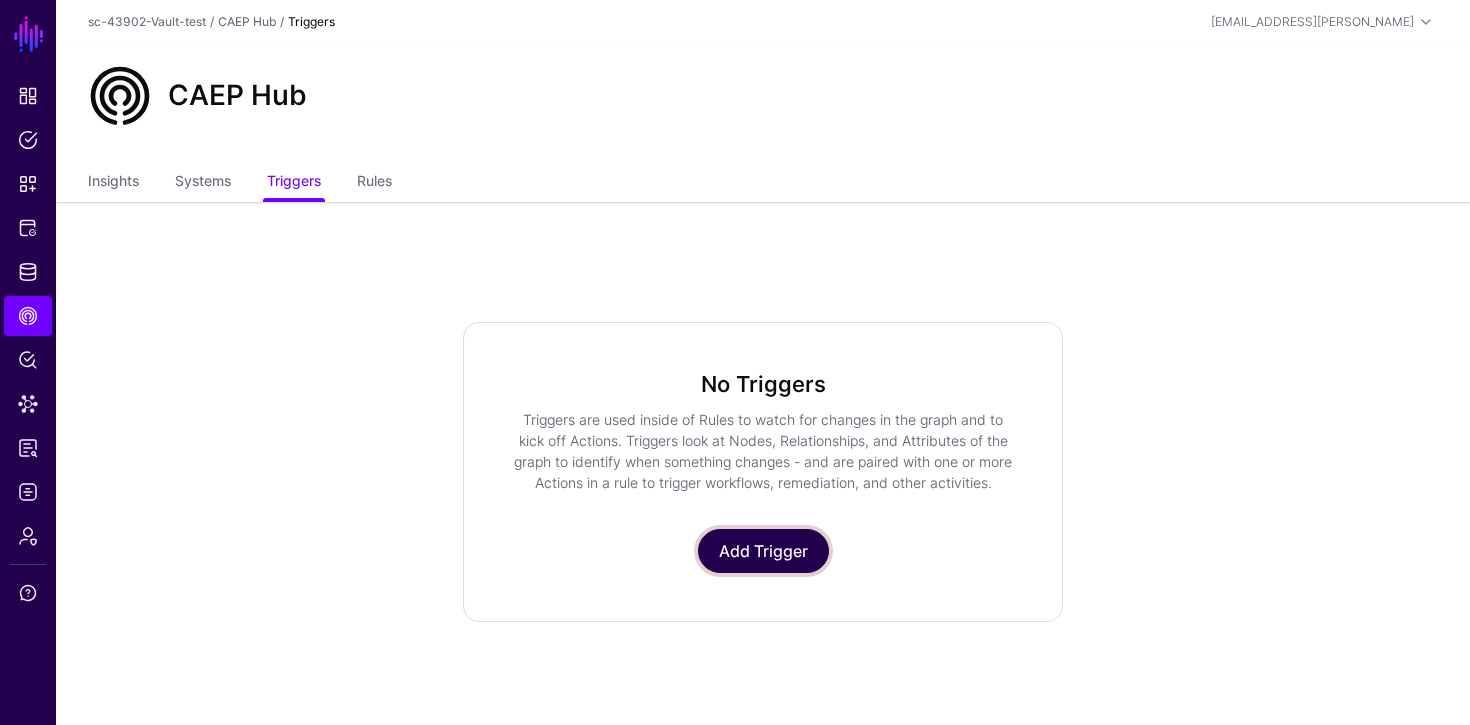 click on "Add Trigger" 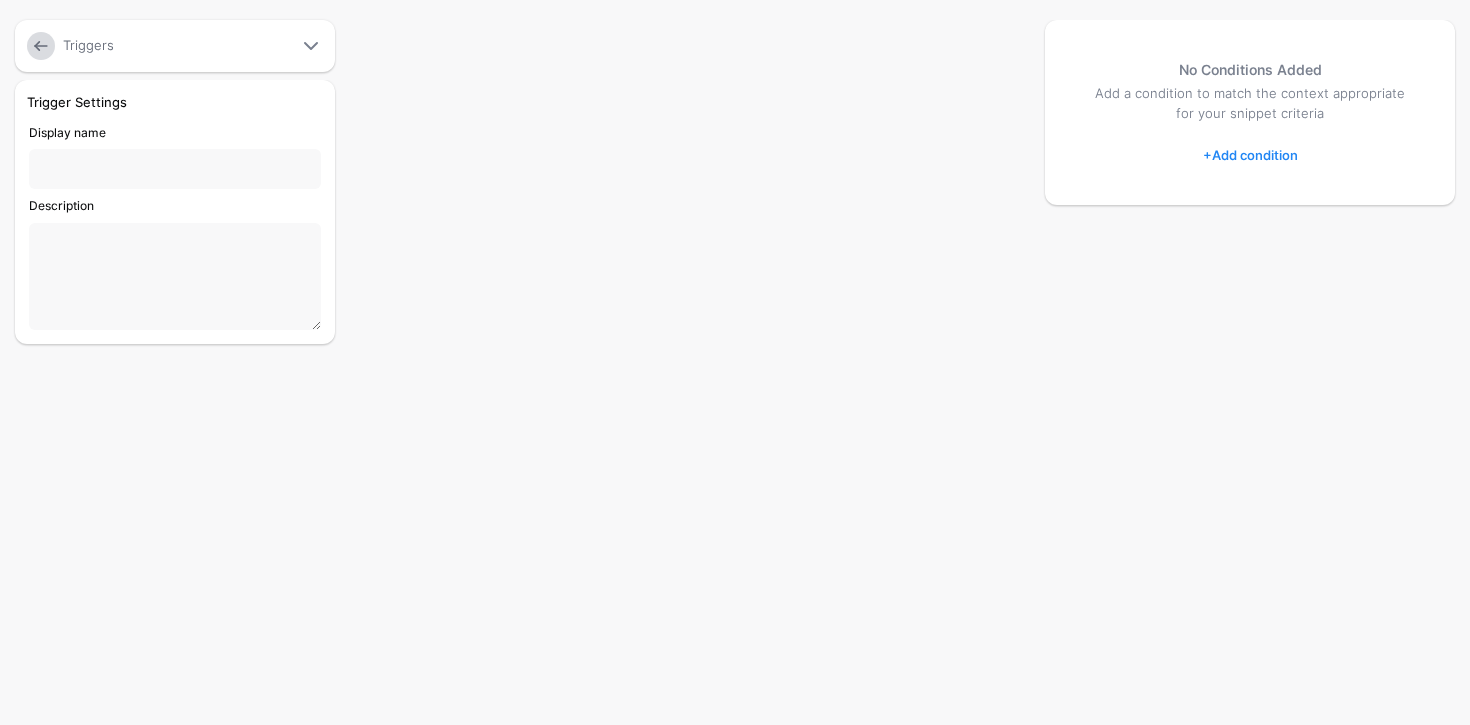 click on "Display name" at bounding box center [175, 169] 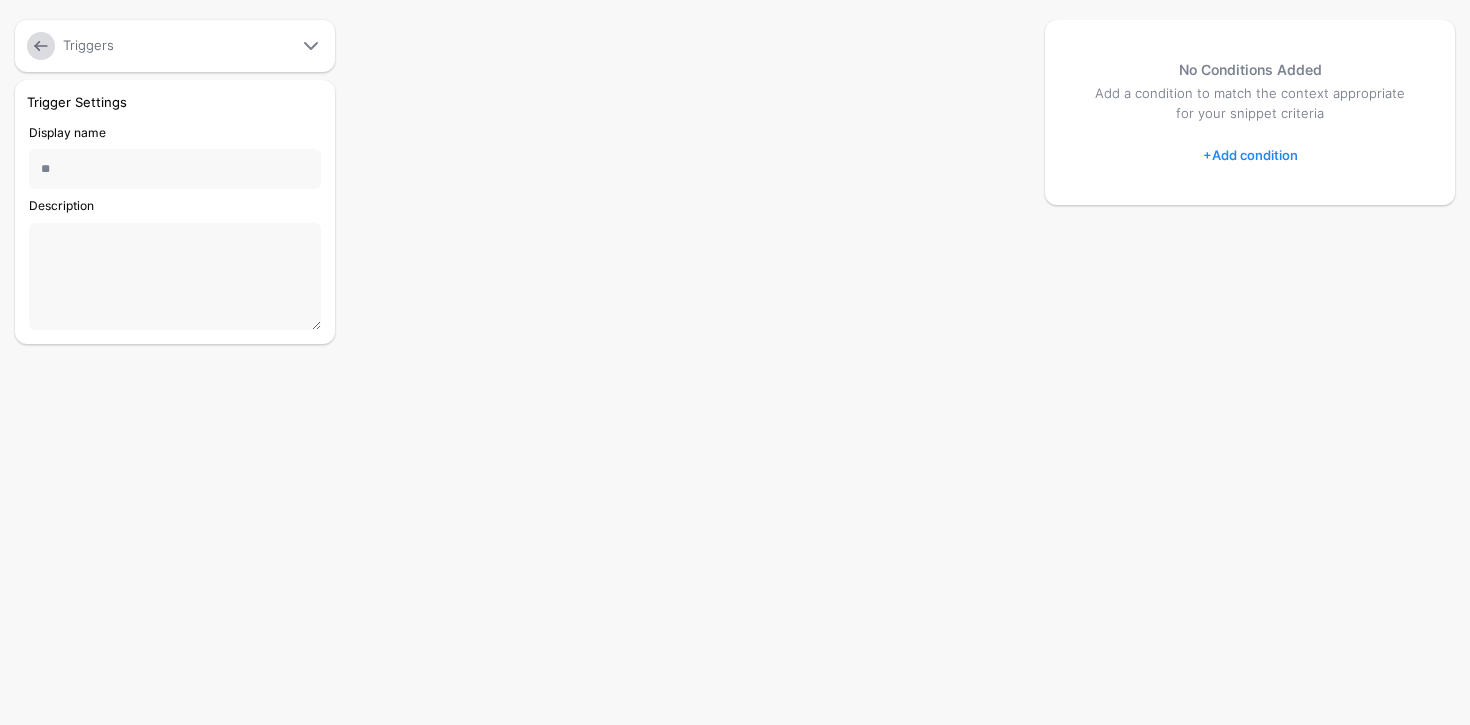 type on "*********" 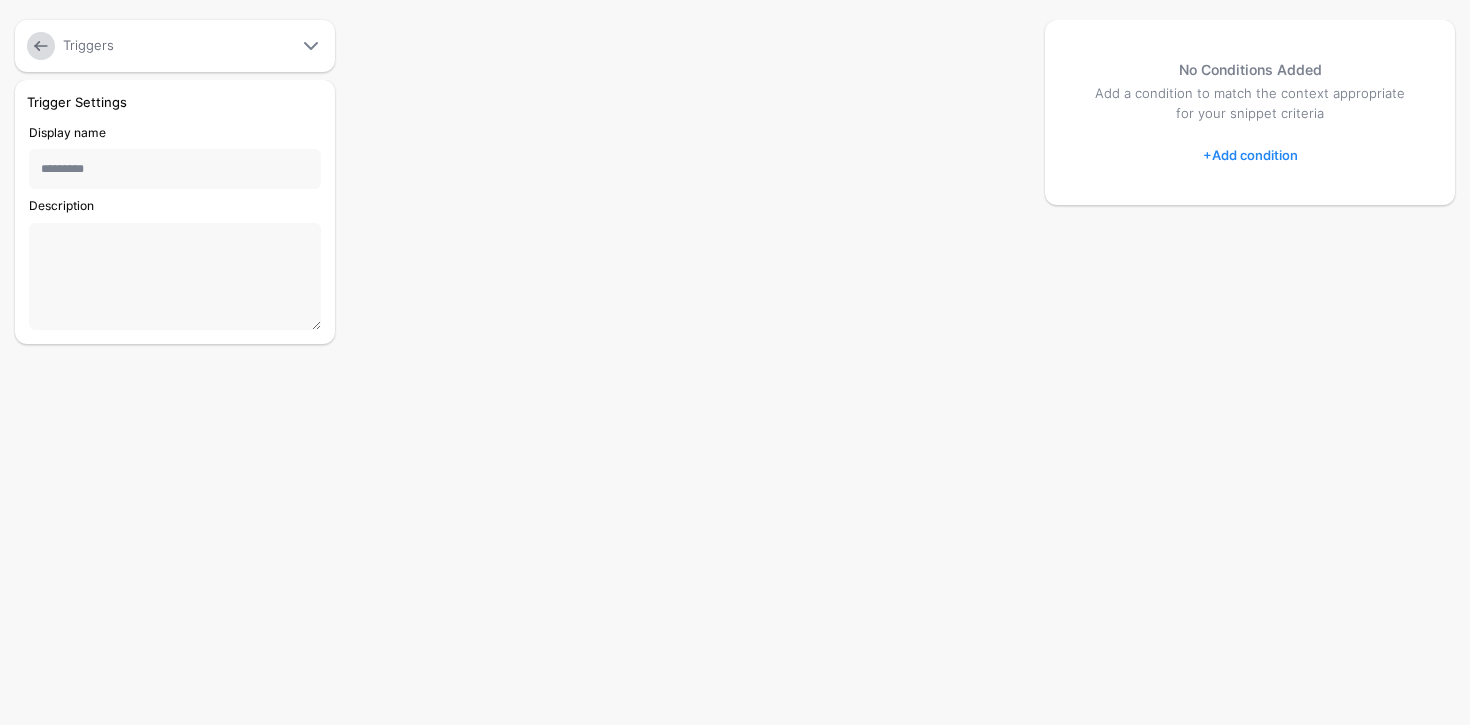 click on "Description" at bounding box center [175, 276] 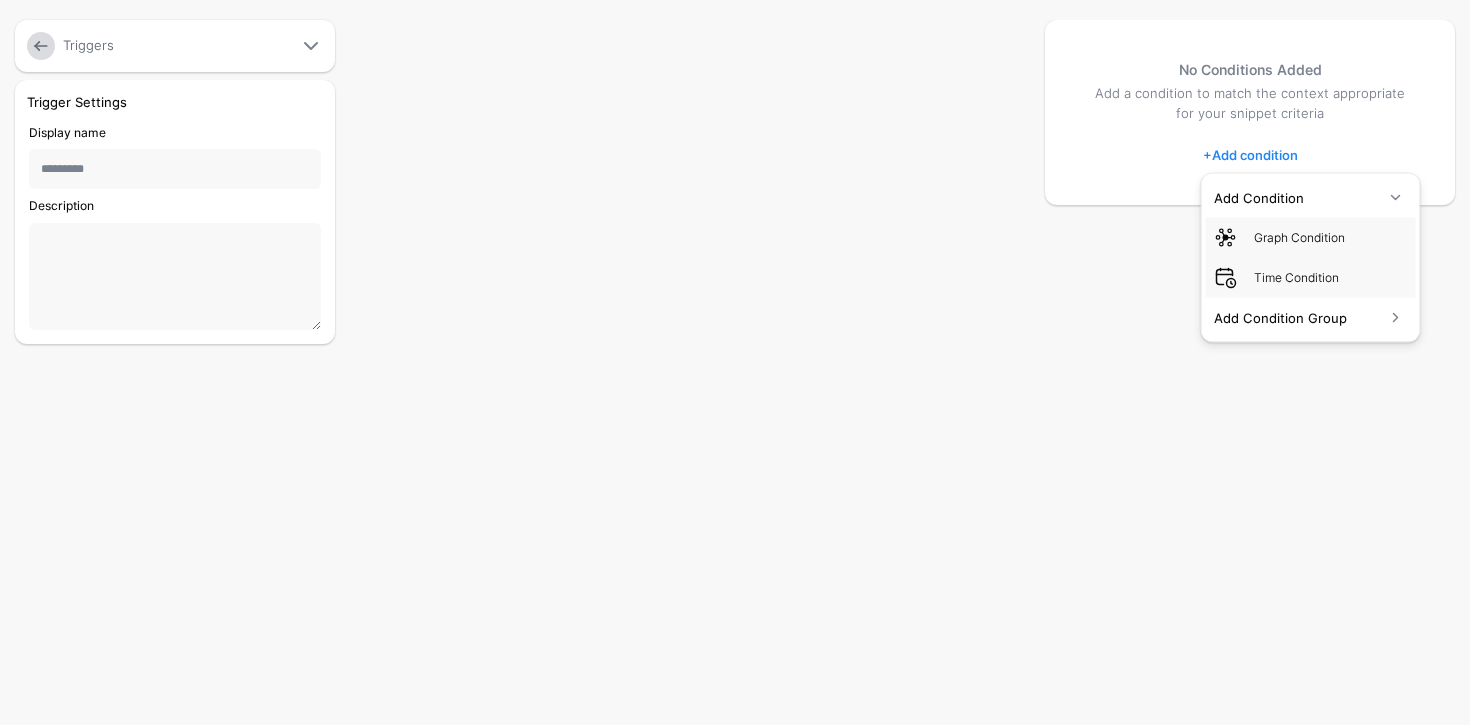 click on "Add Condition Group" at bounding box center [1299, 317] 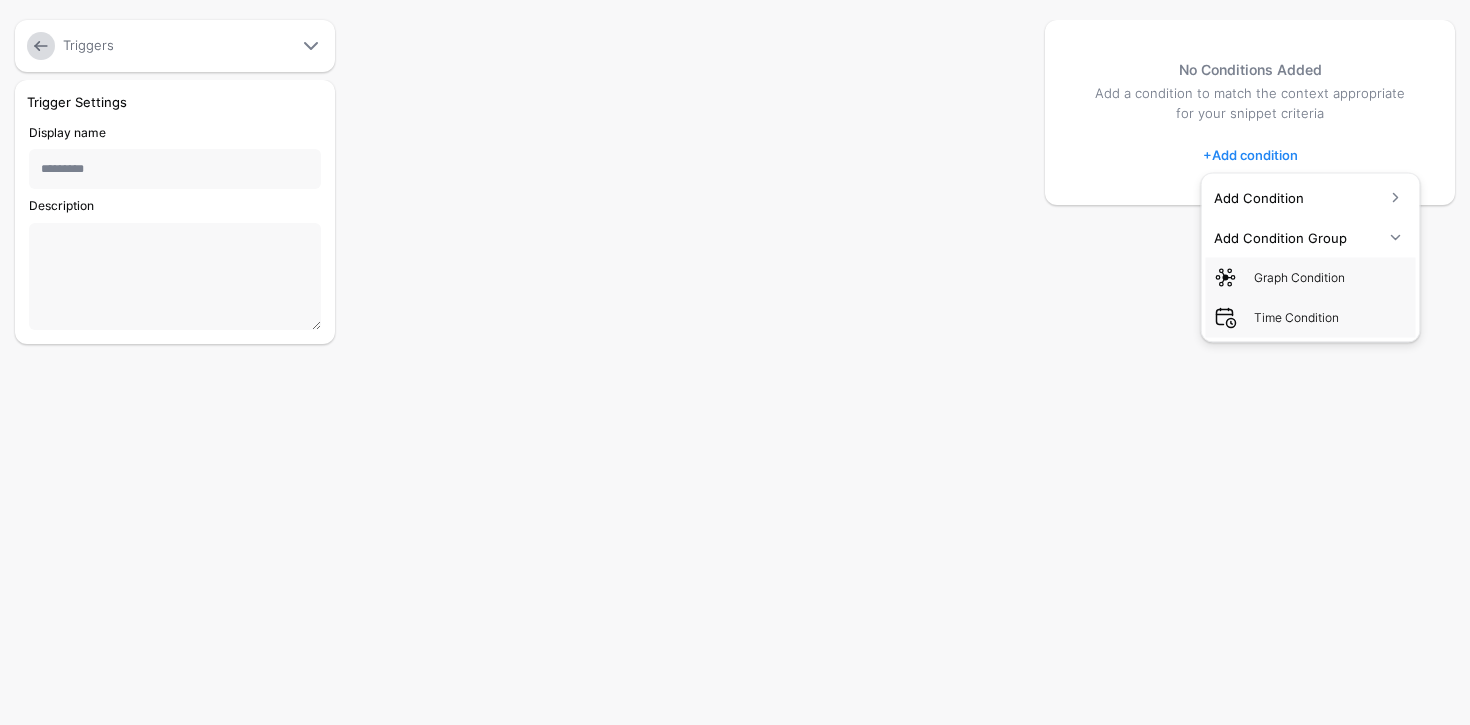 click on "Add Condition" at bounding box center (1299, 197) 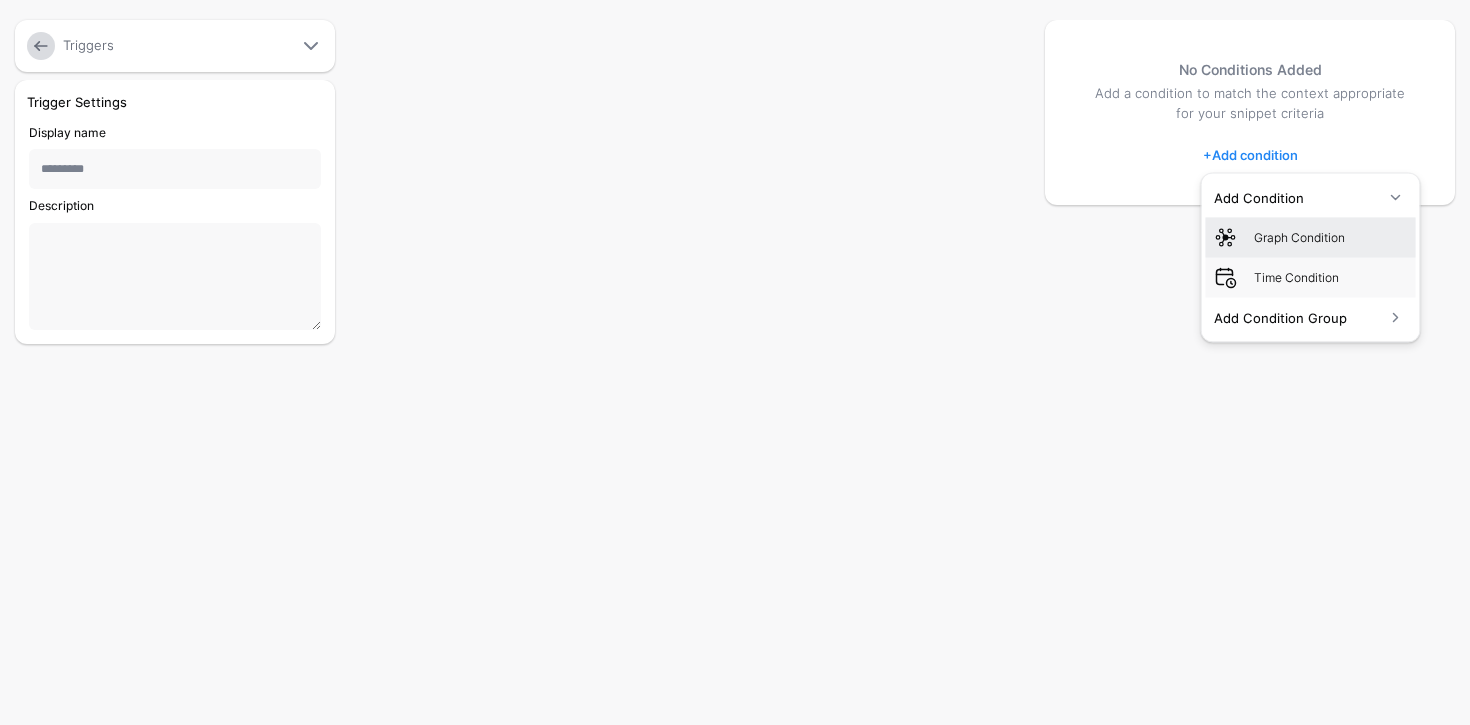 click on "Graph Condition" at bounding box center [1331, 237] 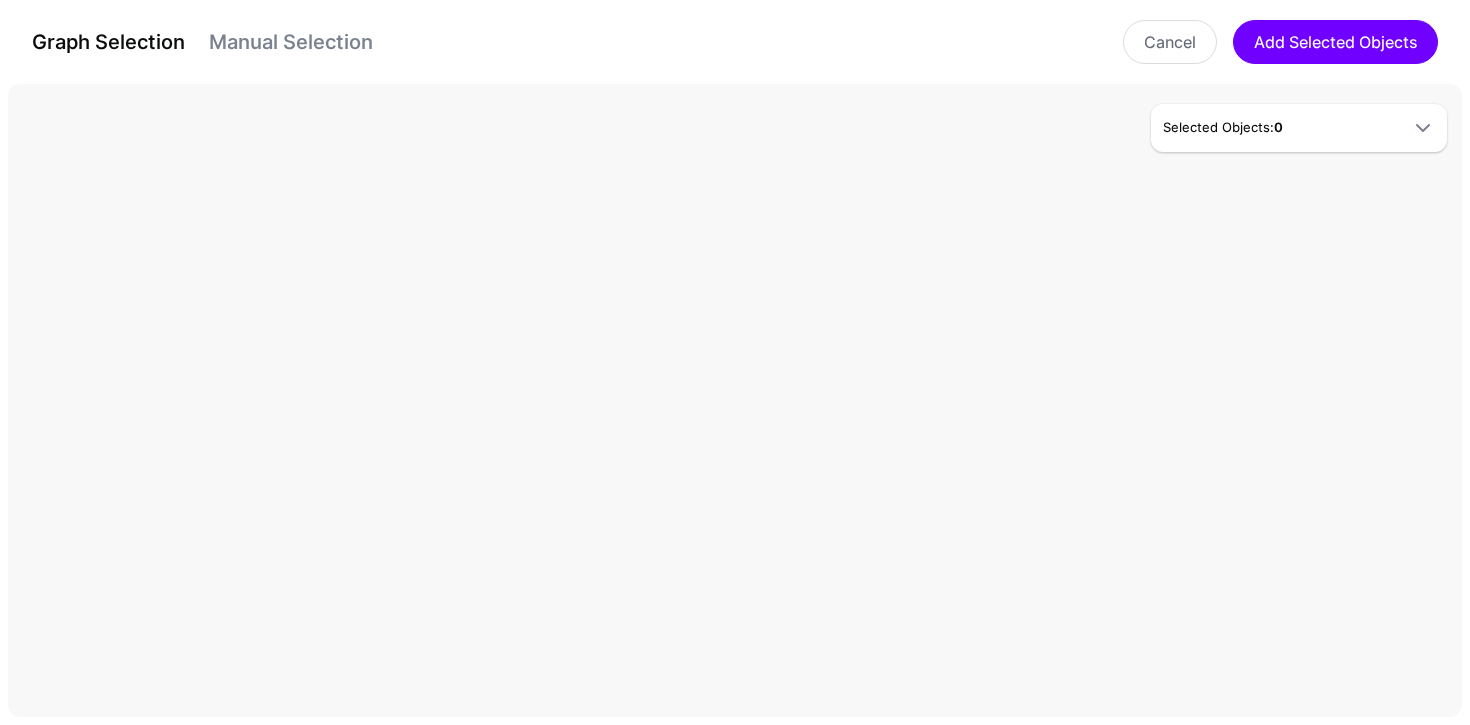 click on "Selected Objects:  0" at bounding box center (1279, 128) 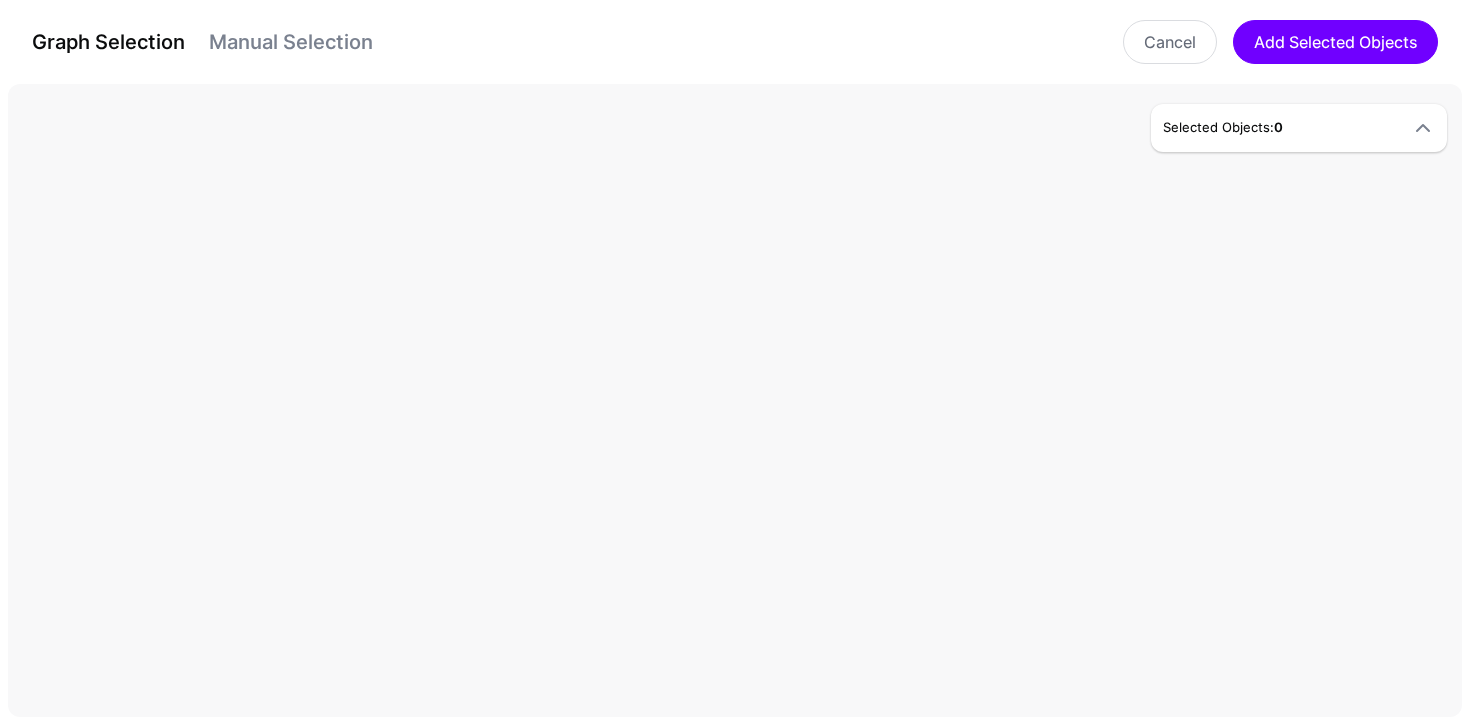 click 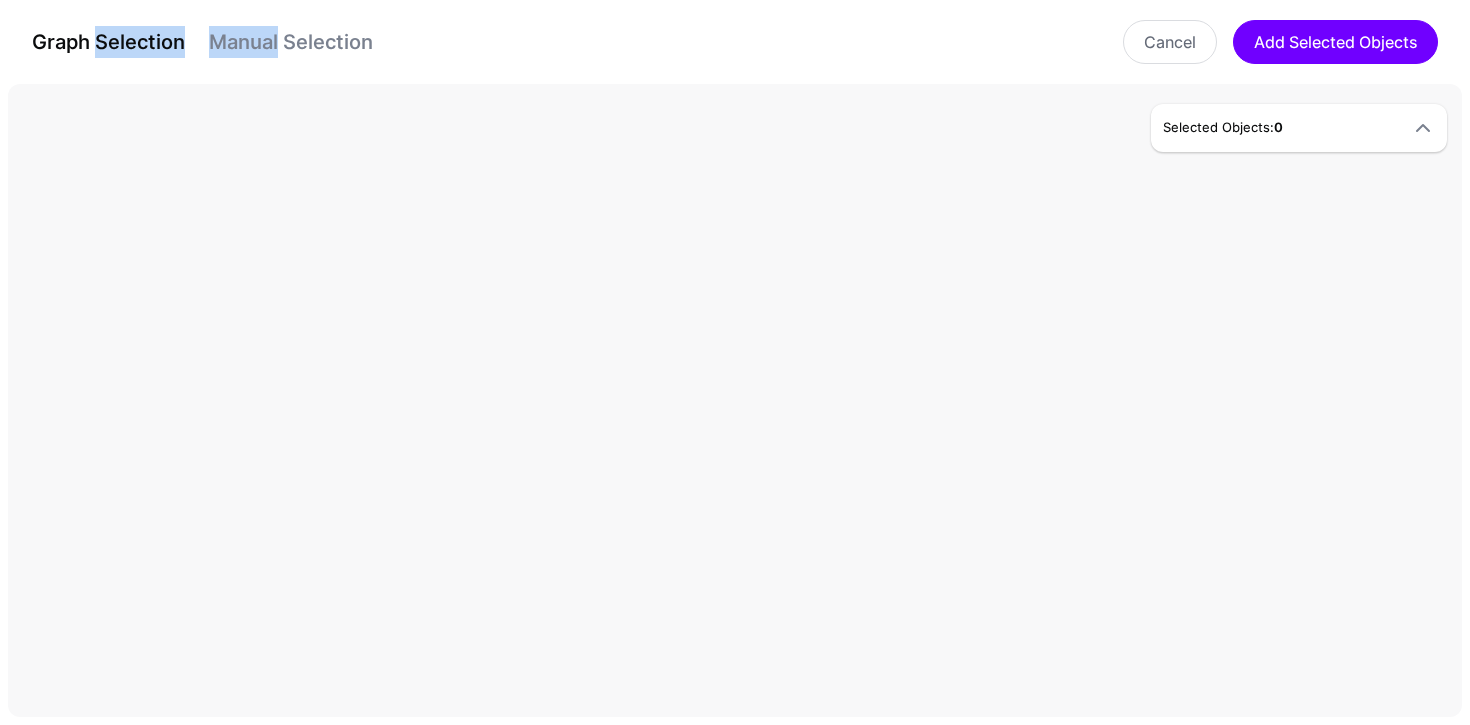 click on "Manual Selection" at bounding box center [291, 42] 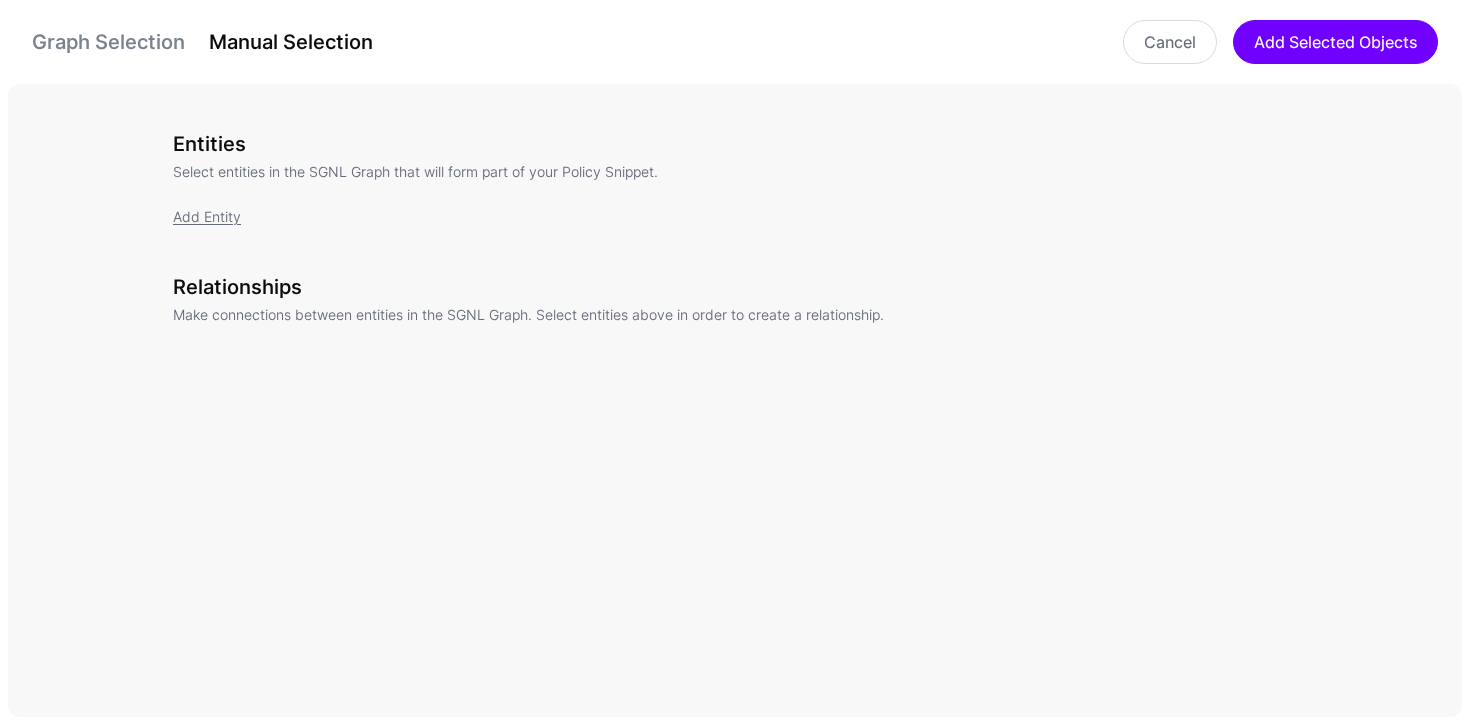 click on "Manual Selection" at bounding box center [291, 42] 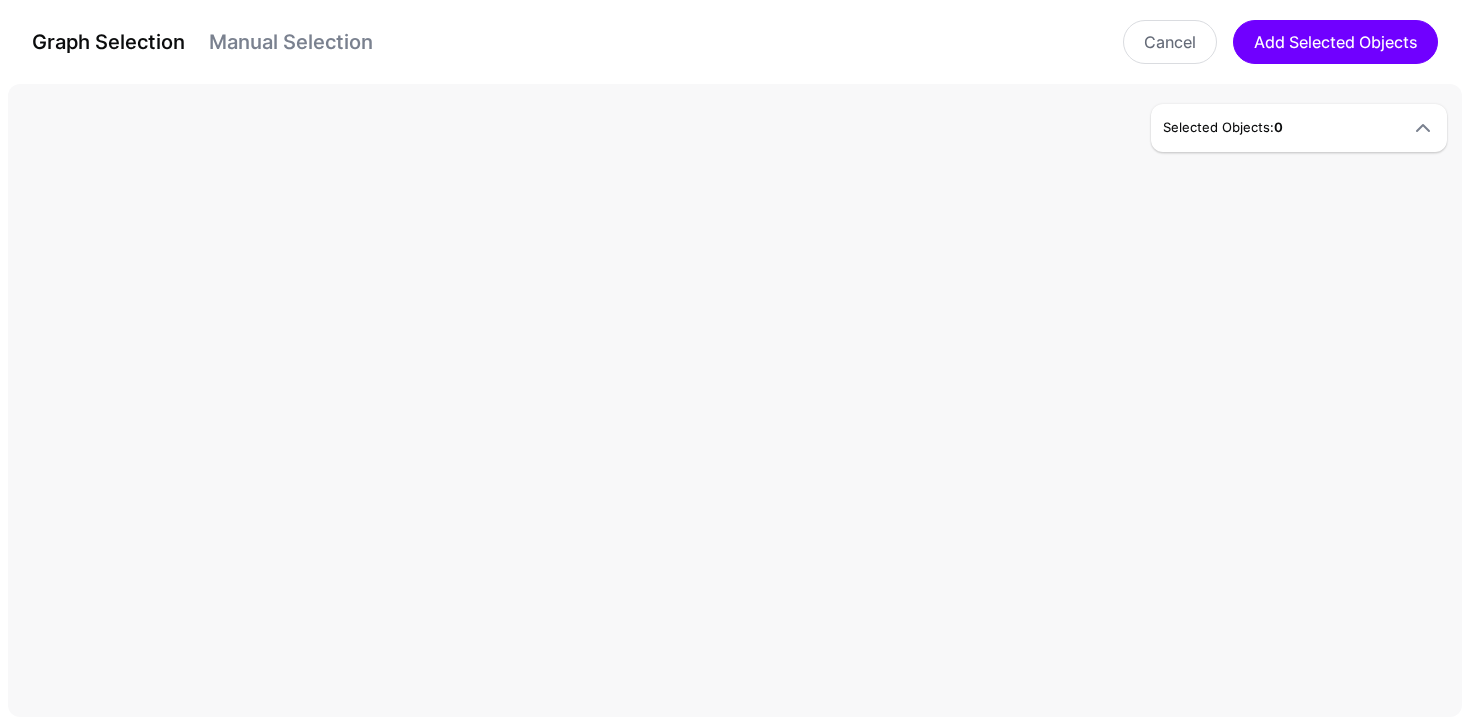 click on "Graph Selection Manual Selection Cancel Add Selected Objects" at bounding box center [735, 42] 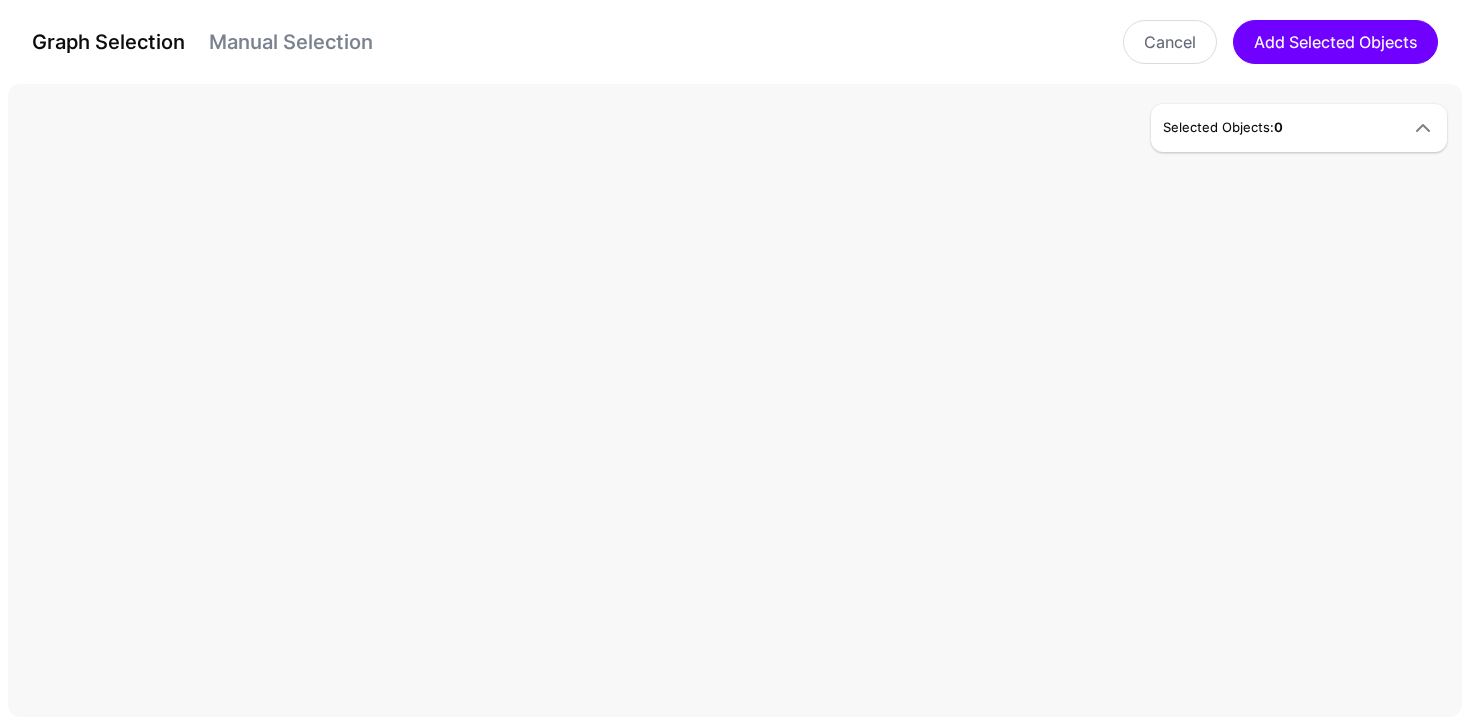click on "Manual Selection" at bounding box center (291, 42) 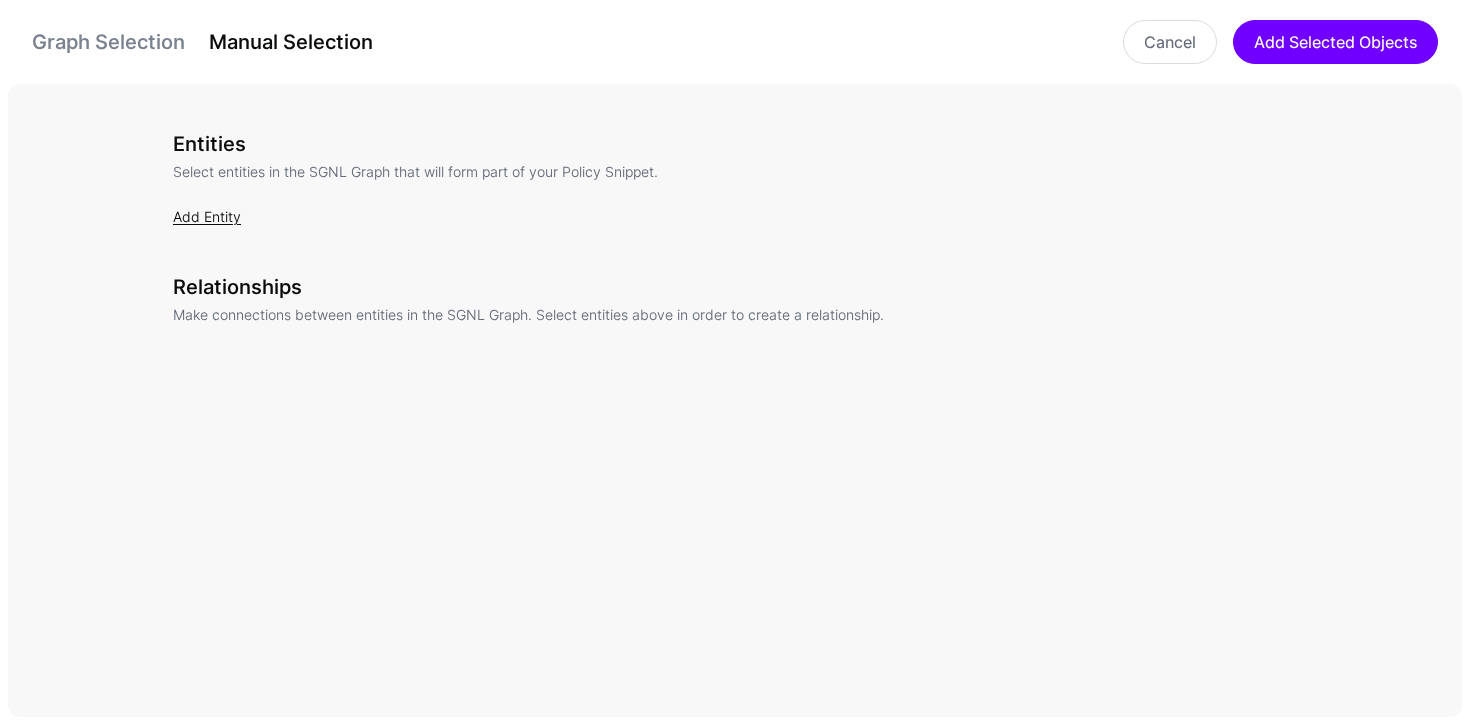 click on "Add Entity" at bounding box center [207, 216] 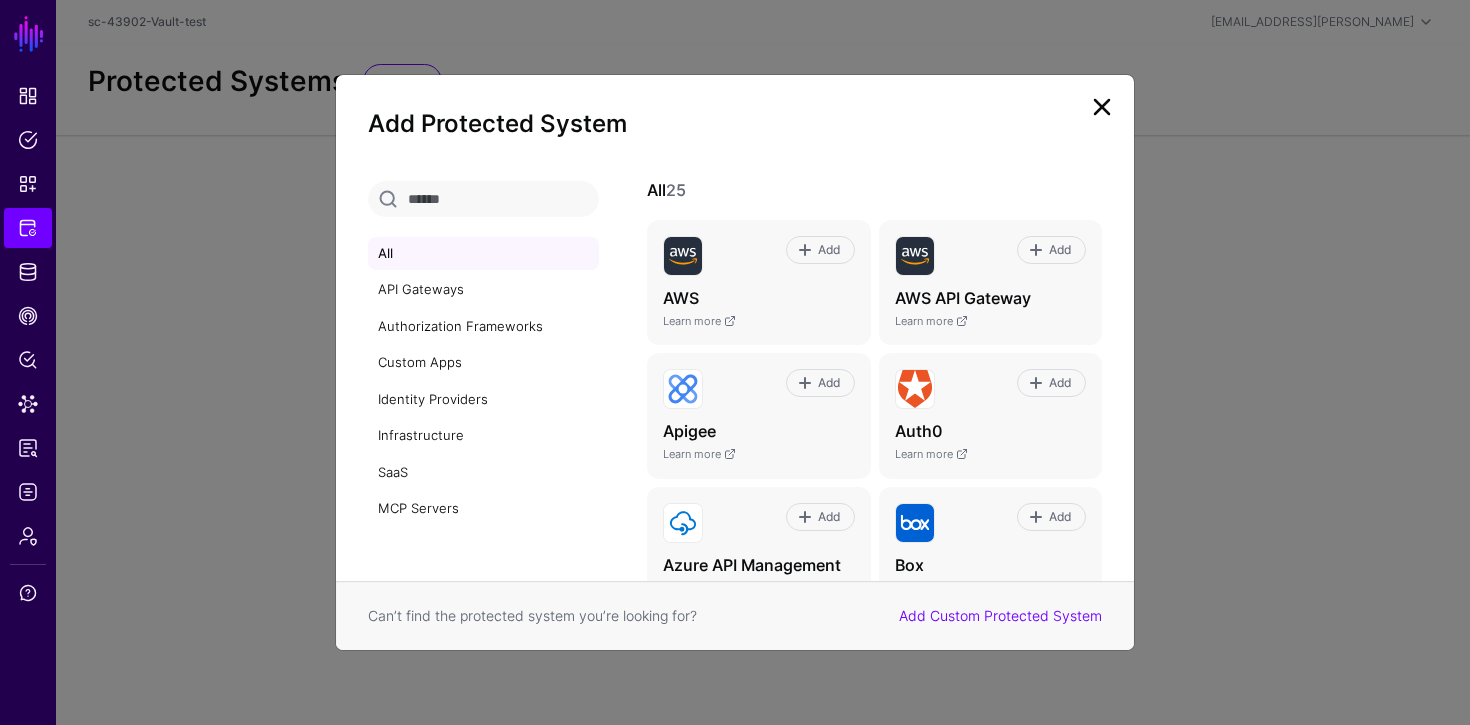 click 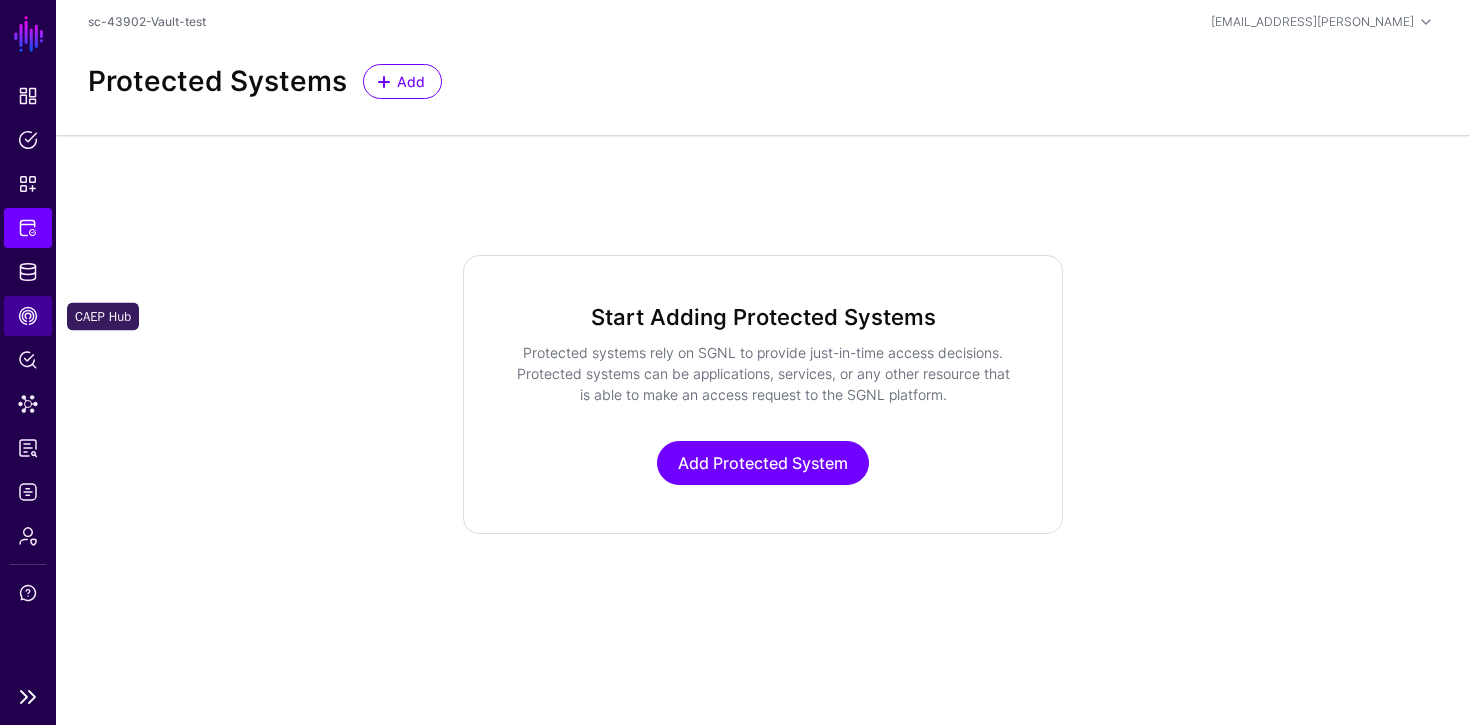 click on "CAEP Hub" 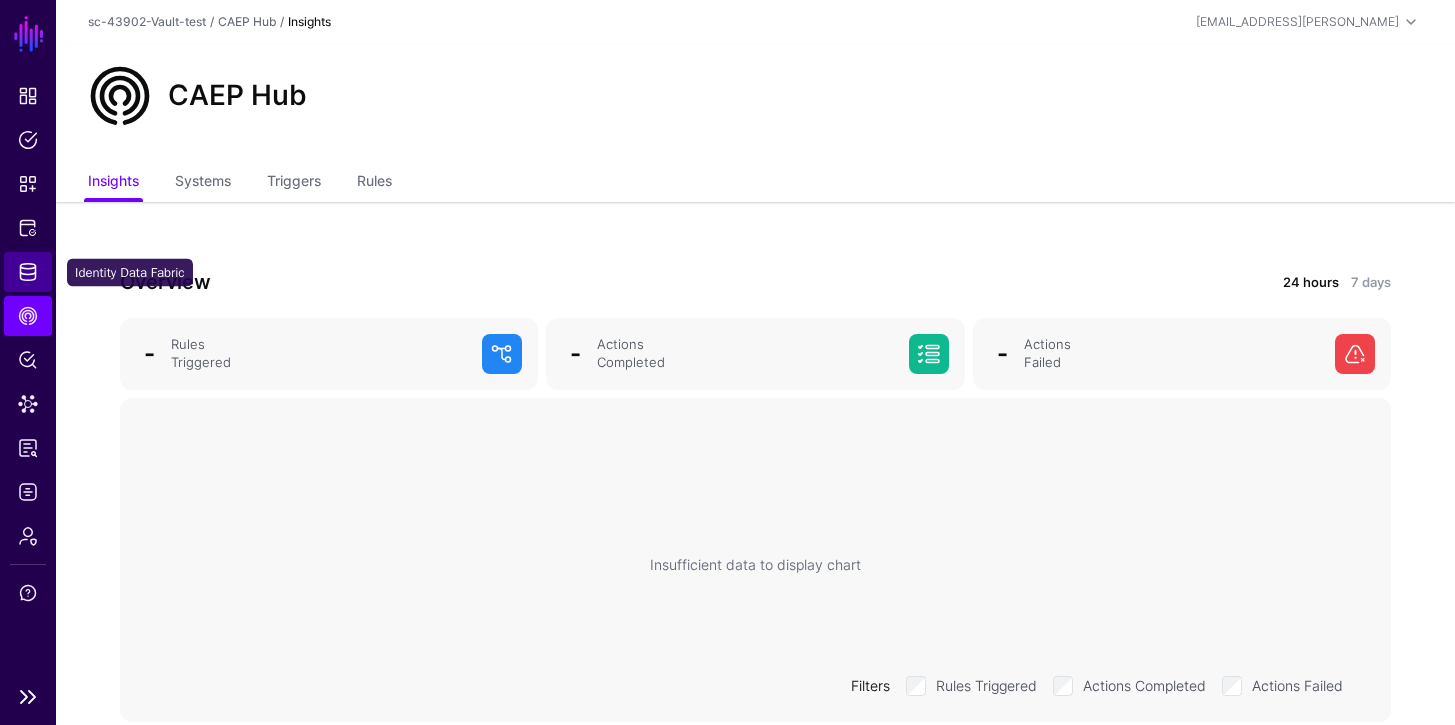 click on "Identity Data Fabric" 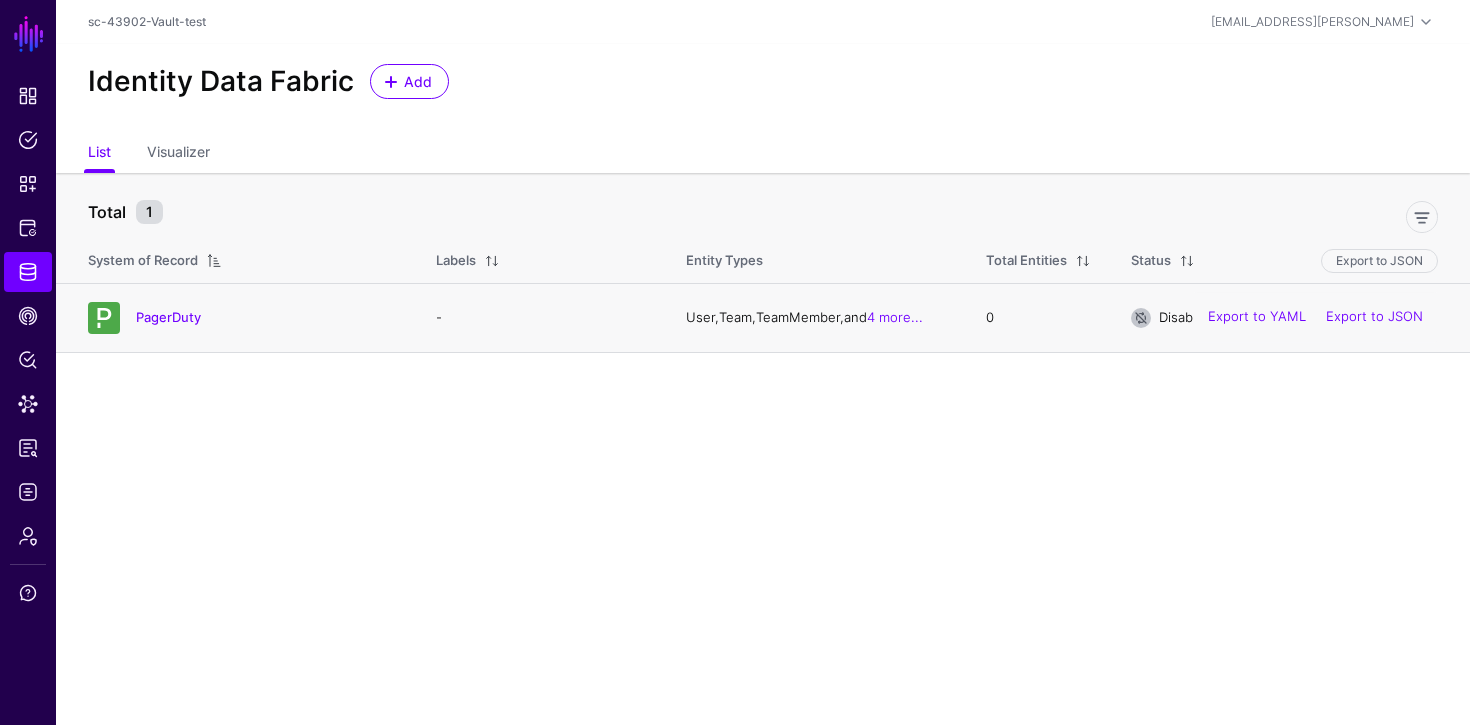 click on "PagerDuty" 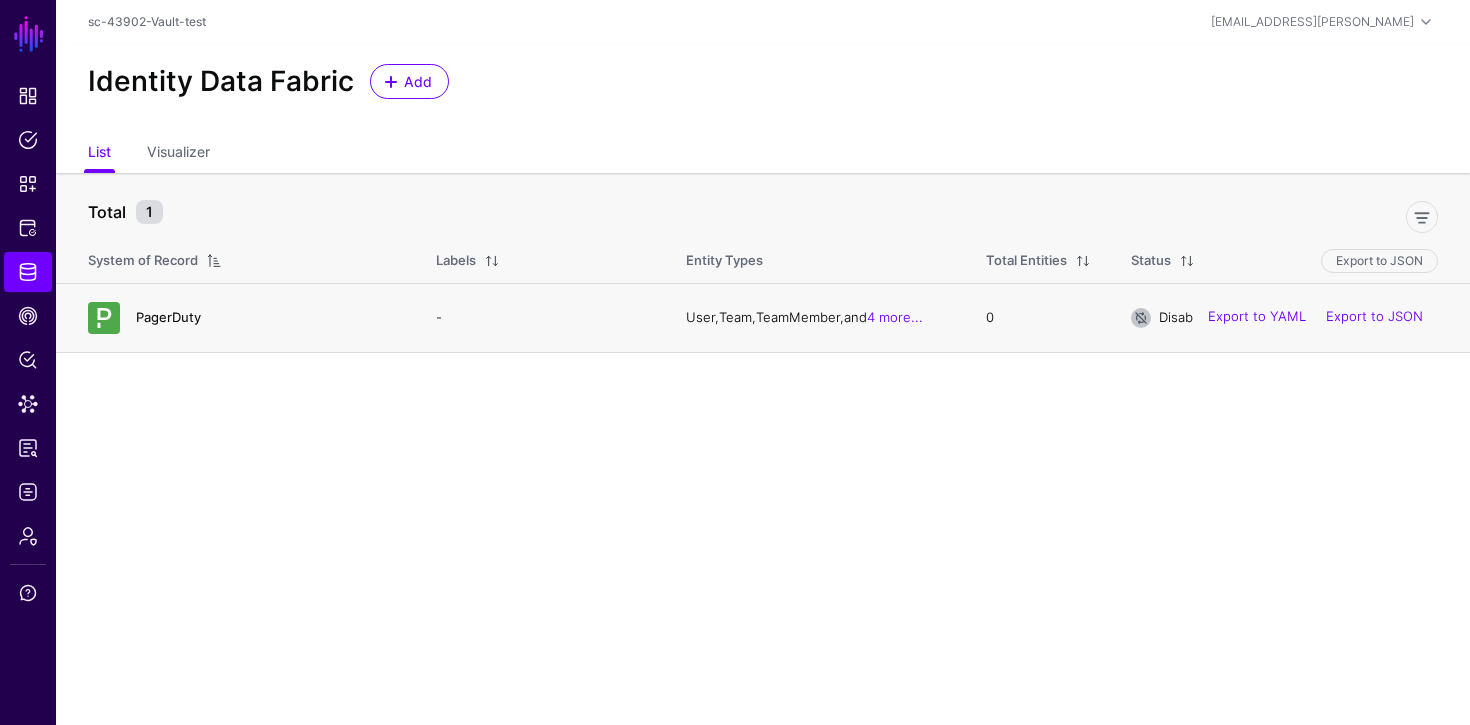 click on "PagerDuty" 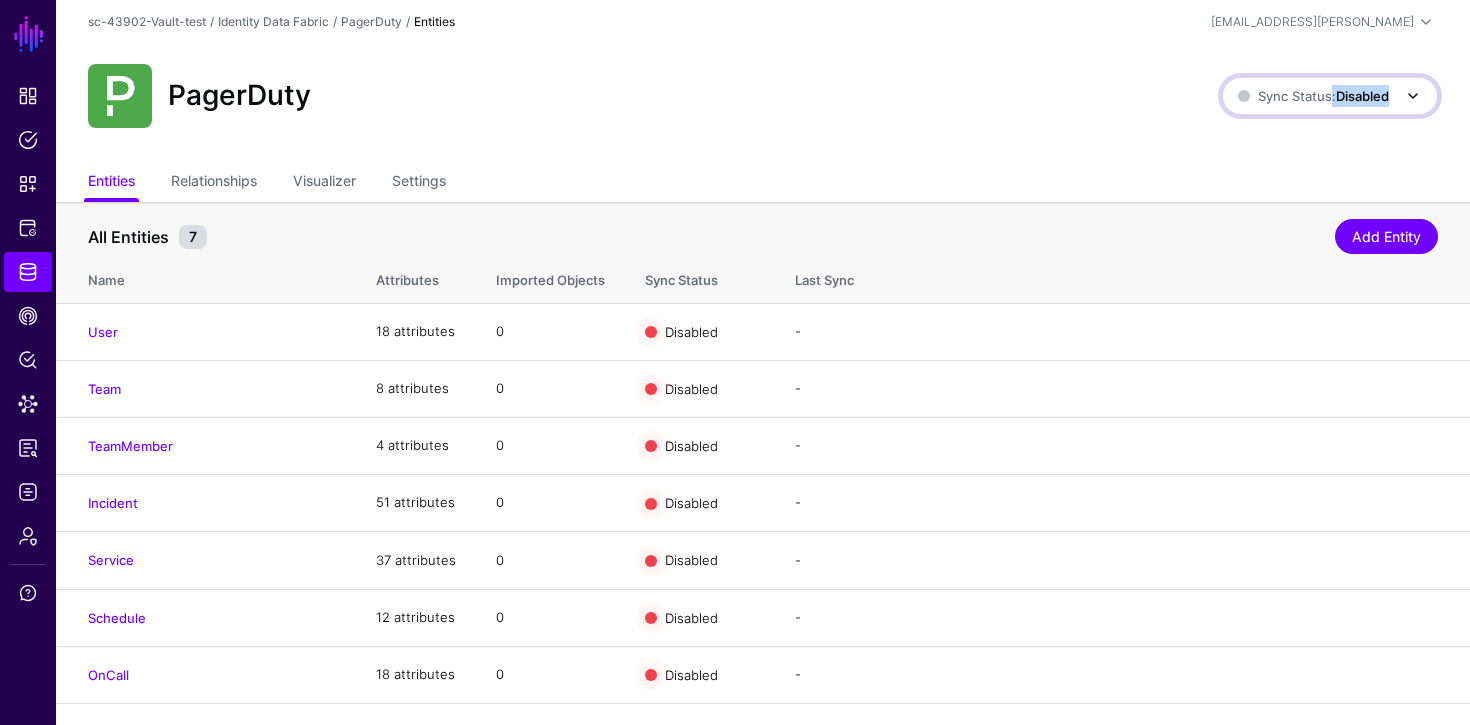 click on "Sync Status:  Disabled" at bounding box center (1331, 96) 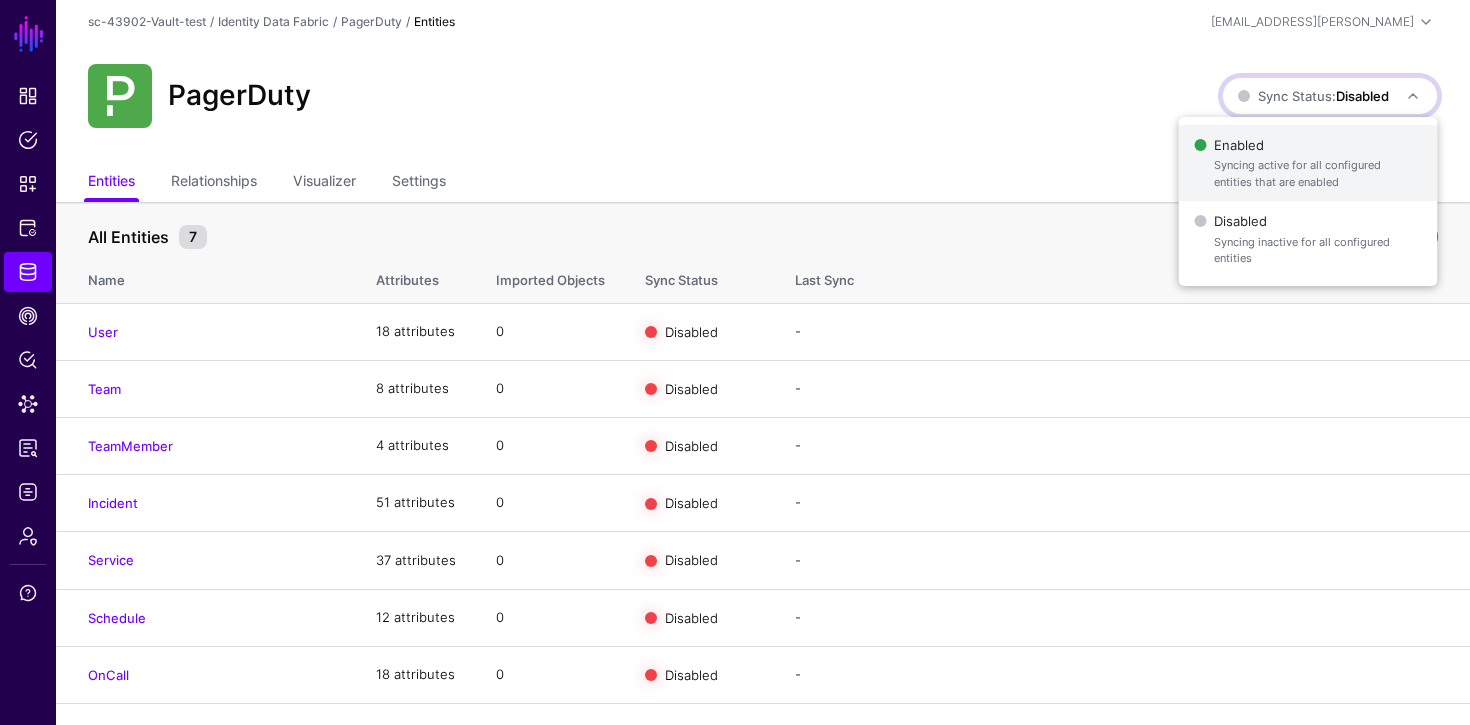 click on "Syncing active for all configured entities that are enabled" 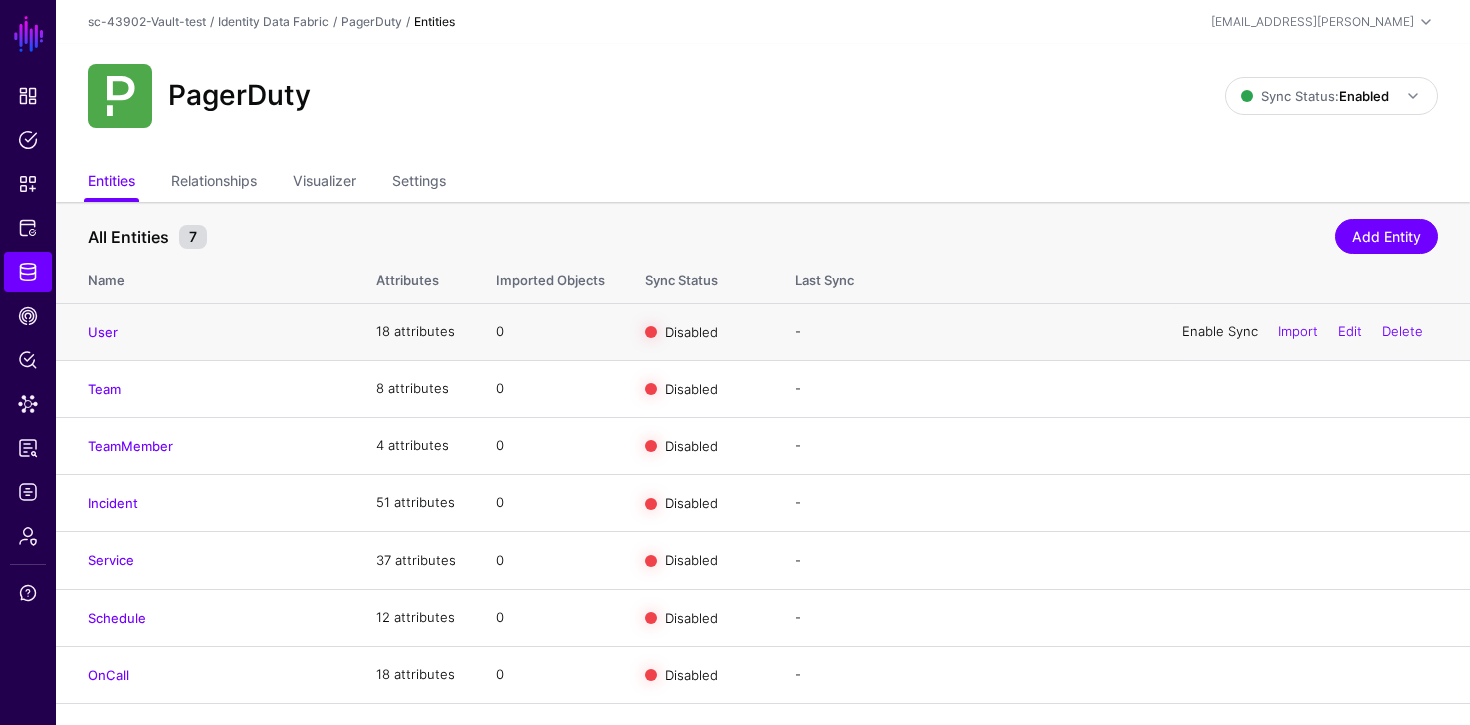 click on "Enable Sync" 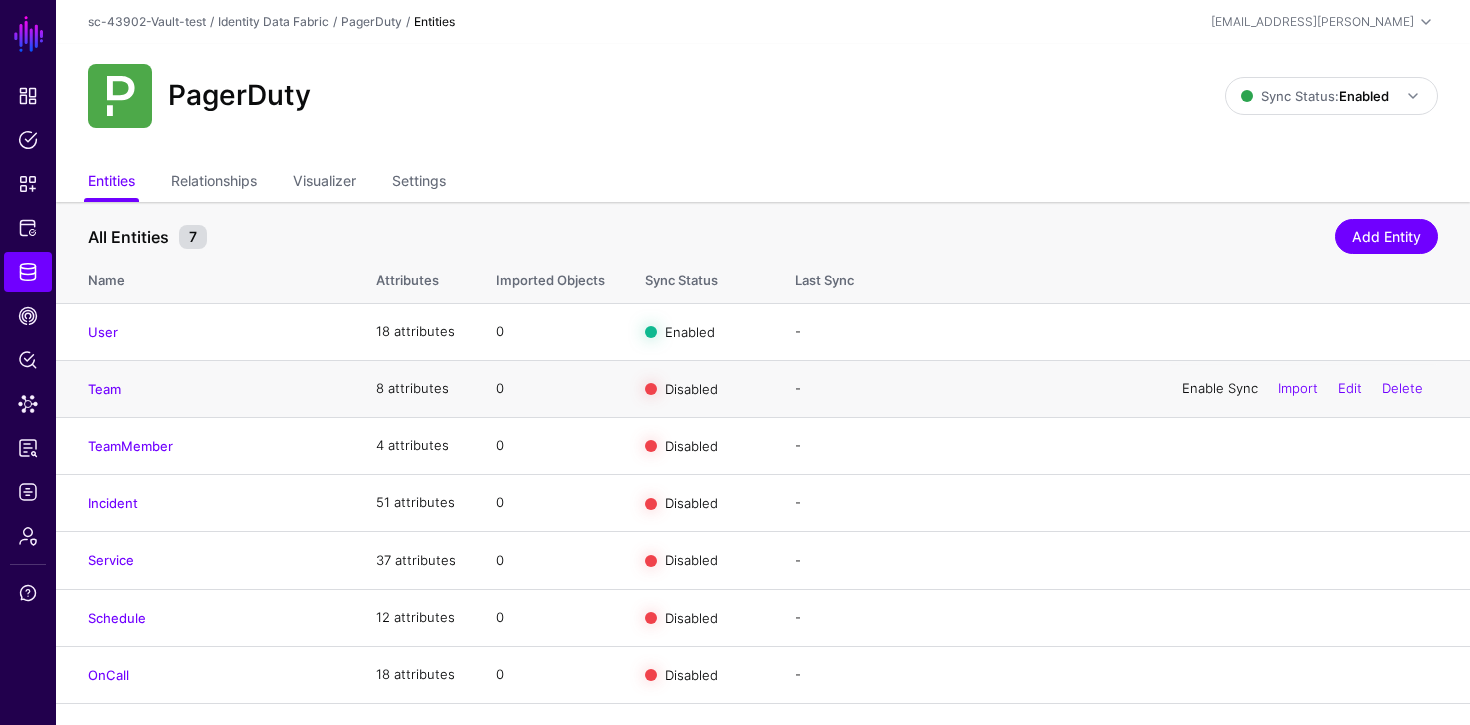 click on "Enable Sync" 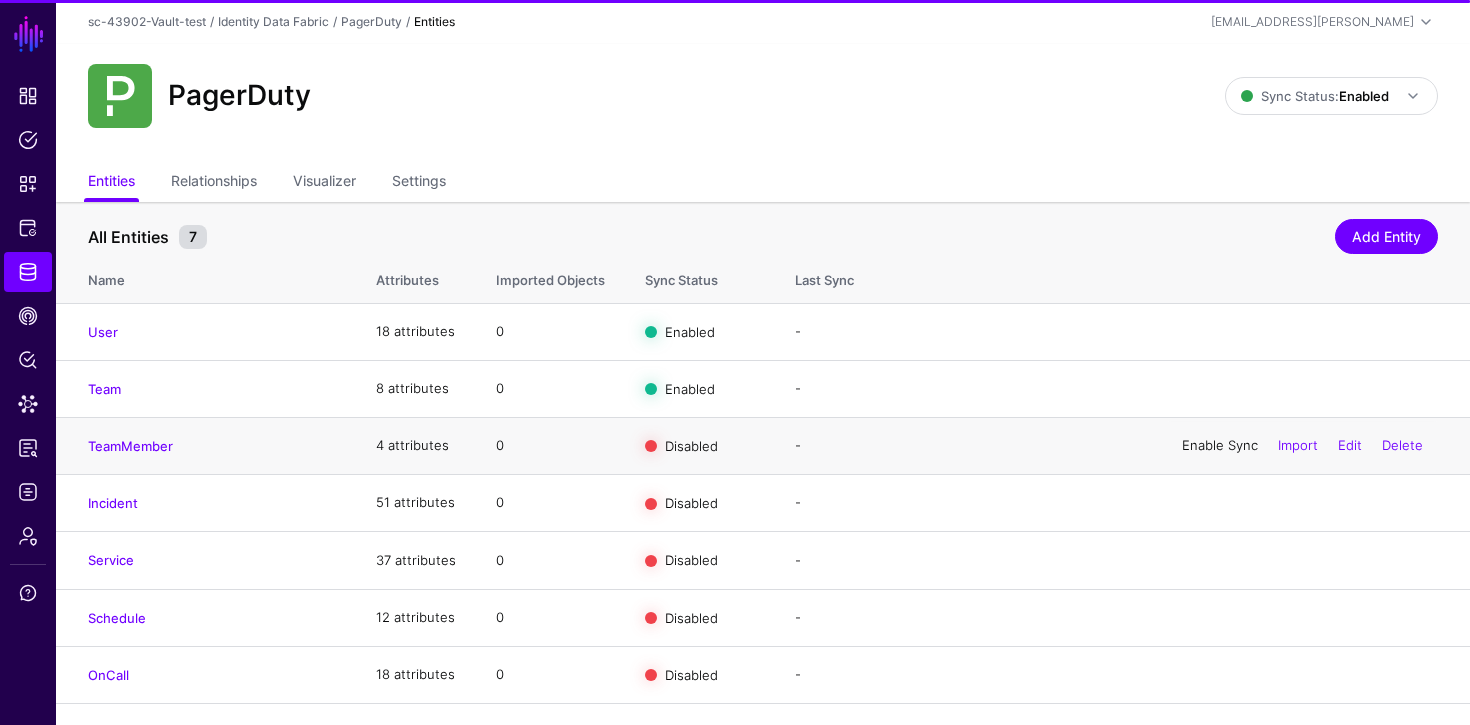 click on "Enable Sync" 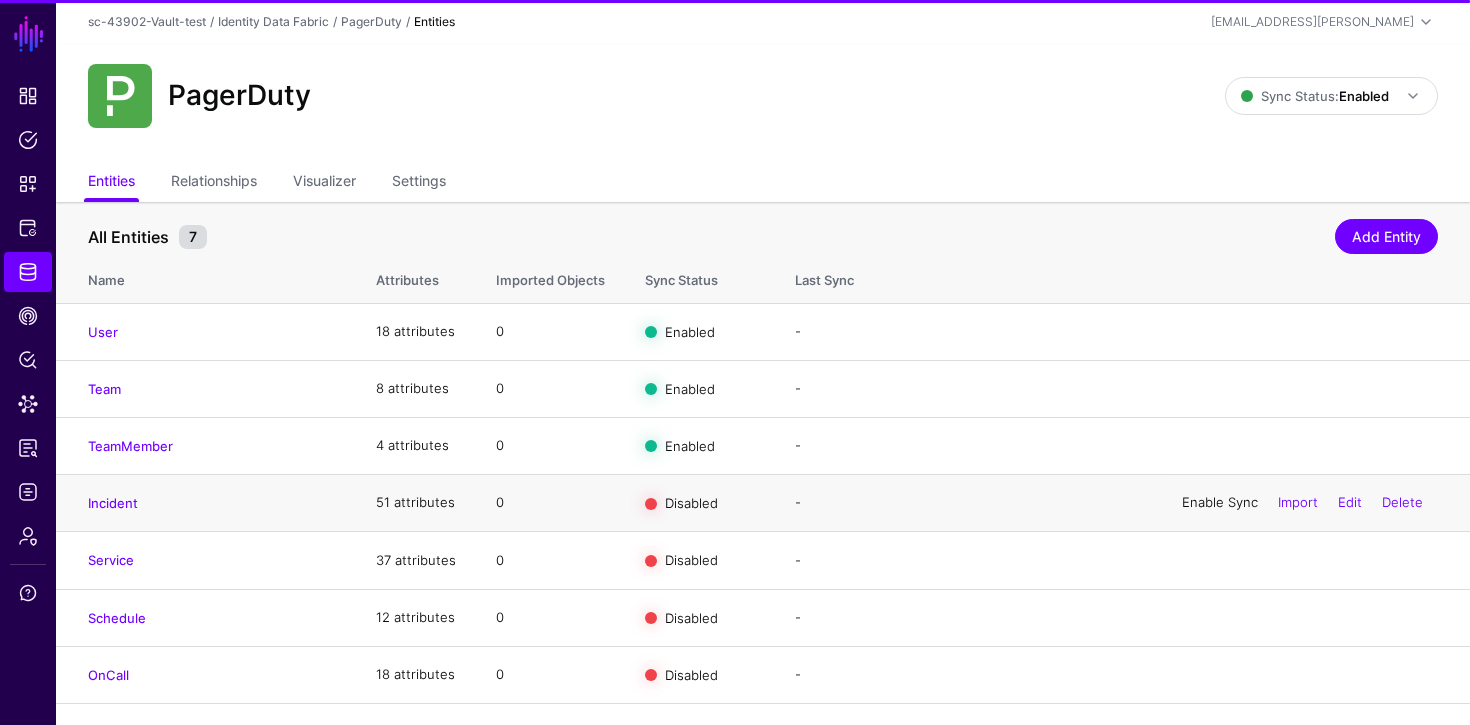 click on "Enable Sync" 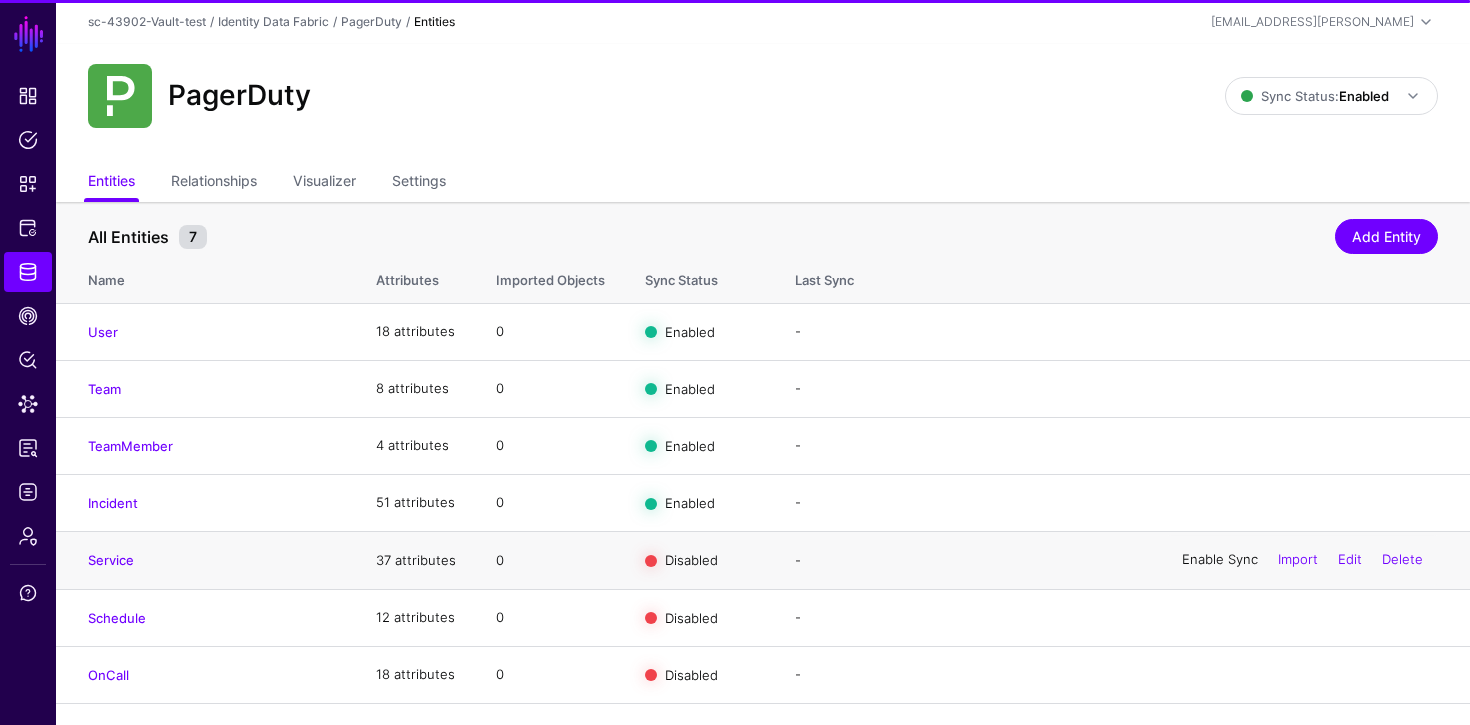 click on "Enable Sync" 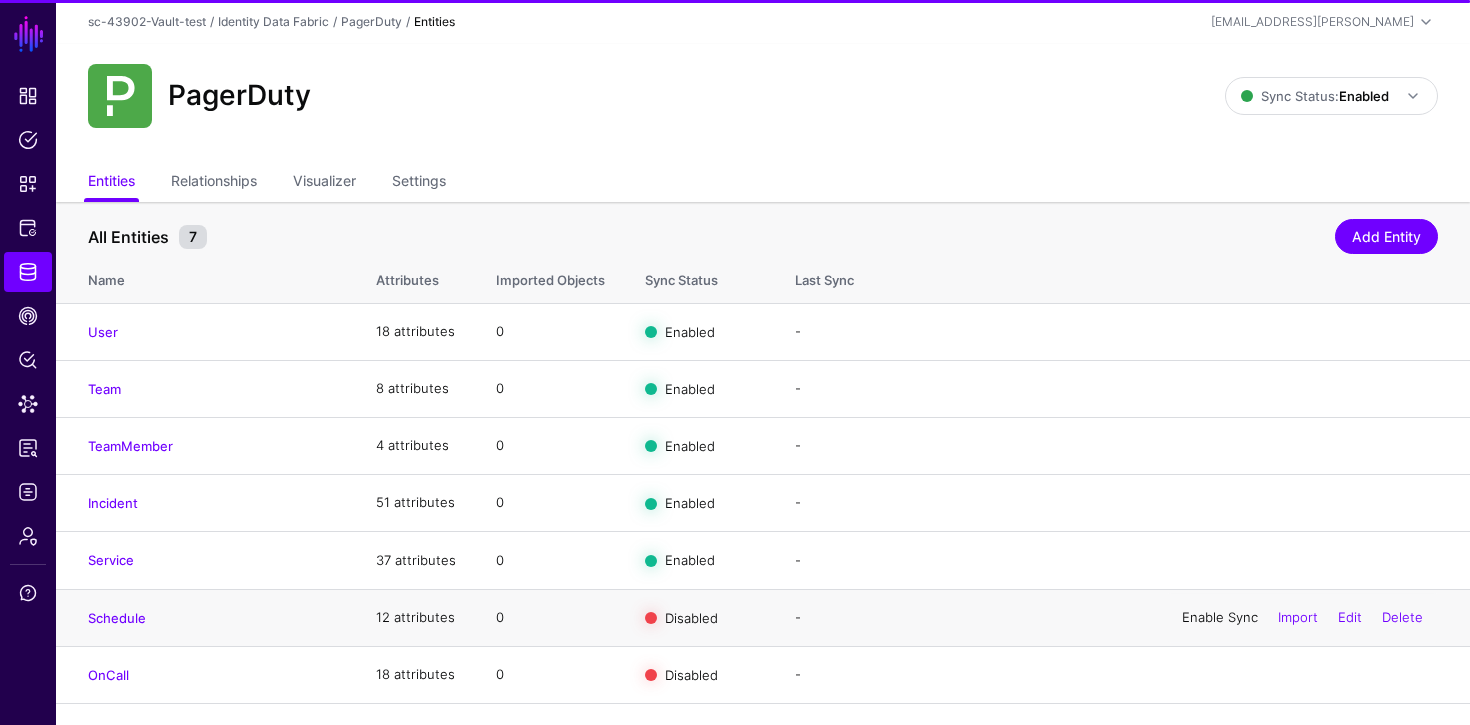 click on "Enable Sync" 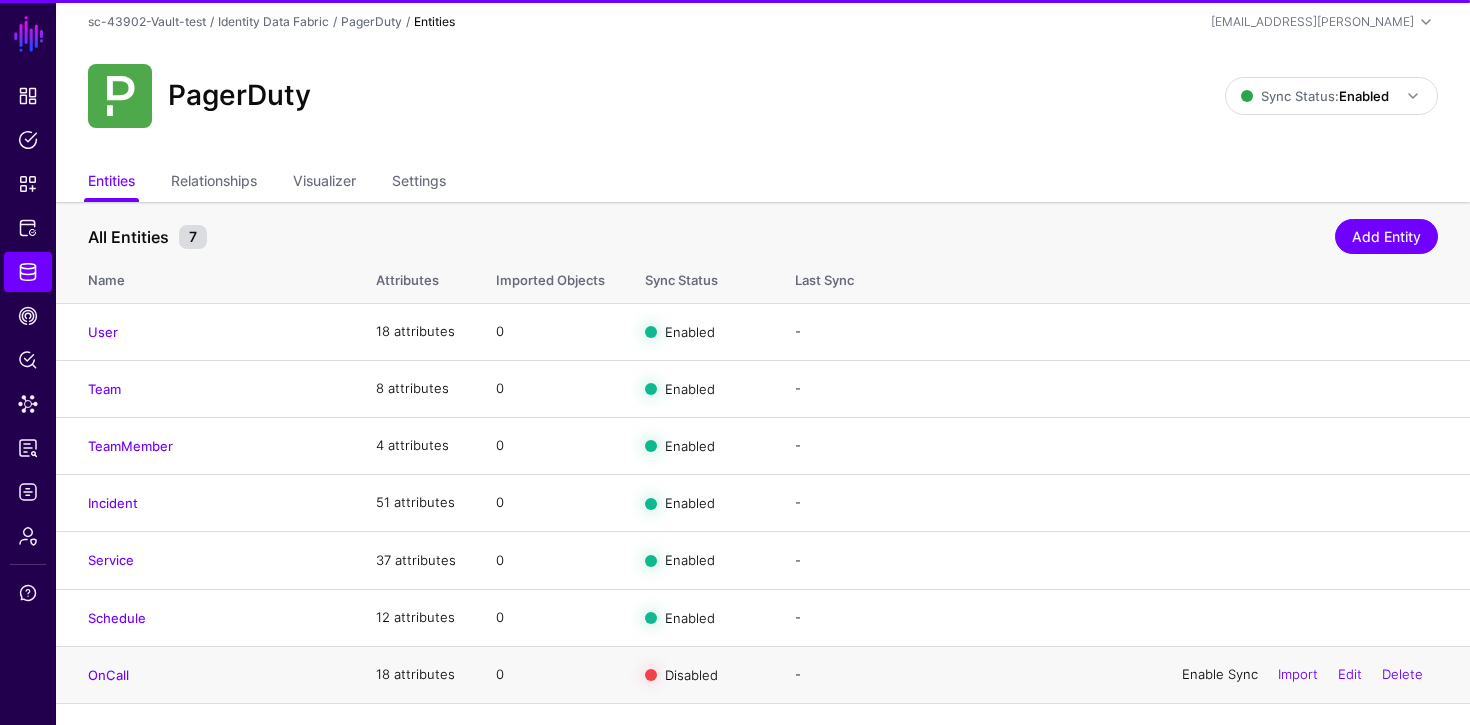 click on "Enable Sync" 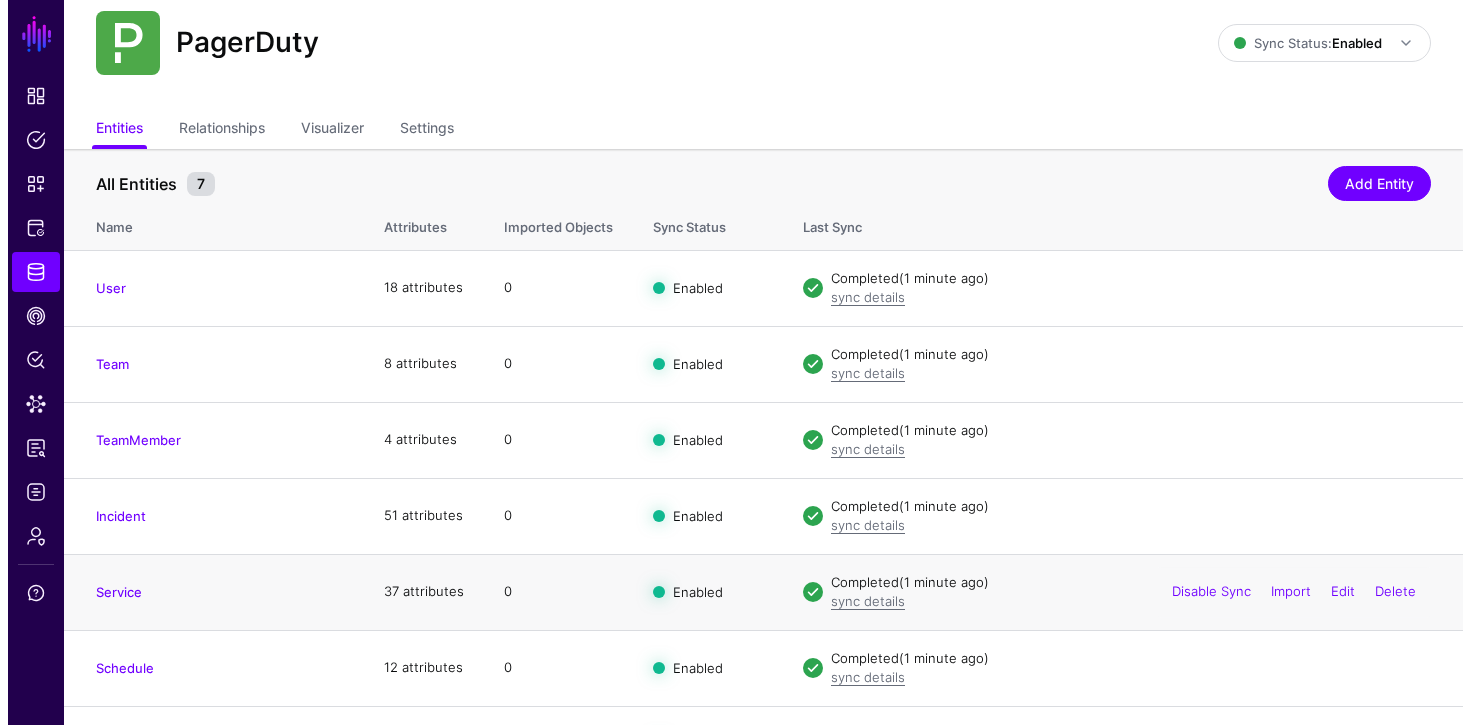 scroll, scrollTop: 0, scrollLeft: 0, axis: both 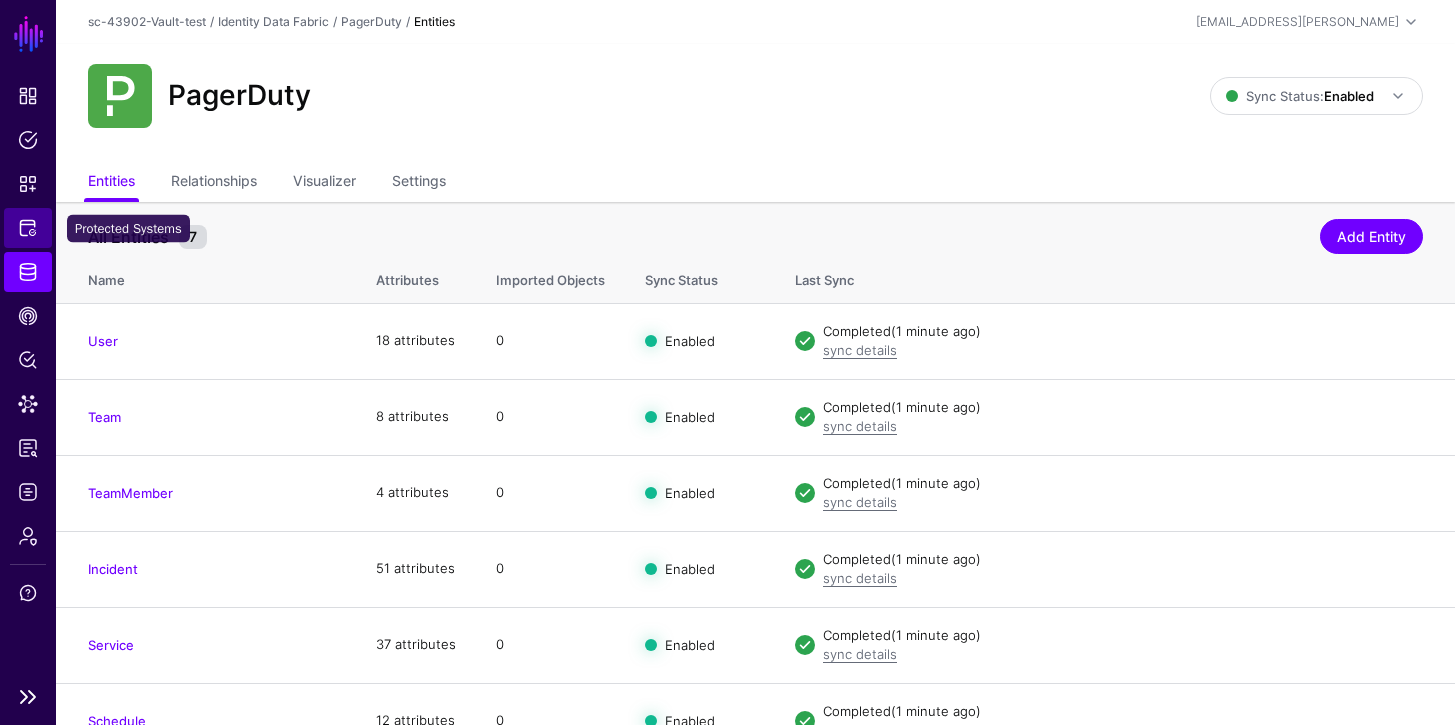 click on "Protected Systems" 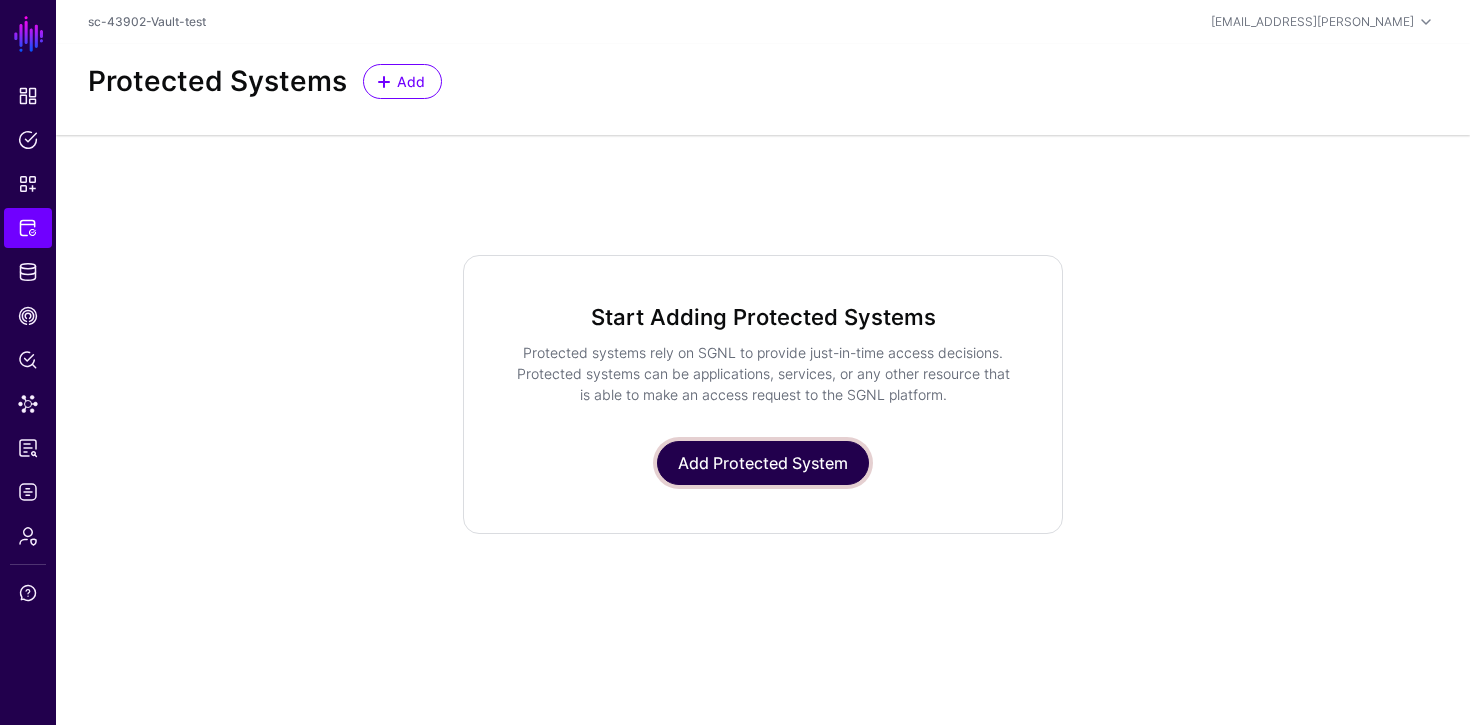 click on "Add Protected System" 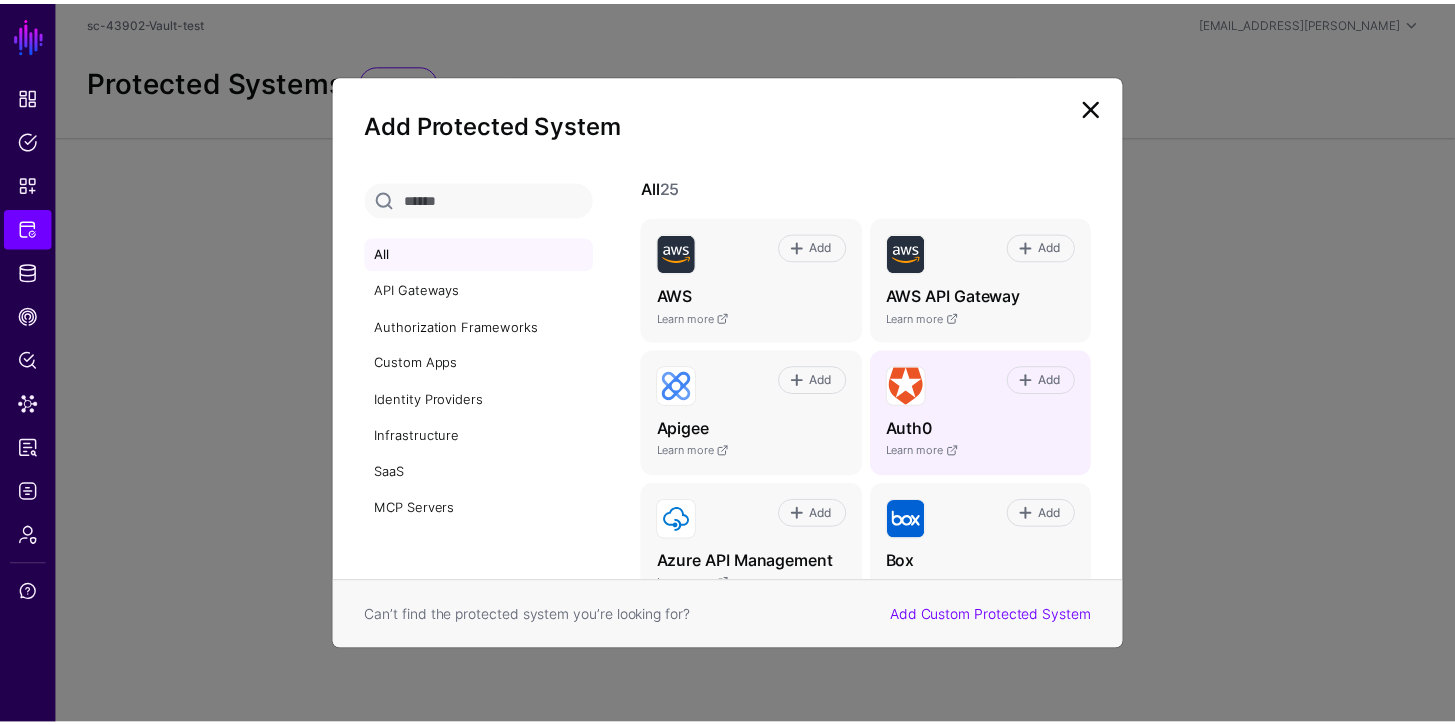 scroll, scrollTop: 4, scrollLeft: 0, axis: vertical 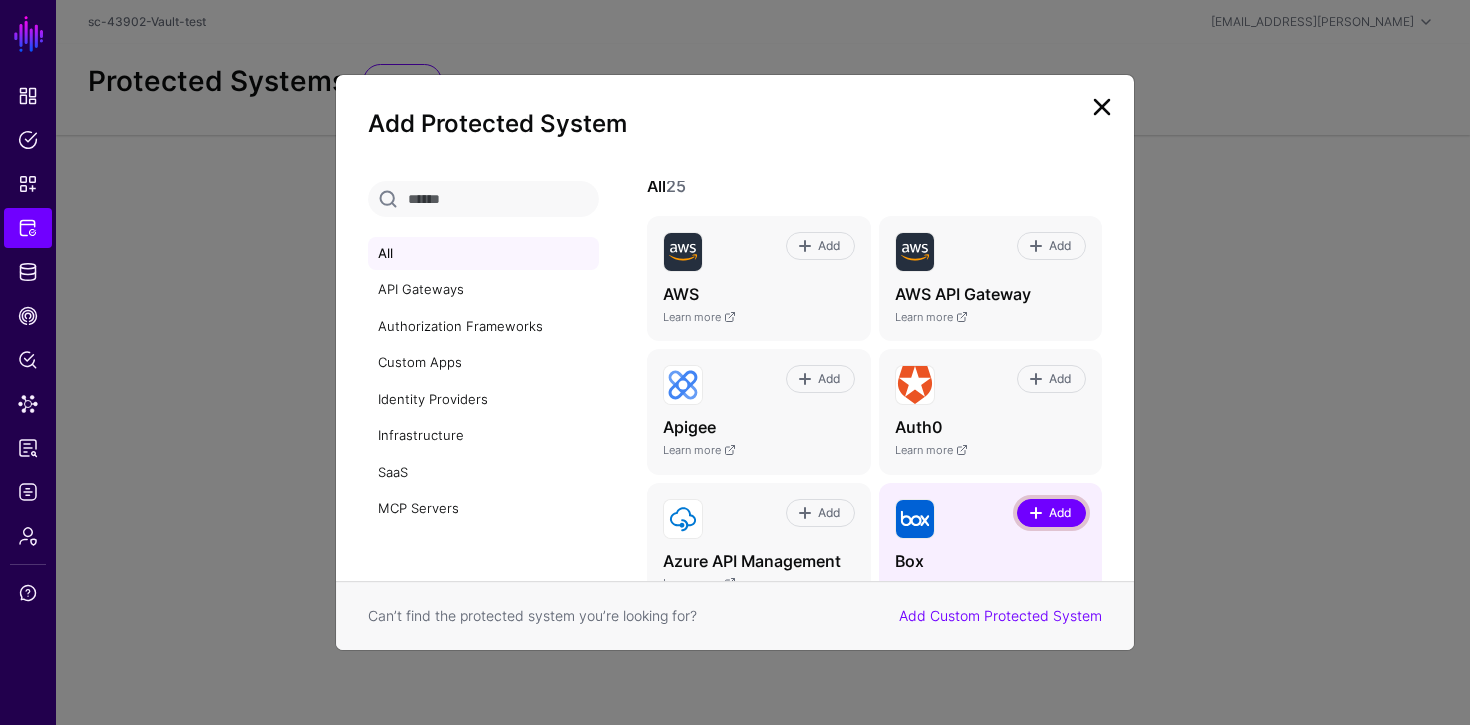 click 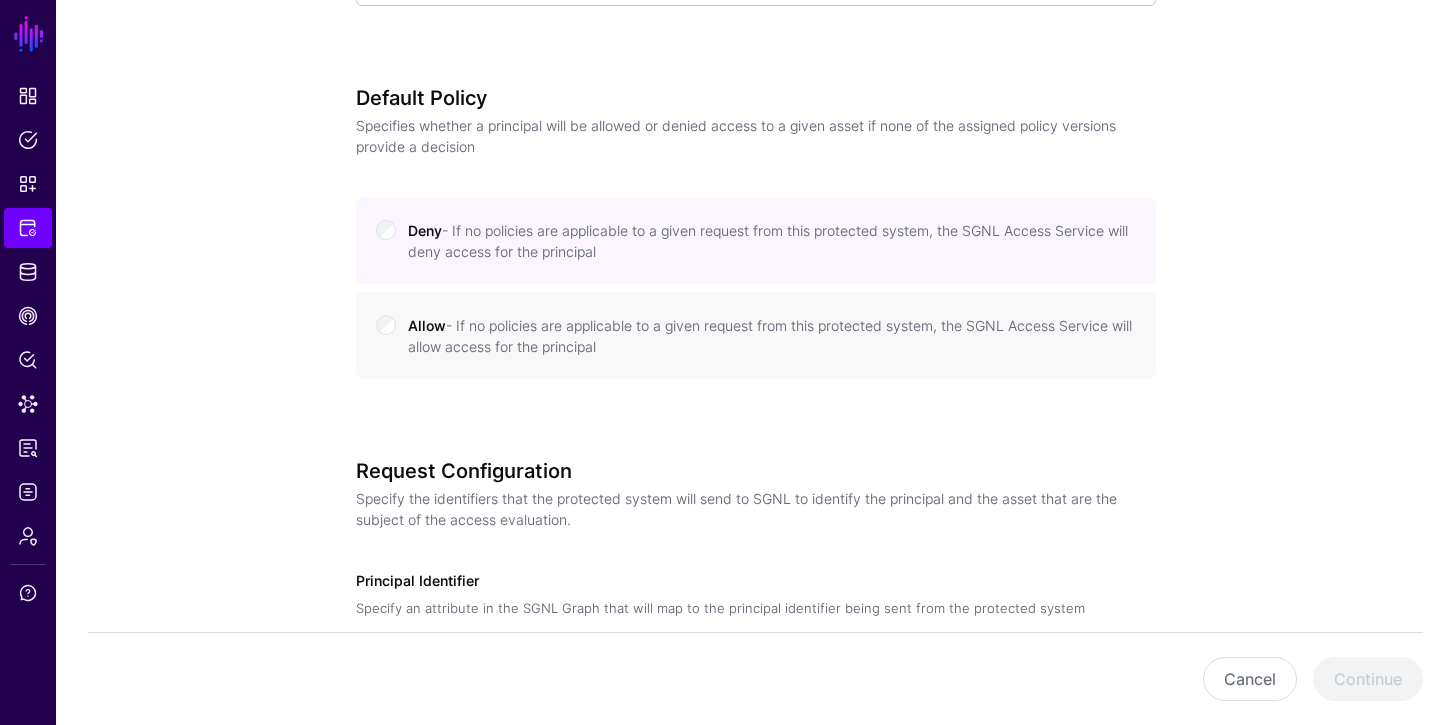 scroll, scrollTop: 827, scrollLeft: 0, axis: vertical 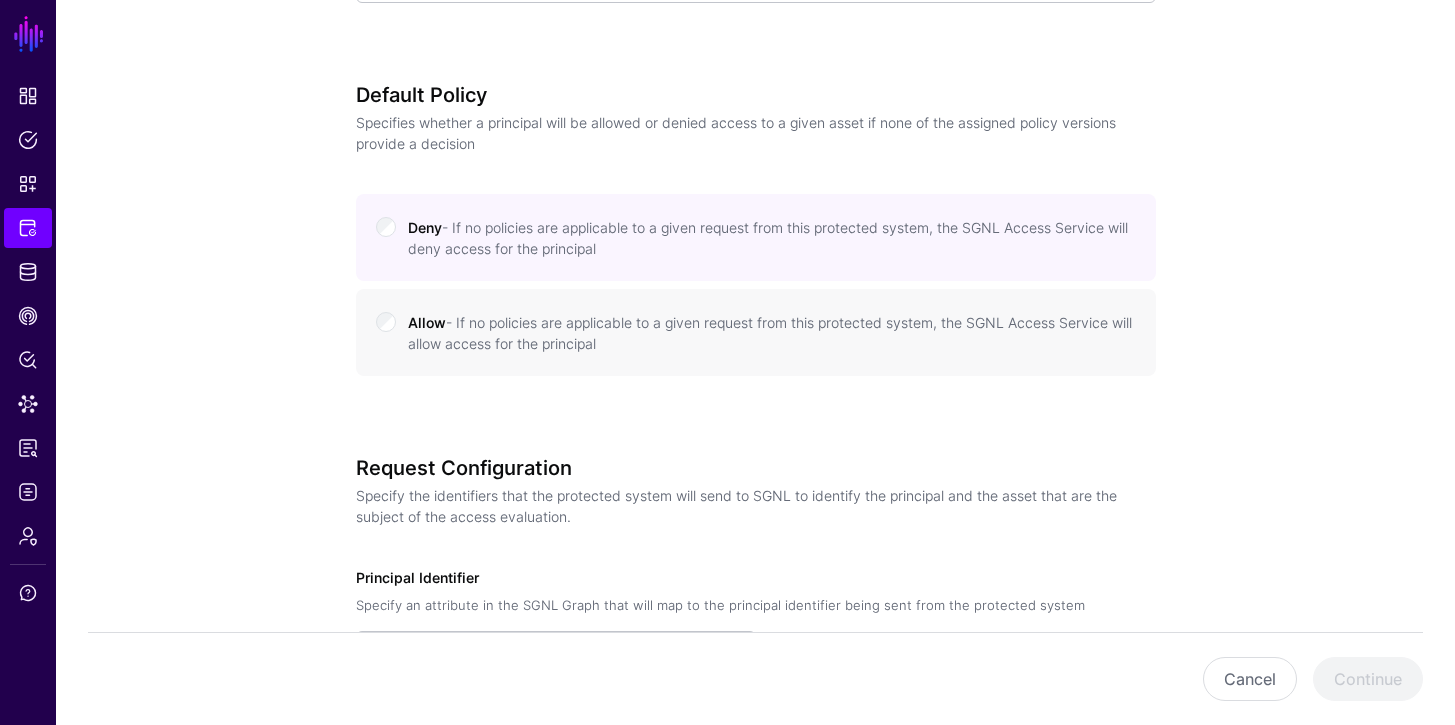click on "Allow  - If no policies are applicable to a given request from this
protected system, the SGNL Access Service will allow access for
the principal" 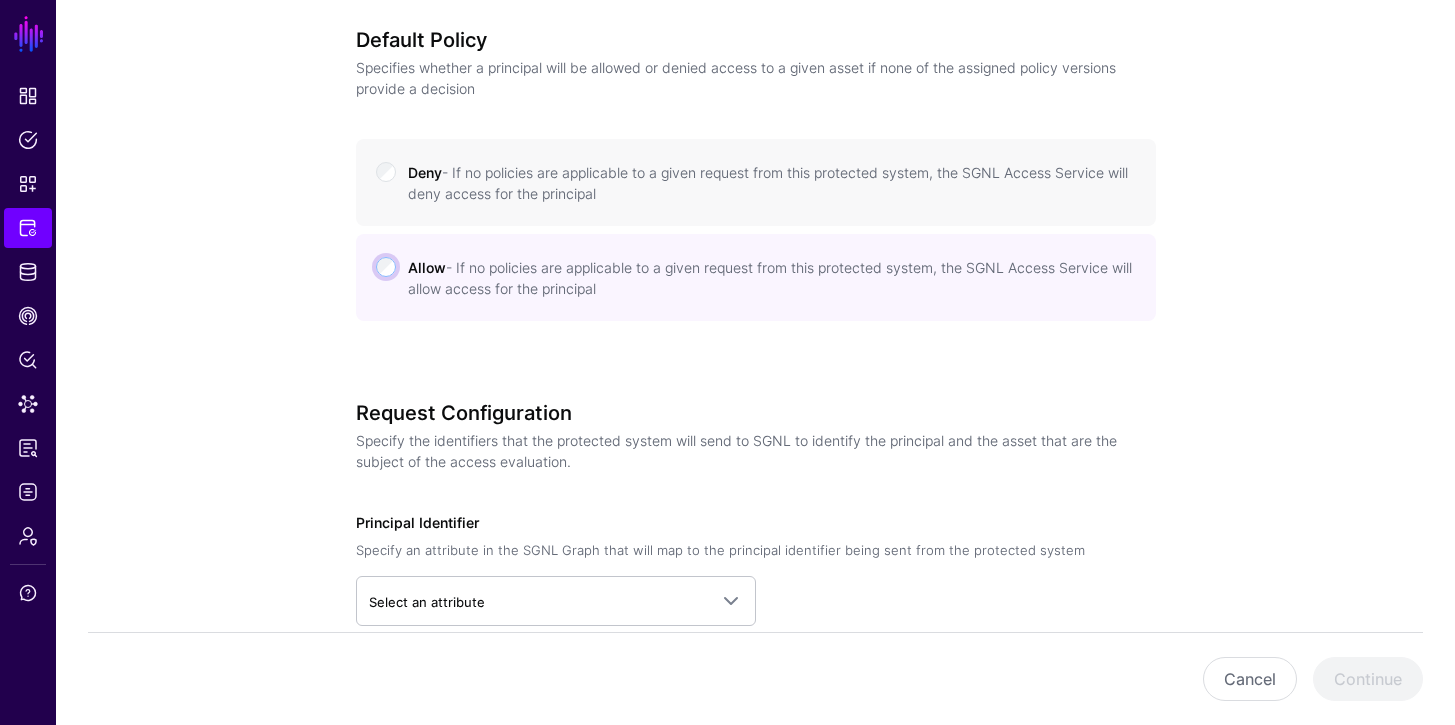 scroll, scrollTop: 1145, scrollLeft: 0, axis: vertical 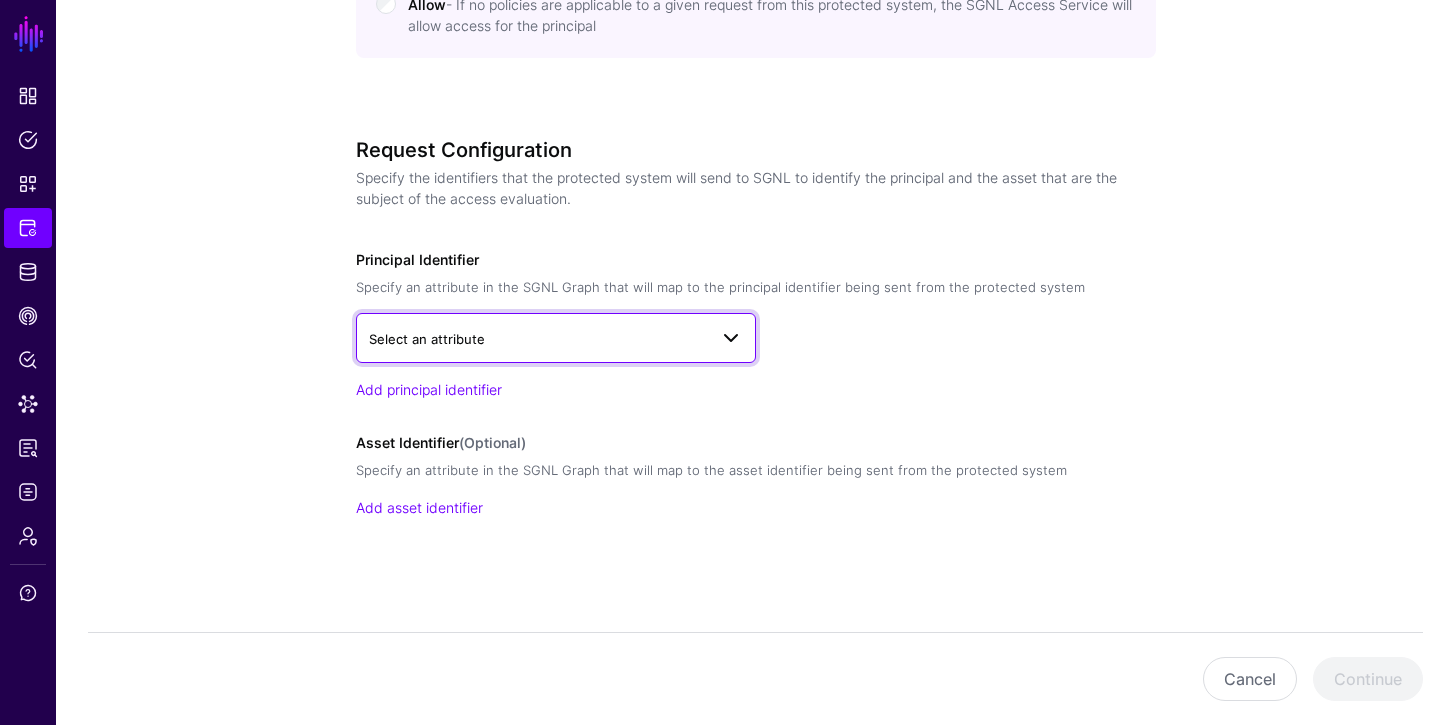 click on "Select an attribute" at bounding box center [538, 339] 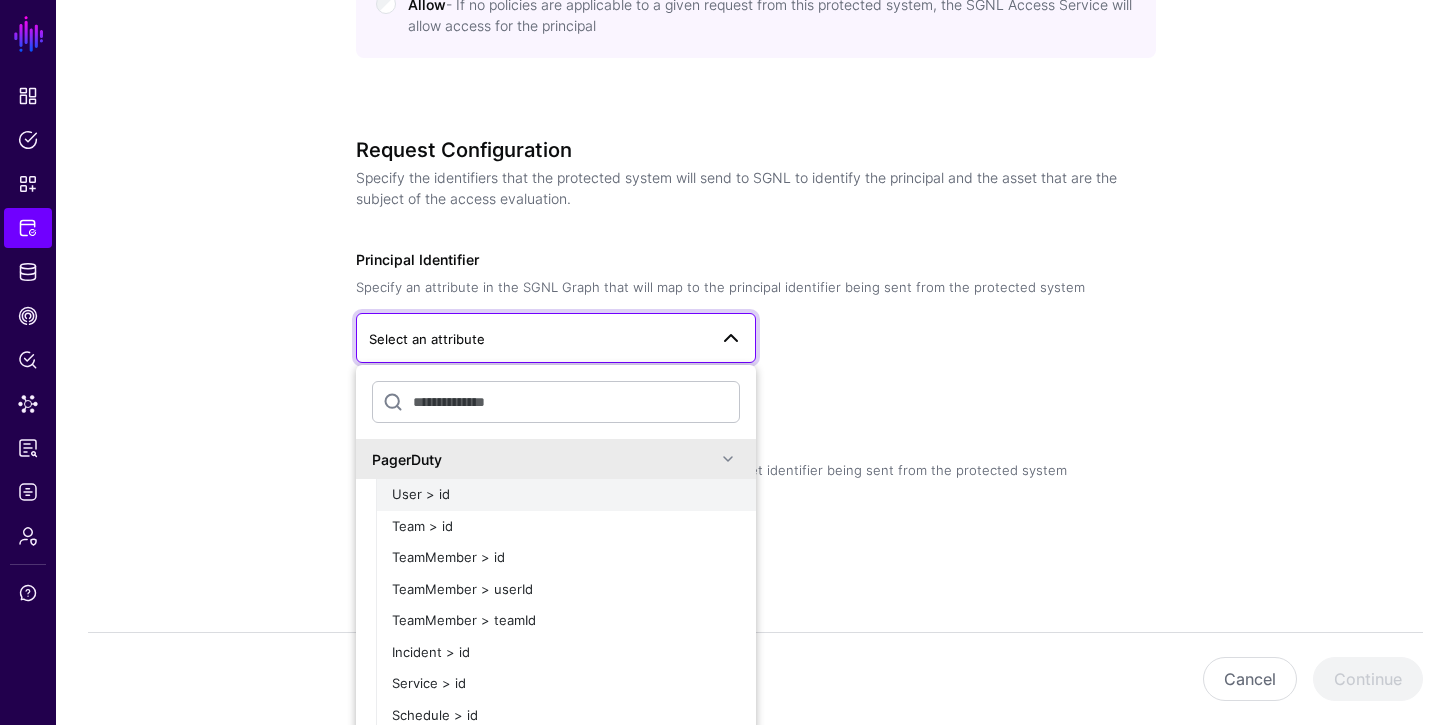 click on "User > id" 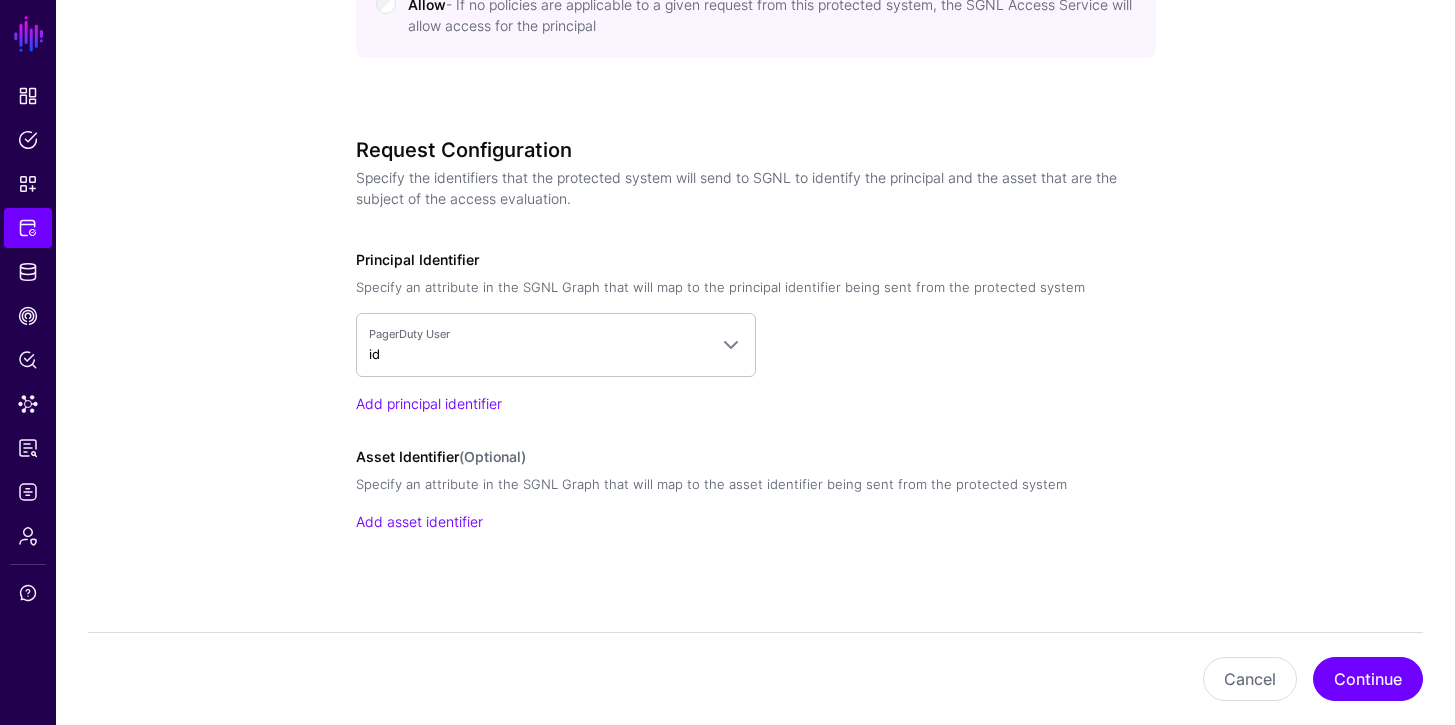 click on "Cancel  Continue" 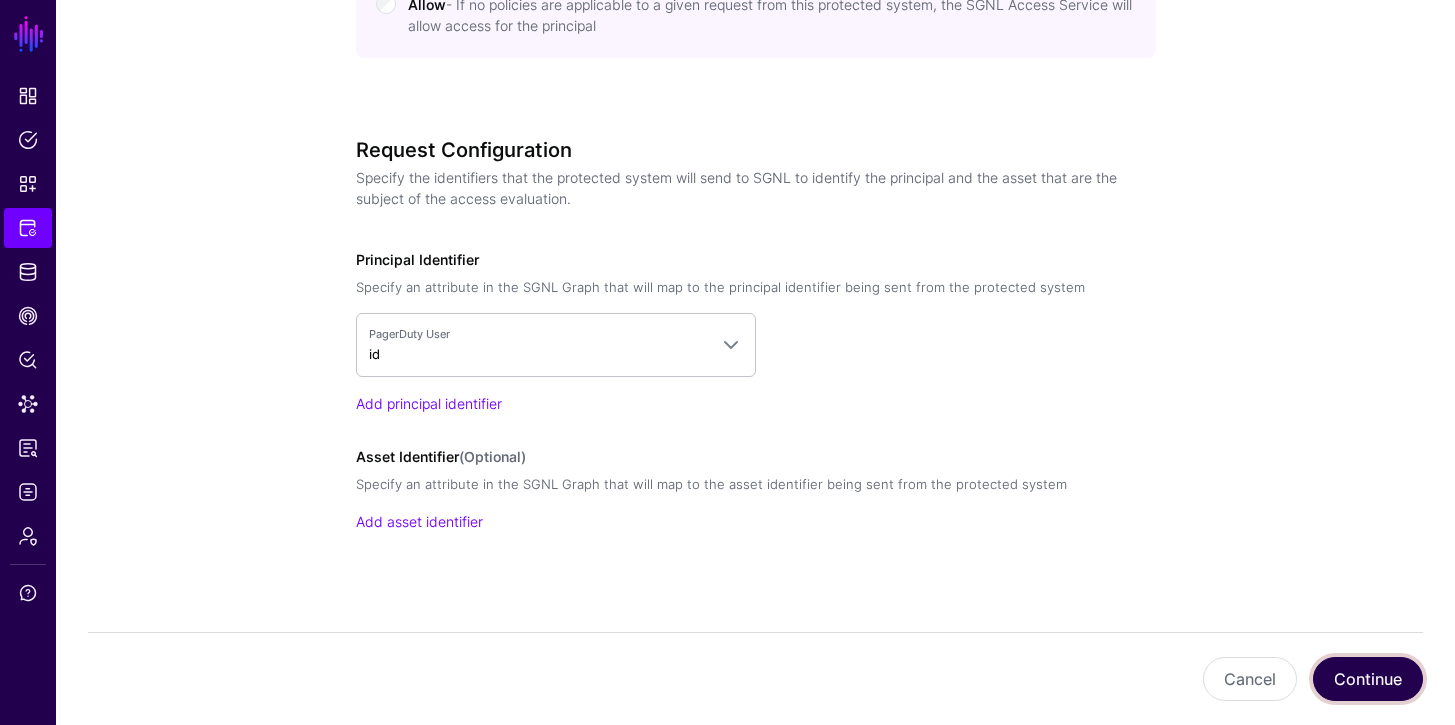 click on "Continue" 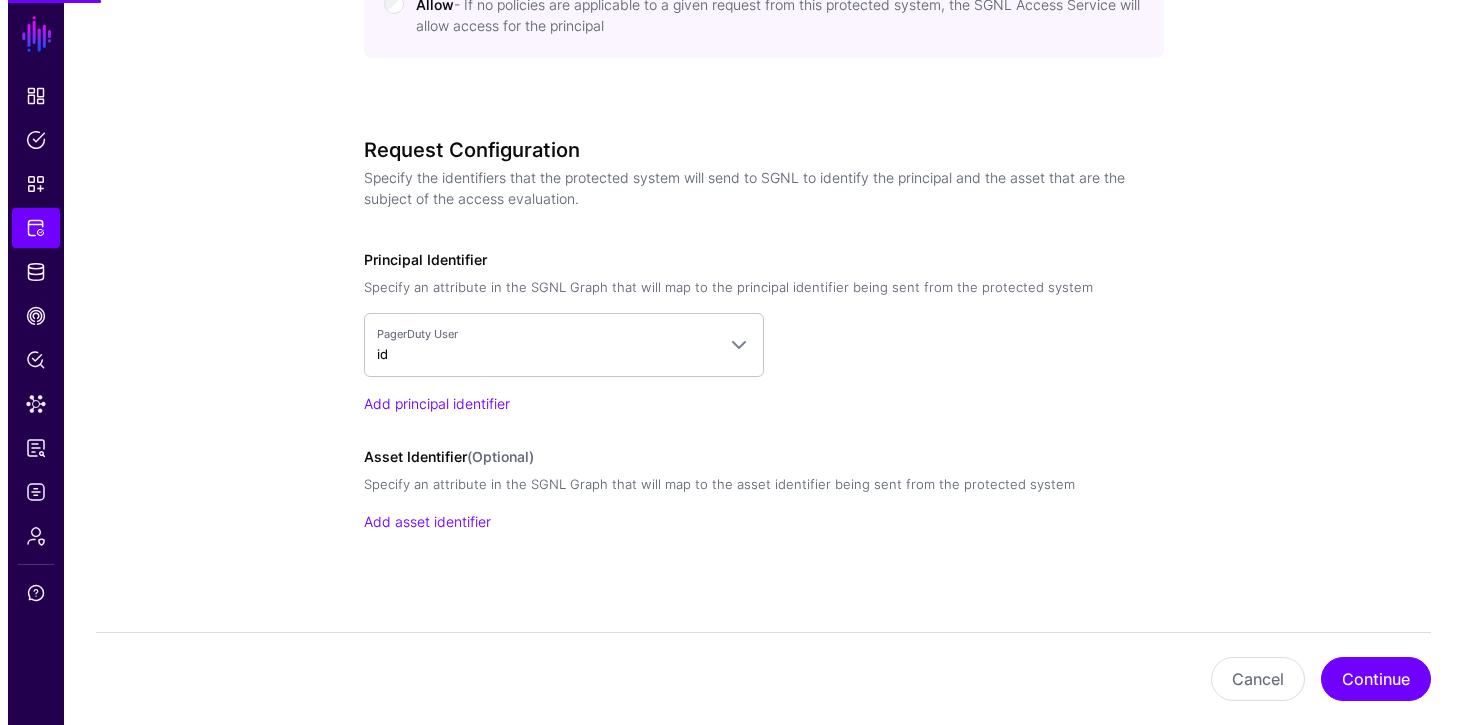 scroll, scrollTop: 0, scrollLeft: 0, axis: both 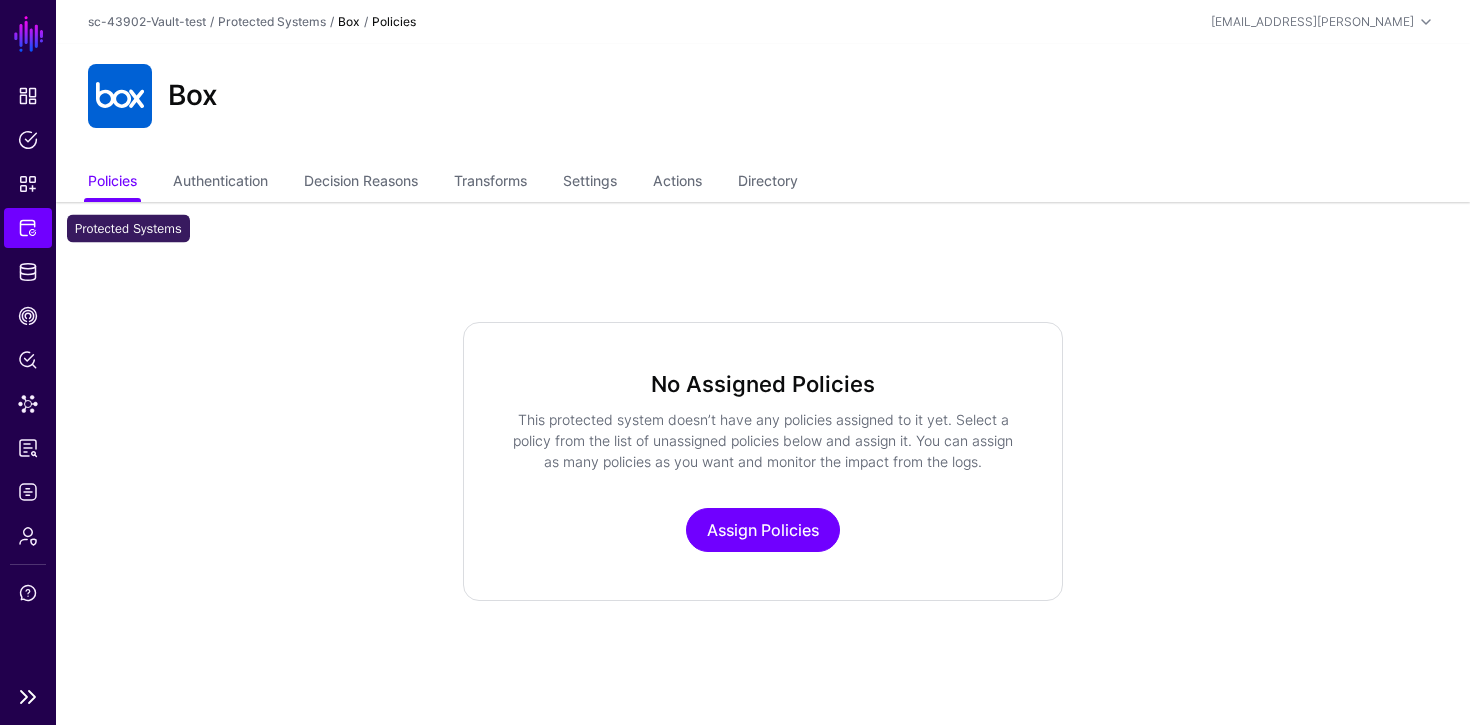 click on "Protected Systems" 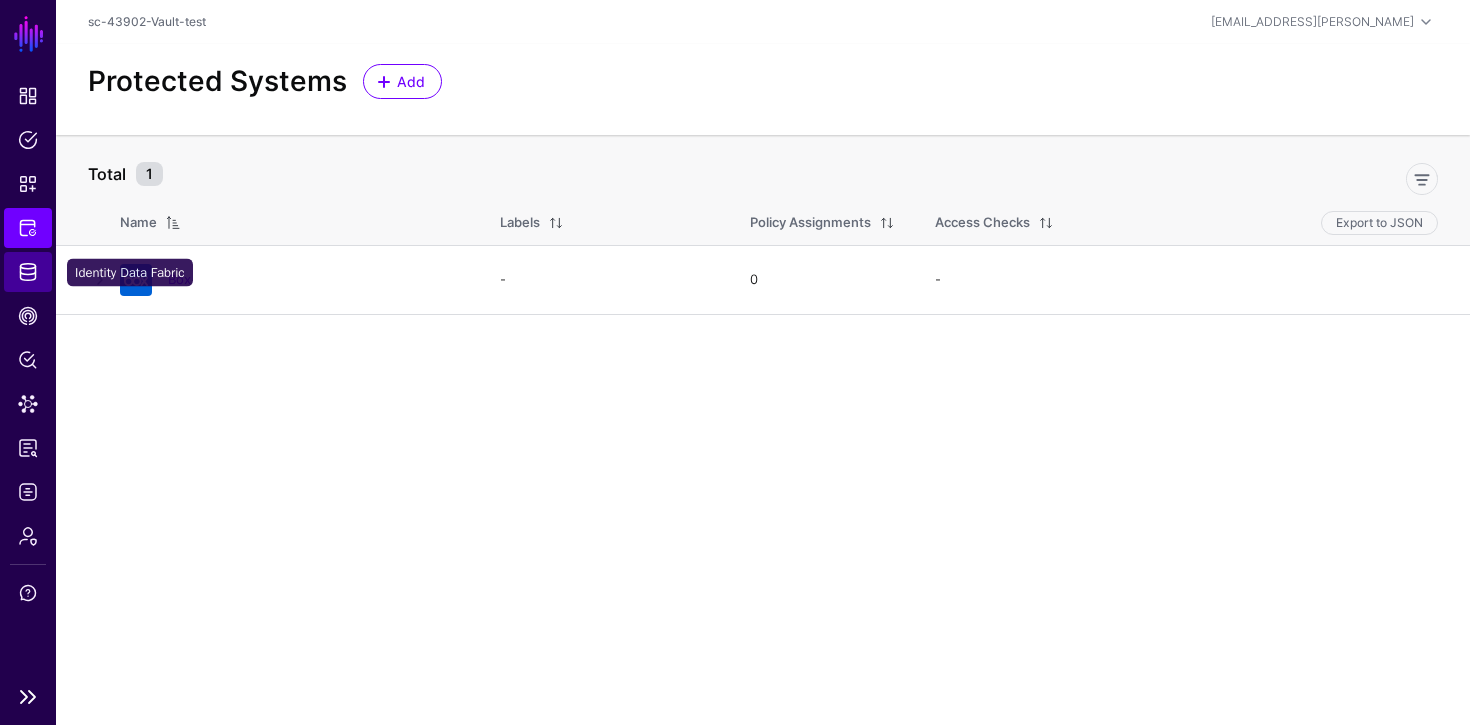 click on "Identity Data Fabric" 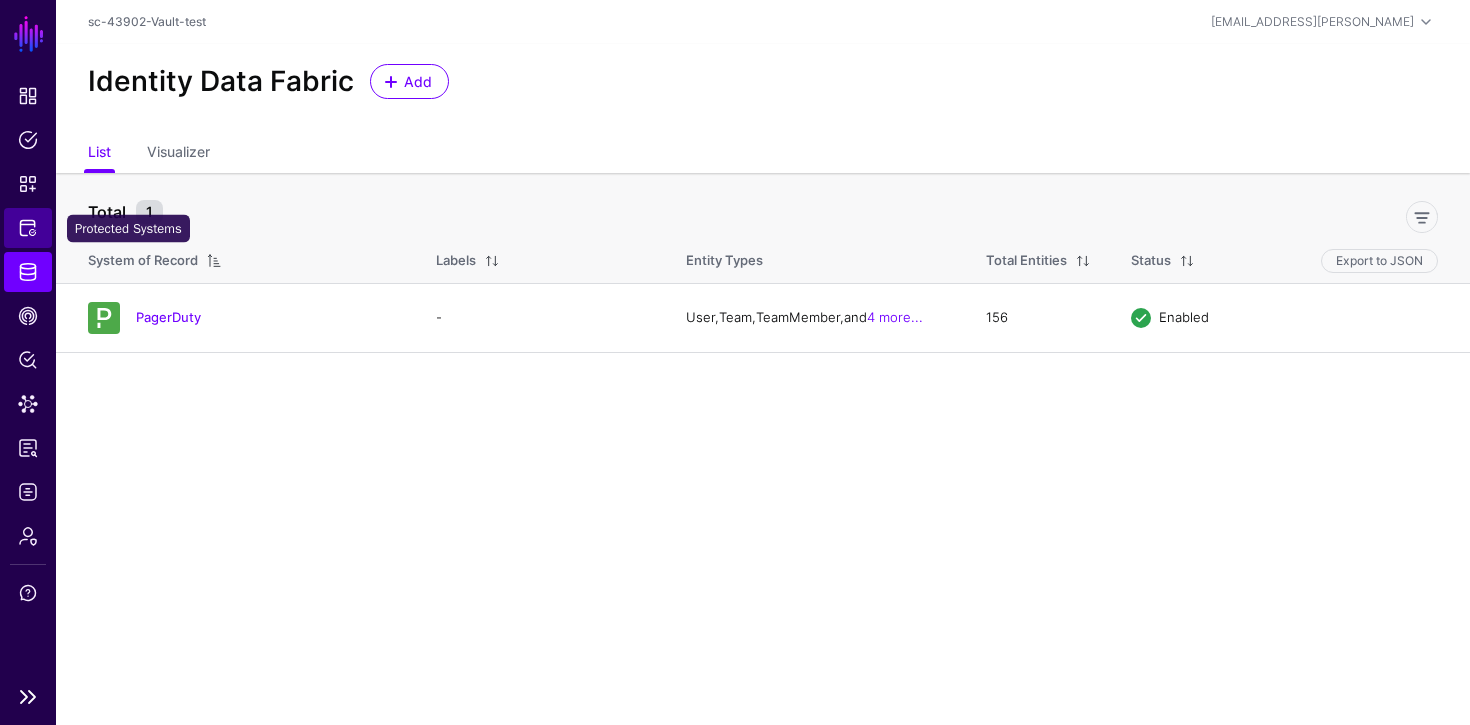 click on "Protected Systems" 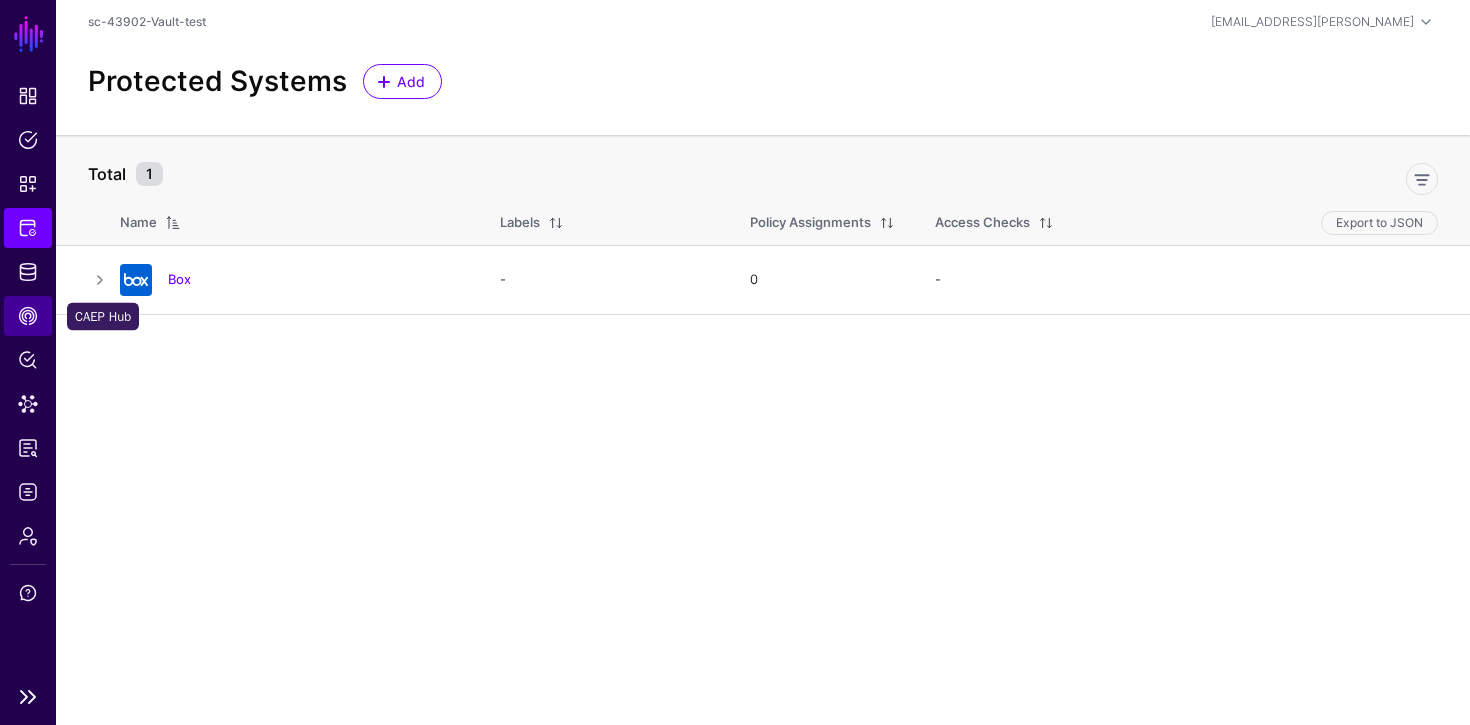 click on "CAEP Hub" 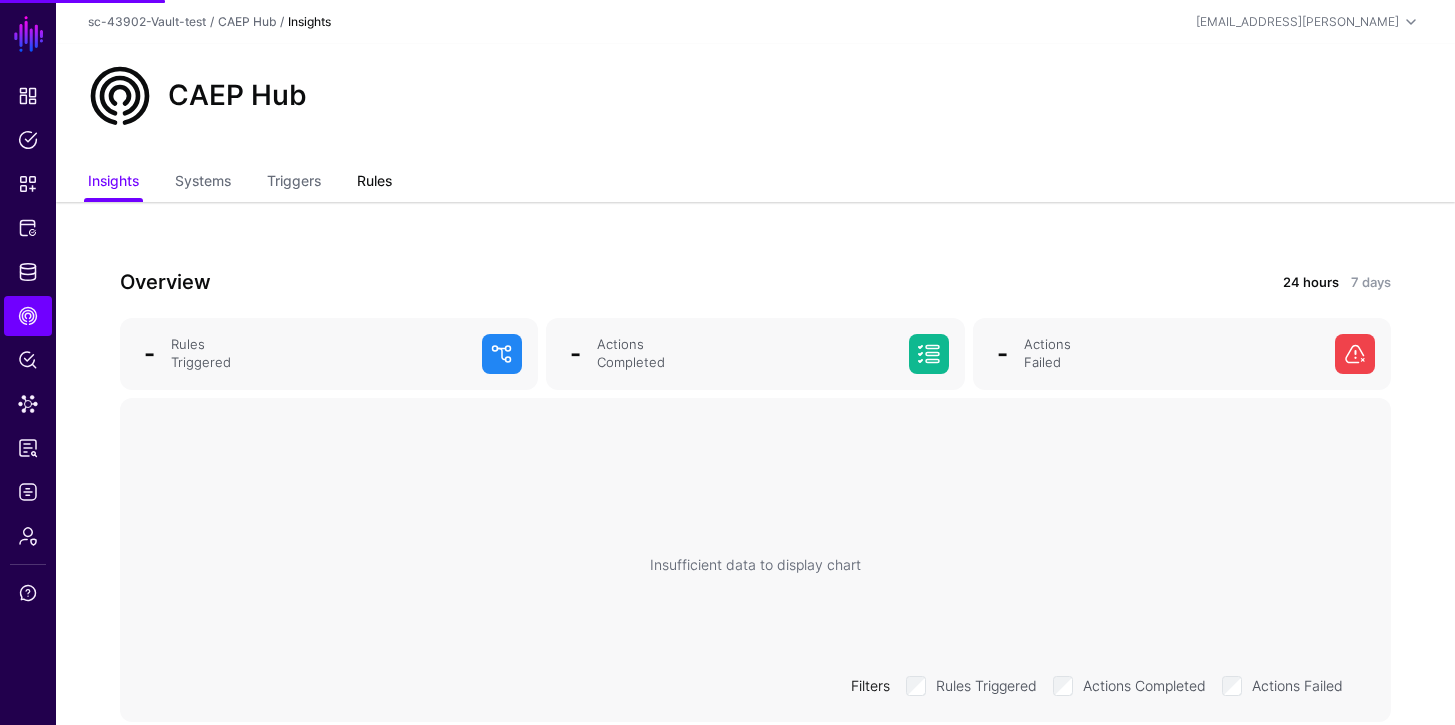 click on "Rules" 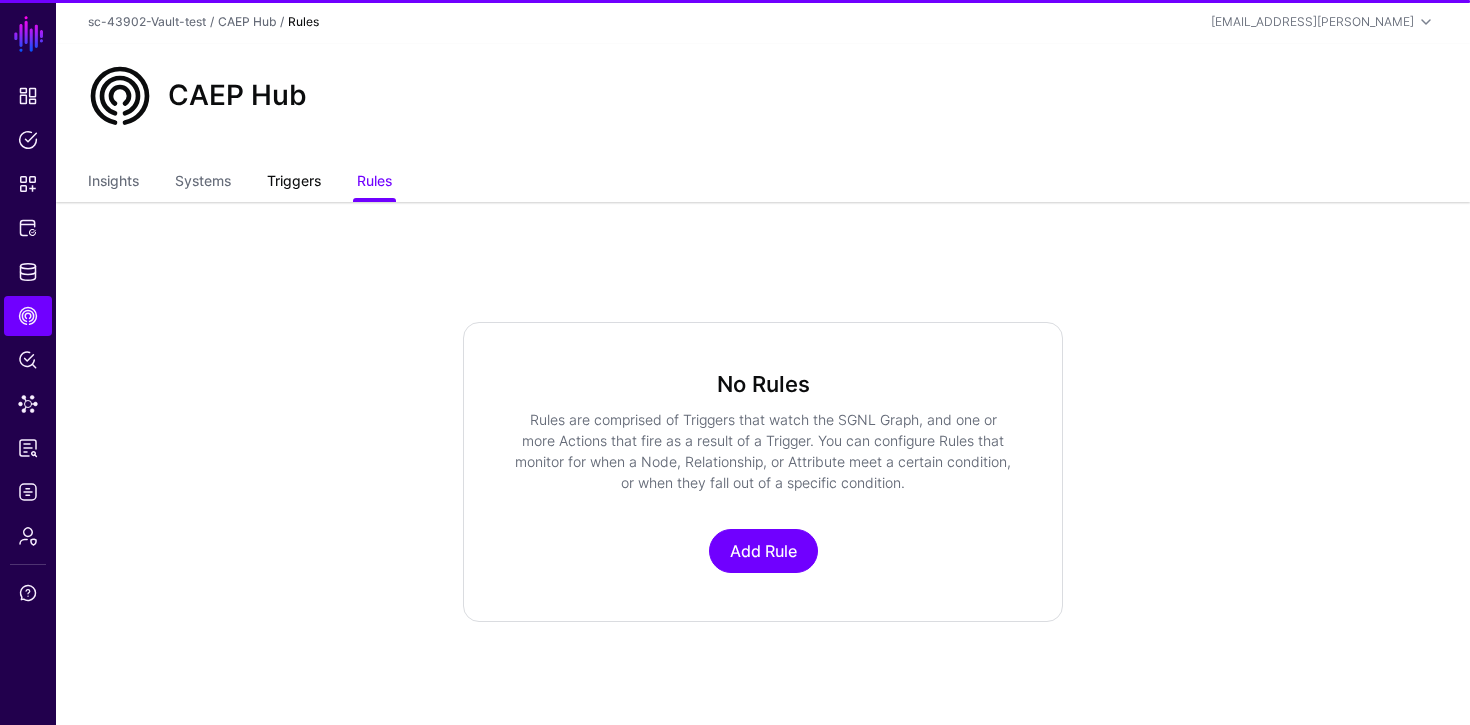 click on "Triggers" 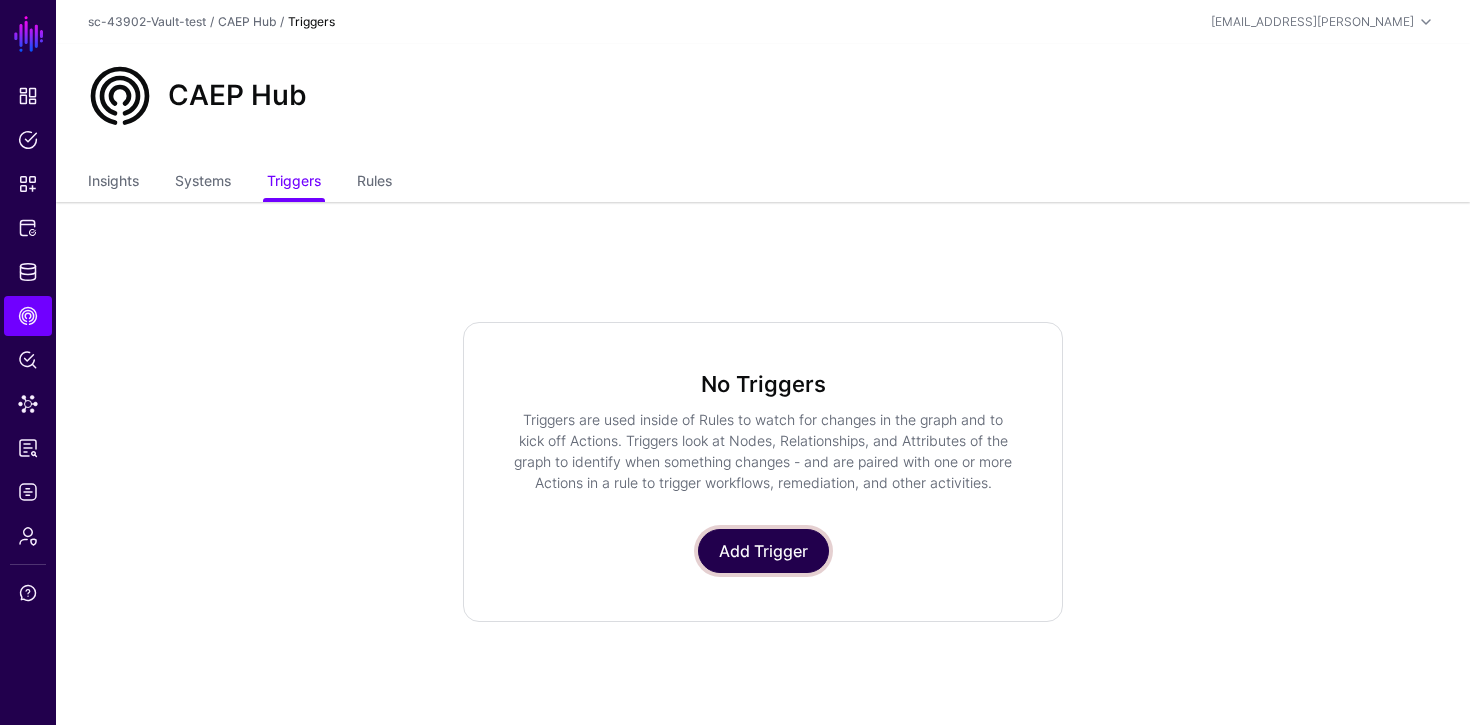 click on "Add Trigger" 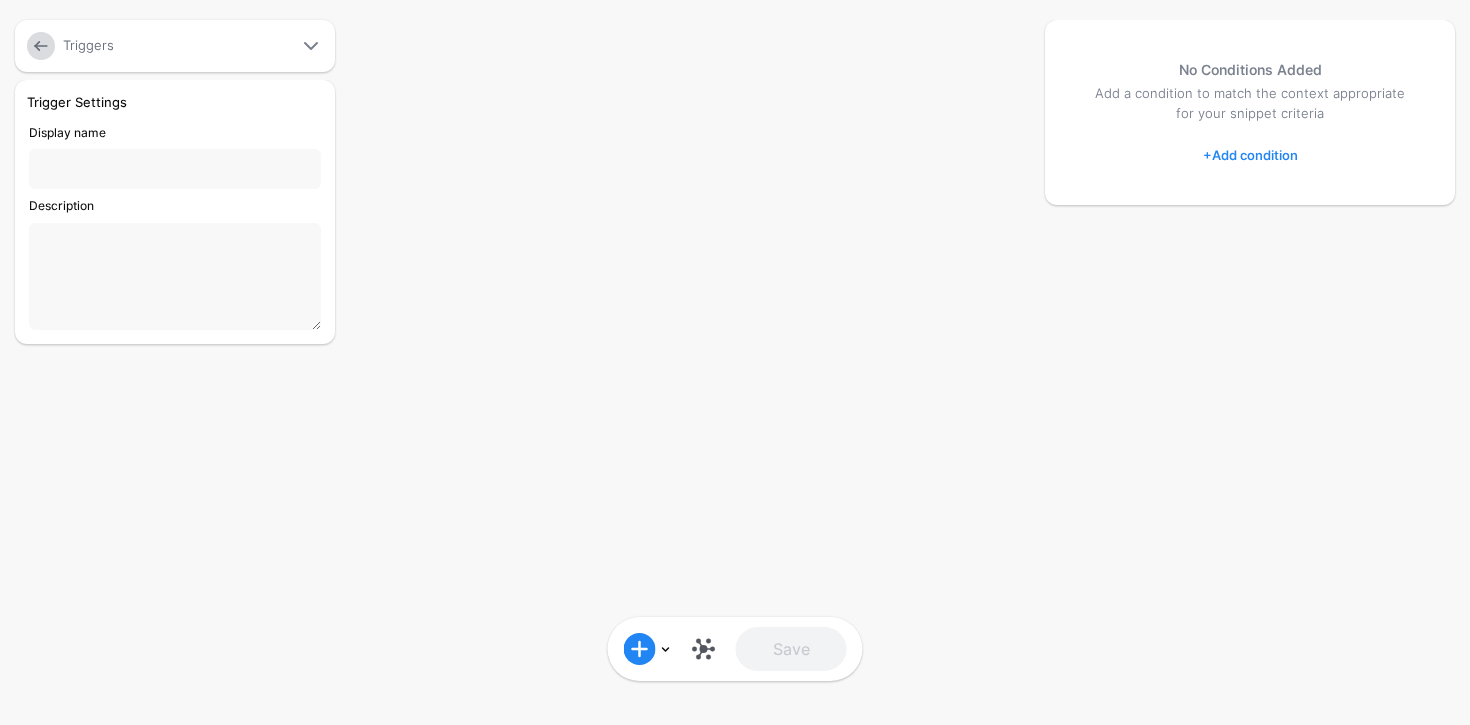 click on "Display name" at bounding box center (175, 169) 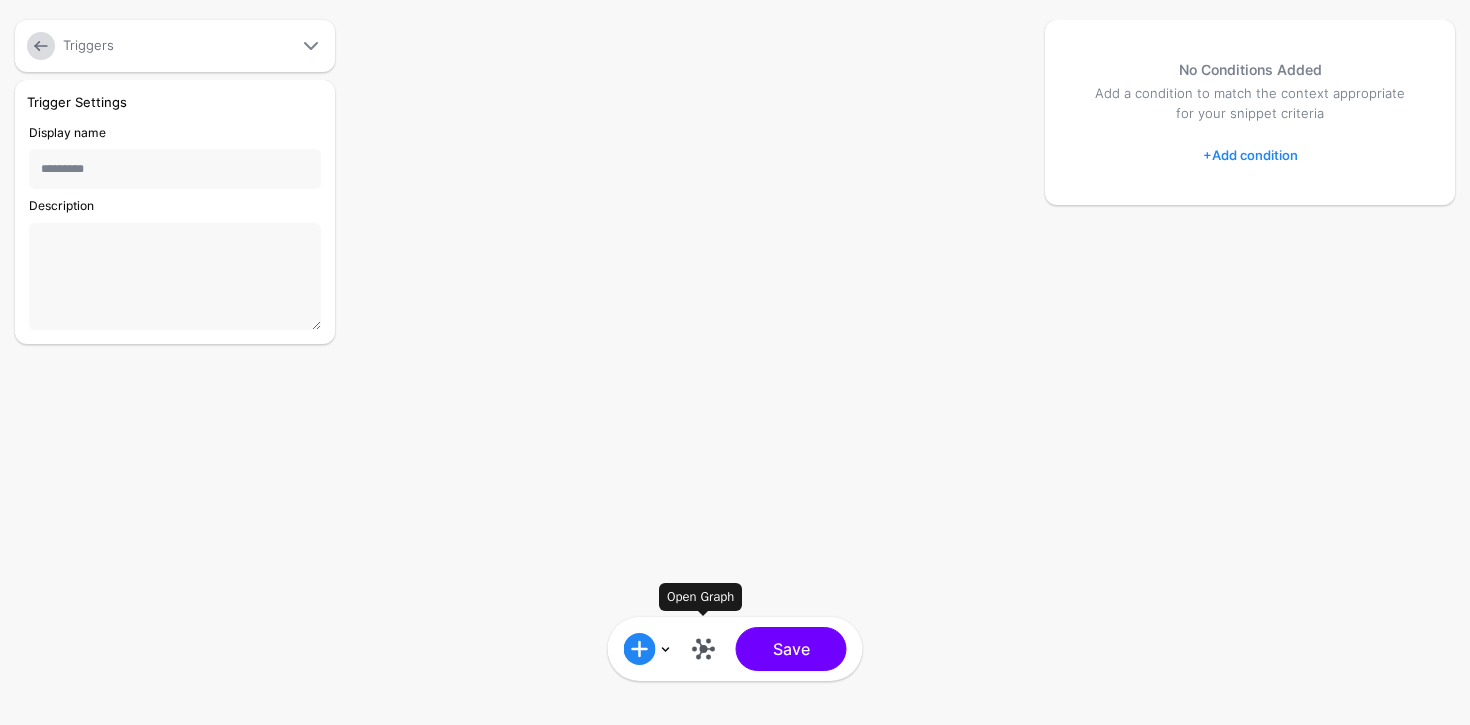 click at bounding box center (704, 649) 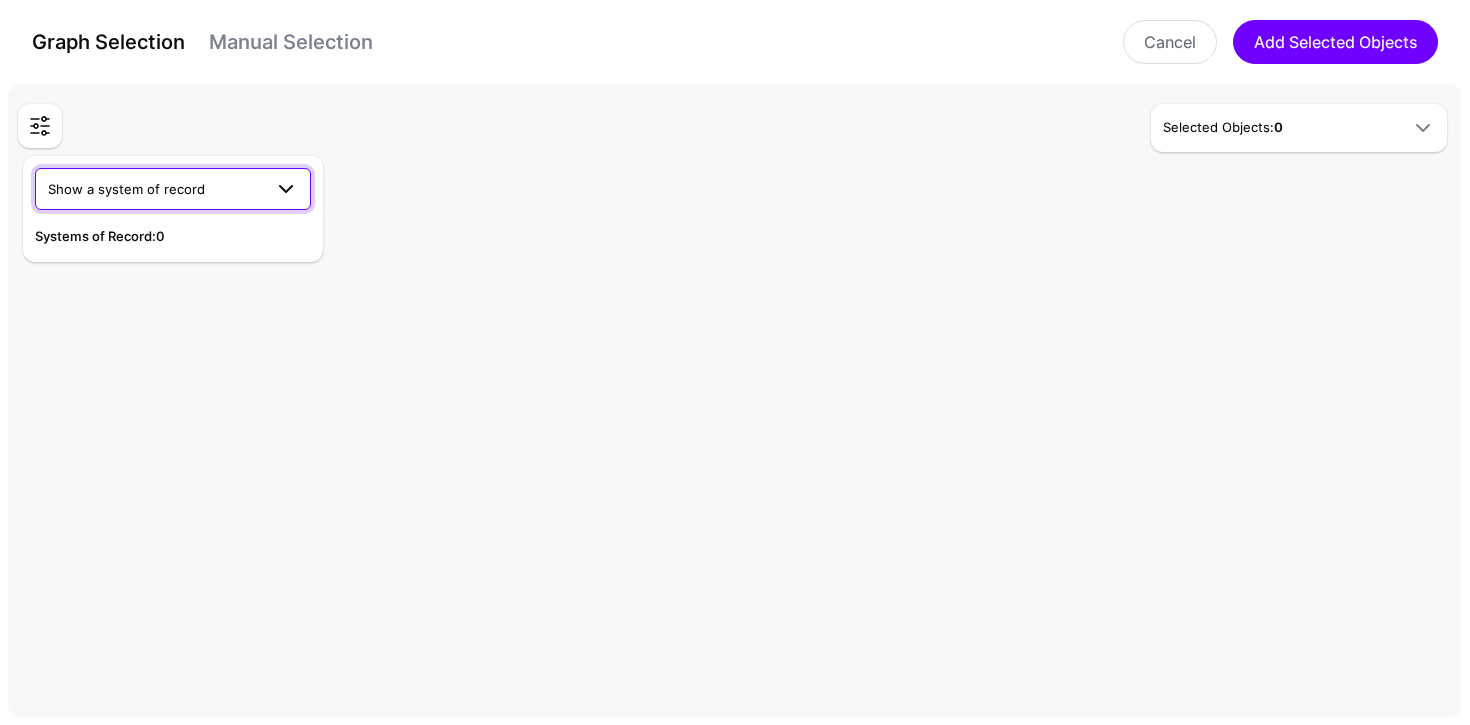 click at bounding box center (280, 189) 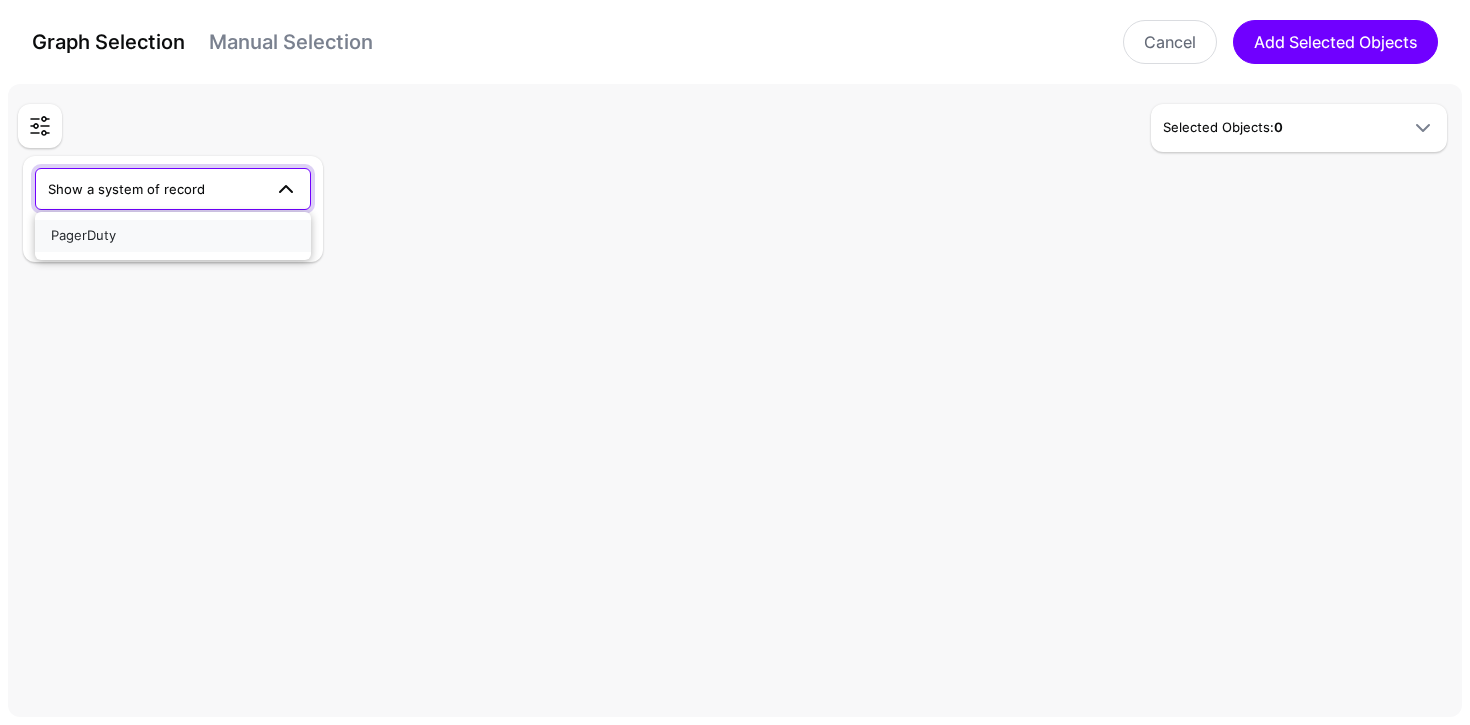 click on "PagerDuty" at bounding box center (173, 236) 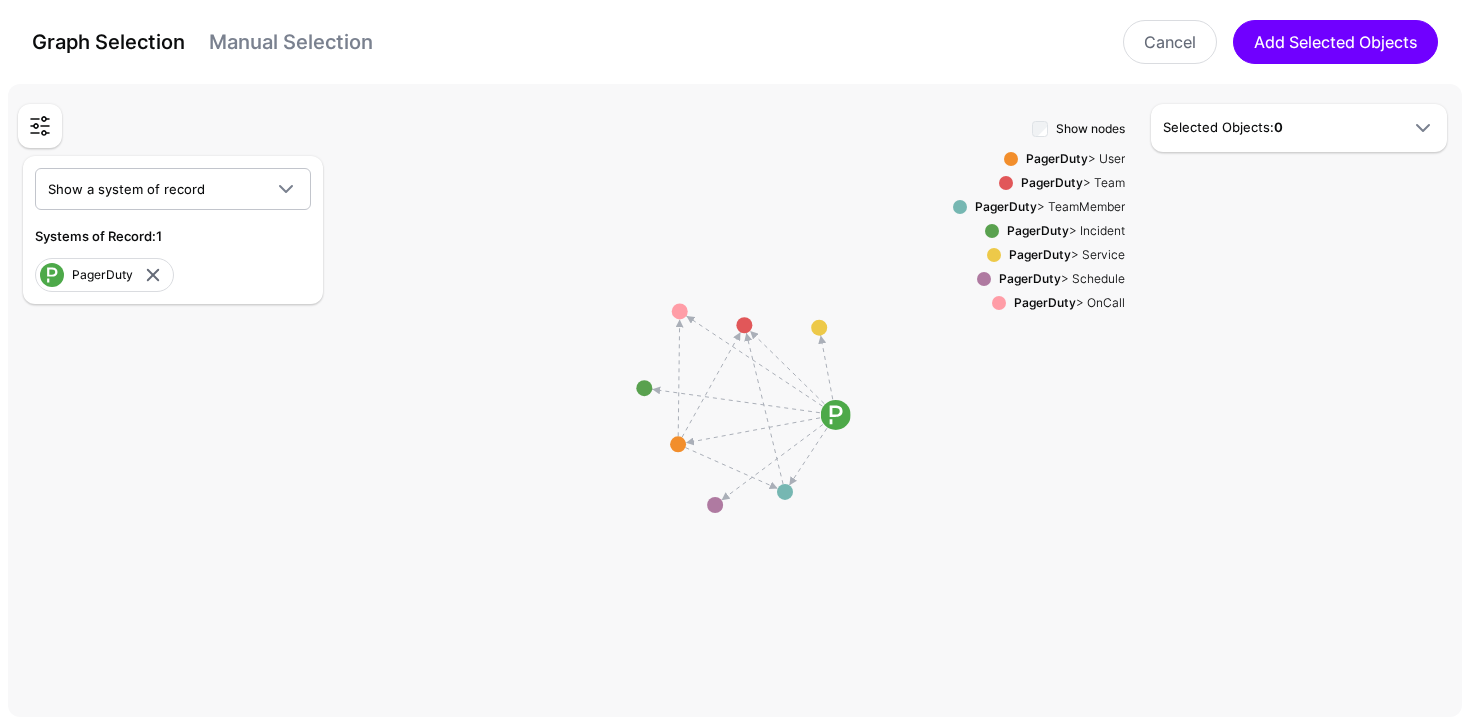 click on "PagerDuty" at bounding box center (1057, 158) 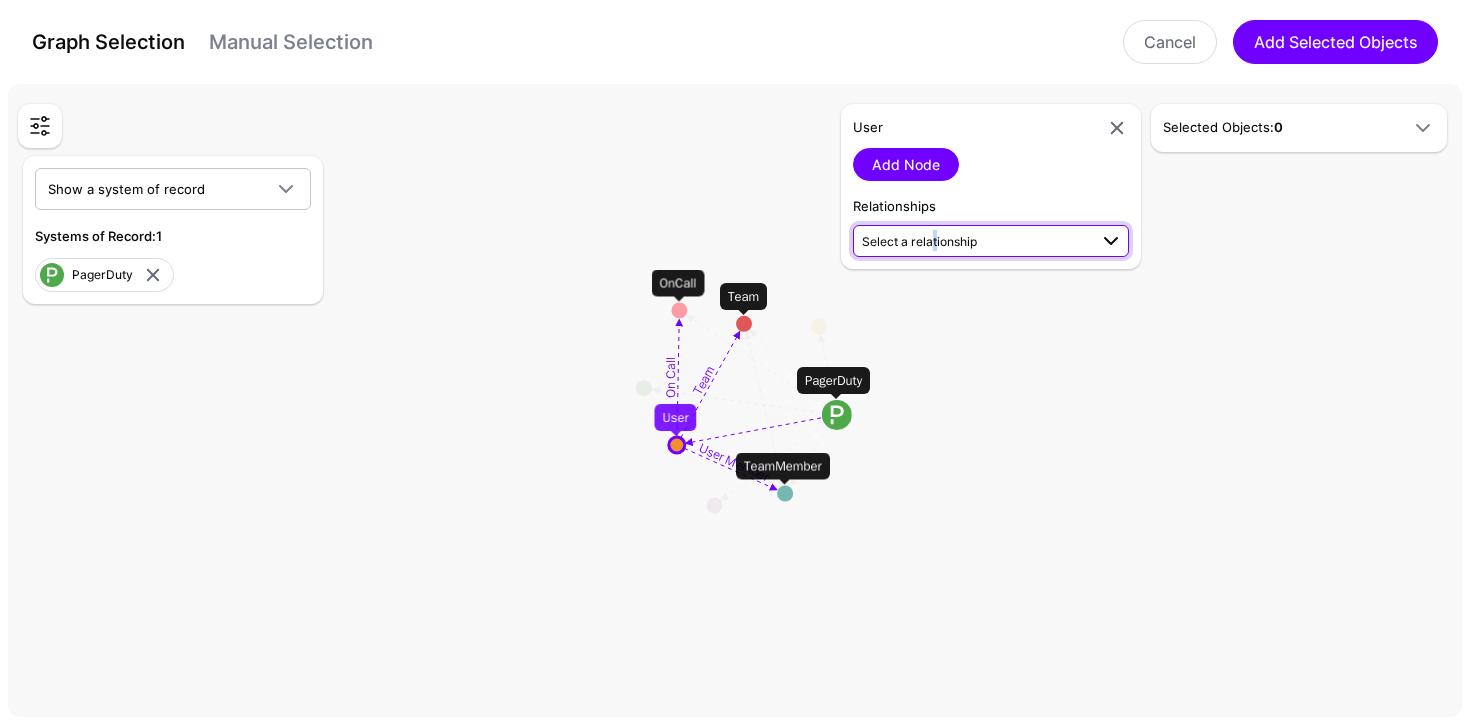 click on "Select a relationship" at bounding box center [919, 241] 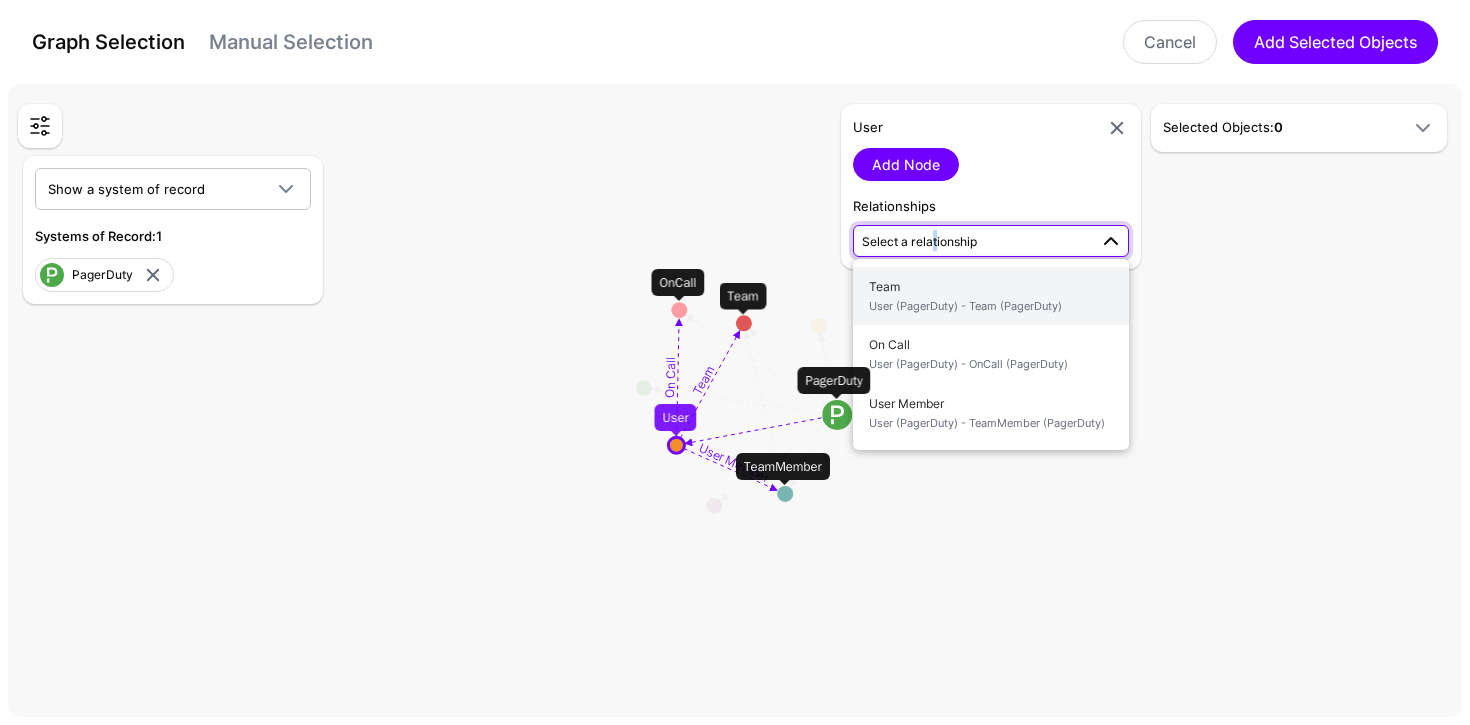click on "User (PagerDuty) - Team (PagerDuty)" at bounding box center (991, 306) 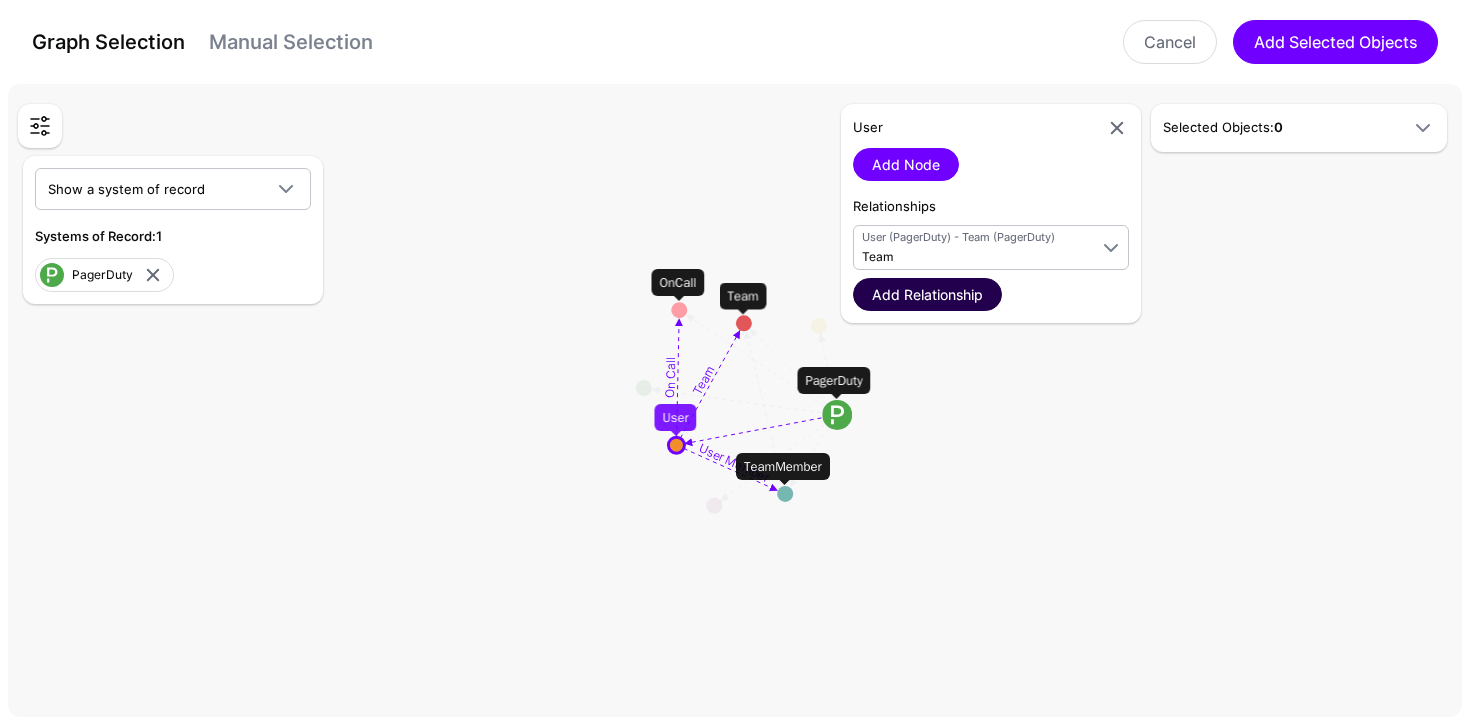 click on "Add Relationship" at bounding box center (927, 294) 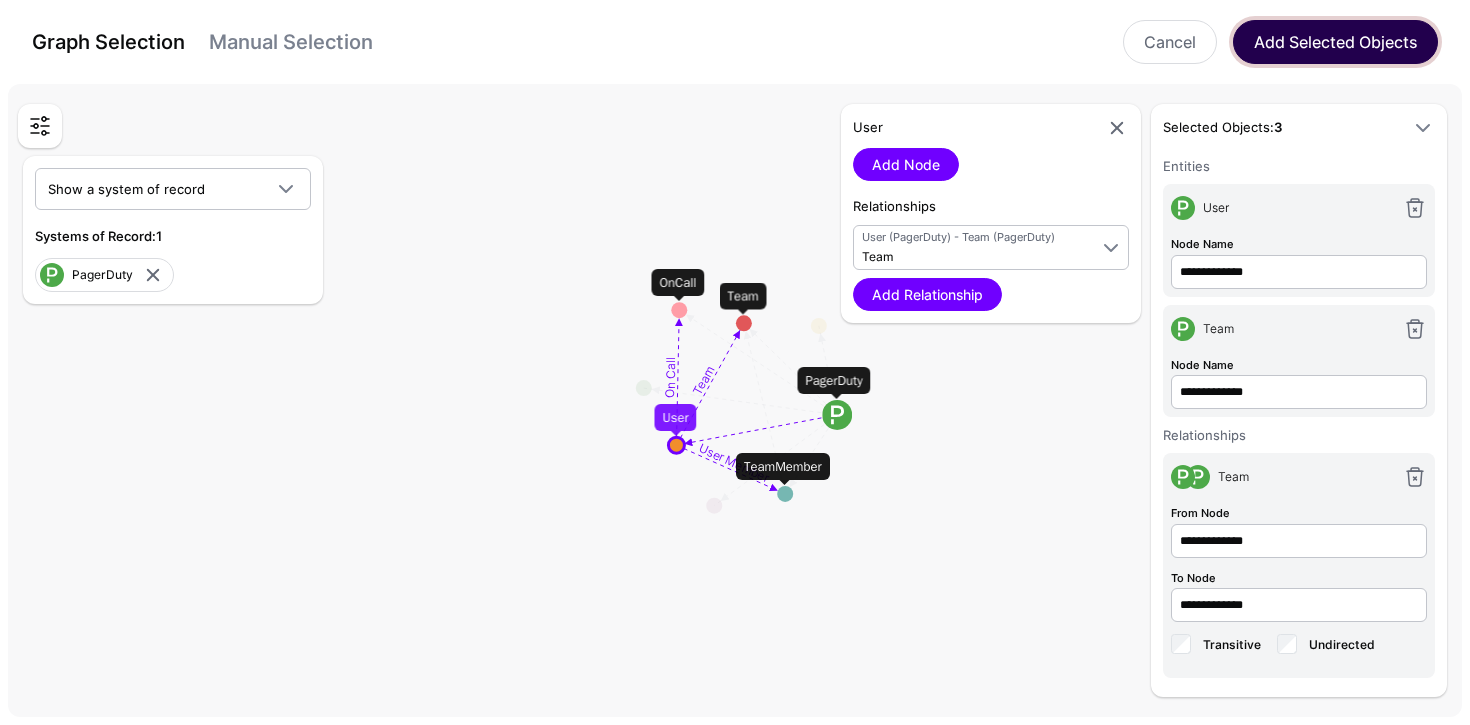 click on "Add Selected Objects" at bounding box center [1335, 42] 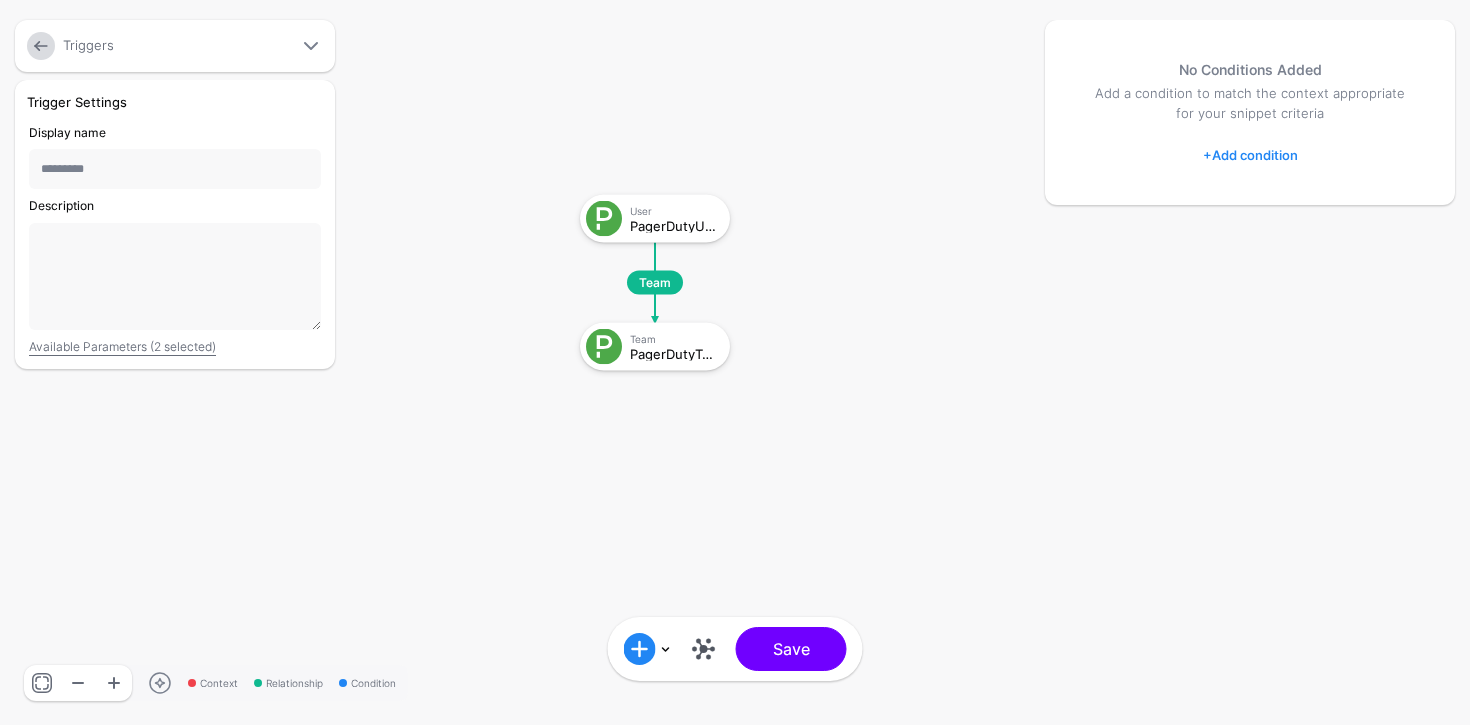 click on "+  Add condition" at bounding box center [1250, 155] 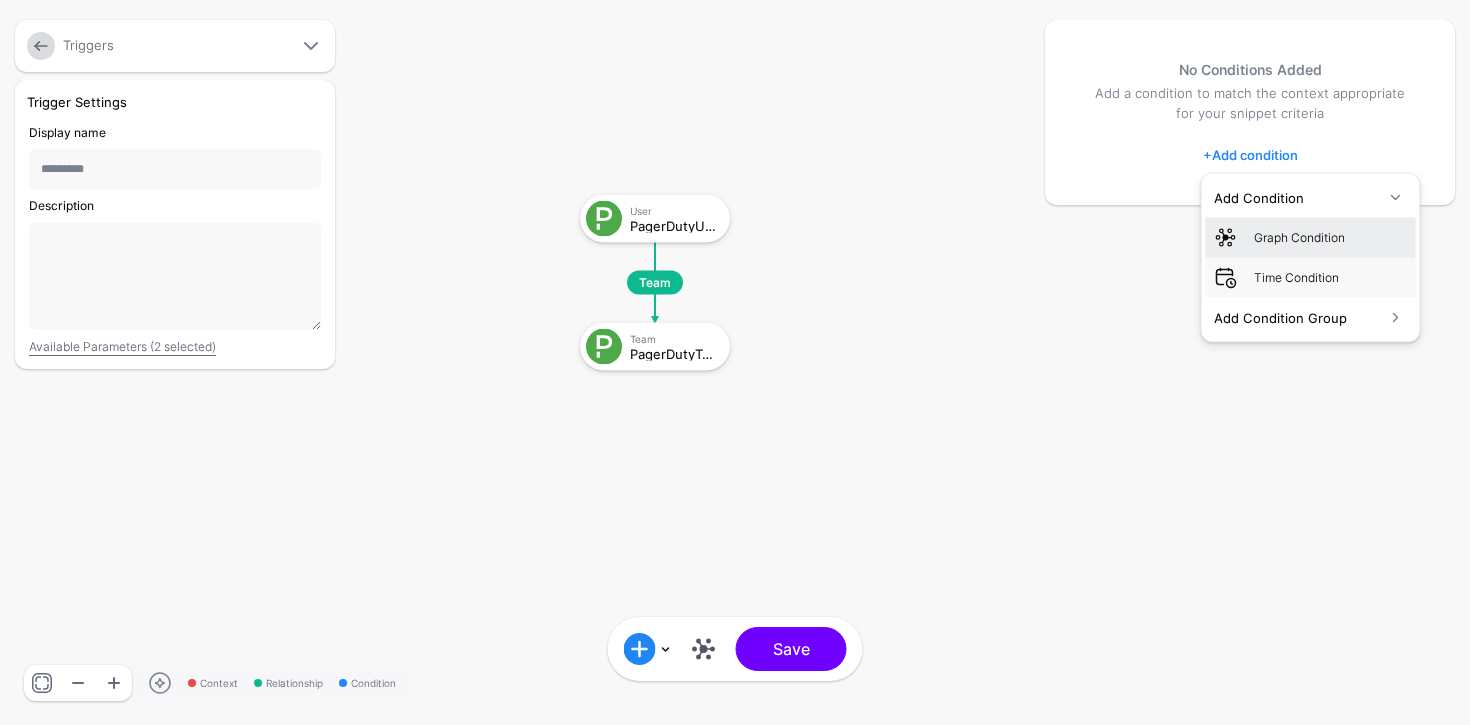 click on "Graph Condition" at bounding box center [1331, 237] 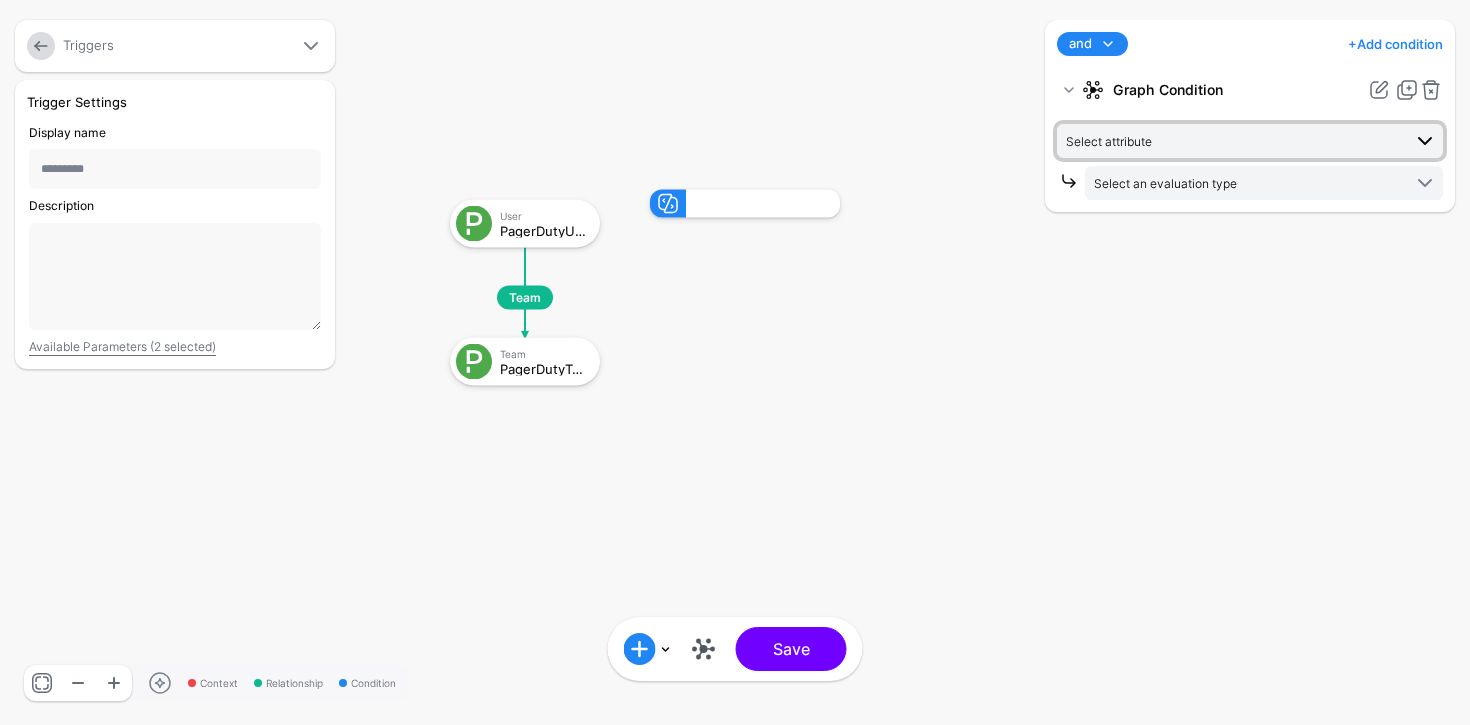 click on "Select attribute" at bounding box center [1233, 141] 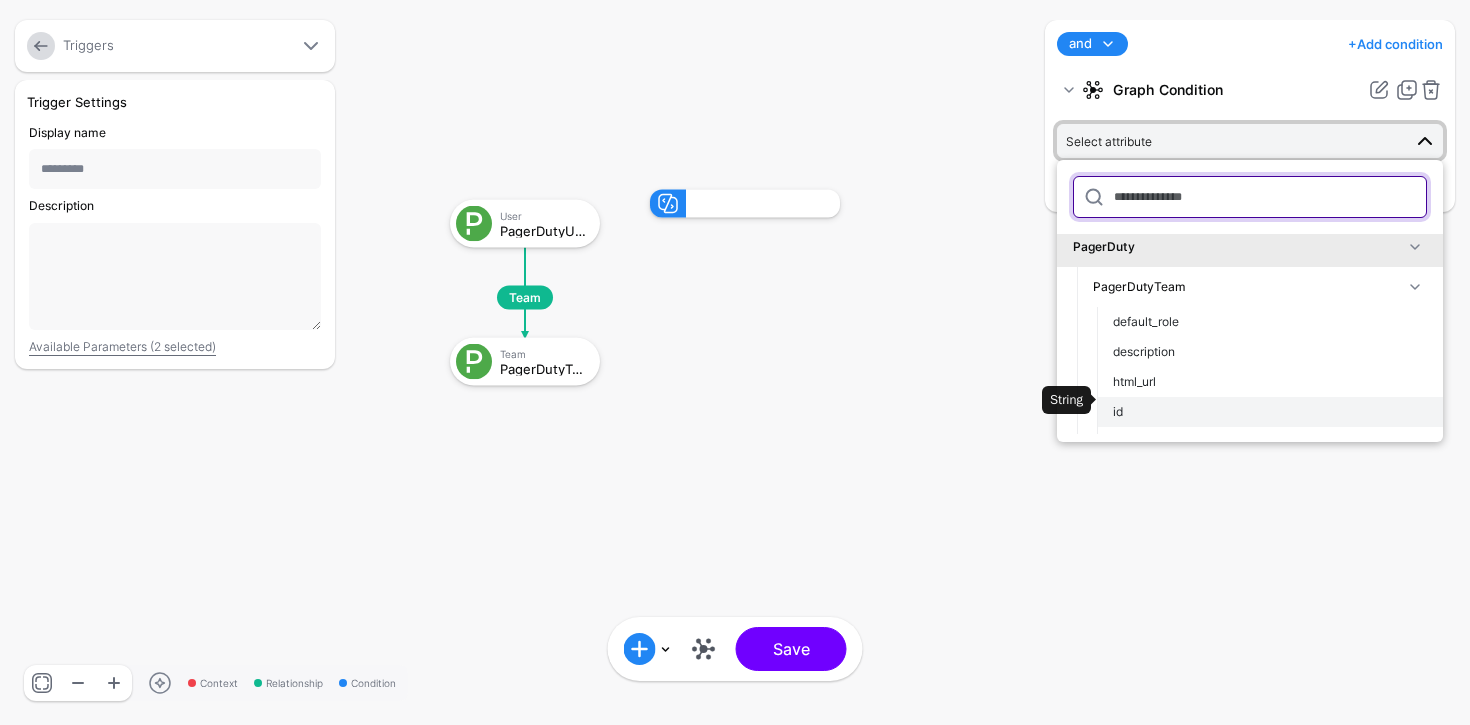 scroll, scrollTop: 21, scrollLeft: 0, axis: vertical 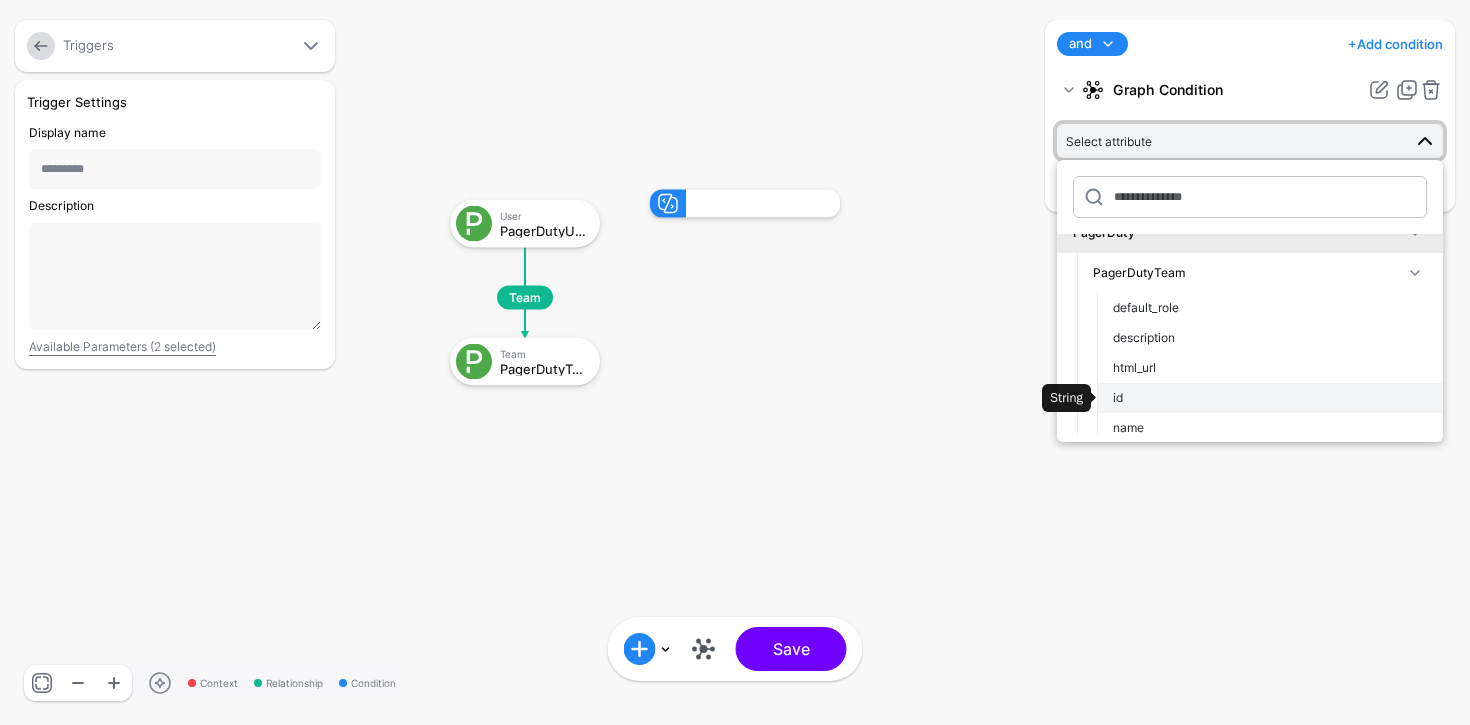 click on "id" at bounding box center (1270, 398) 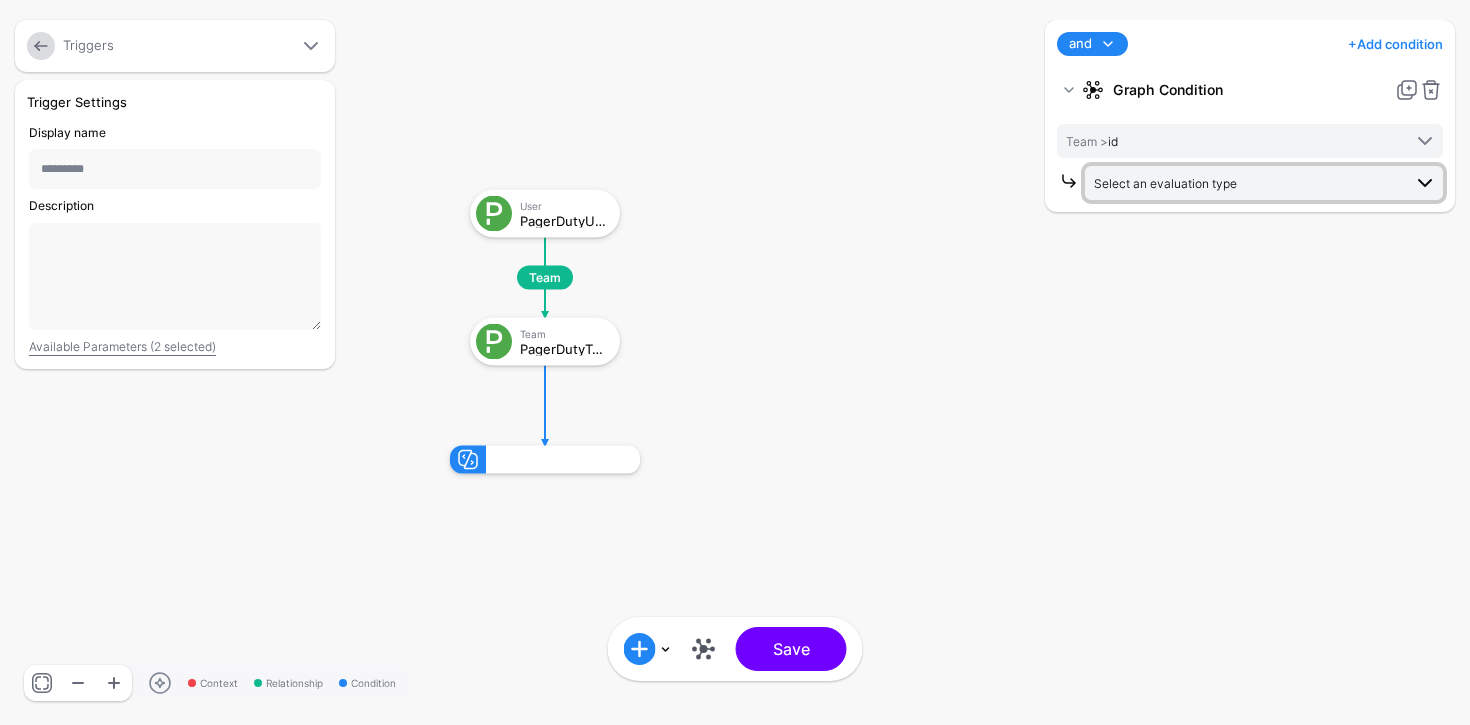 click on "Select an evaluation type" at bounding box center [1165, 183] 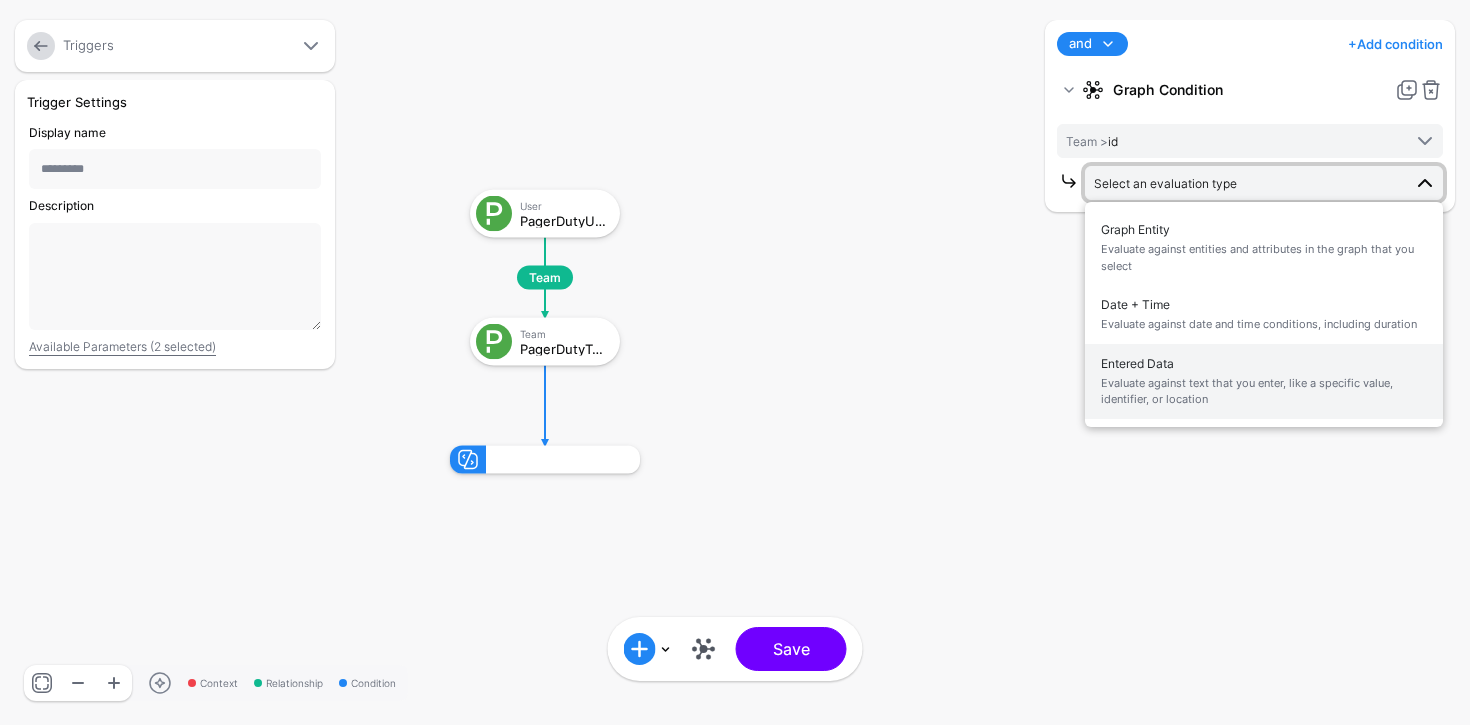 click on "Entered Data   Evaluate against text that you enter, like a specific value, identifier, or location" at bounding box center [1264, 381] 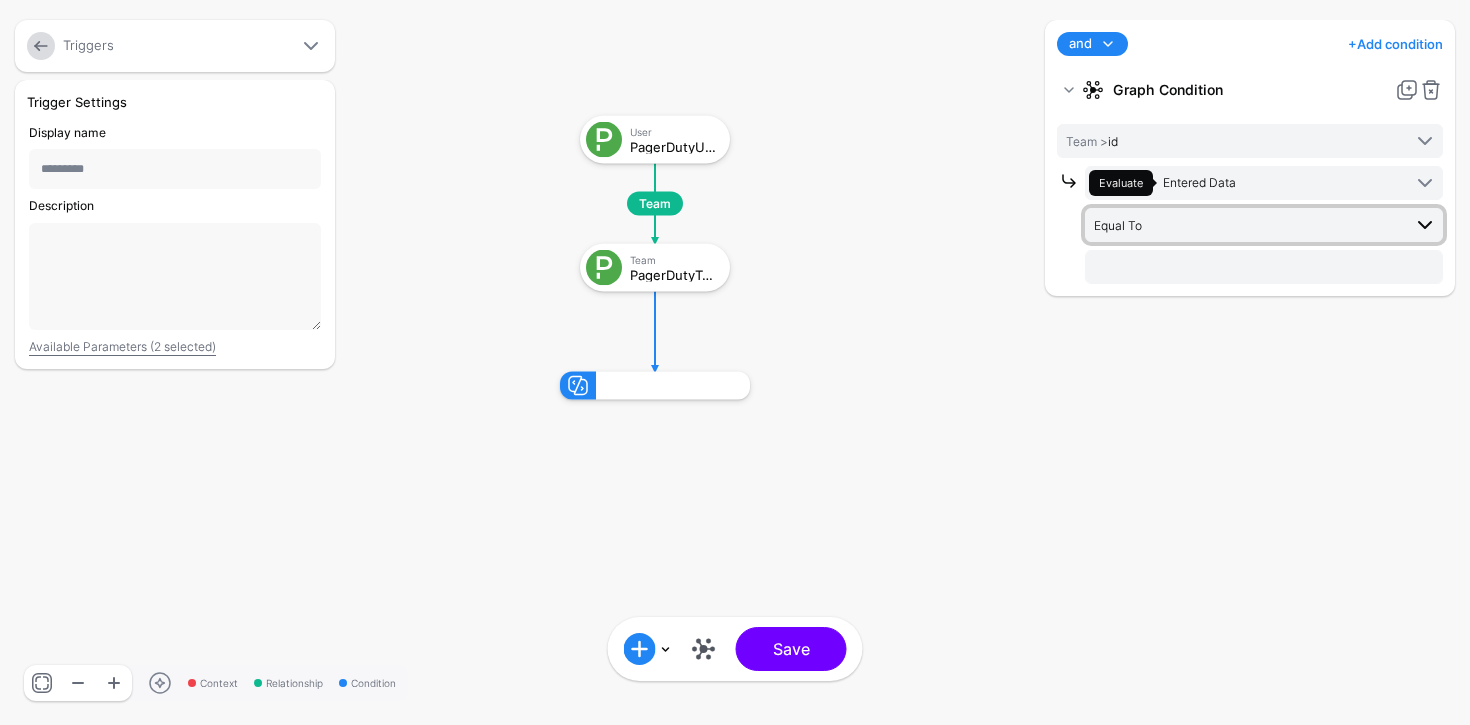 click on "Equal To" at bounding box center [1247, 225] 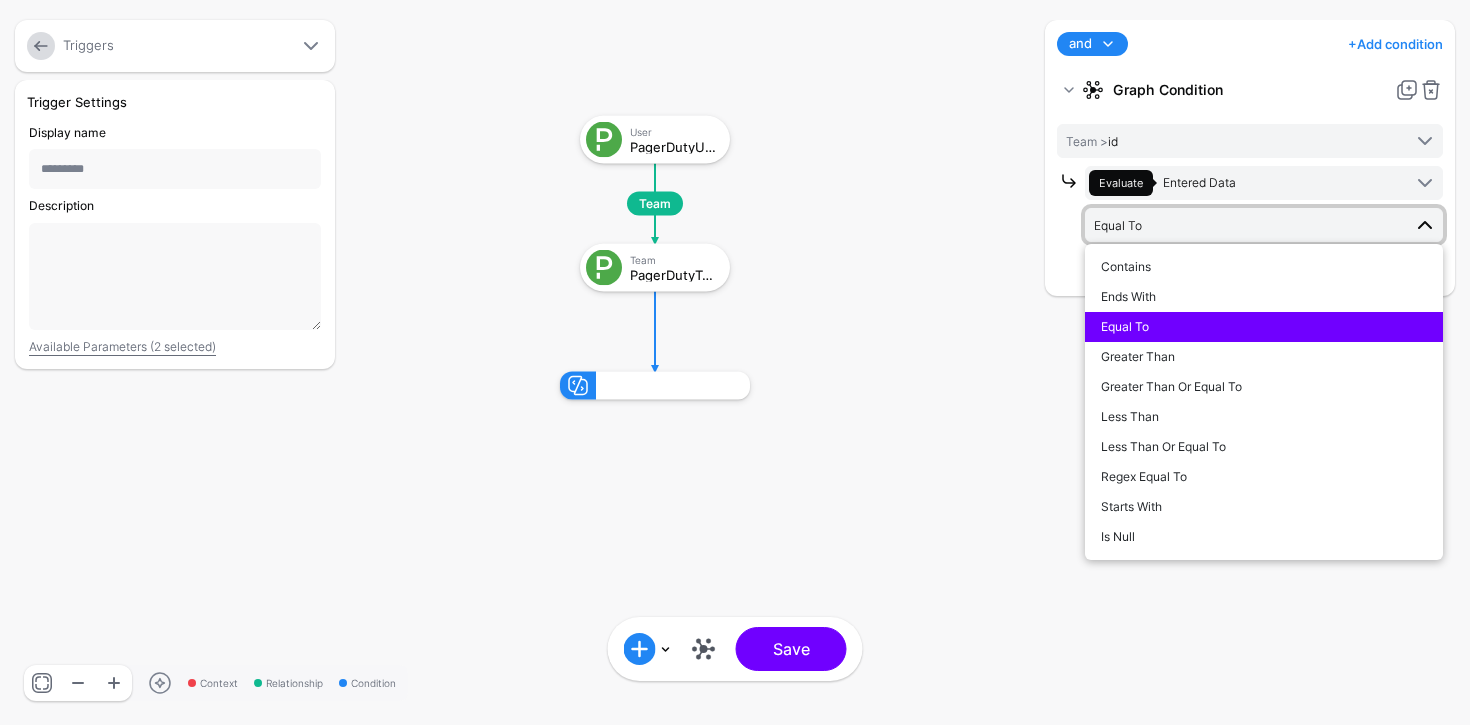 click on "Equal To" at bounding box center (1247, 225) 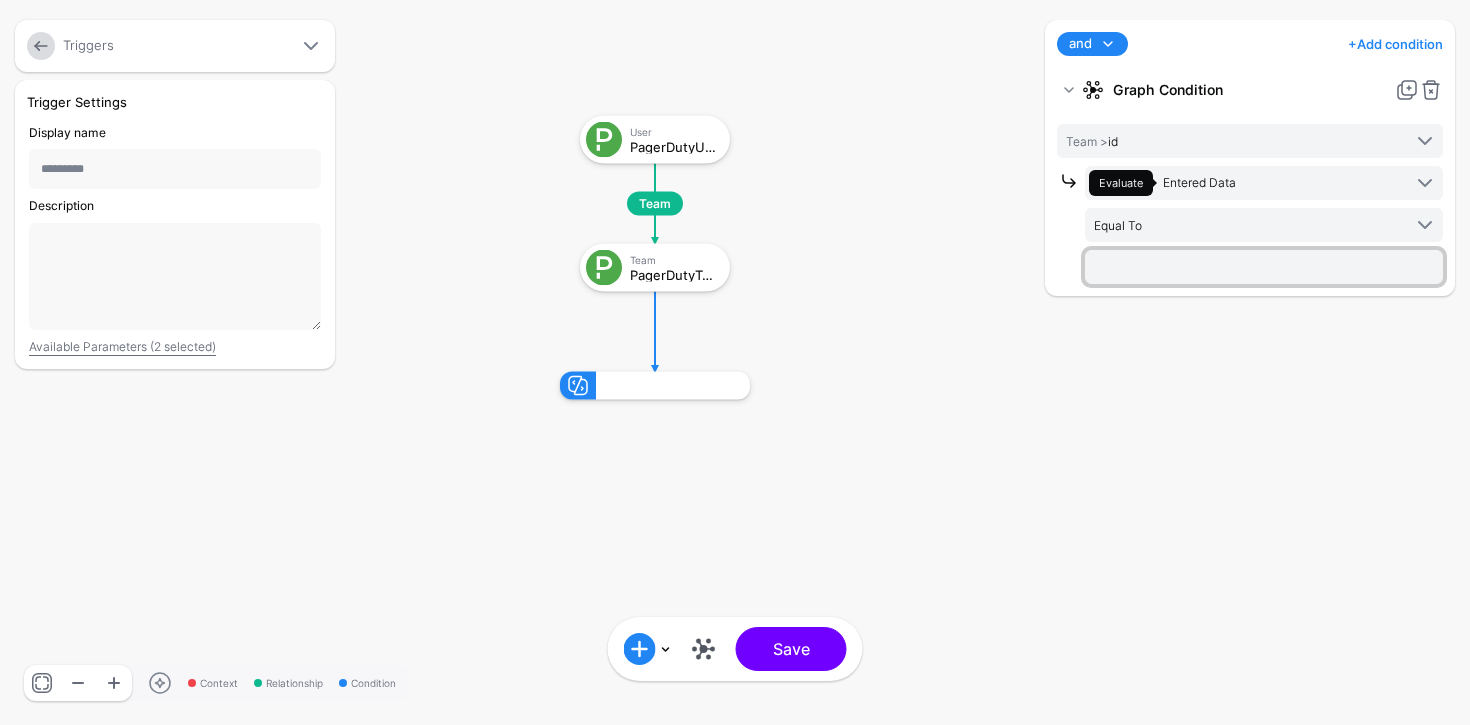 click at bounding box center [1264, 267] 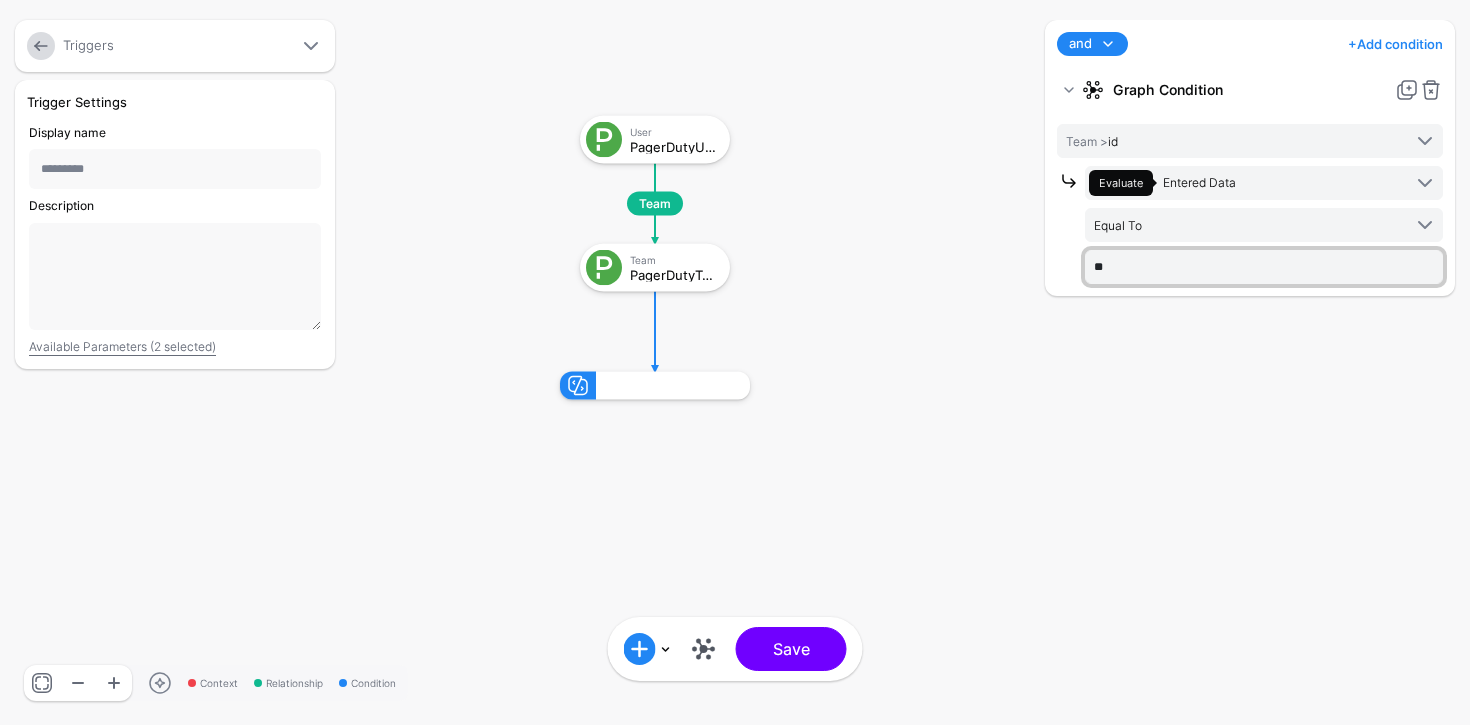 type on "**" 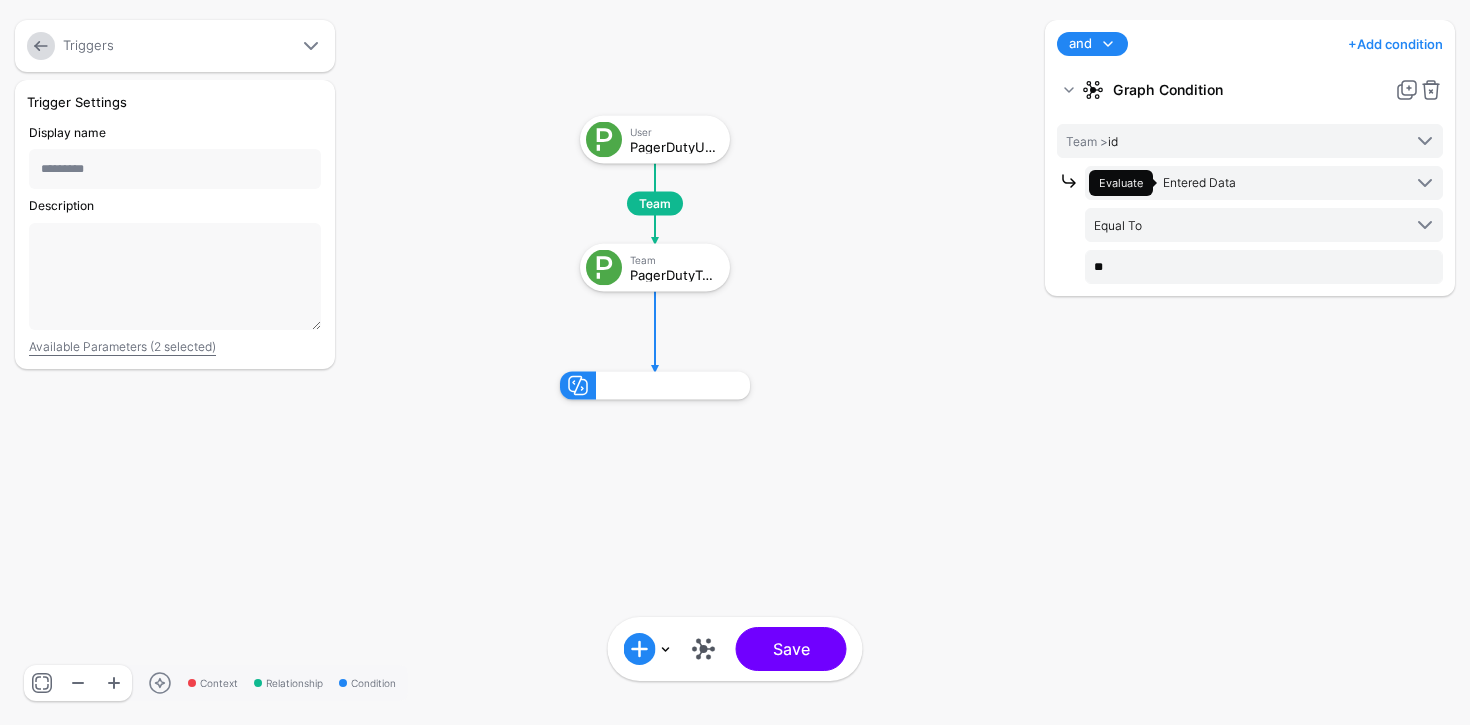 click on "and  and   not   or  +  Add condition  Add Condition Graph Condition Time Condition Add Condition Group  Graph Condition  Team >  id PagerDuty PagerDutyTeam  default_role   description   html_url   id   name   self   summary   type  PagerDutyUser  color   description   email   html_url   id   invitation_sent   job_title   license__html_url   license__id   license__self   license__summary   license__type   name   role   self   summary   time_zone   type  Evaluate Entered Data  Graph Entity   Evaluate against entities and attributes in the graph that you select   Date + Time   Evaluate against date and time conditions, including duration   Entered Data   Evaluate against text that you enter, like a specific value, identifier, or location  Equal To  Contains   Ends With   Equal To   Greater Than   Greater Than Or Equal To   Less Than   Less Than Or Equal To   Regex Equal To   Starts With   Is Null  **" at bounding box center [1250, 362] 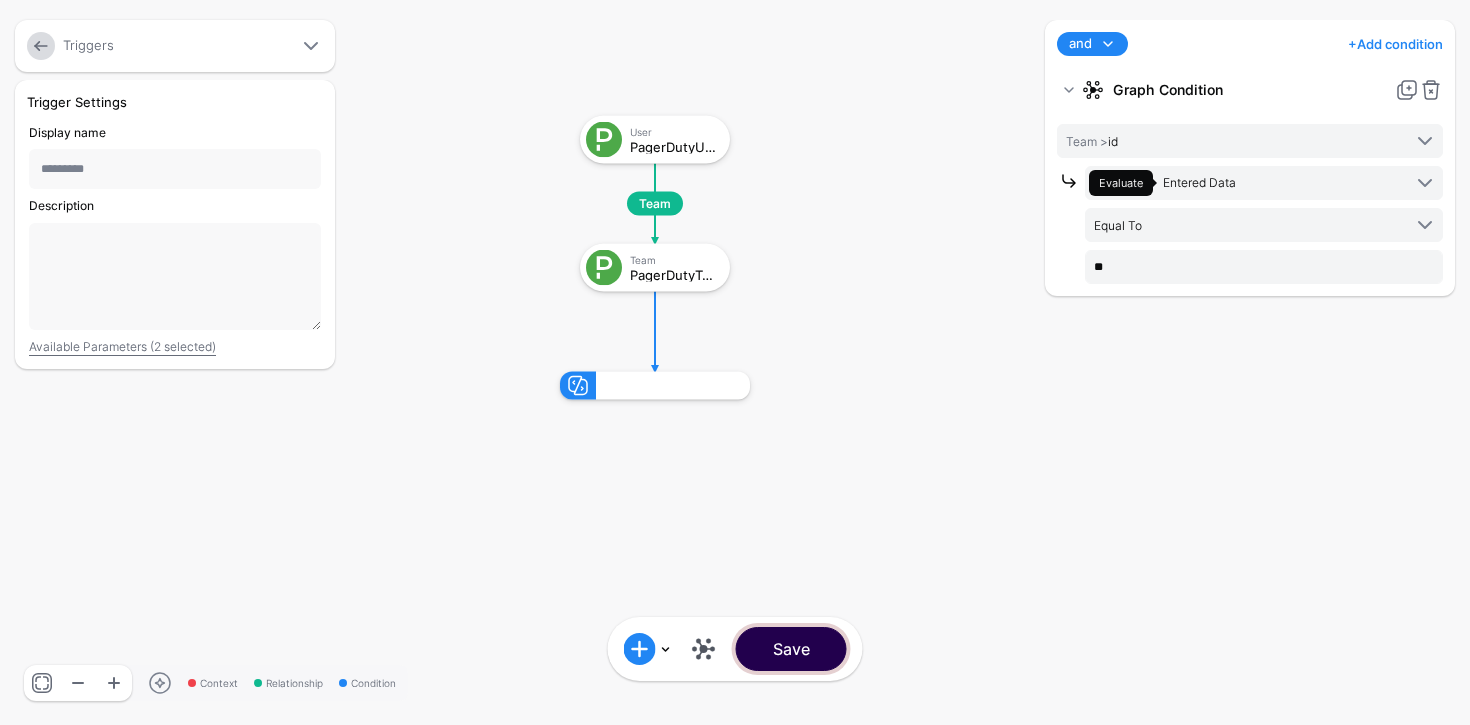 click on "Save" at bounding box center (791, 649) 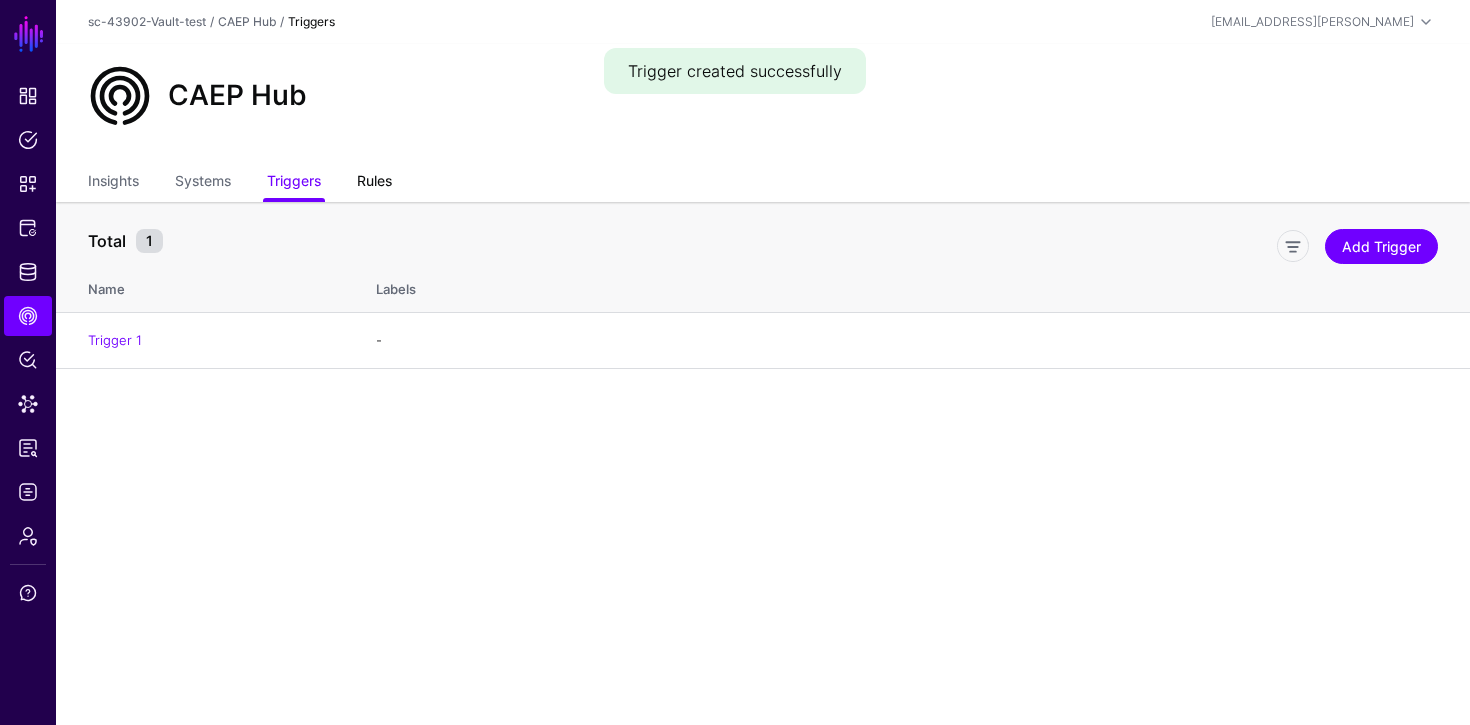 click on "Rules" 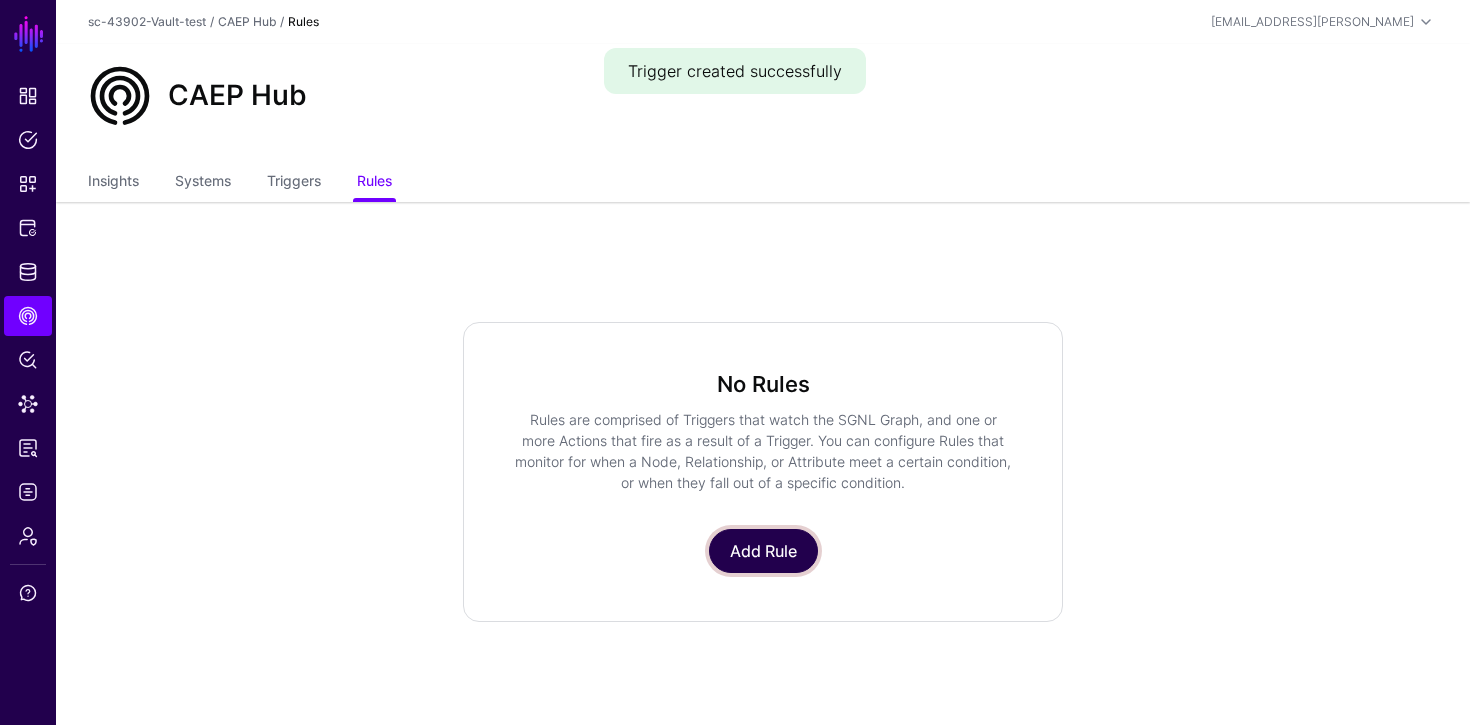 click on "Add Rule" 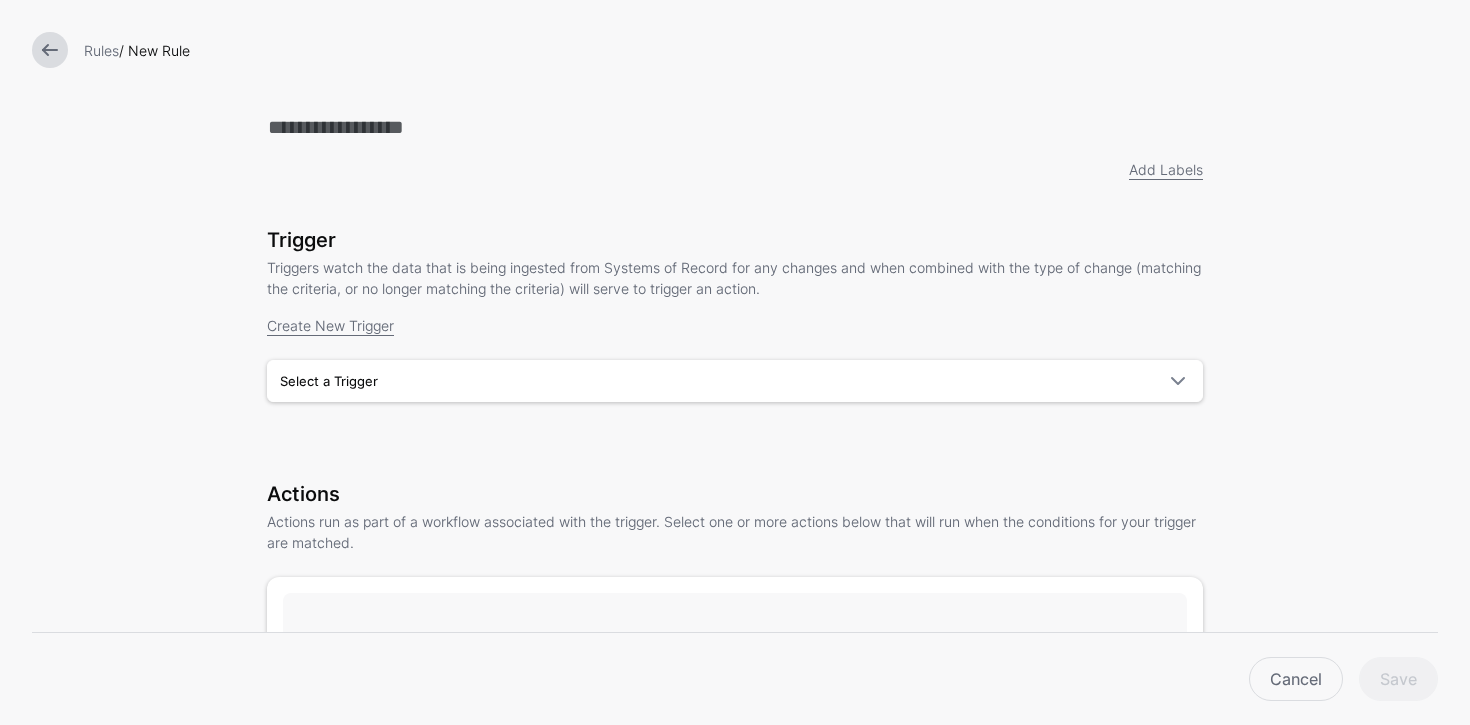 click on "Trigger  Triggers watch the data that is being ingested from Systems of Record for any changes and when combined with the type of change (matching the criteria, or no longer matching the criteria) will serve to trigger an action.  Create New Trigger Type Graph Change  Graph Change   Select a Trigger   Trigger 1" at bounding box center [735, 343] 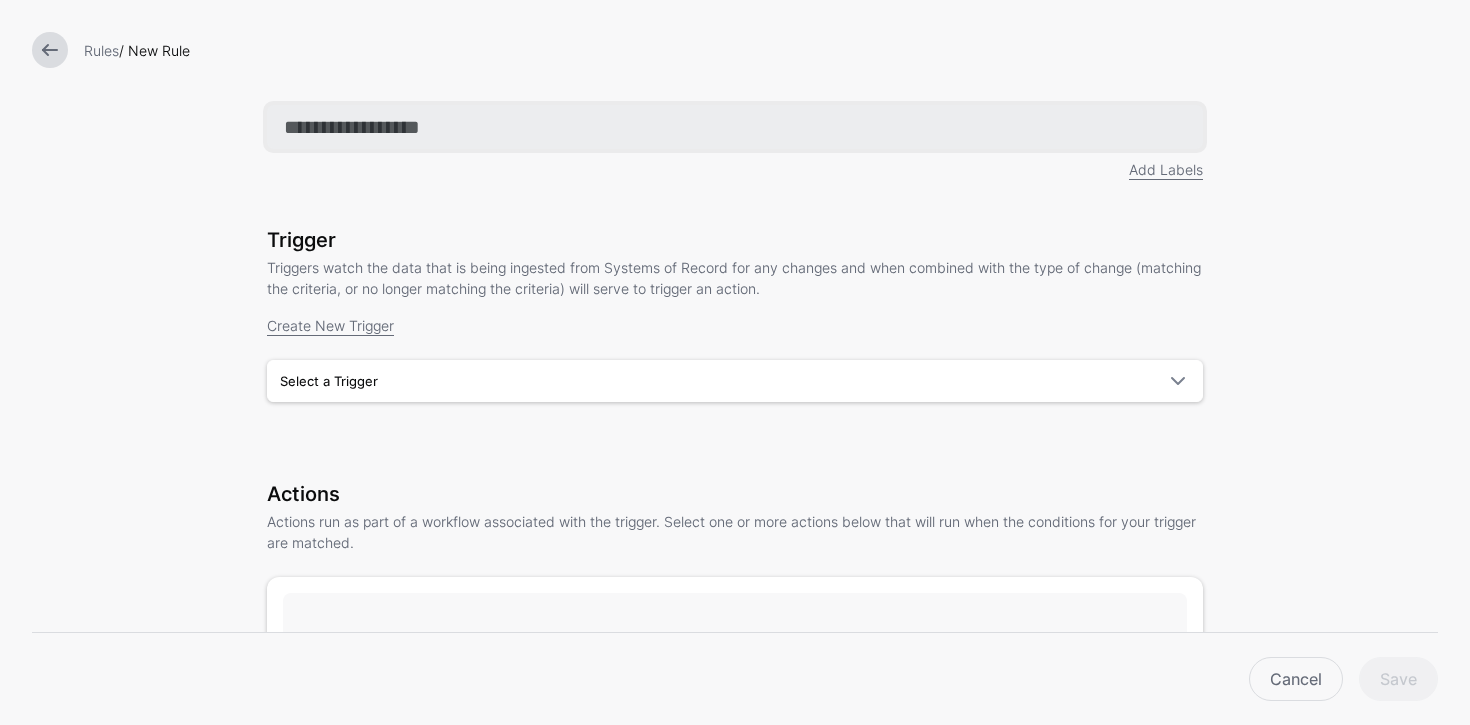 click at bounding box center (735, 127) 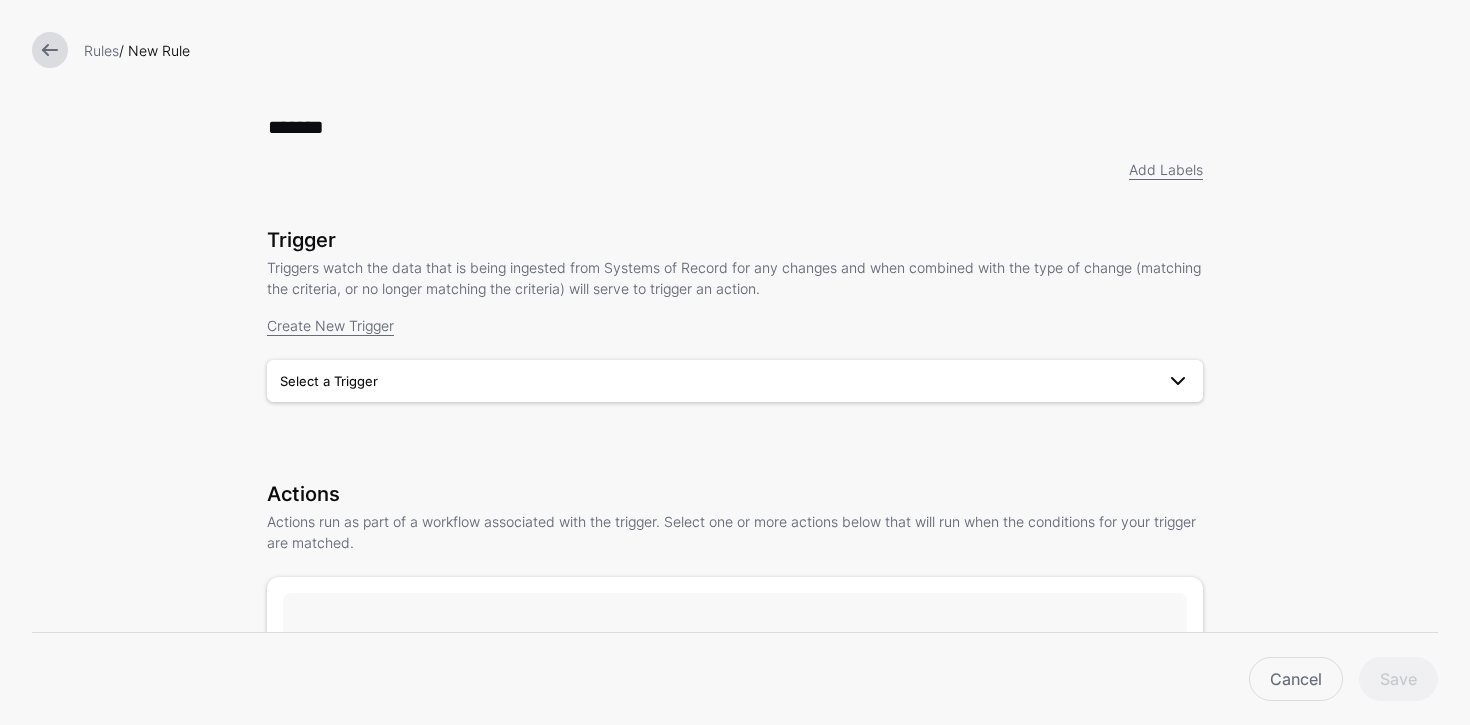 click on "Select a Trigger" at bounding box center (717, 381) 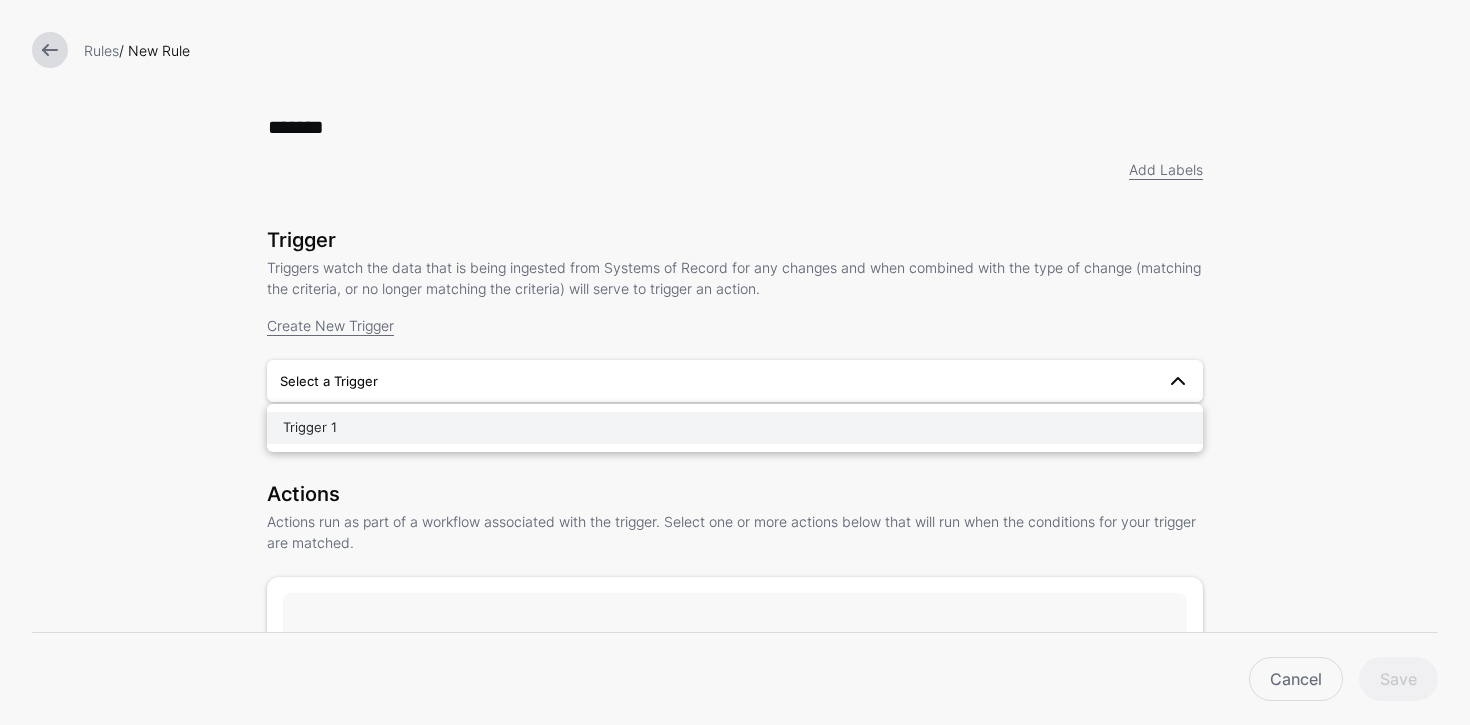 click on "Trigger 1" at bounding box center [735, 428] 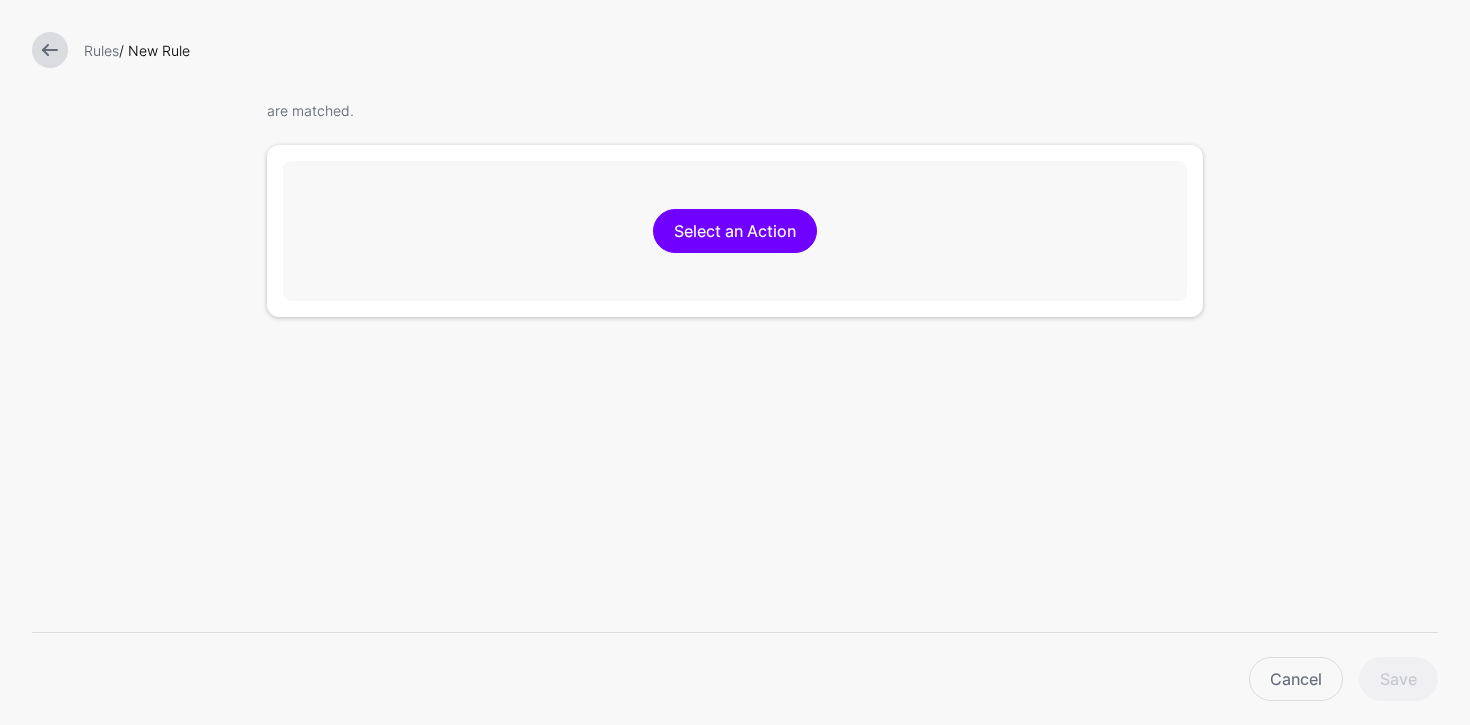 scroll, scrollTop: 537, scrollLeft: 0, axis: vertical 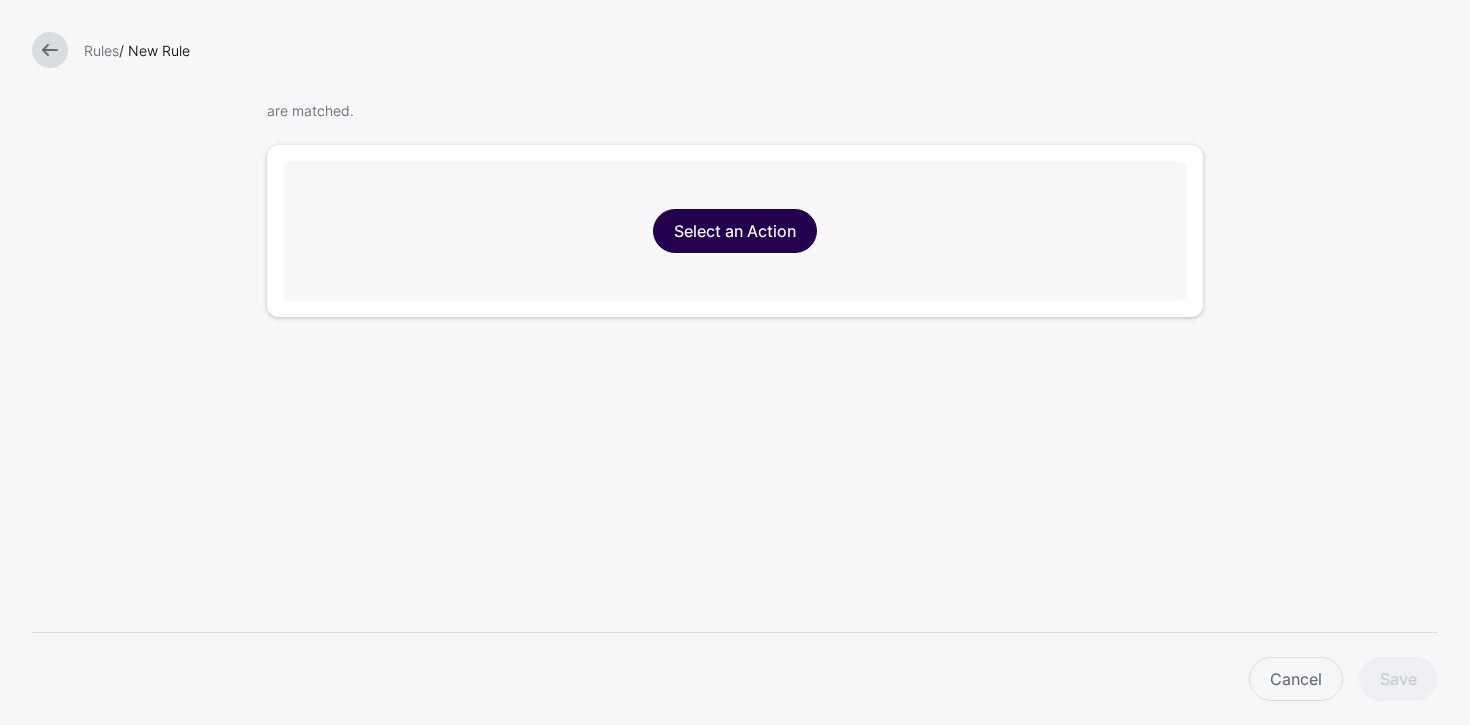 click on "Select an Action" at bounding box center [735, 231] 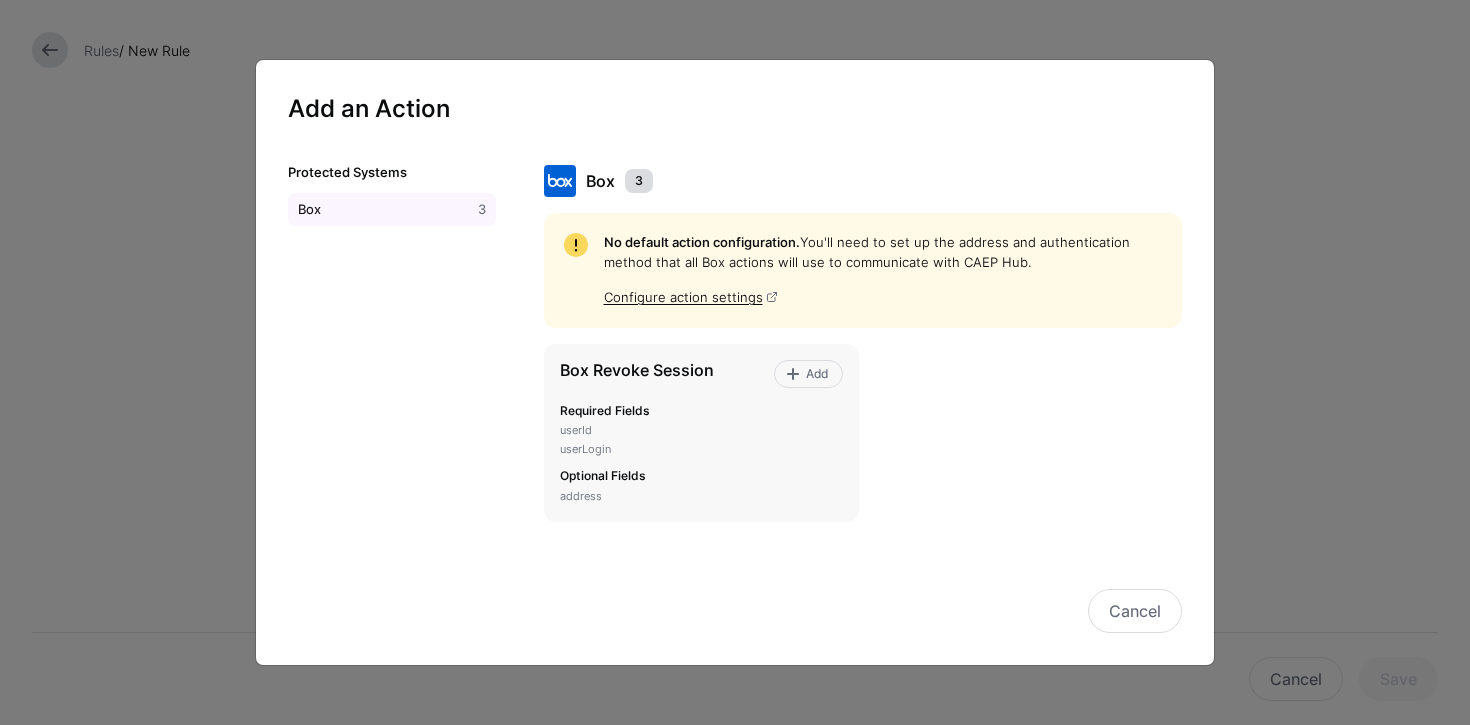 click on "3" 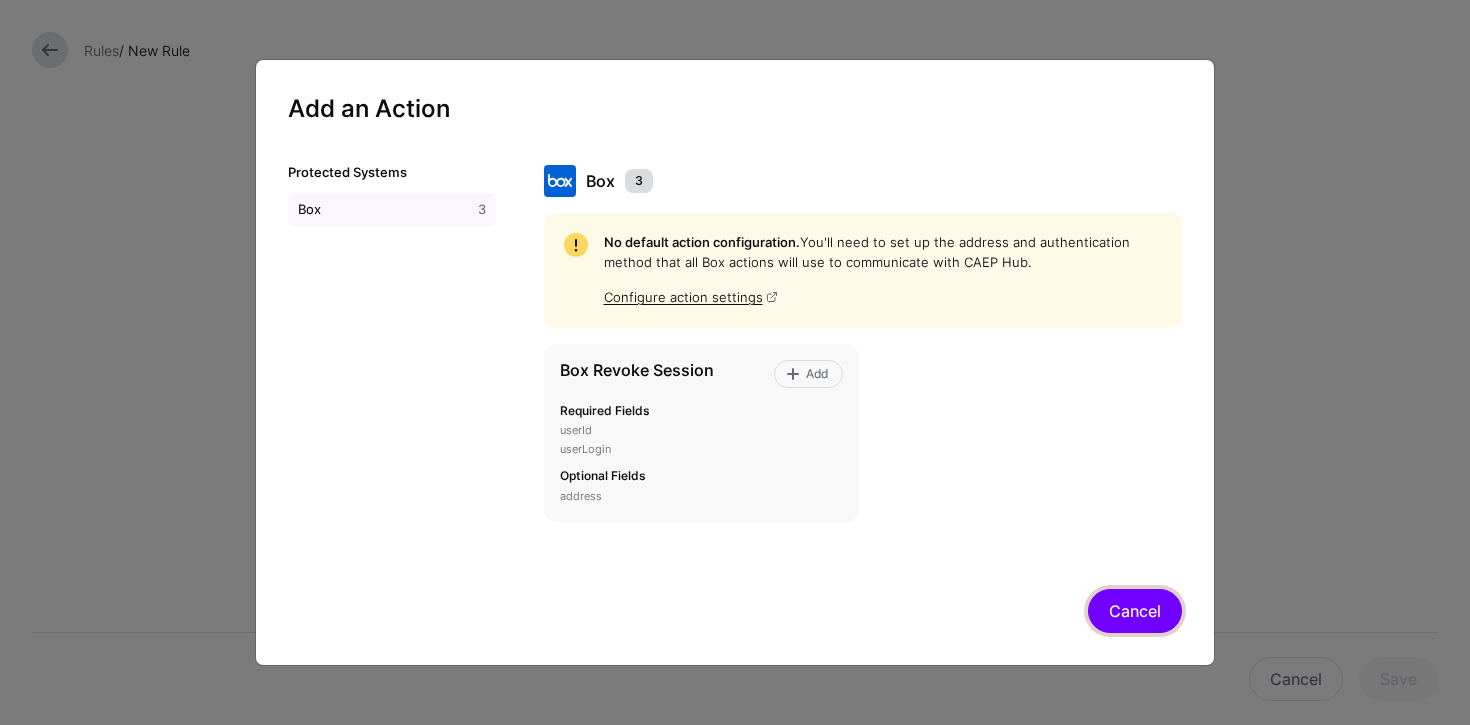 click on "Cancel" 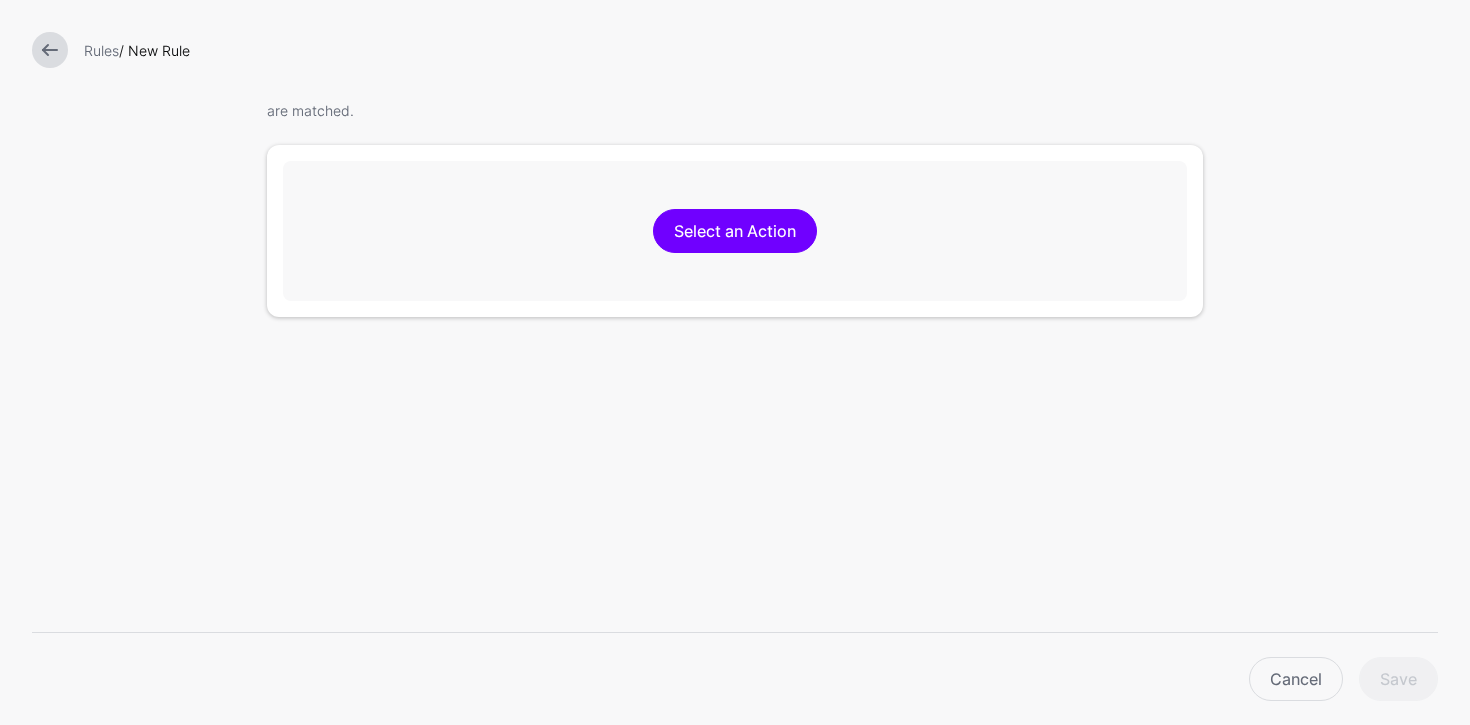 click at bounding box center (50, 50) 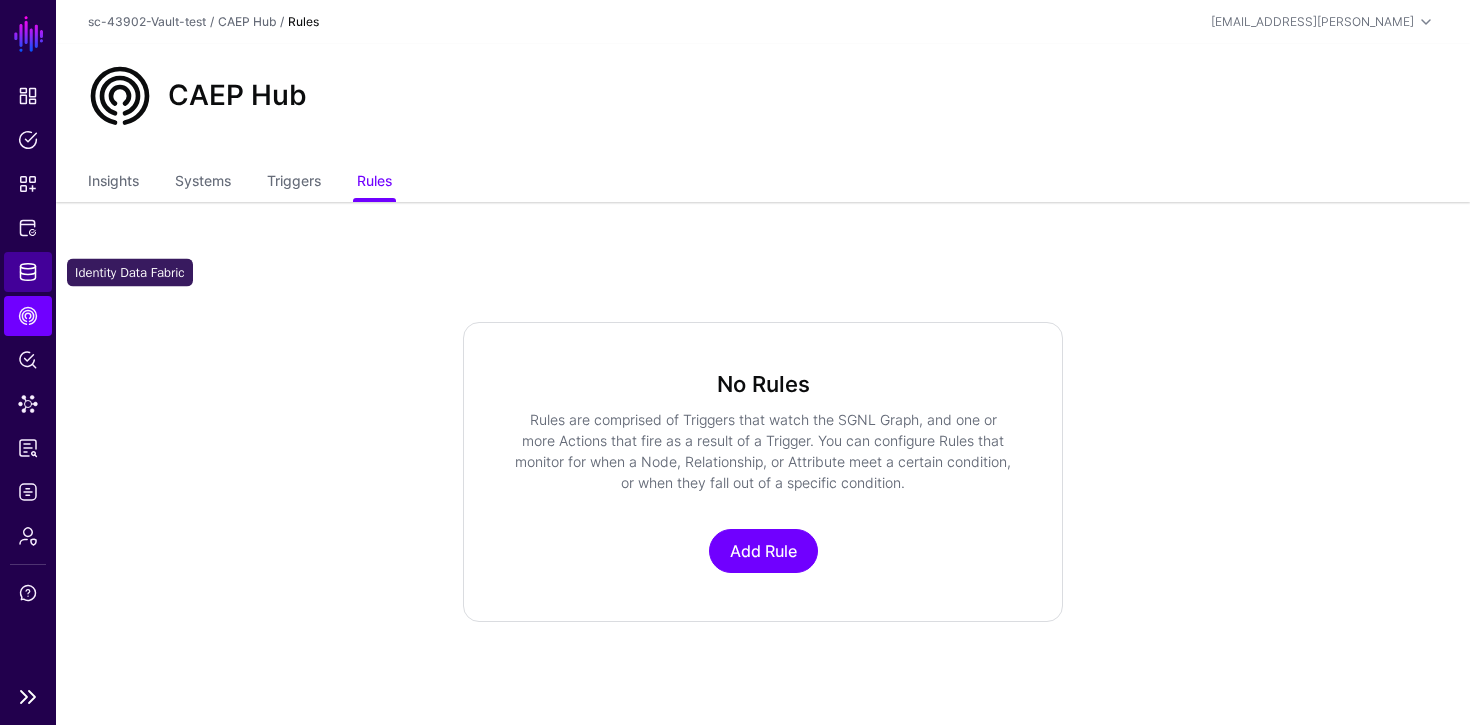 click on "Identity Data Fabric" 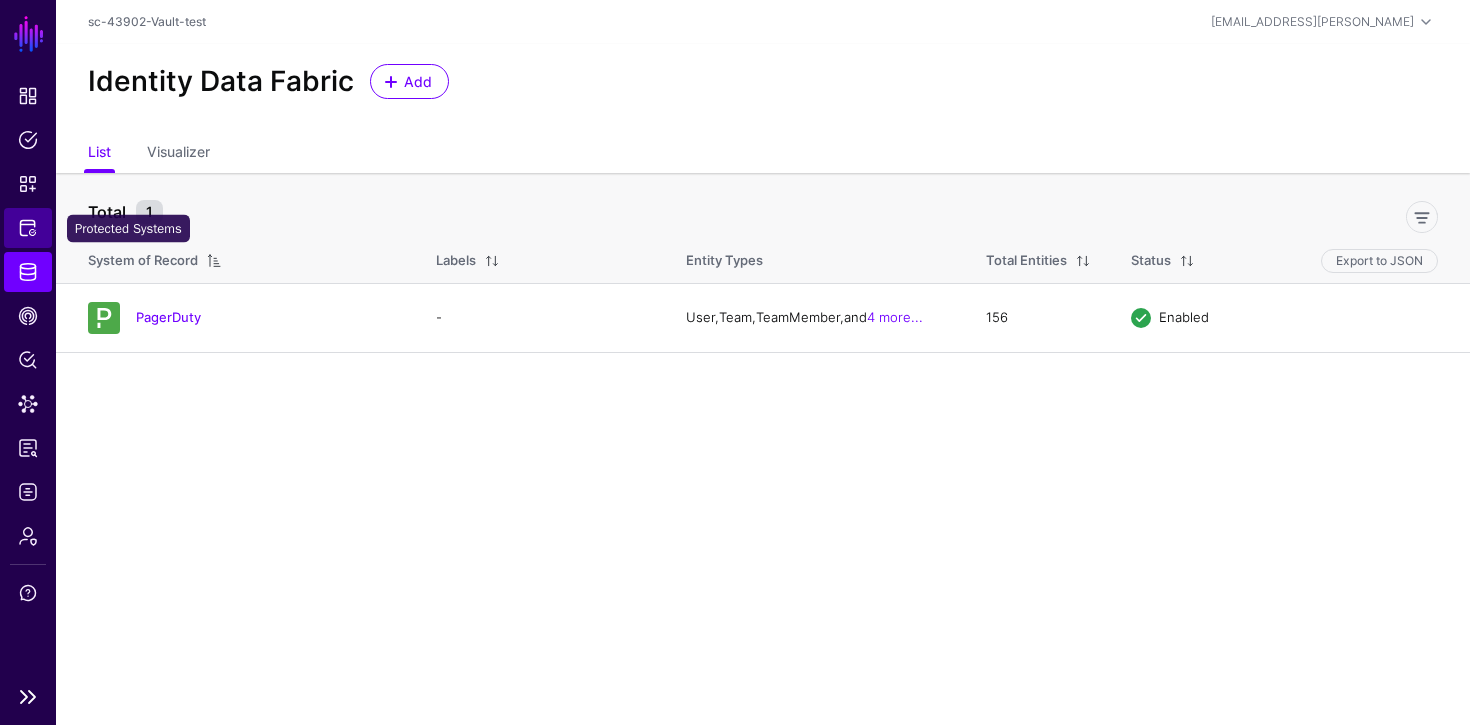 click on "Protected Systems" 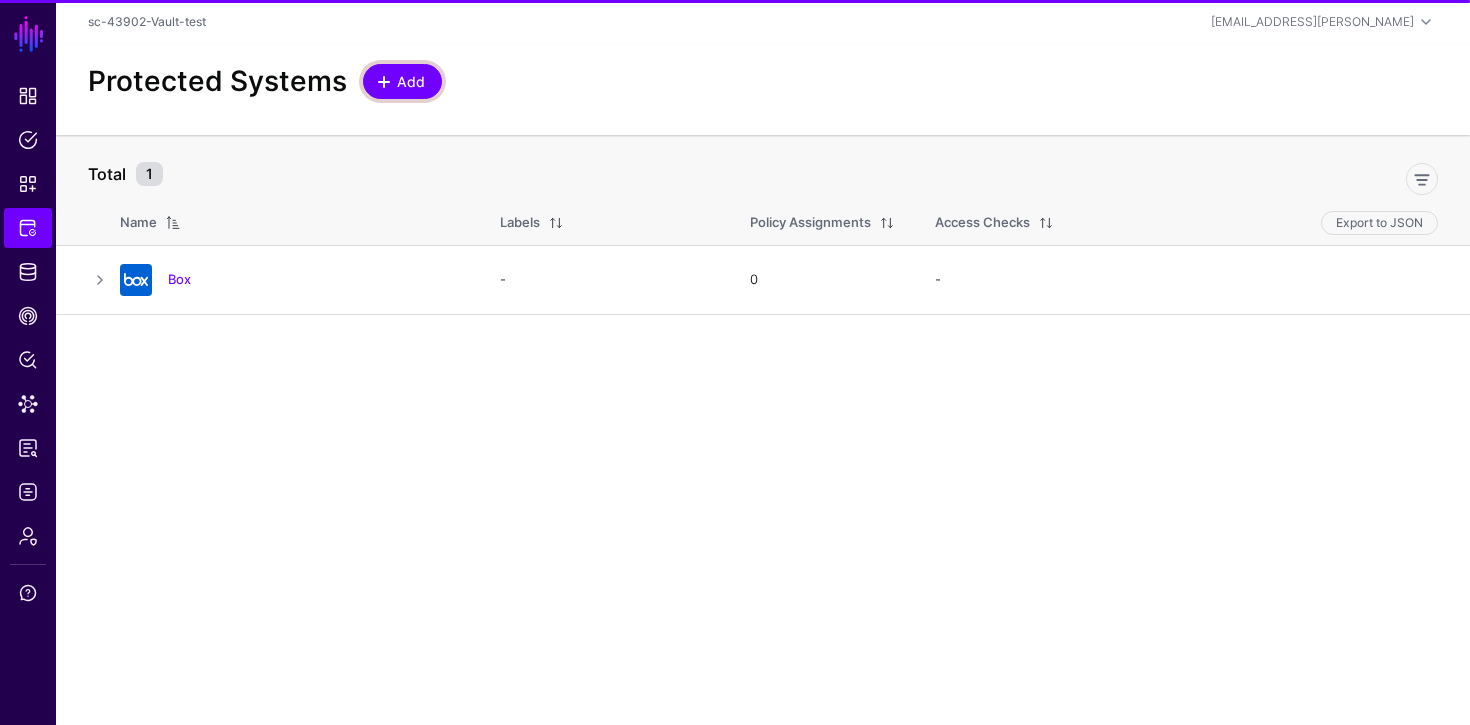click on "Add" 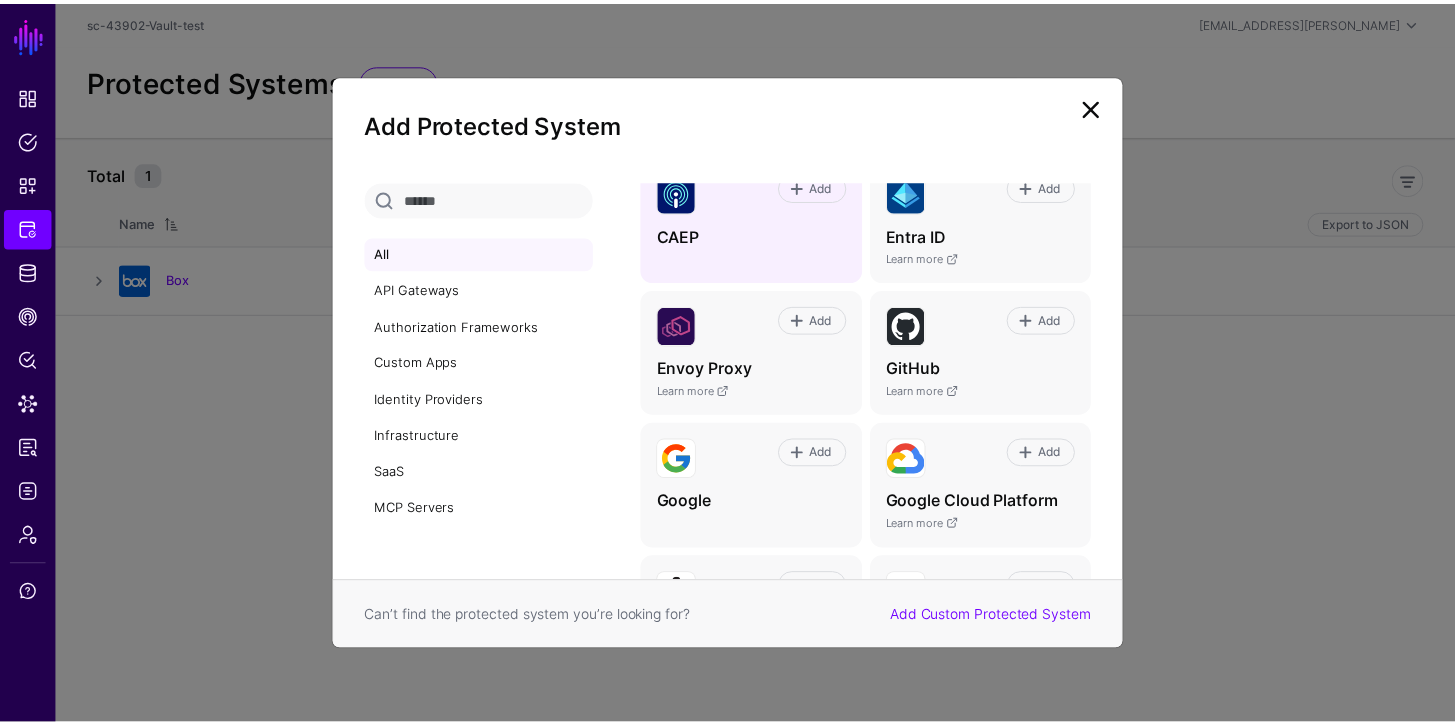 scroll, scrollTop: 356, scrollLeft: 0, axis: vertical 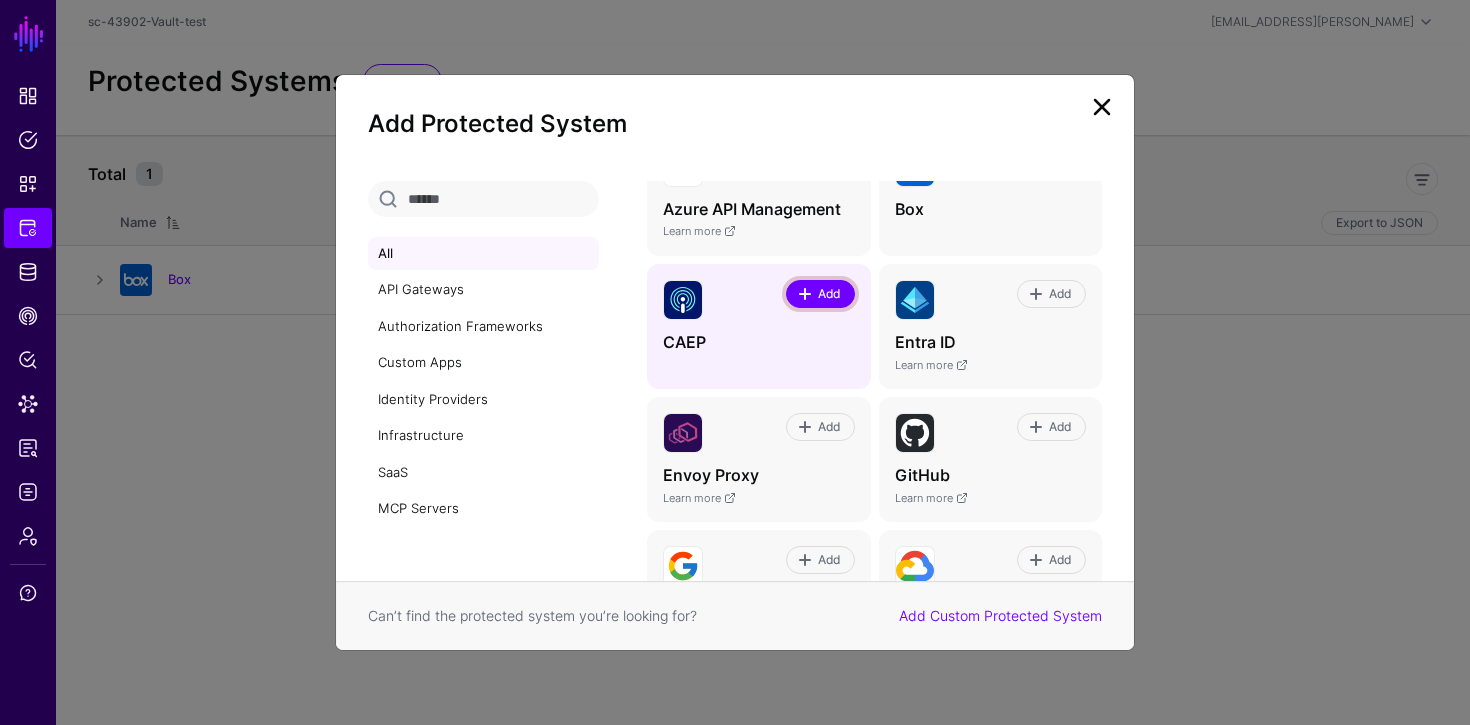click on "Add" 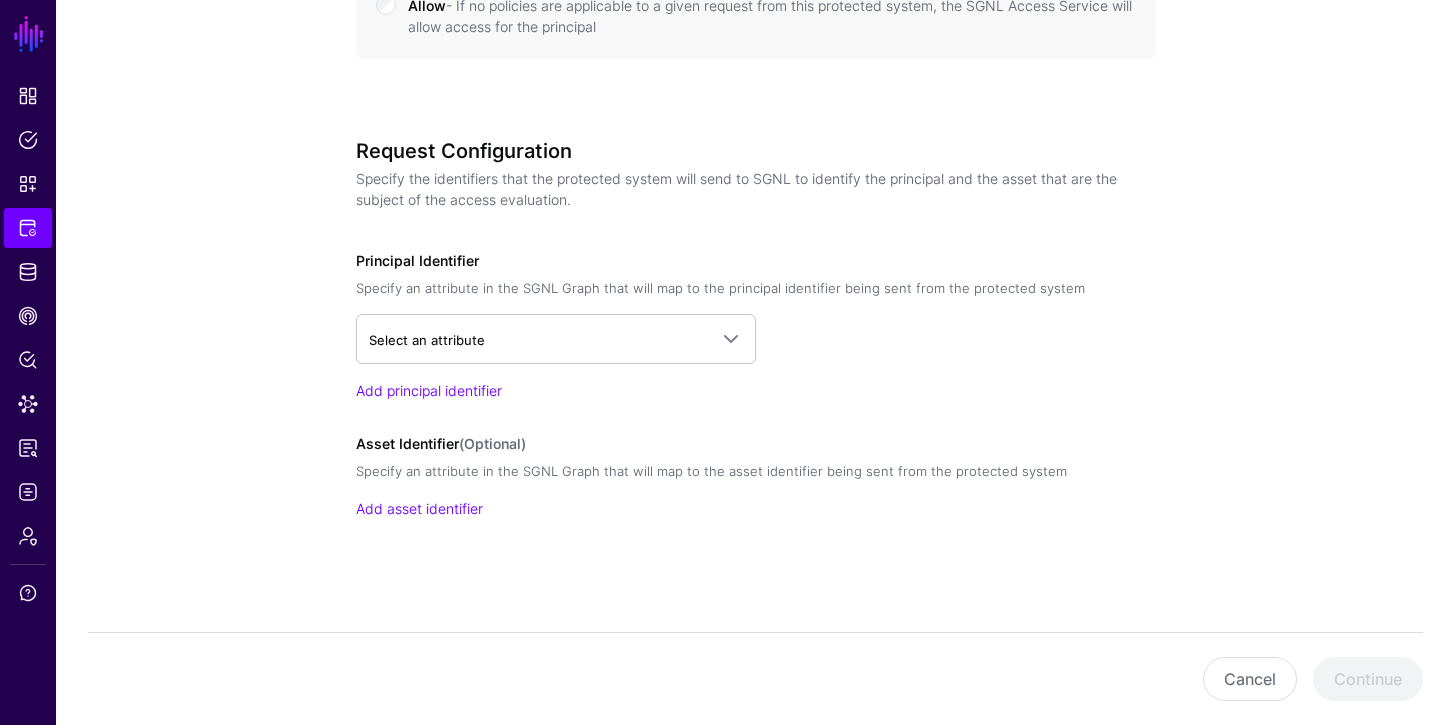 scroll, scrollTop: 1145, scrollLeft: 0, axis: vertical 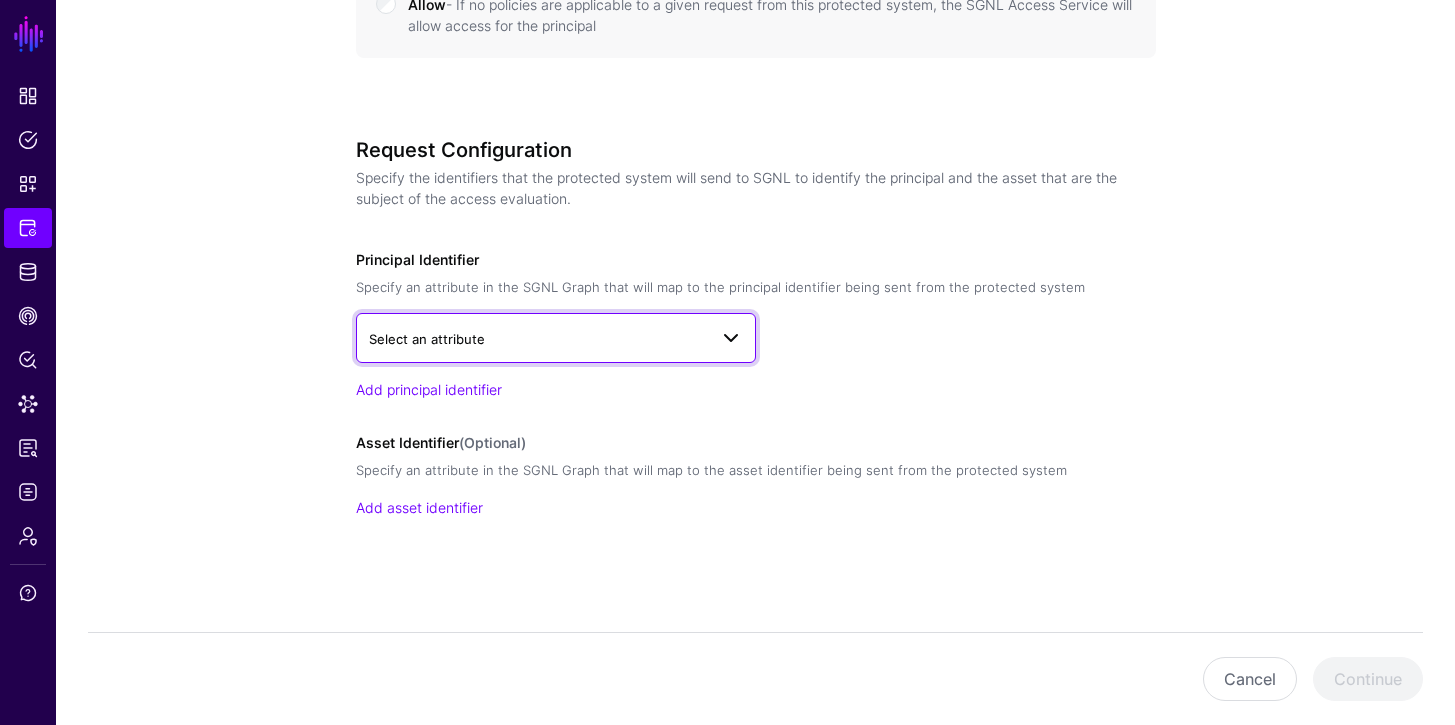 click on "Select an attribute" at bounding box center (538, 339) 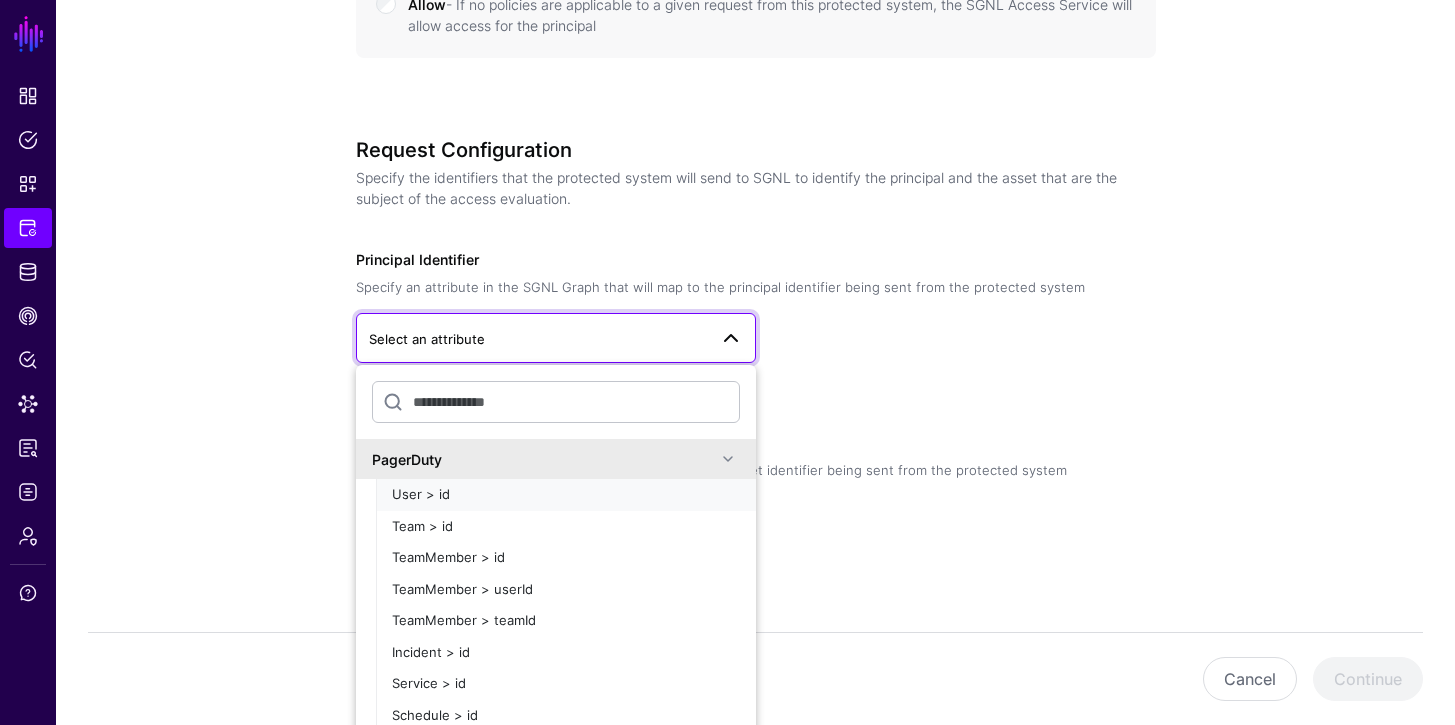 click on "User > id" 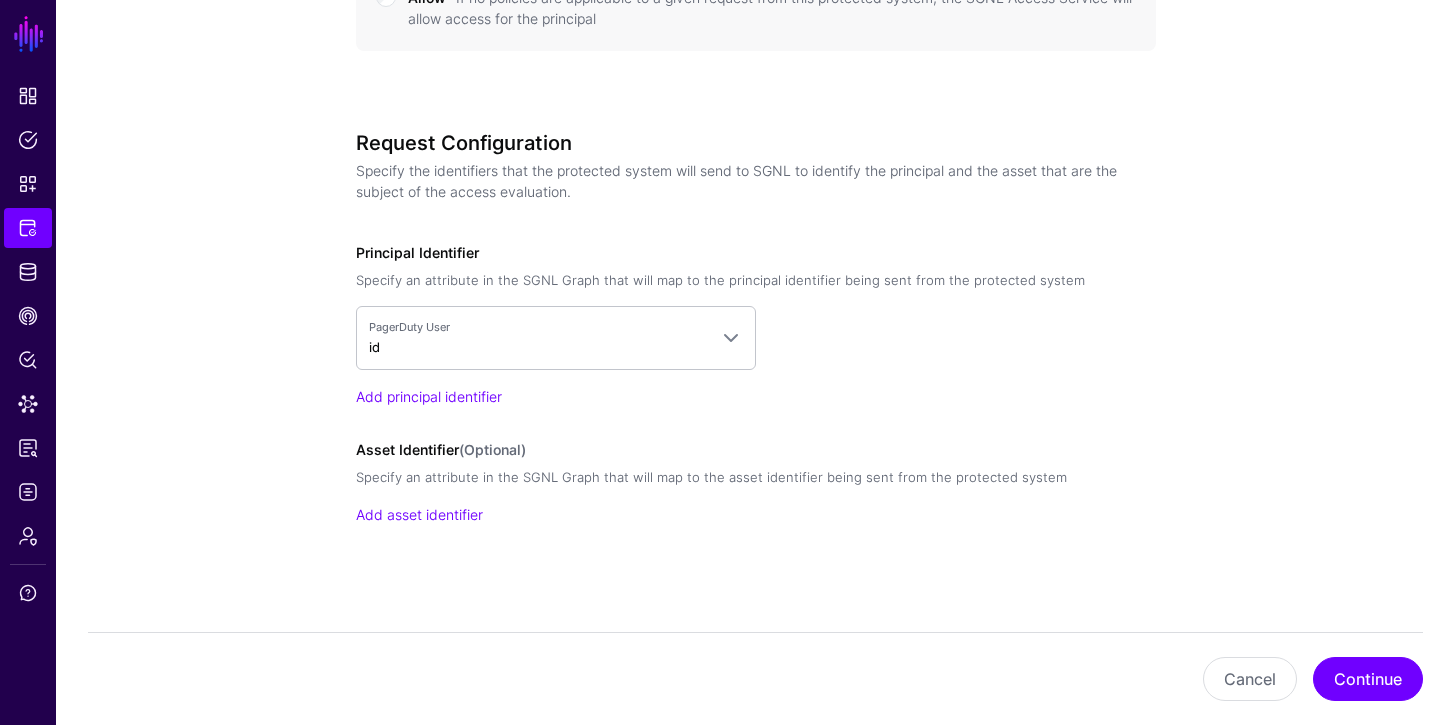 scroll, scrollTop: 1159, scrollLeft: 0, axis: vertical 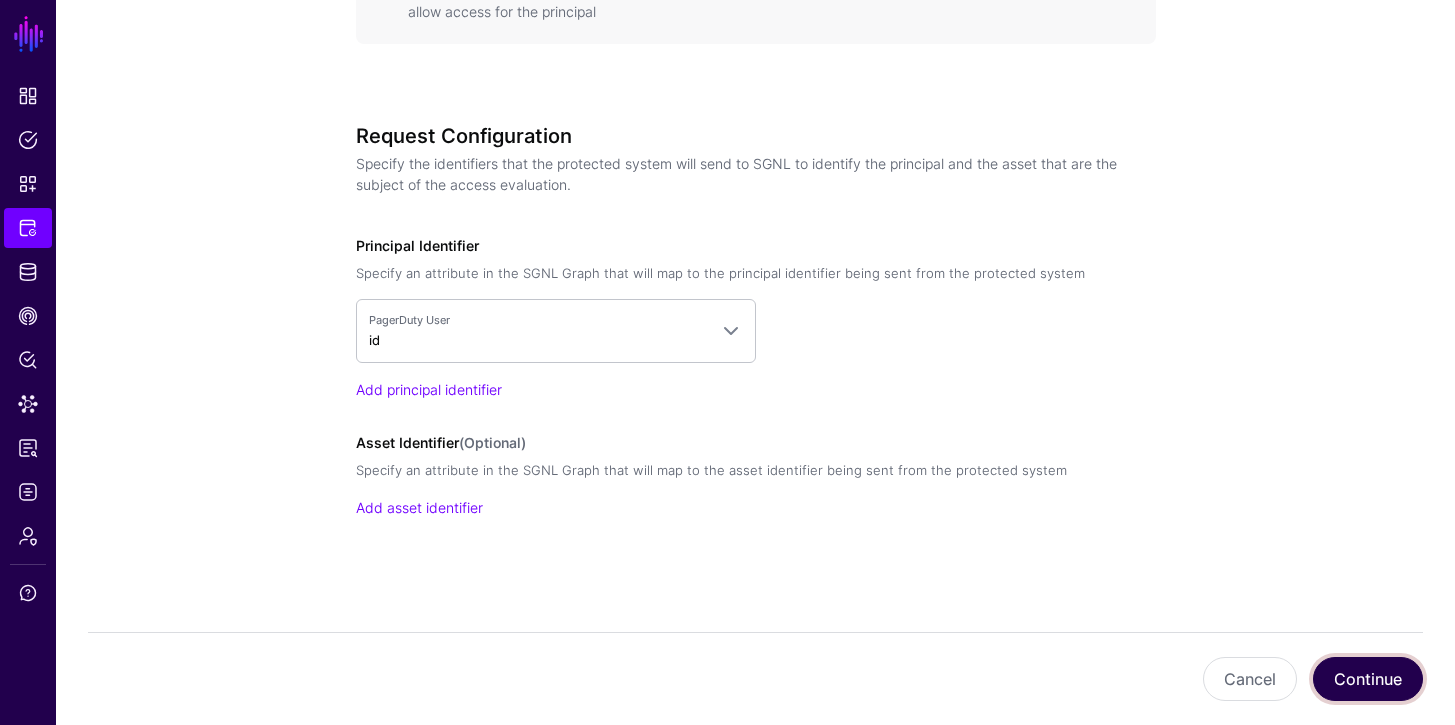 click on "Continue" 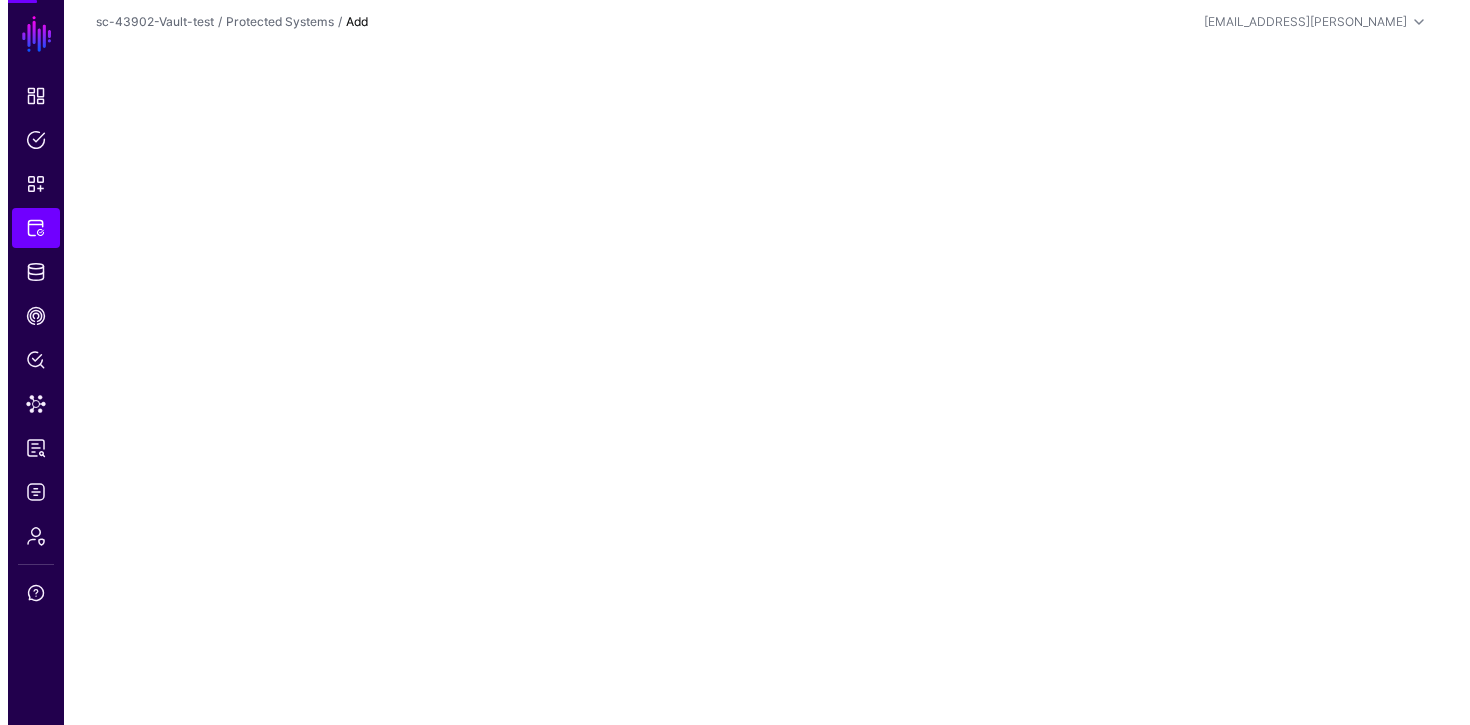 scroll, scrollTop: 0, scrollLeft: 0, axis: both 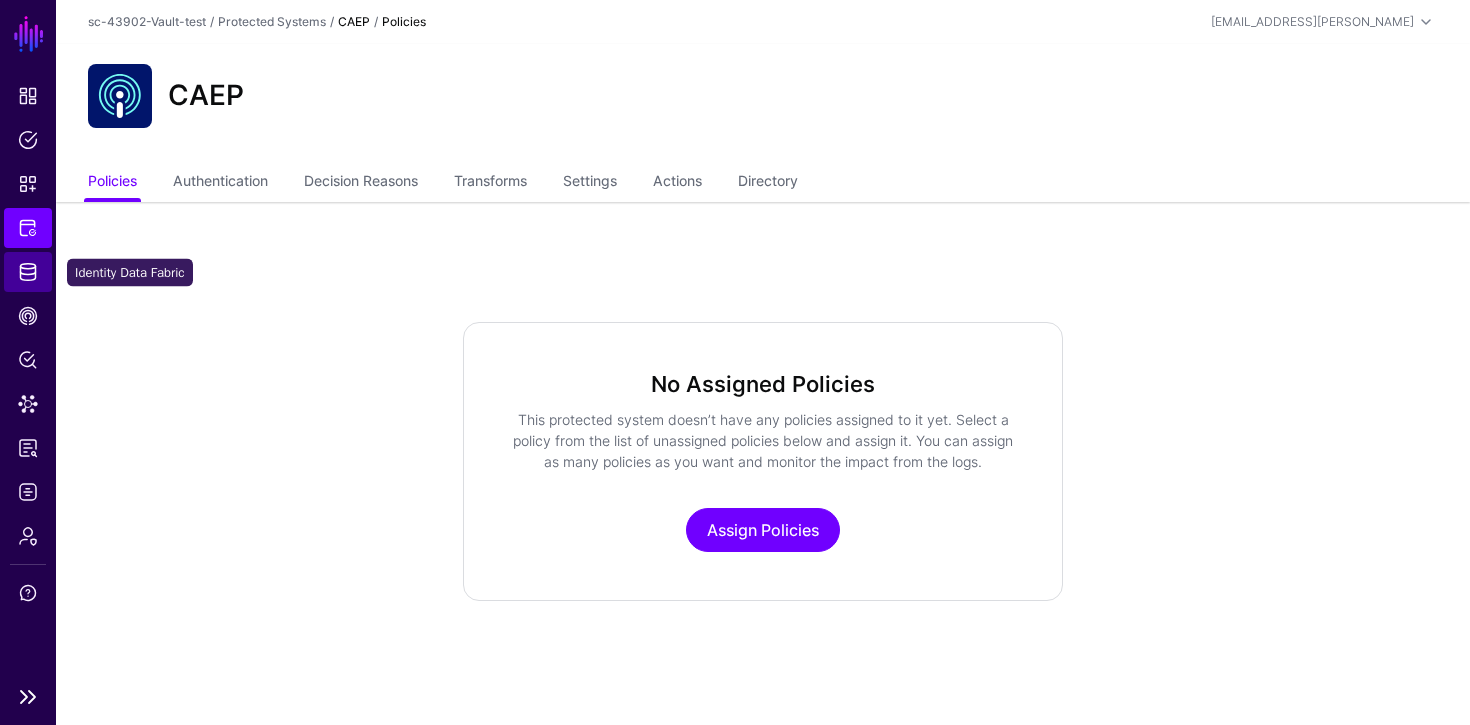 click on "Identity Data Fabric" 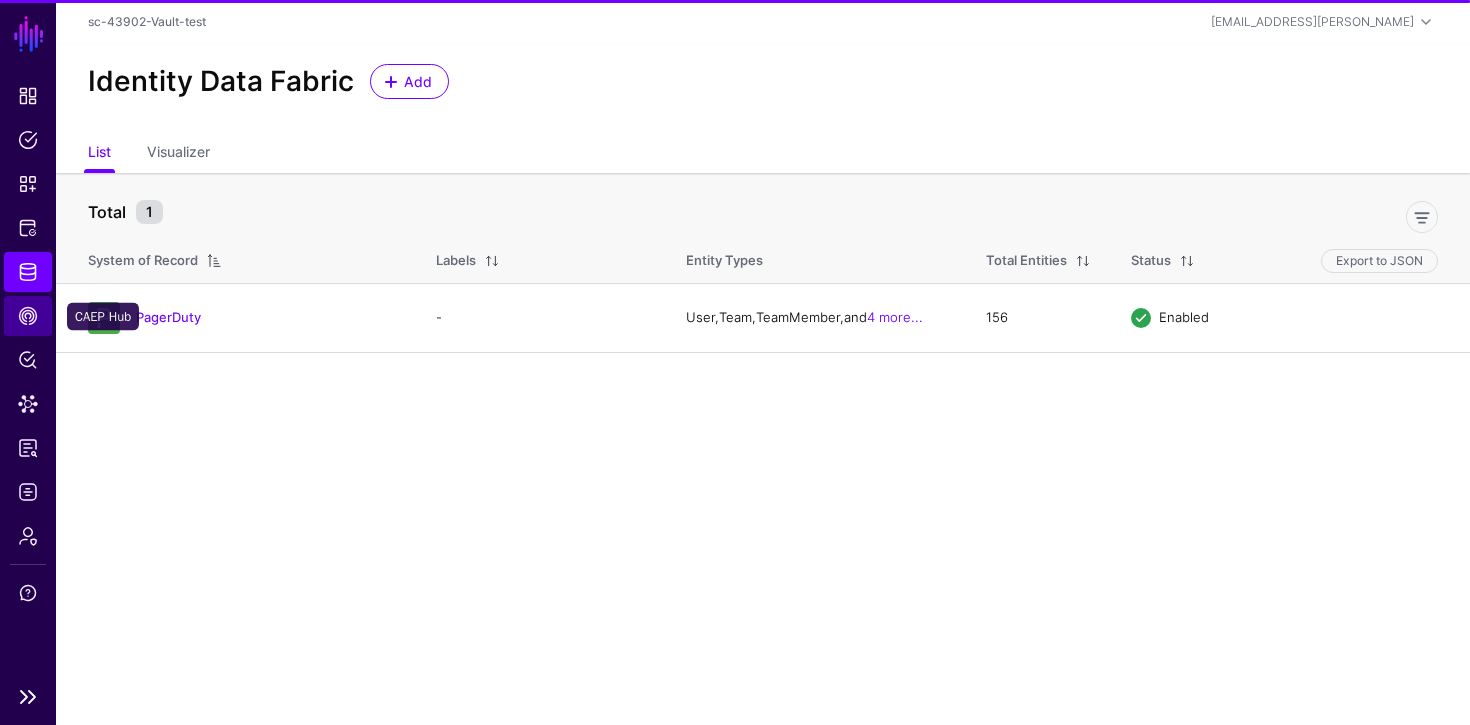 click on "CAEP Hub" 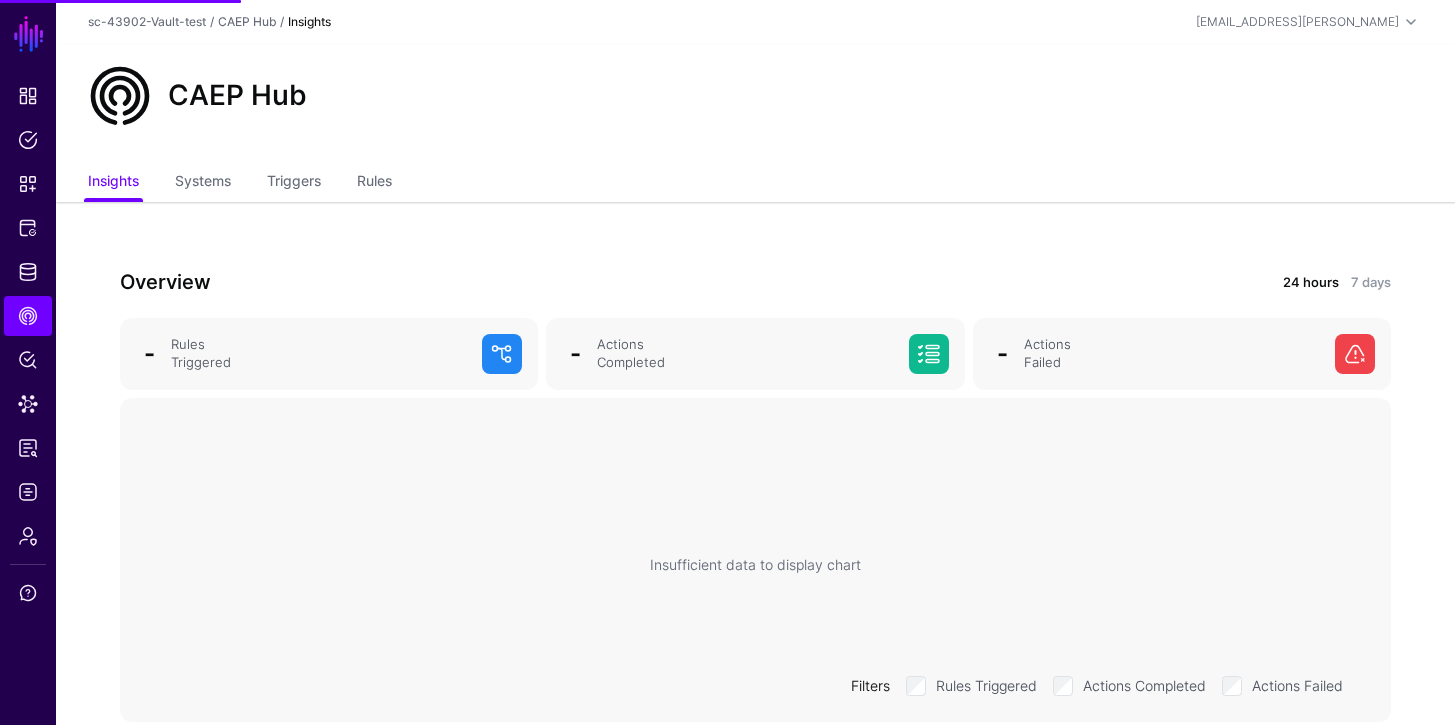 click on "Insights Systems Triggers Rules" 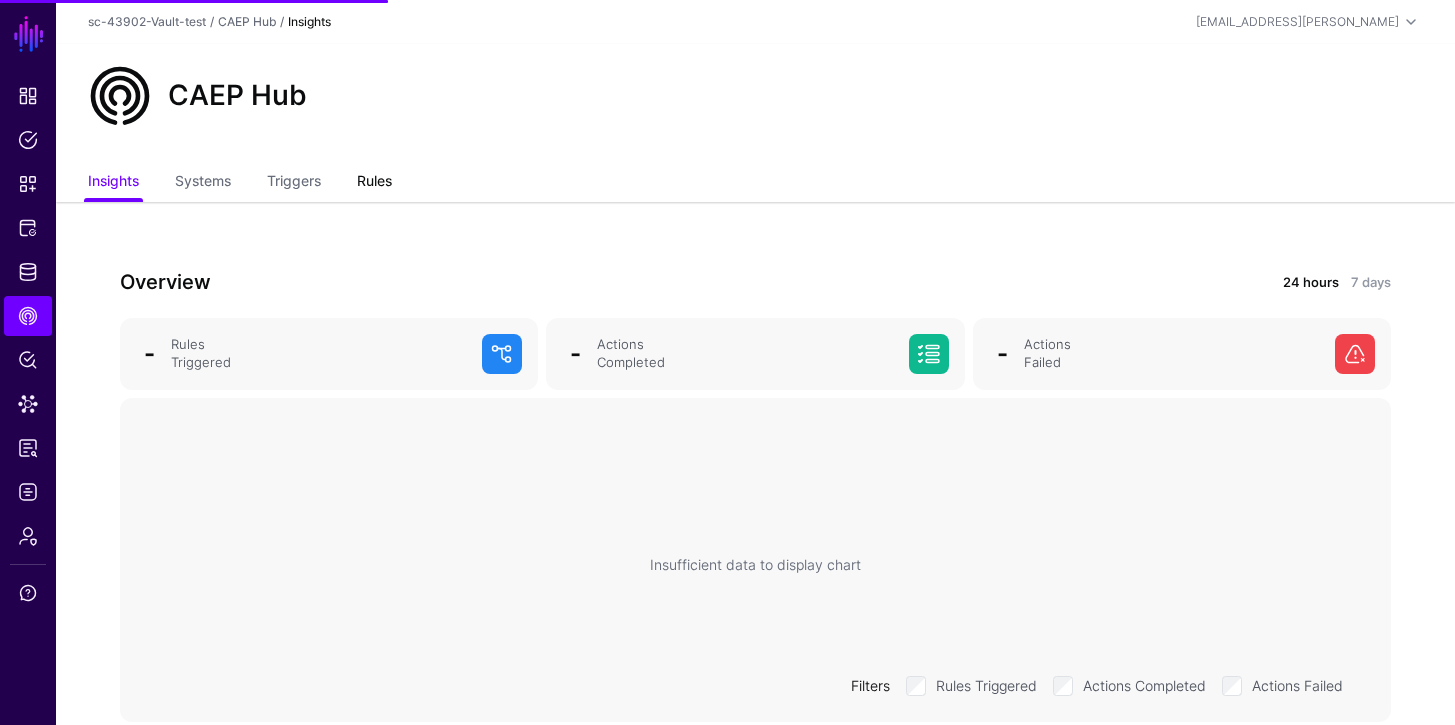 click on "Rules" 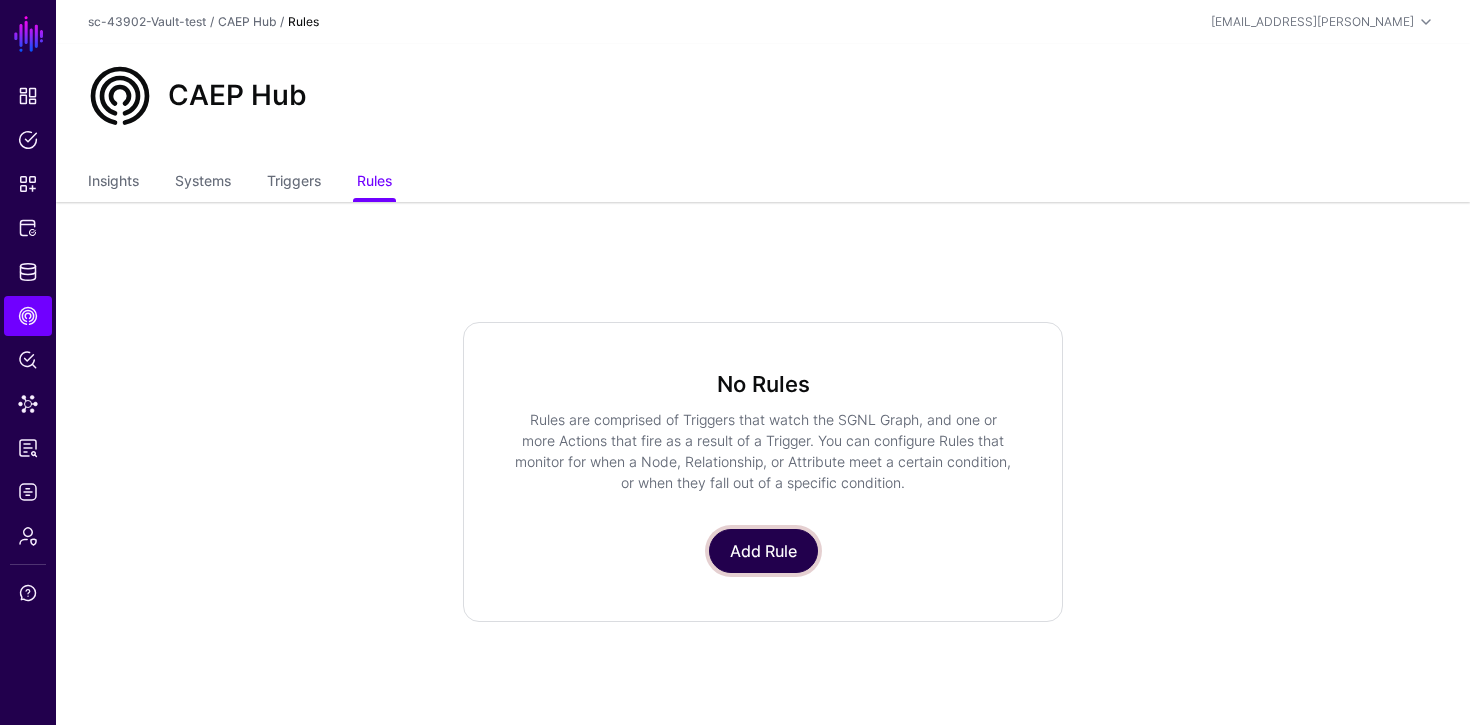 click on "Add Rule" 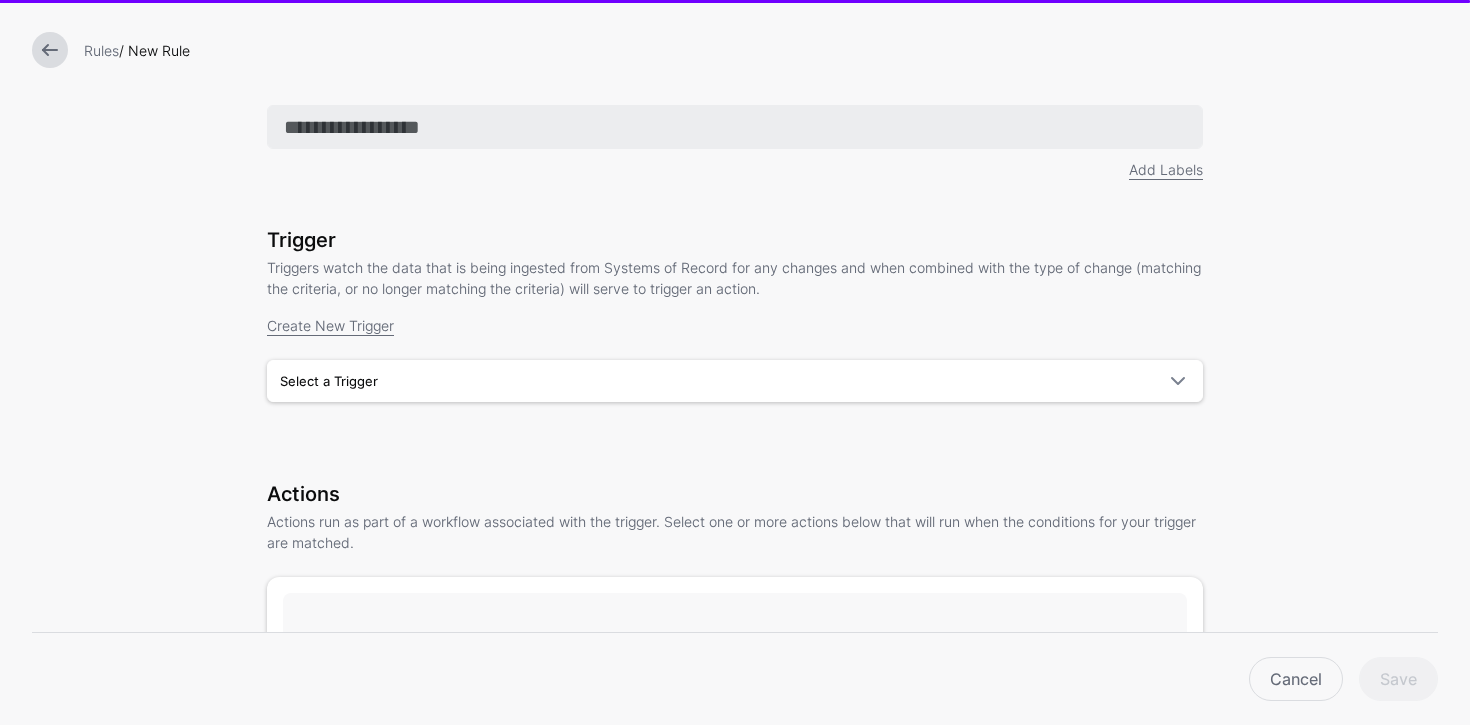 click at bounding box center [735, 127] 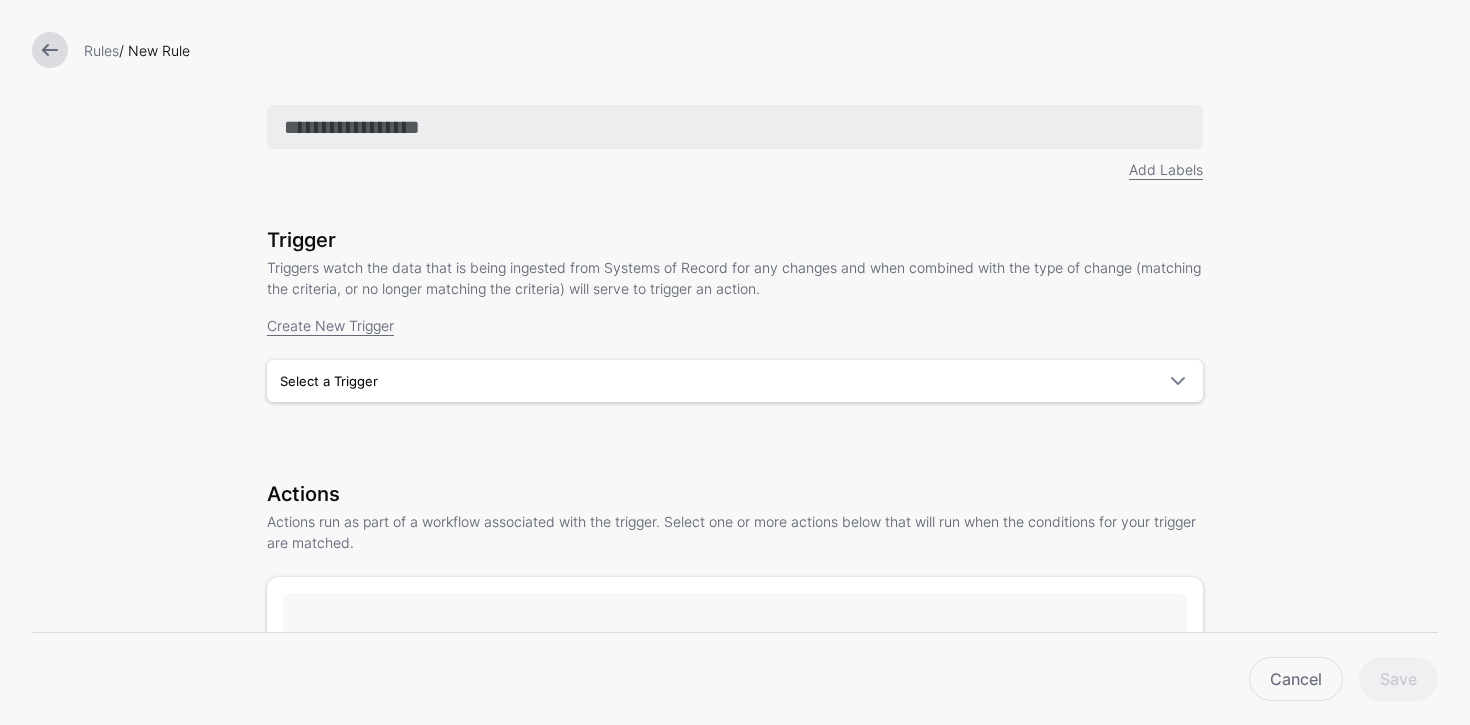 type on "******" 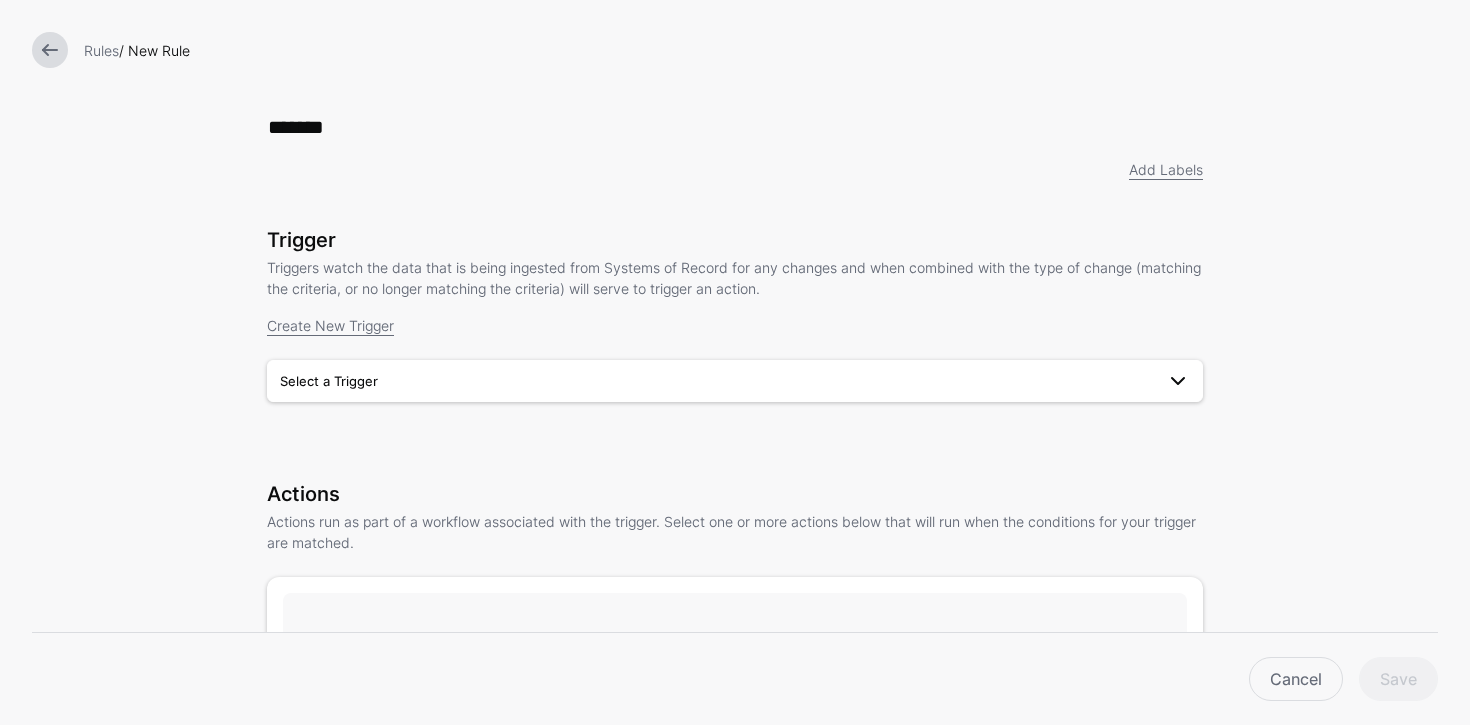 click on "Select a Trigger" at bounding box center [717, 381] 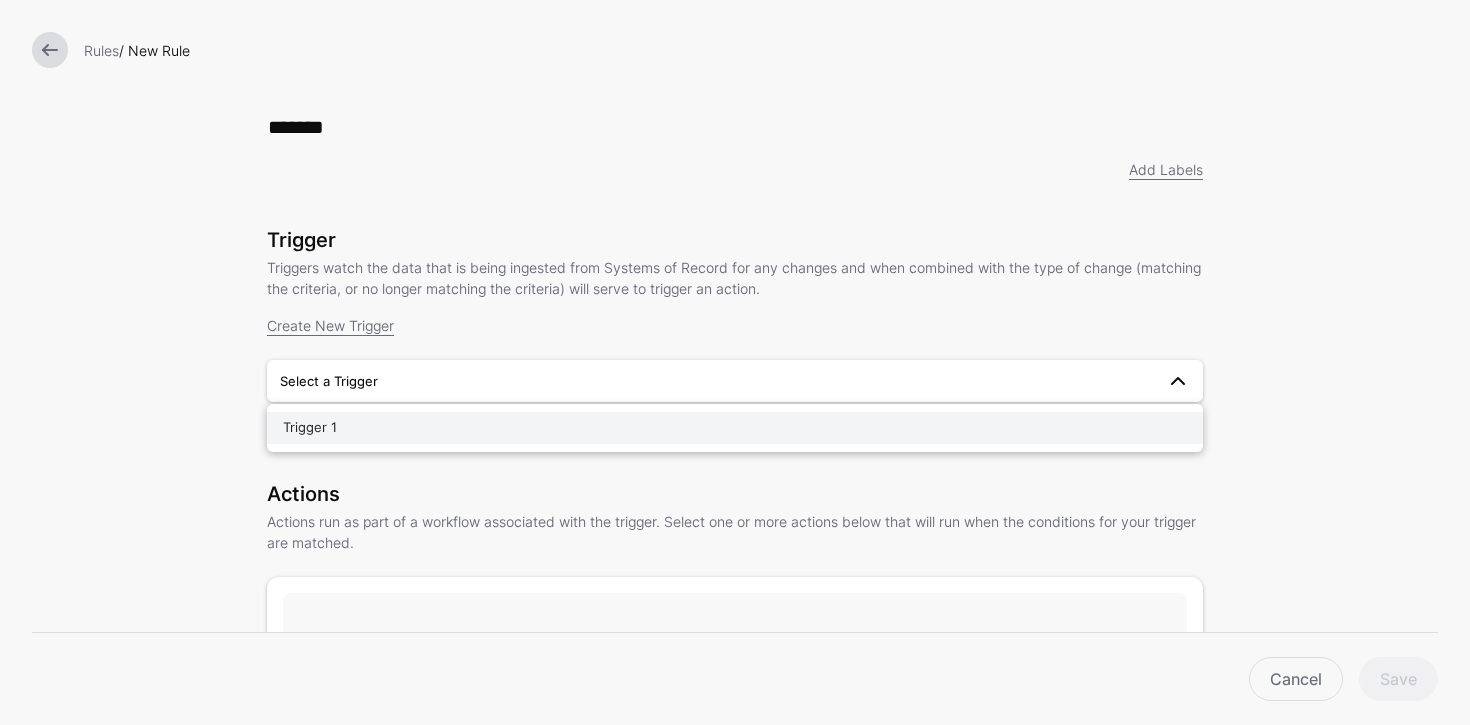 click on "Trigger 1" at bounding box center [735, 428] 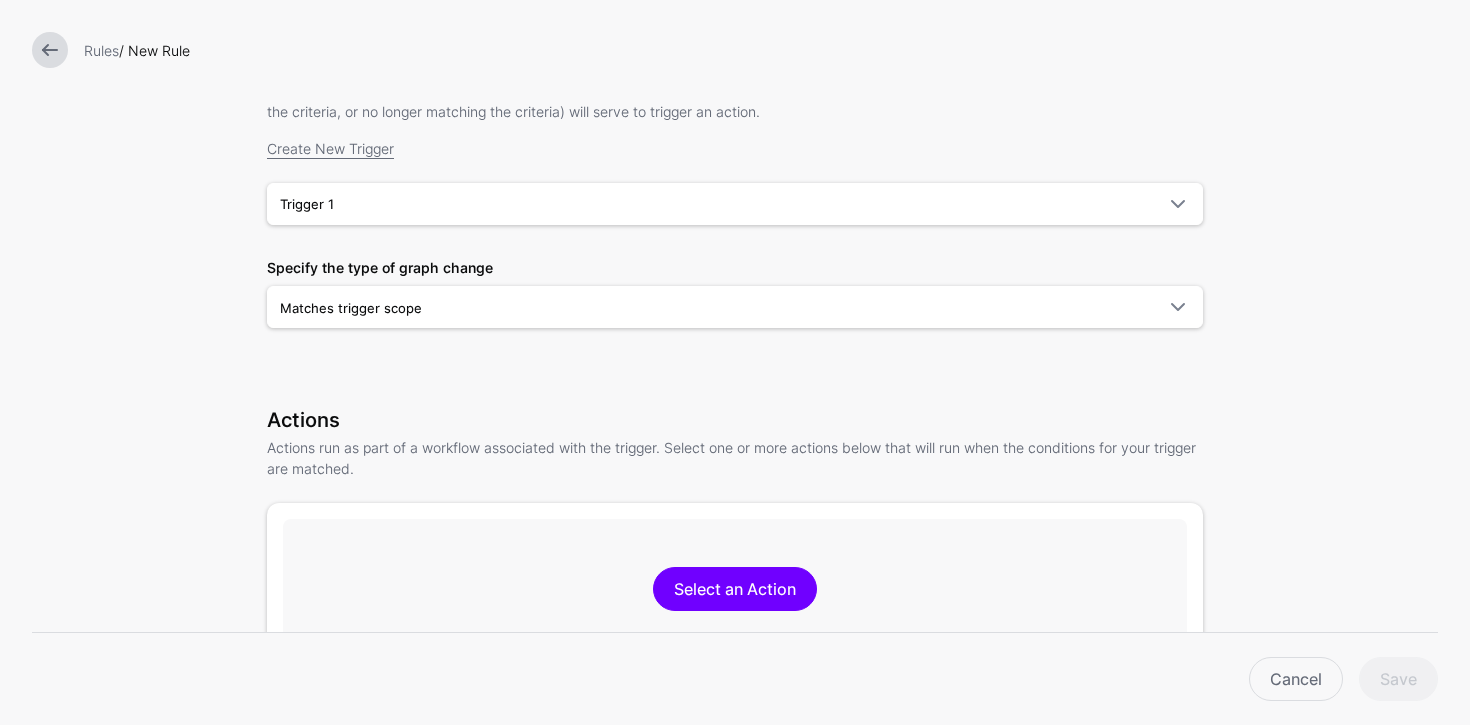 scroll, scrollTop: 537, scrollLeft: 0, axis: vertical 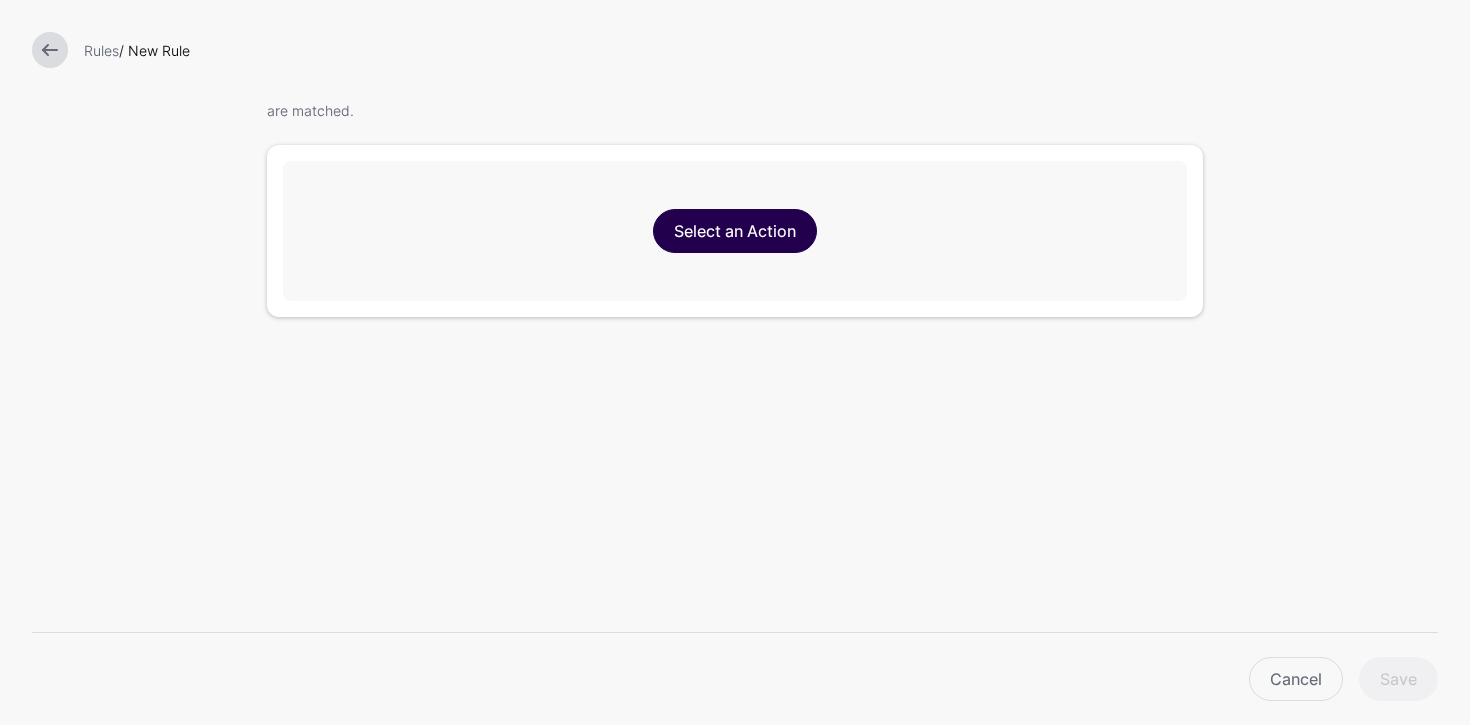 click on "Select an Action" at bounding box center [735, 231] 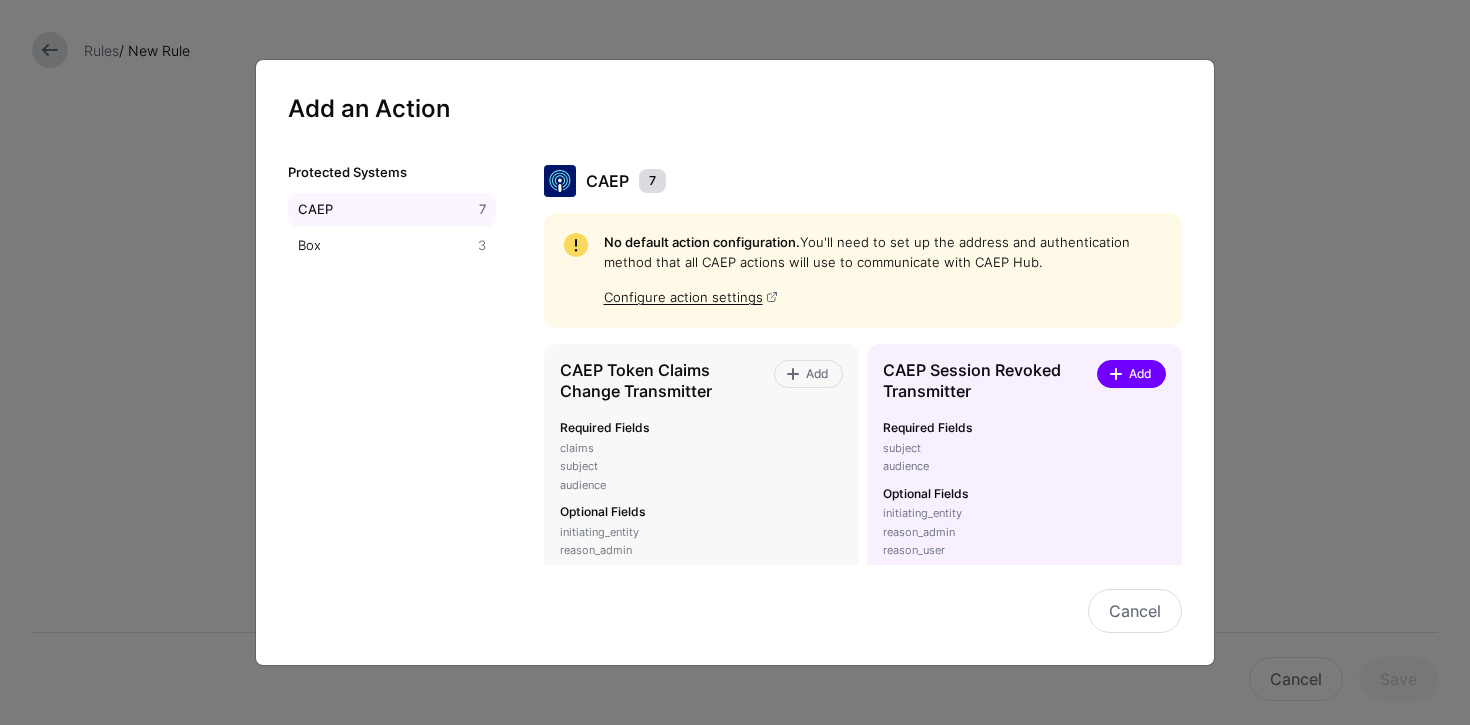 click 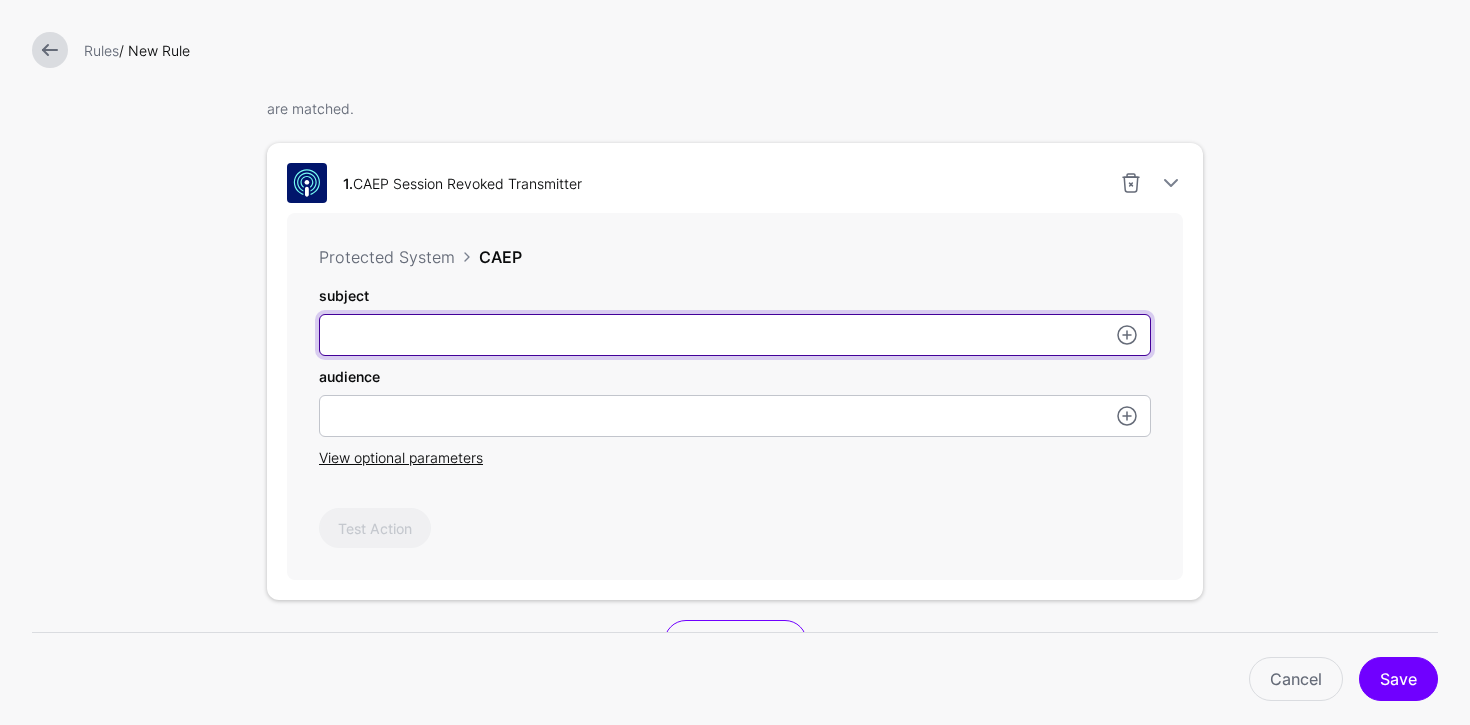 click on "subject" at bounding box center (735, 335) 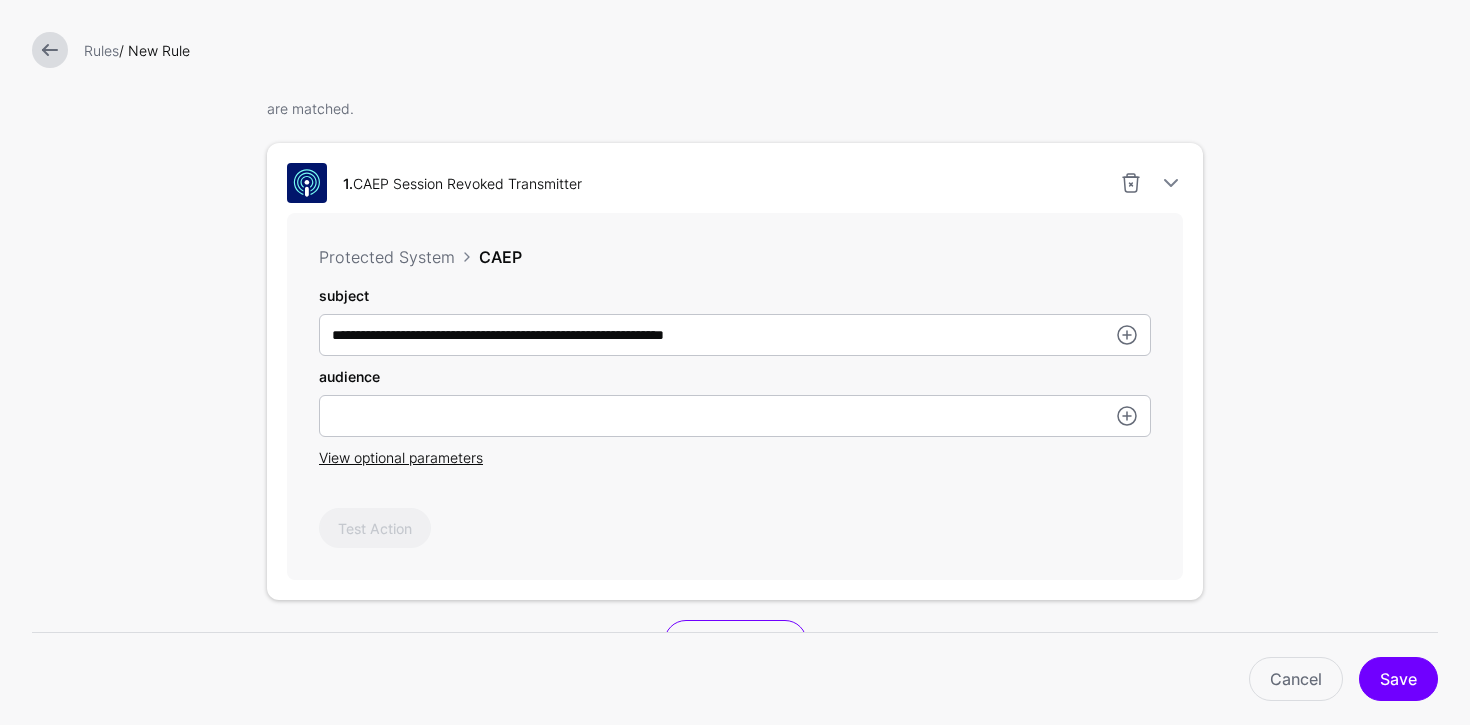 drag, startPoint x: 493, startPoint y: 445, endPoint x: 496, endPoint y: 427, distance: 18.248287 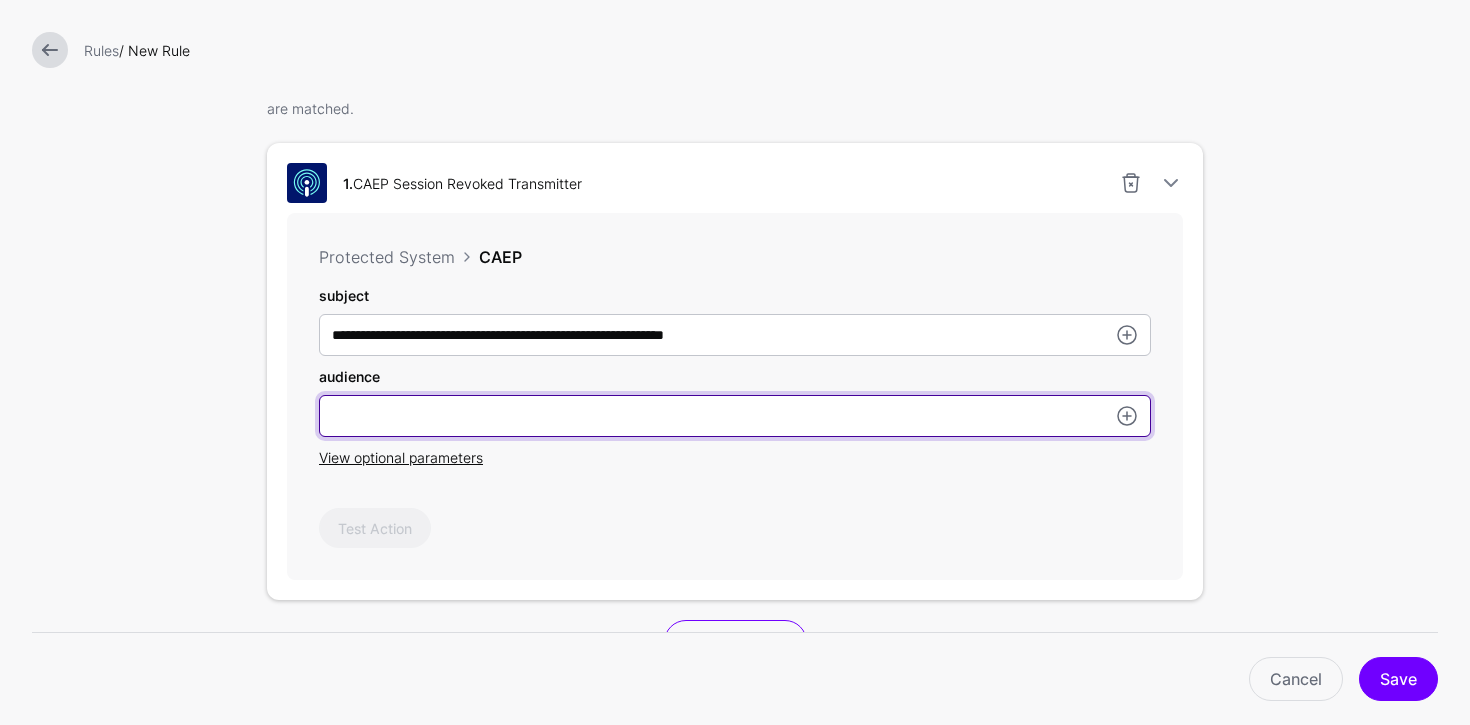 click on "subject" at bounding box center (735, 416) 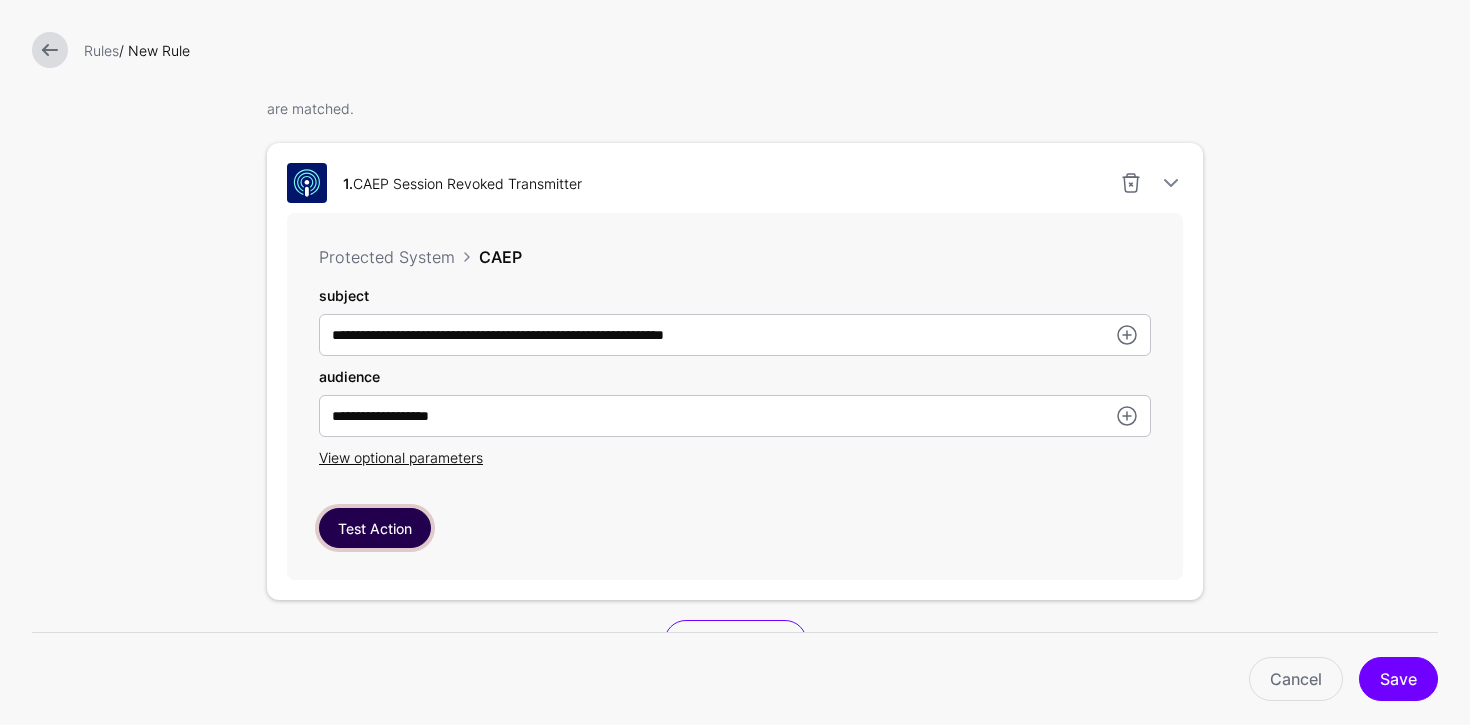 click on "Test Action" at bounding box center (375, 528) 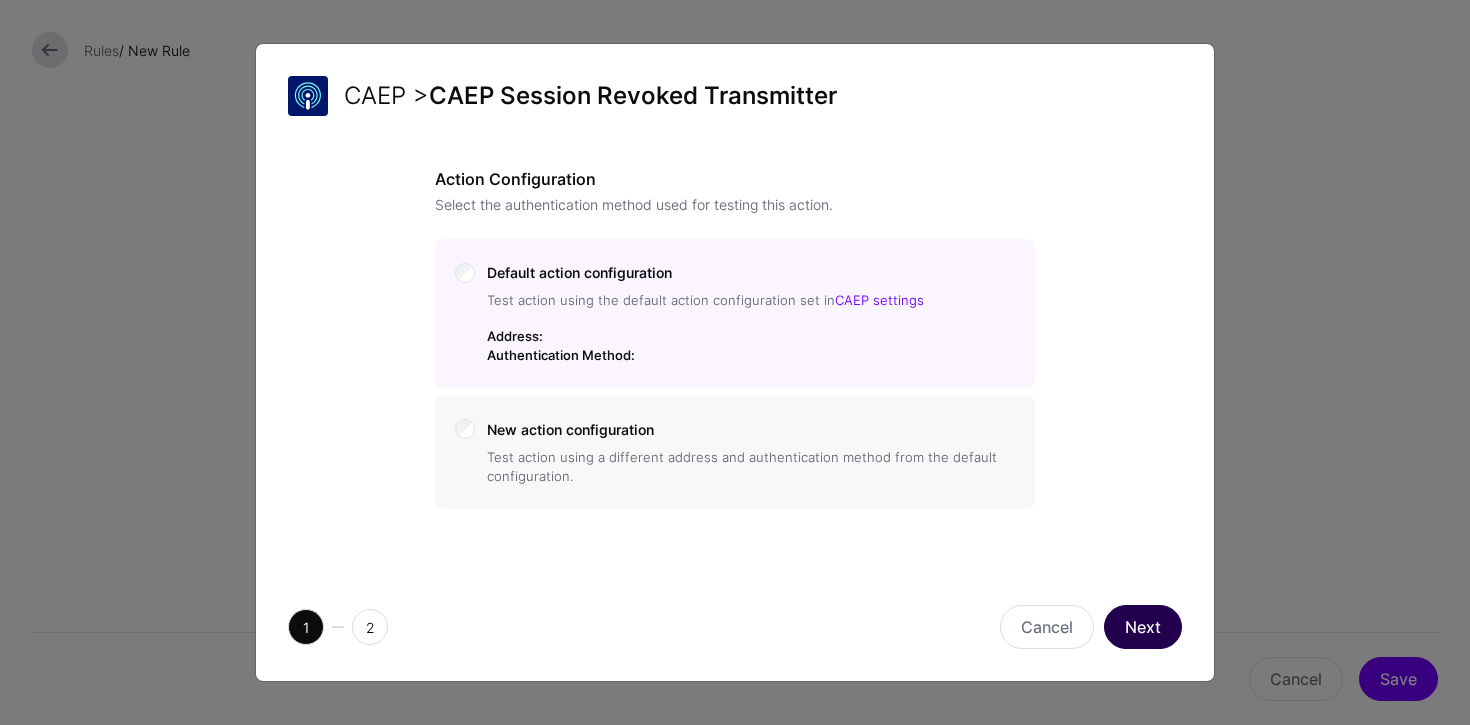 click on "Next" 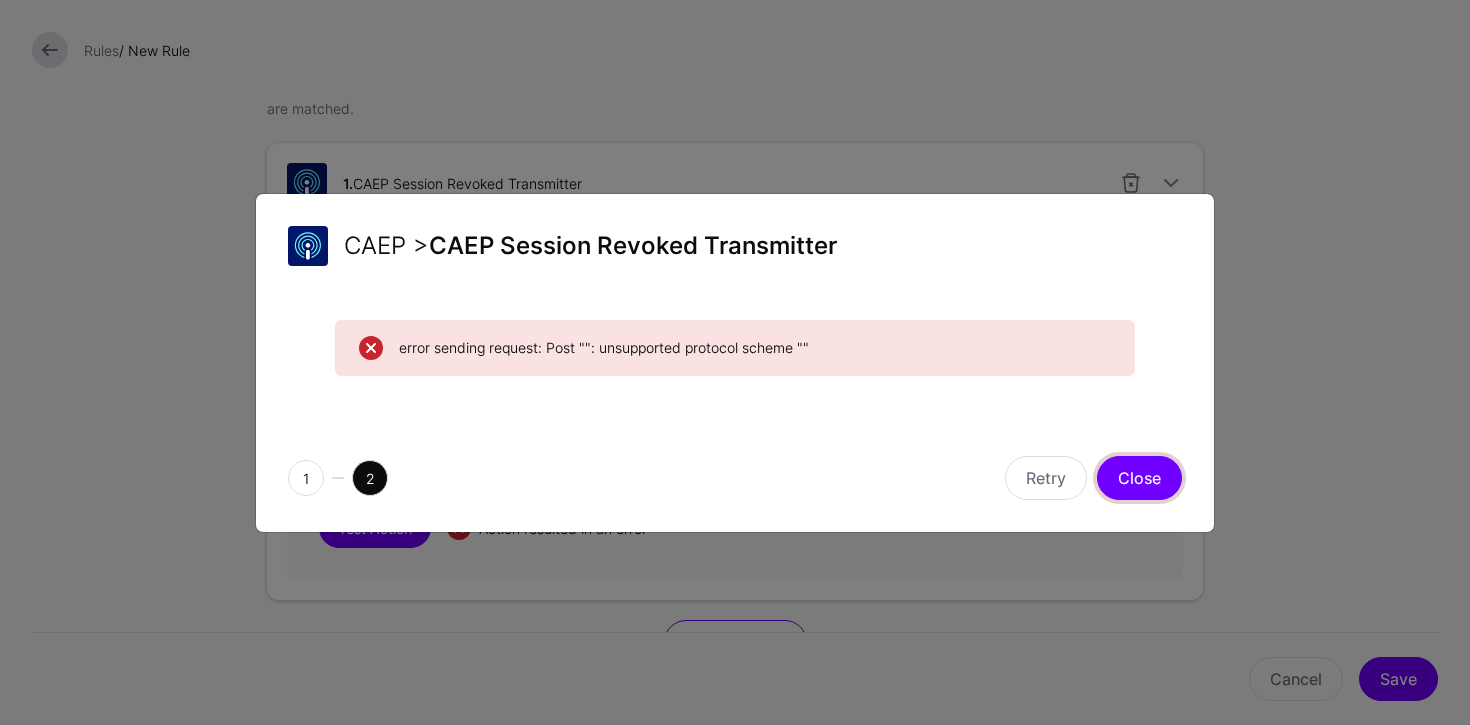 click on "Close" 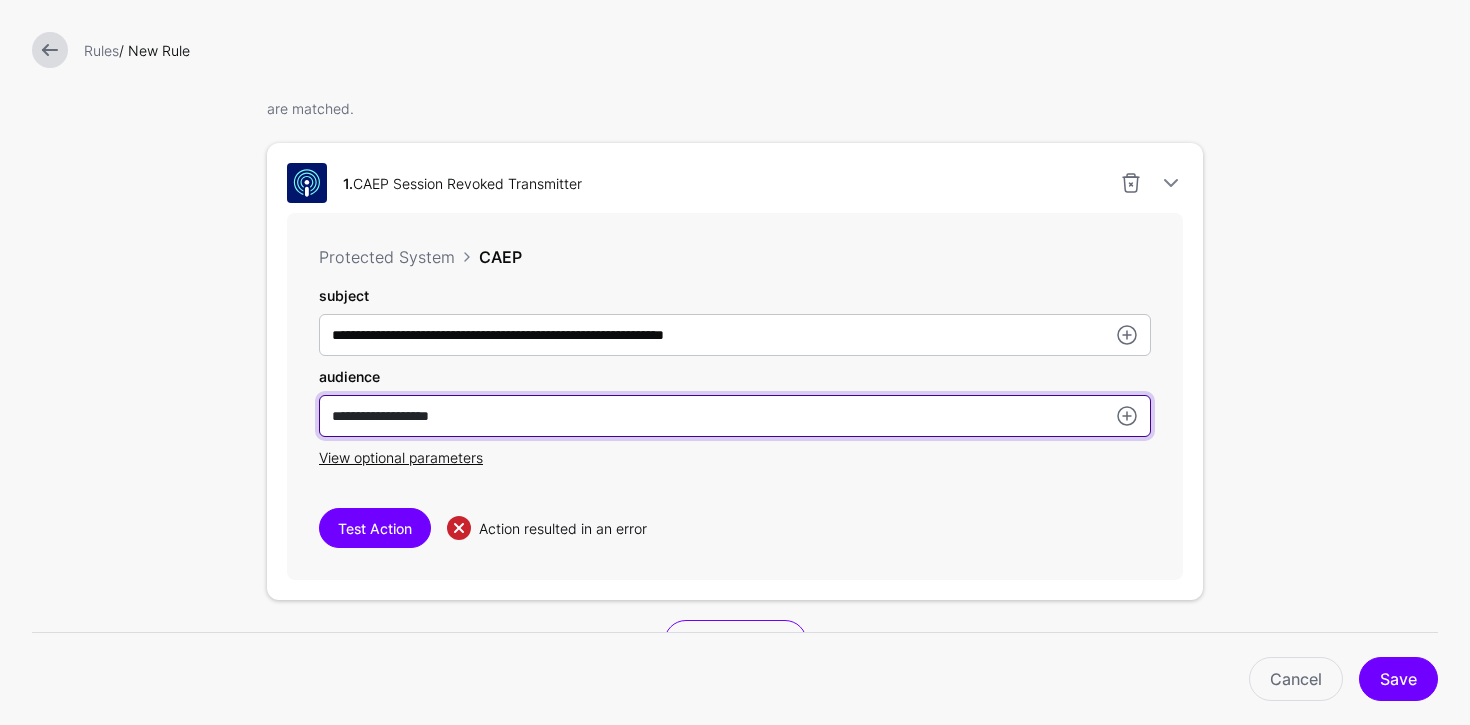 click on "**********" at bounding box center [735, 335] 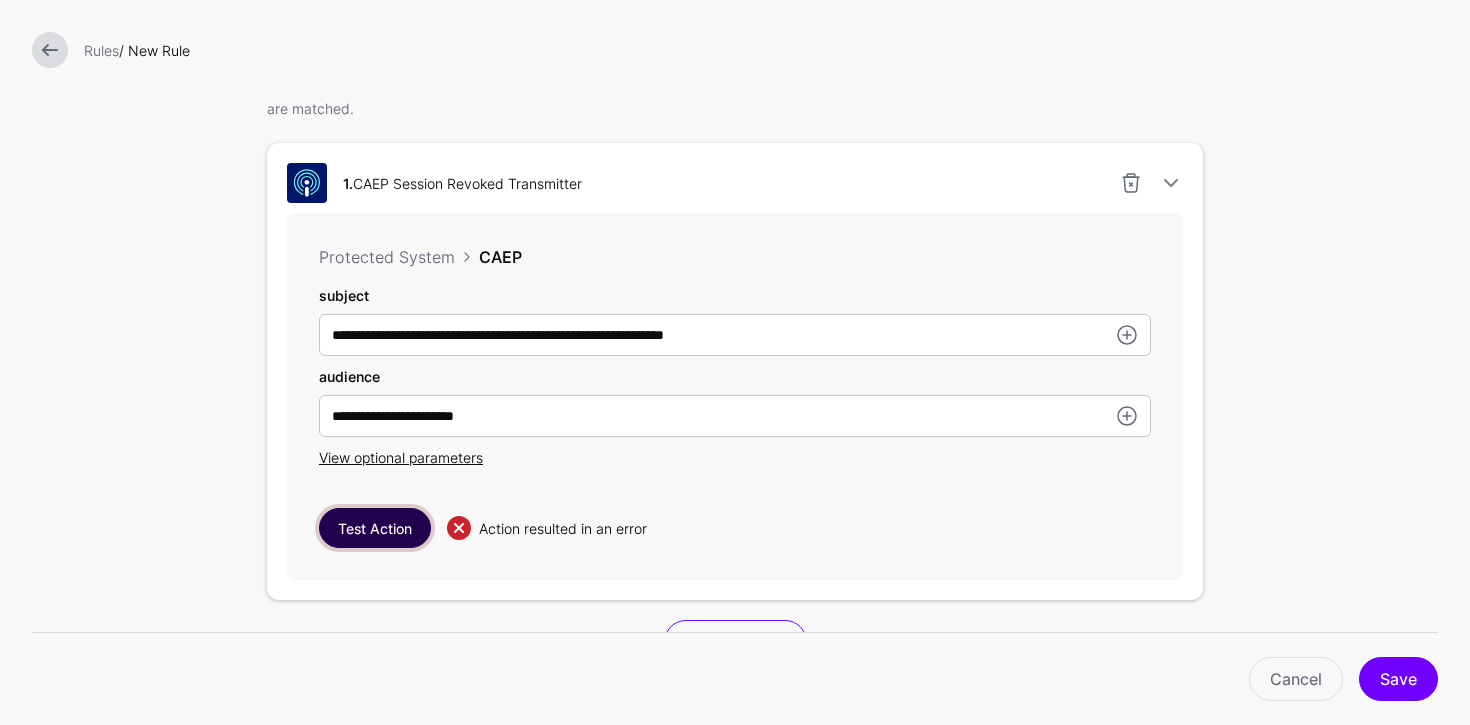 click on "Test Action" at bounding box center (375, 528) 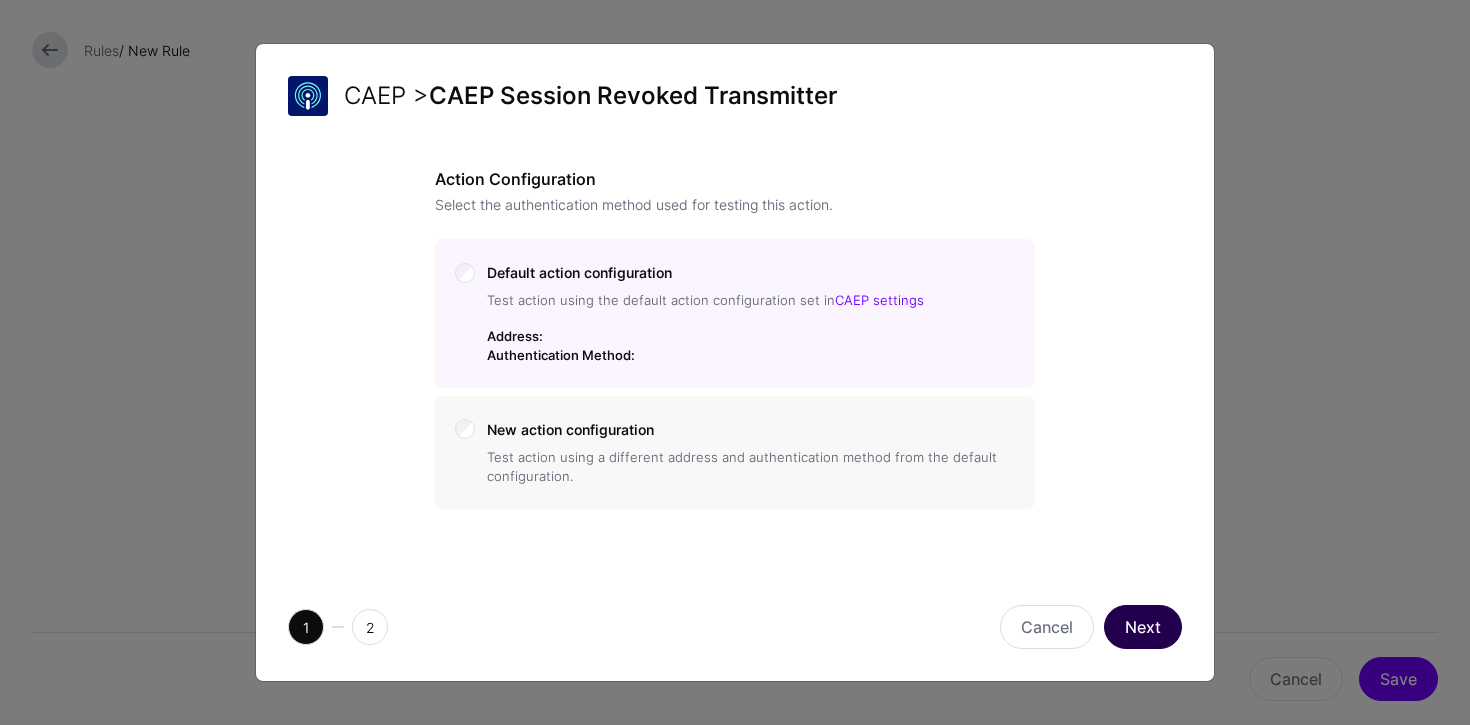 click on "Next" 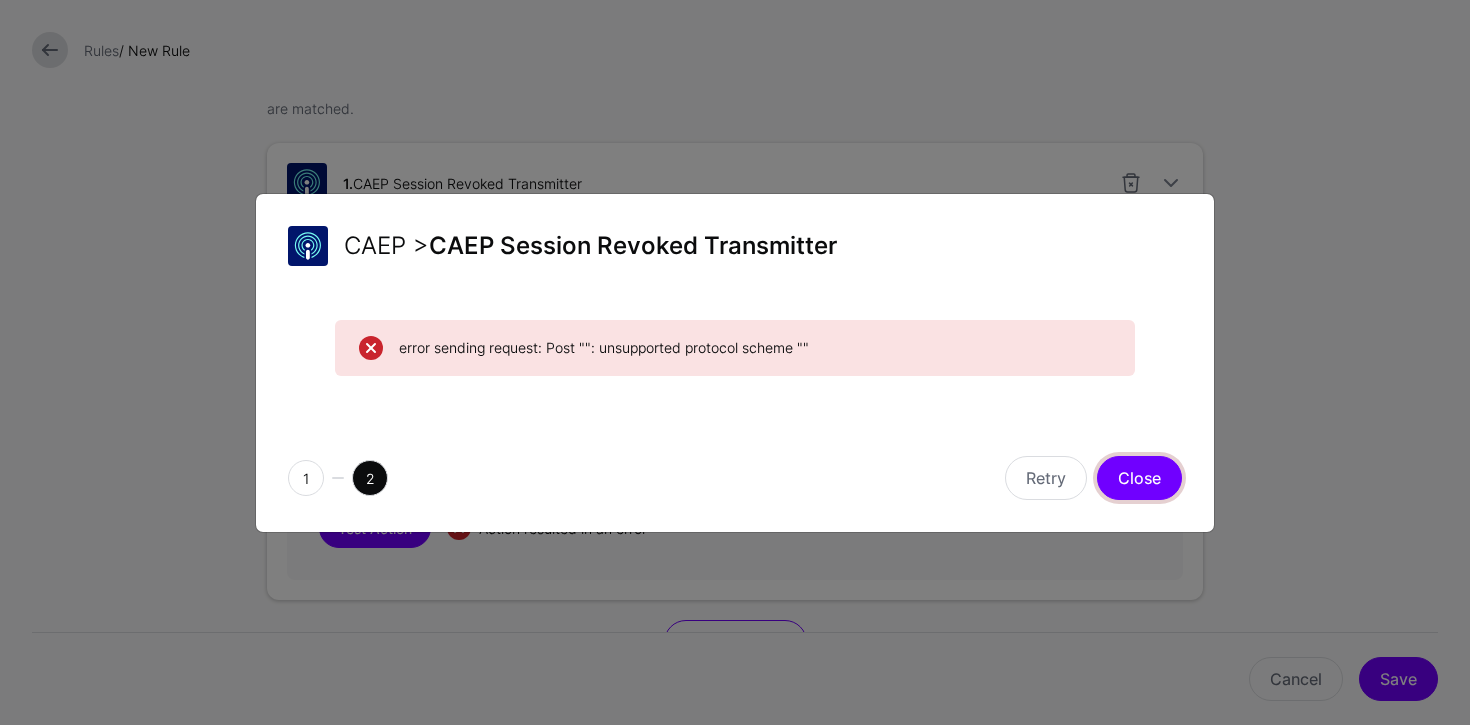 click on "Close" 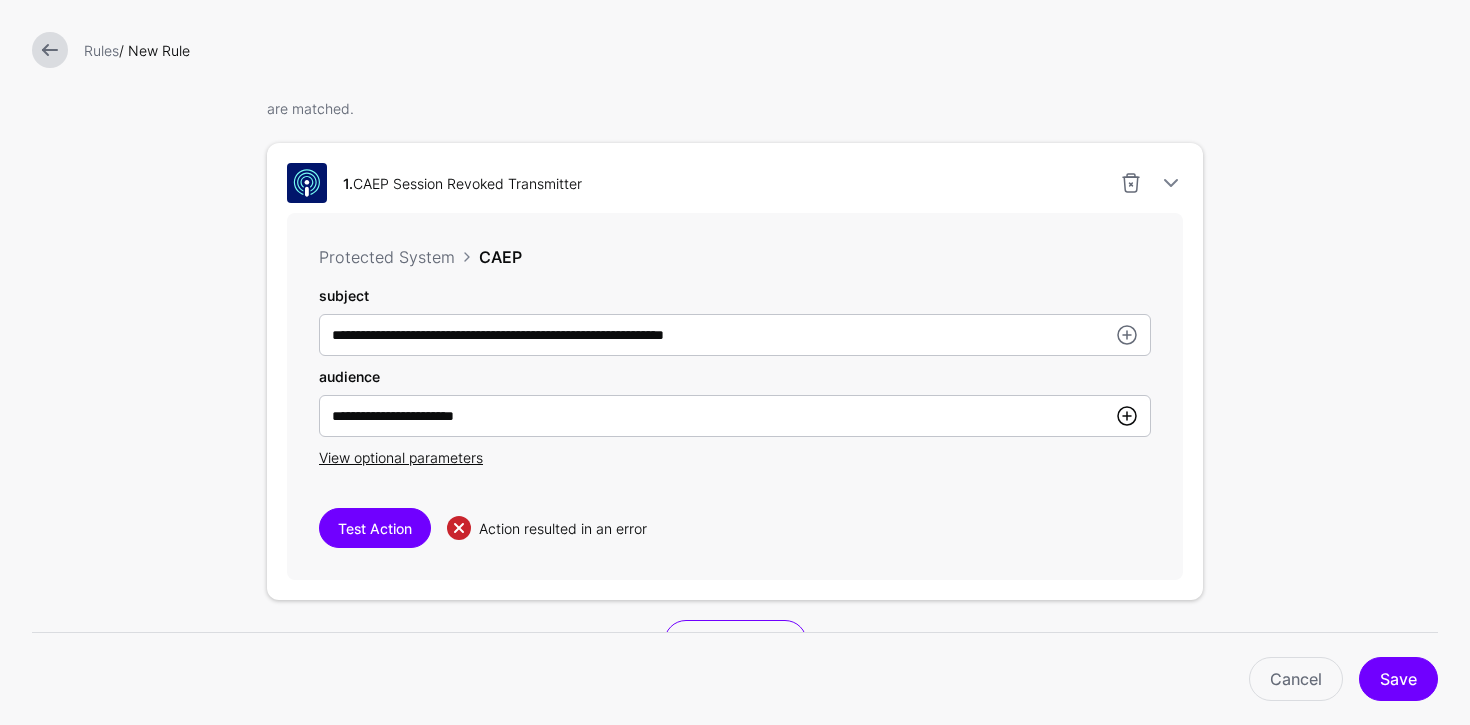 click at bounding box center (1127, 416) 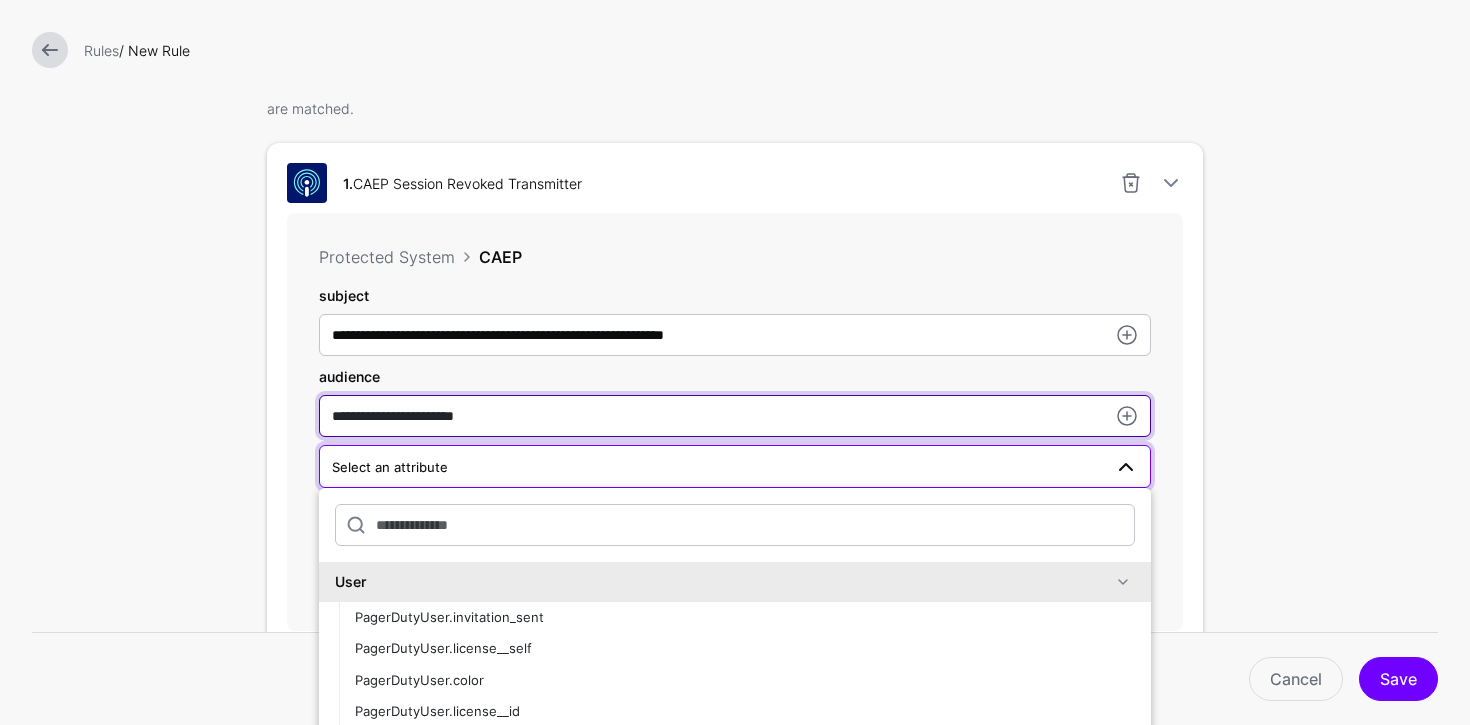 click on "**********" at bounding box center (735, 335) 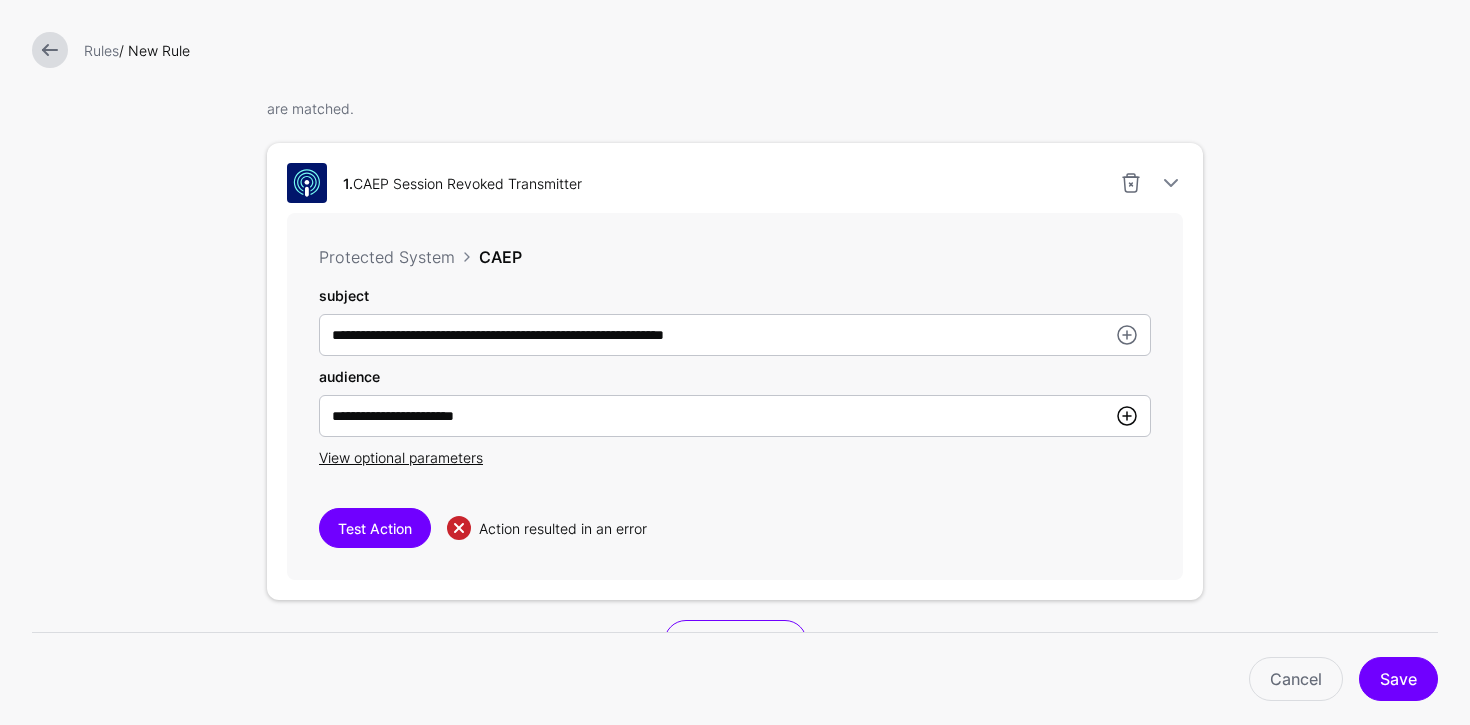 click at bounding box center (1127, 416) 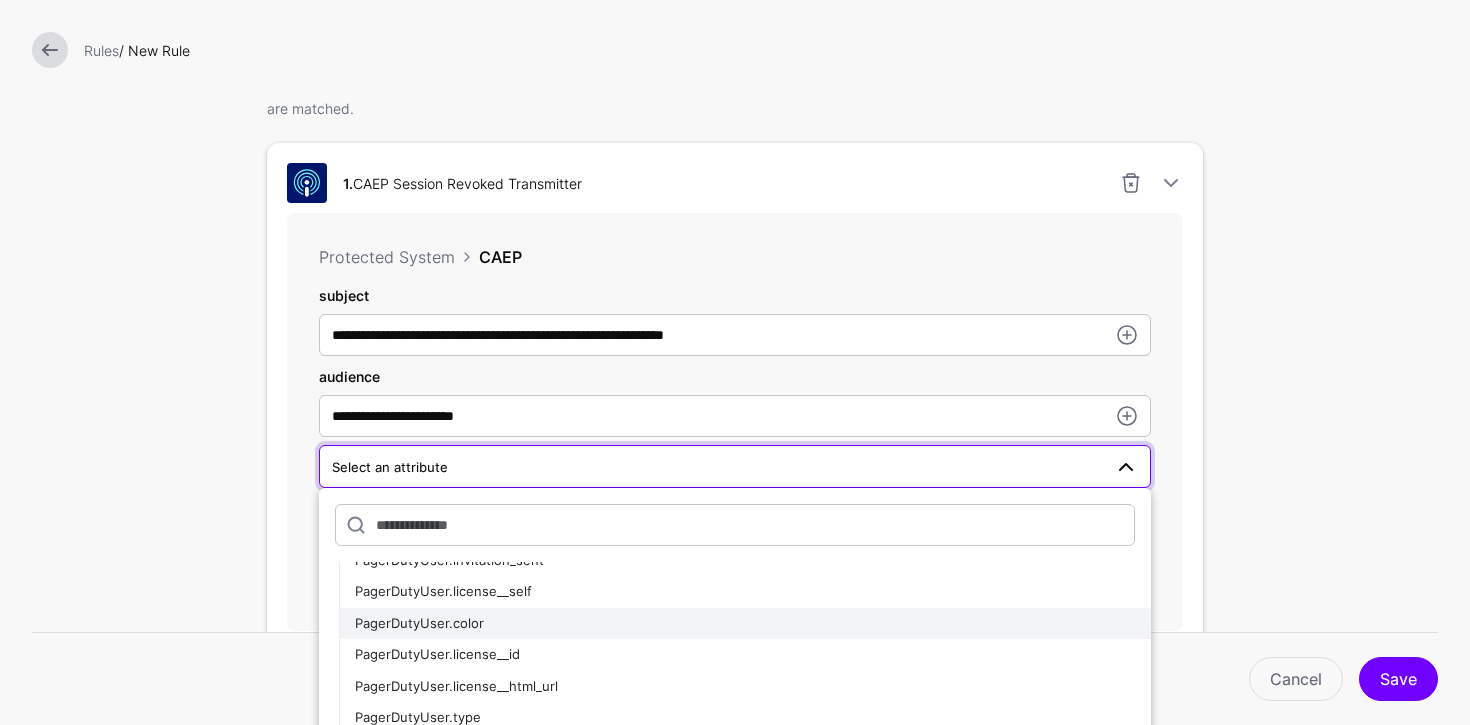 scroll, scrollTop: 599, scrollLeft: 0, axis: vertical 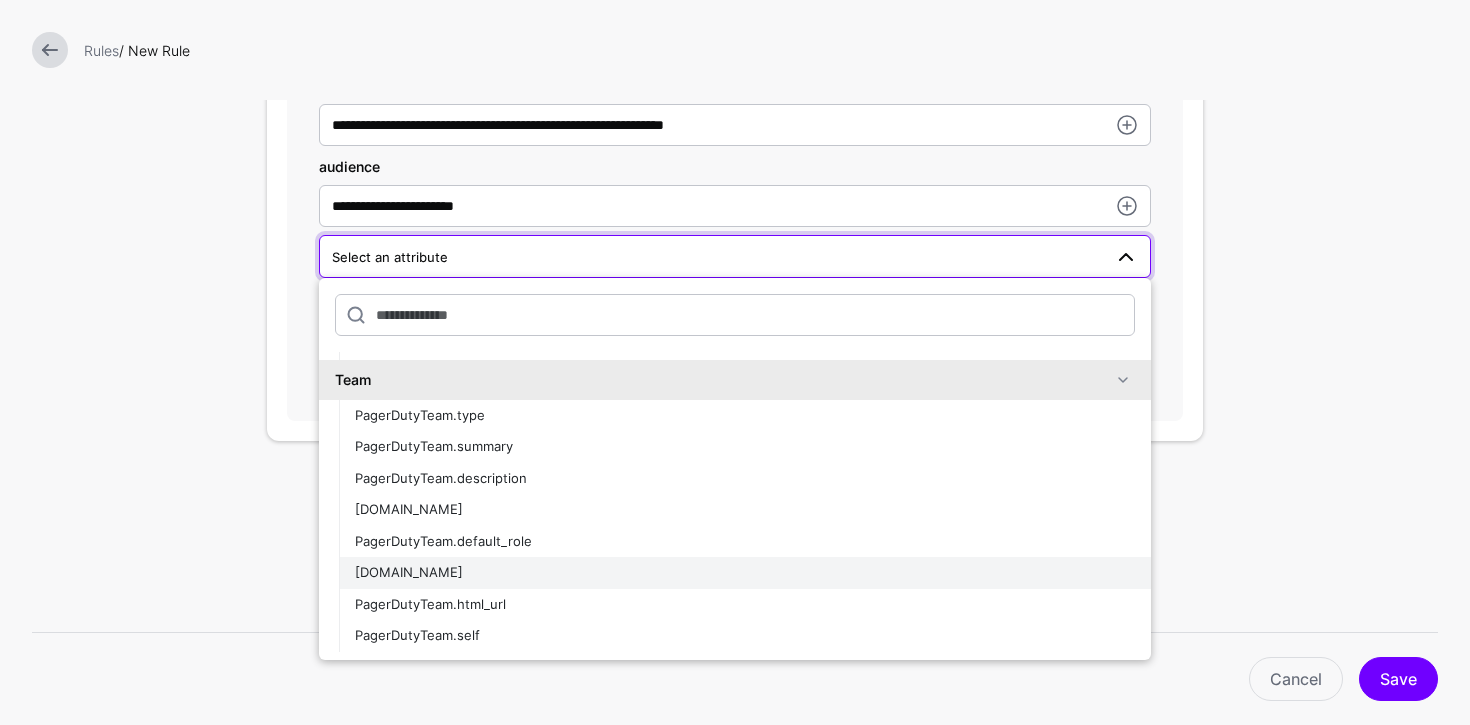 click on "PagerDutyTeam.name" at bounding box center [745, 573] 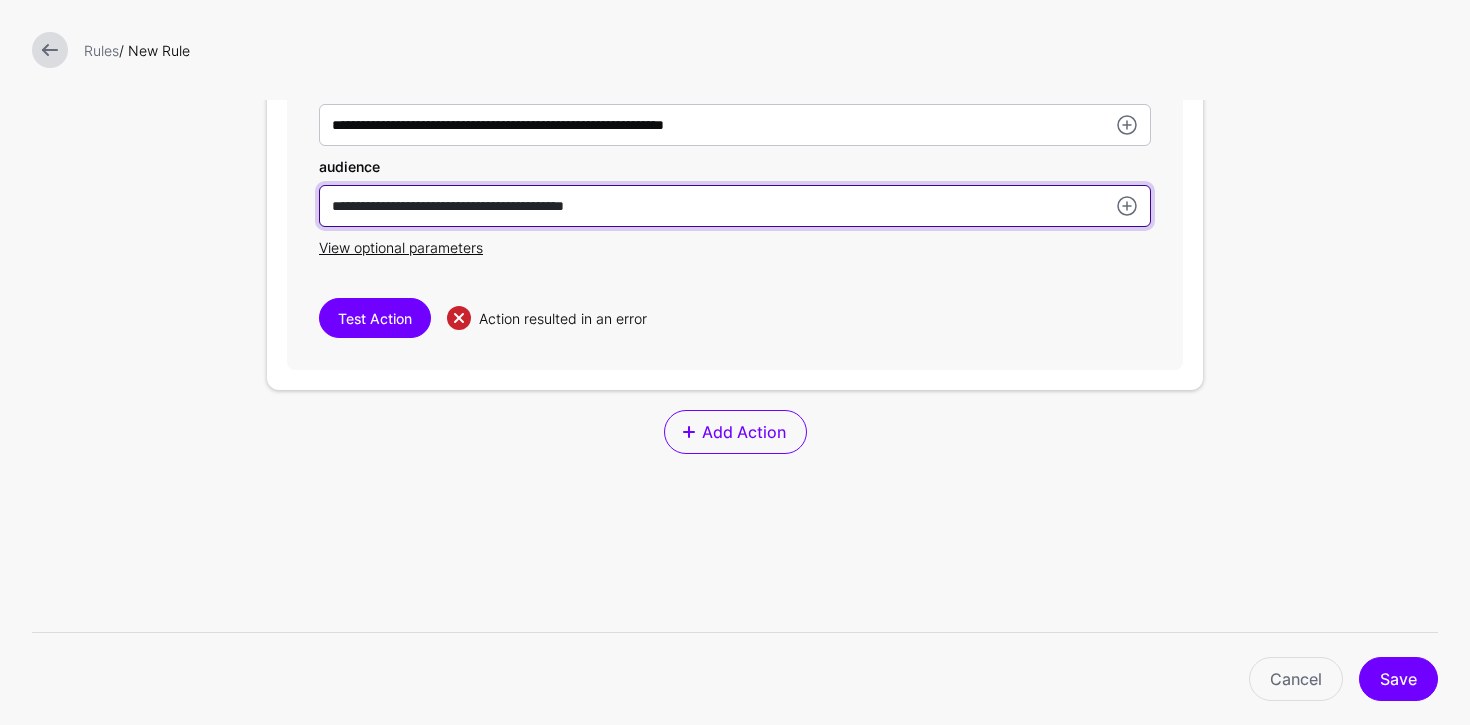 drag, startPoint x: 492, startPoint y: 206, endPoint x: 245, endPoint y: 193, distance: 247.34187 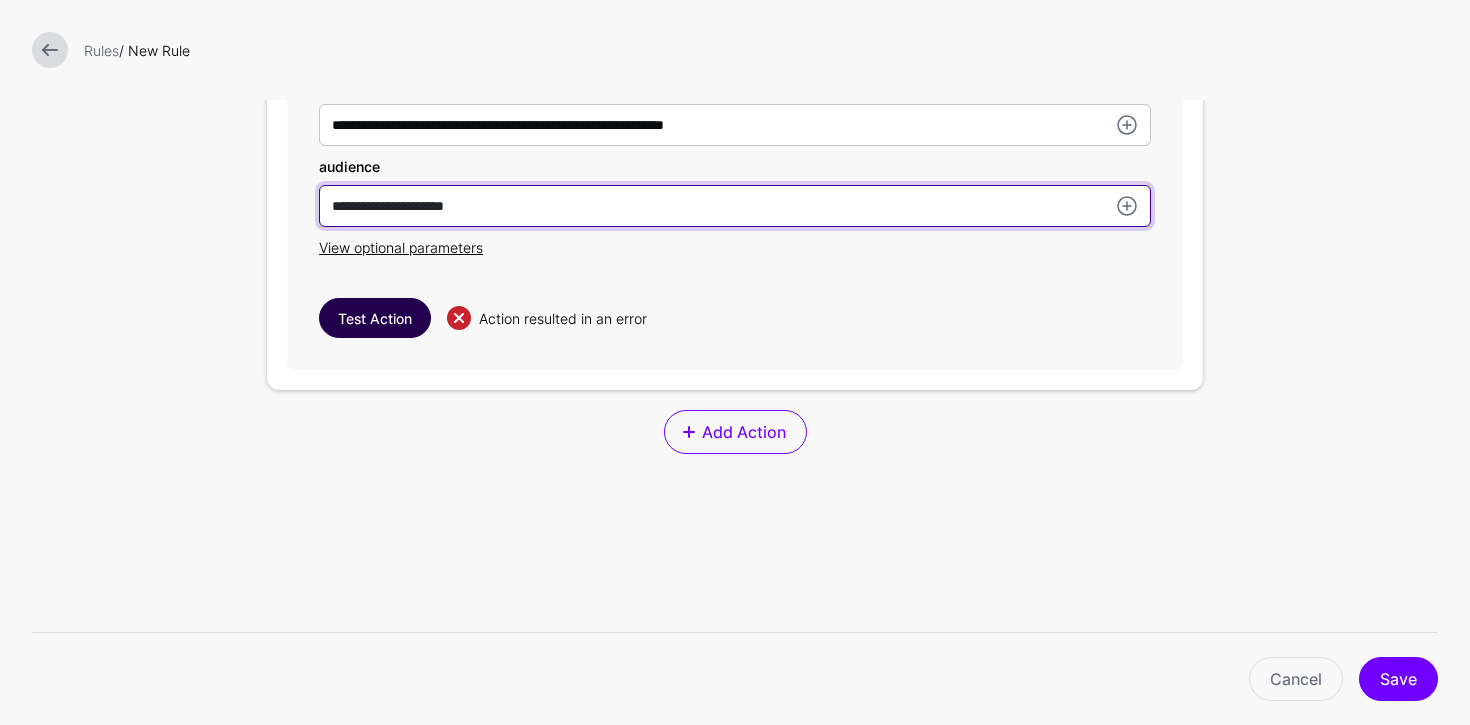 type on "**********" 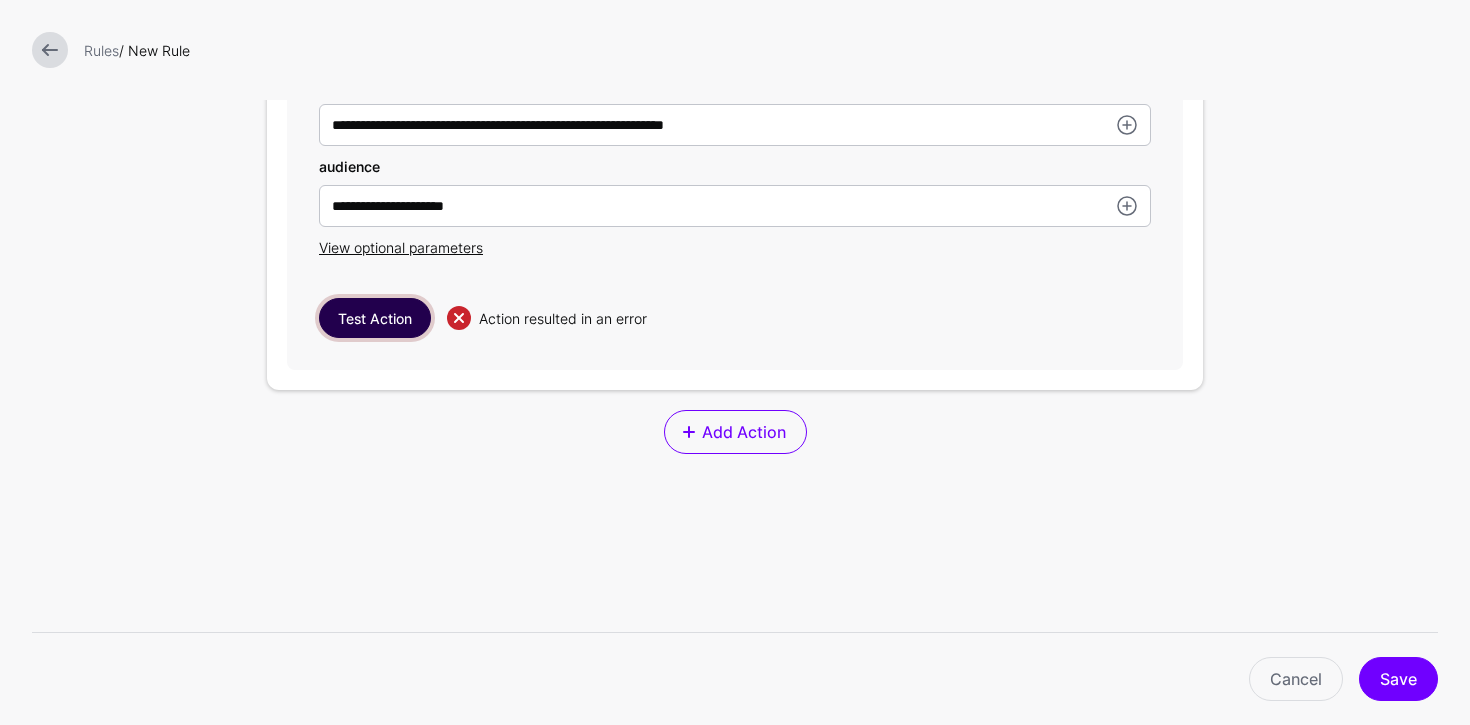 click on "Test Action" at bounding box center [375, 318] 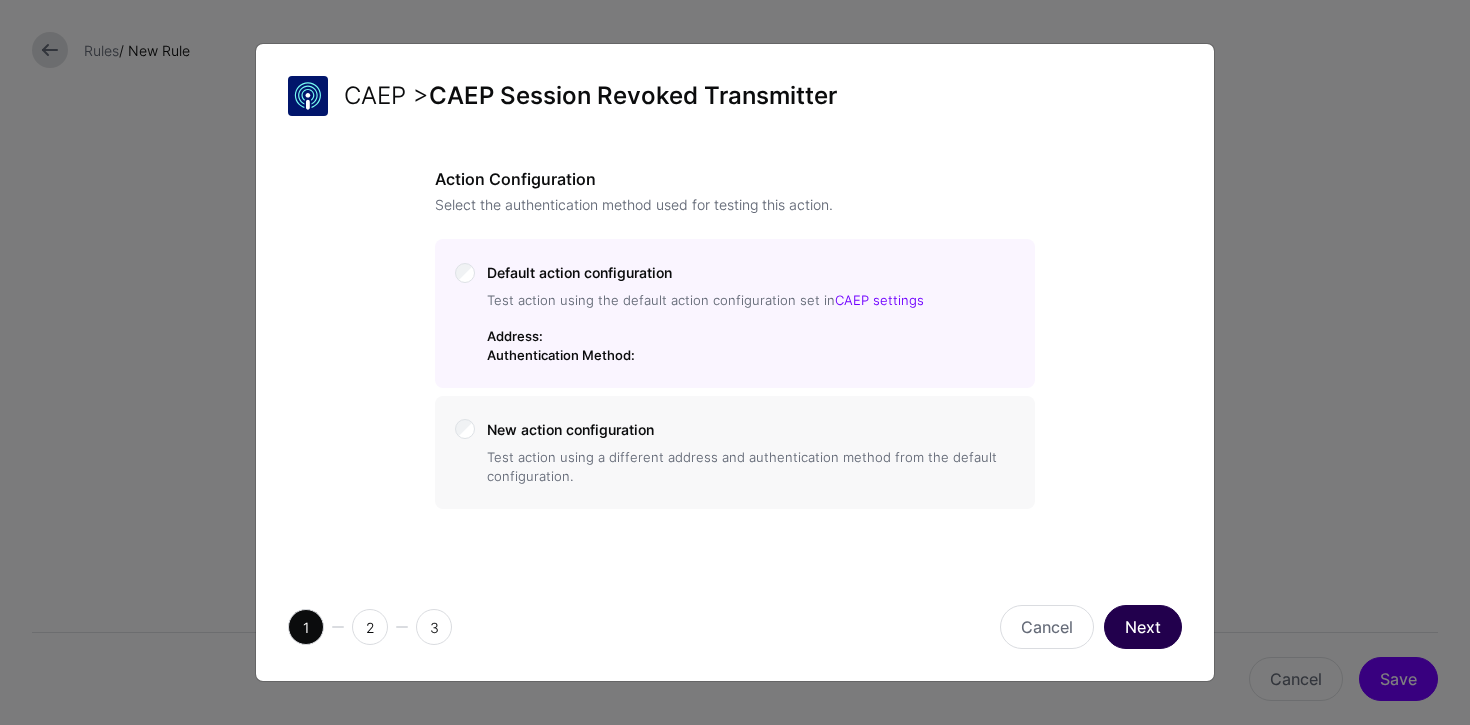 click on "Next" 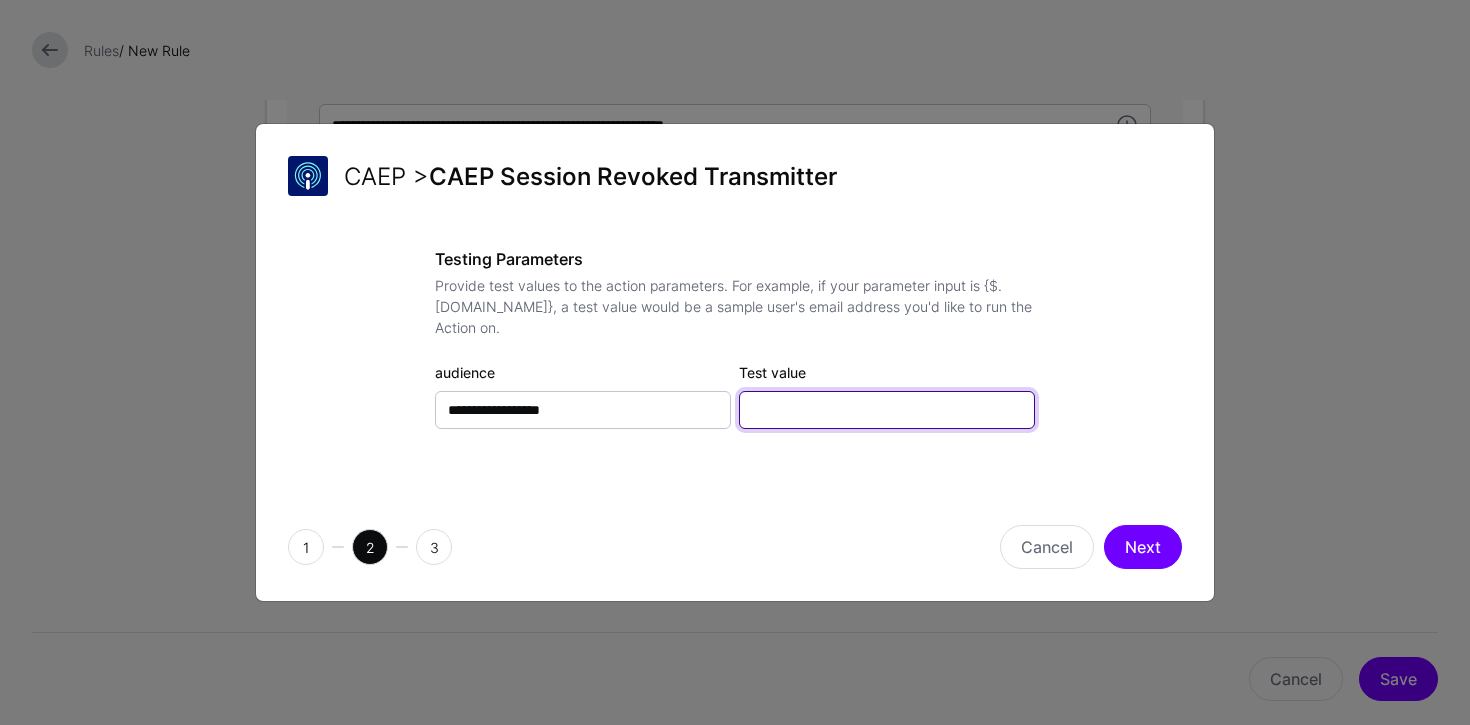 click on "Test value" at bounding box center [887, 410] 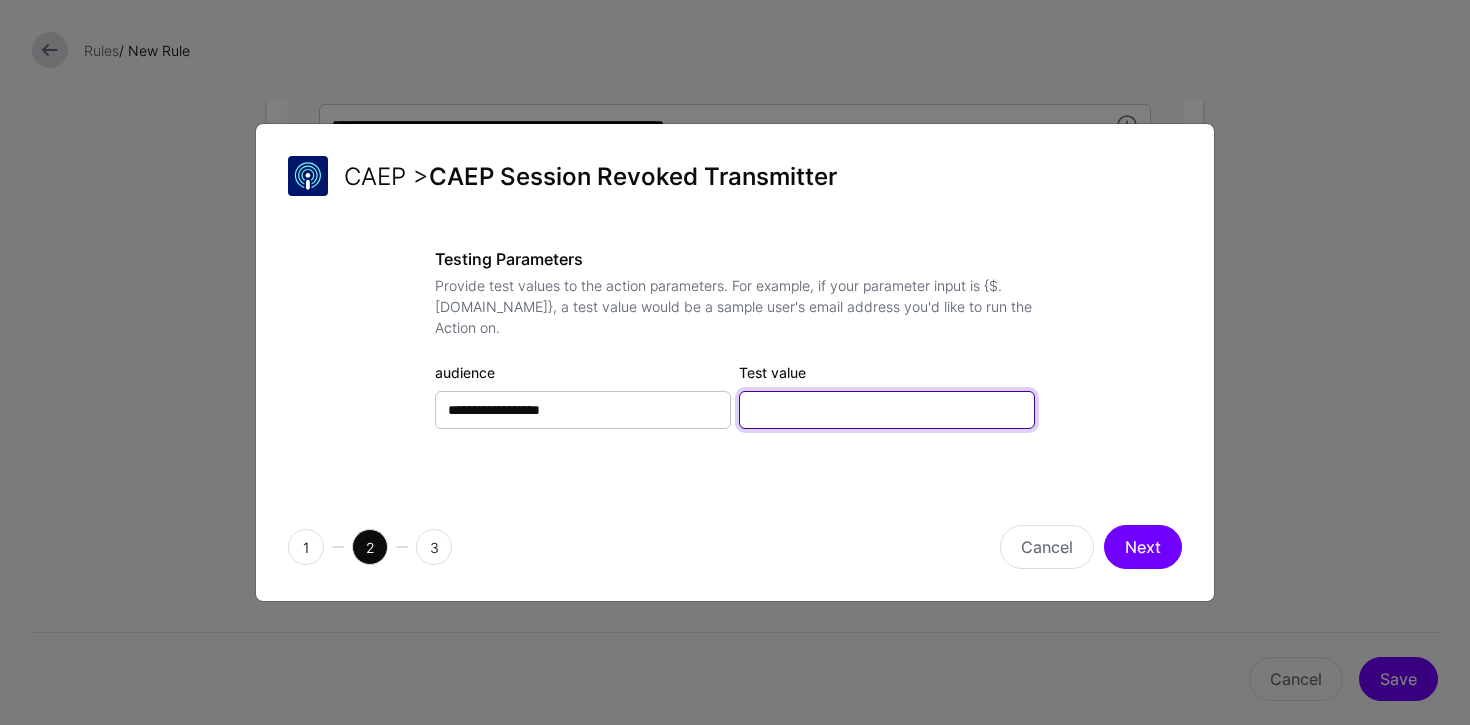 type on "*******" 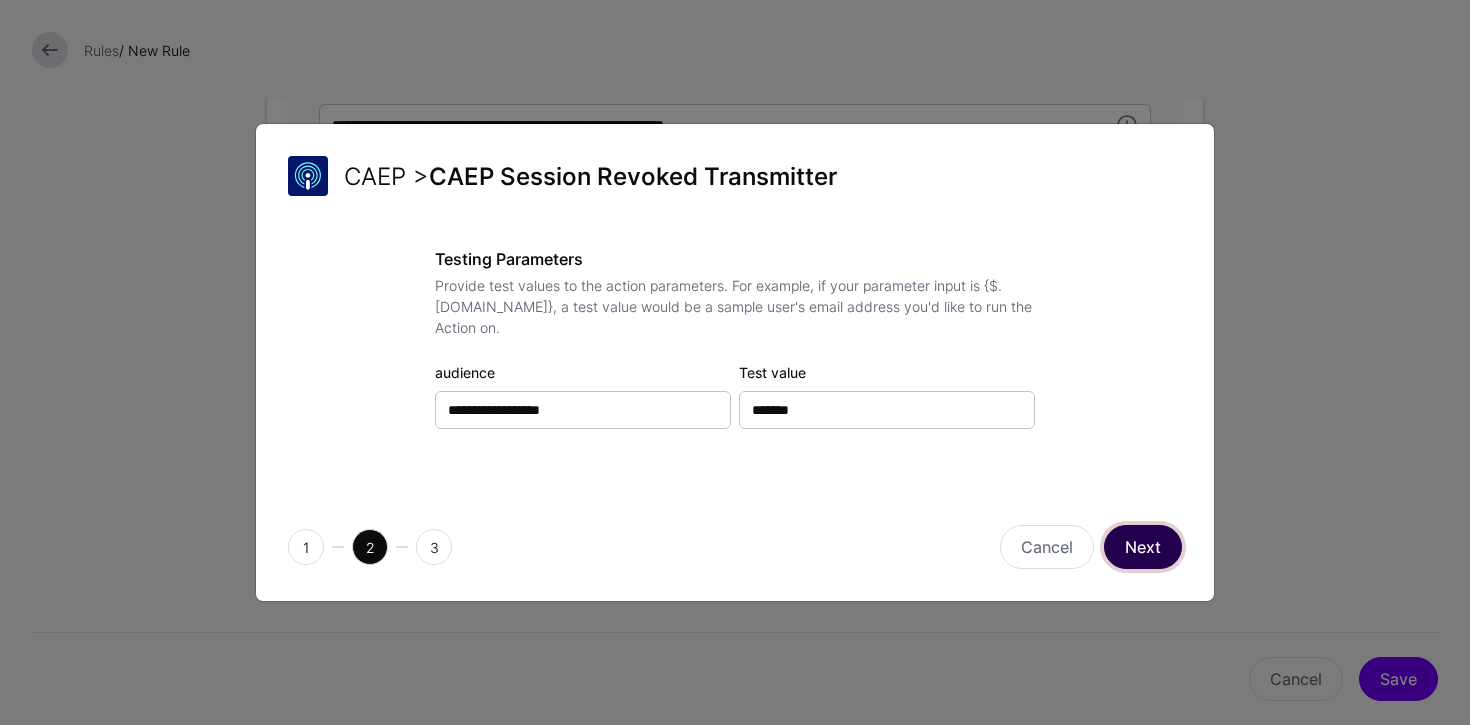 click on "Next" 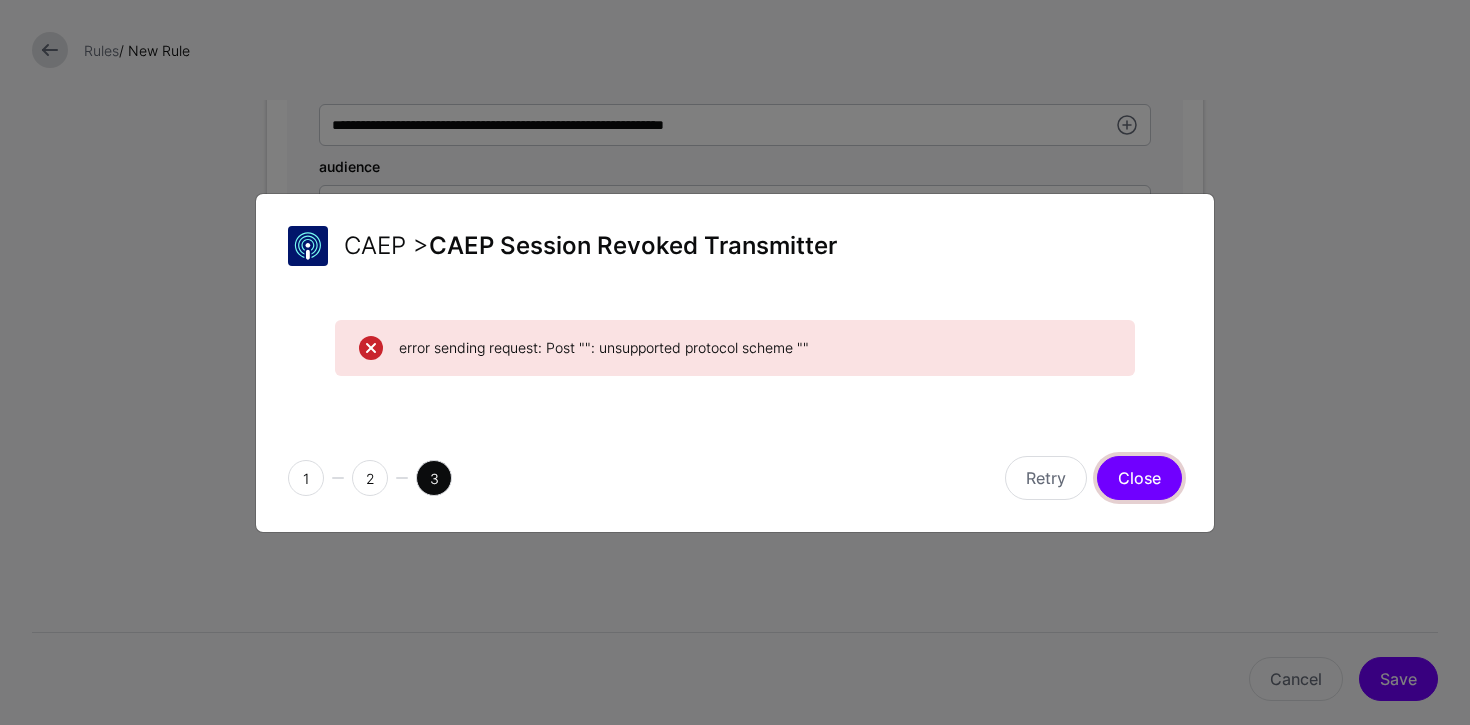 click on "Close" 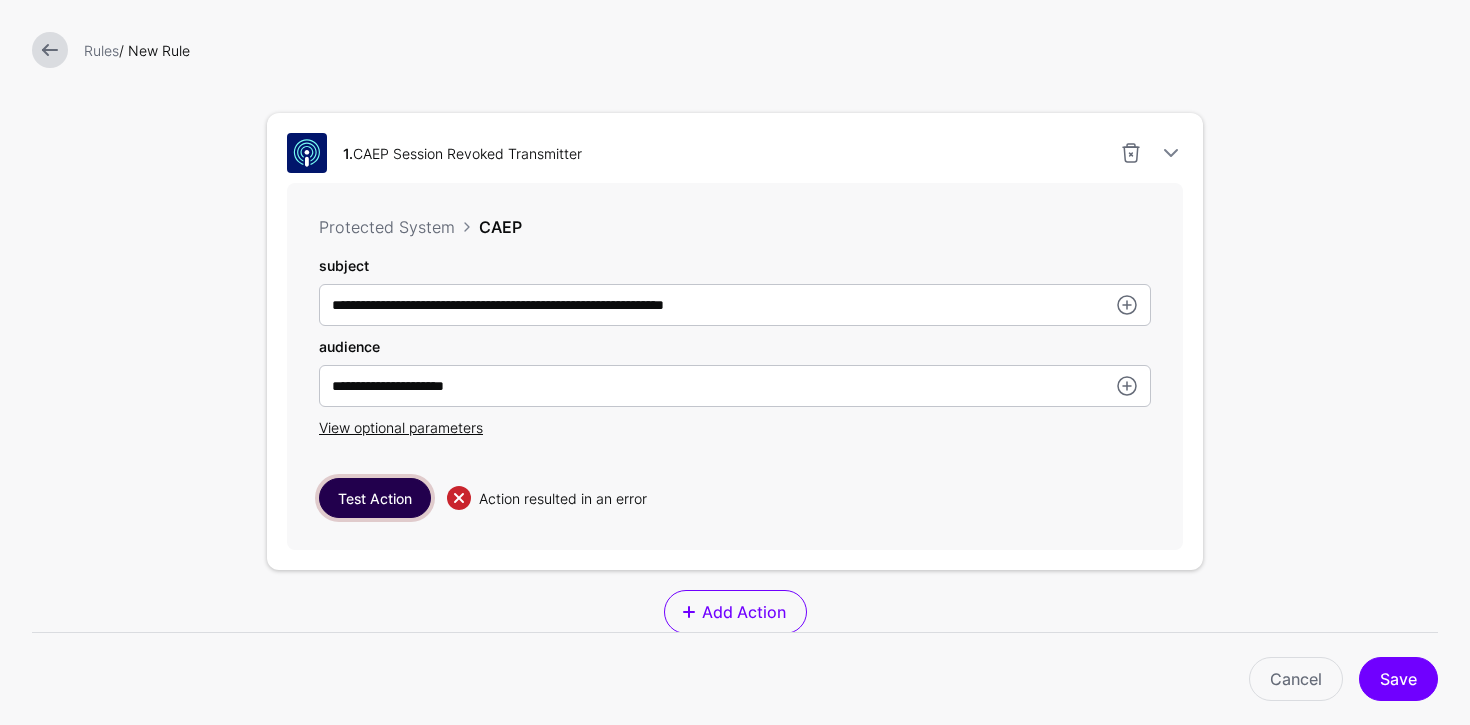 scroll, scrollTop: 529, scrollLeft: 0, axis: vertical 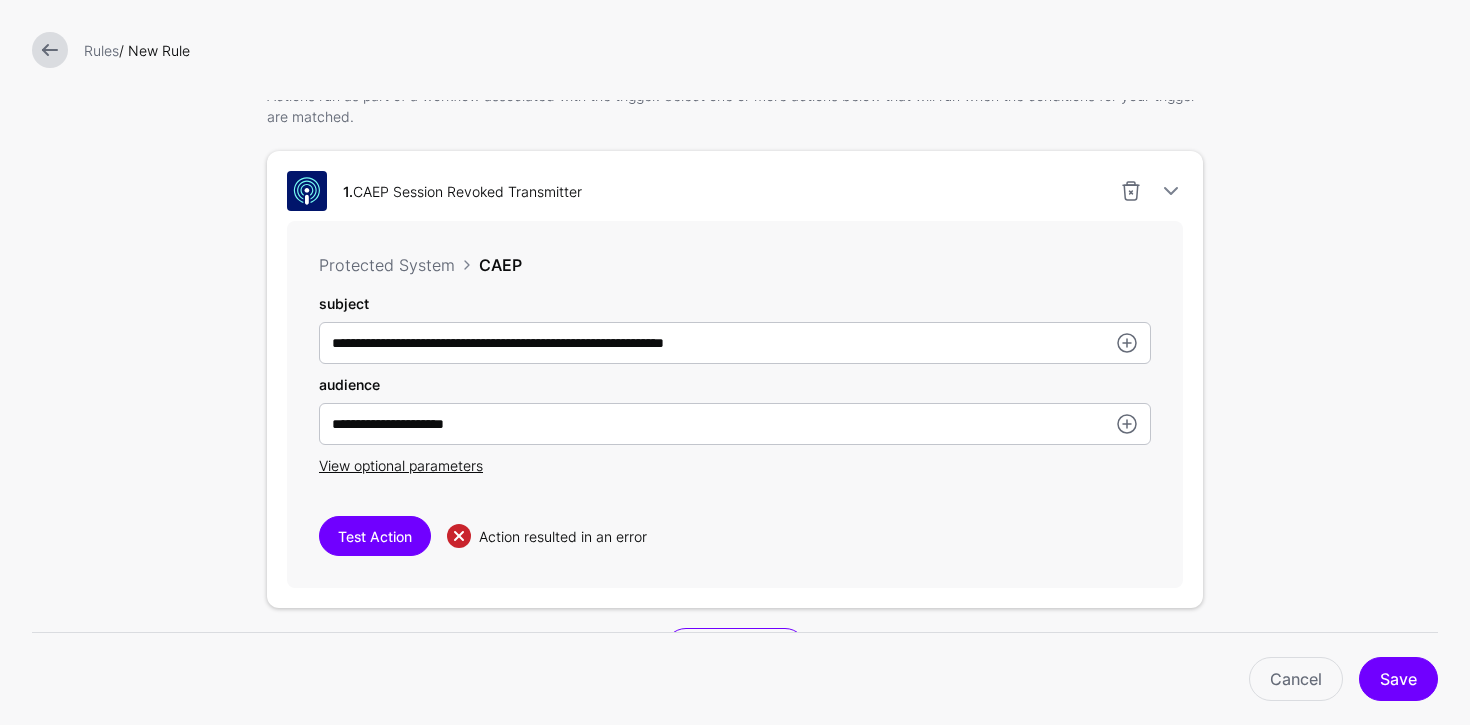 click on "**********" at bounding box center (735, 384) 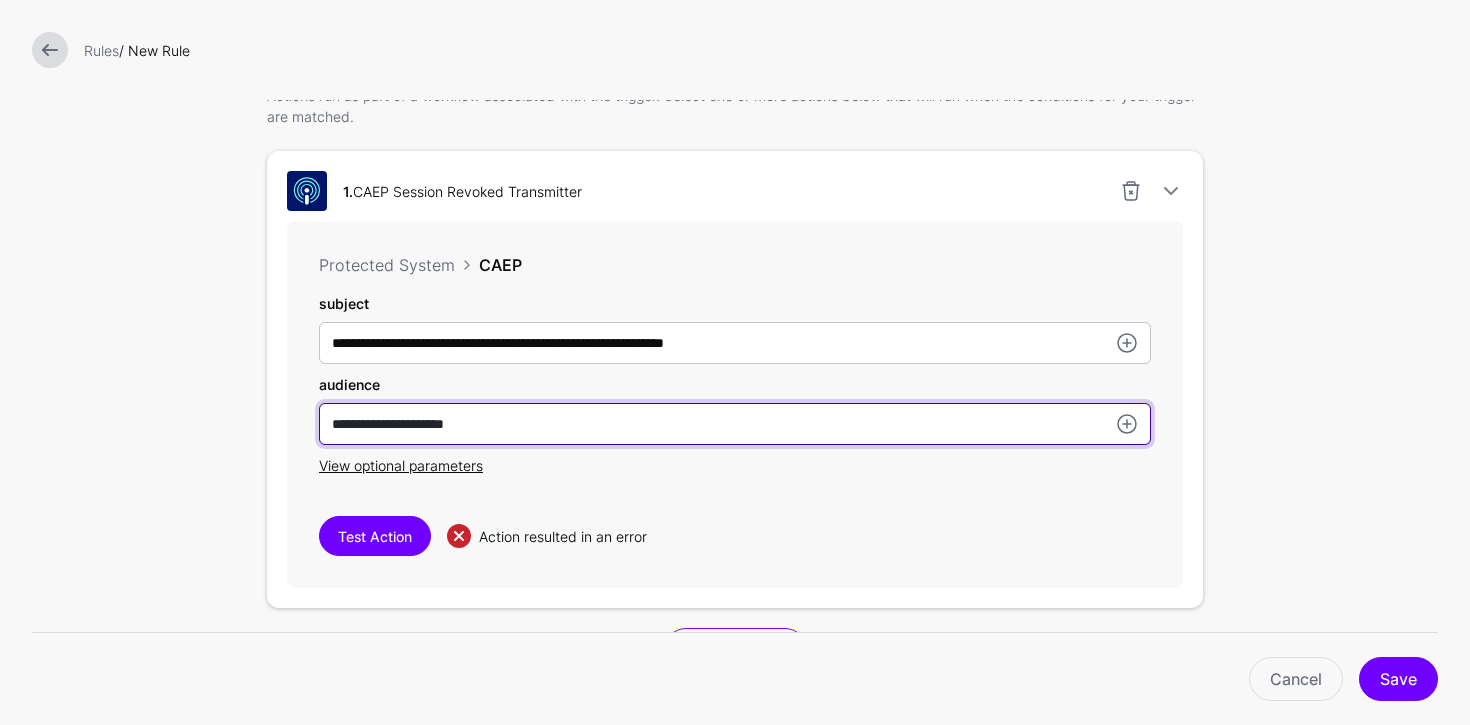 click on "**********" at bounding box center [735, 343] 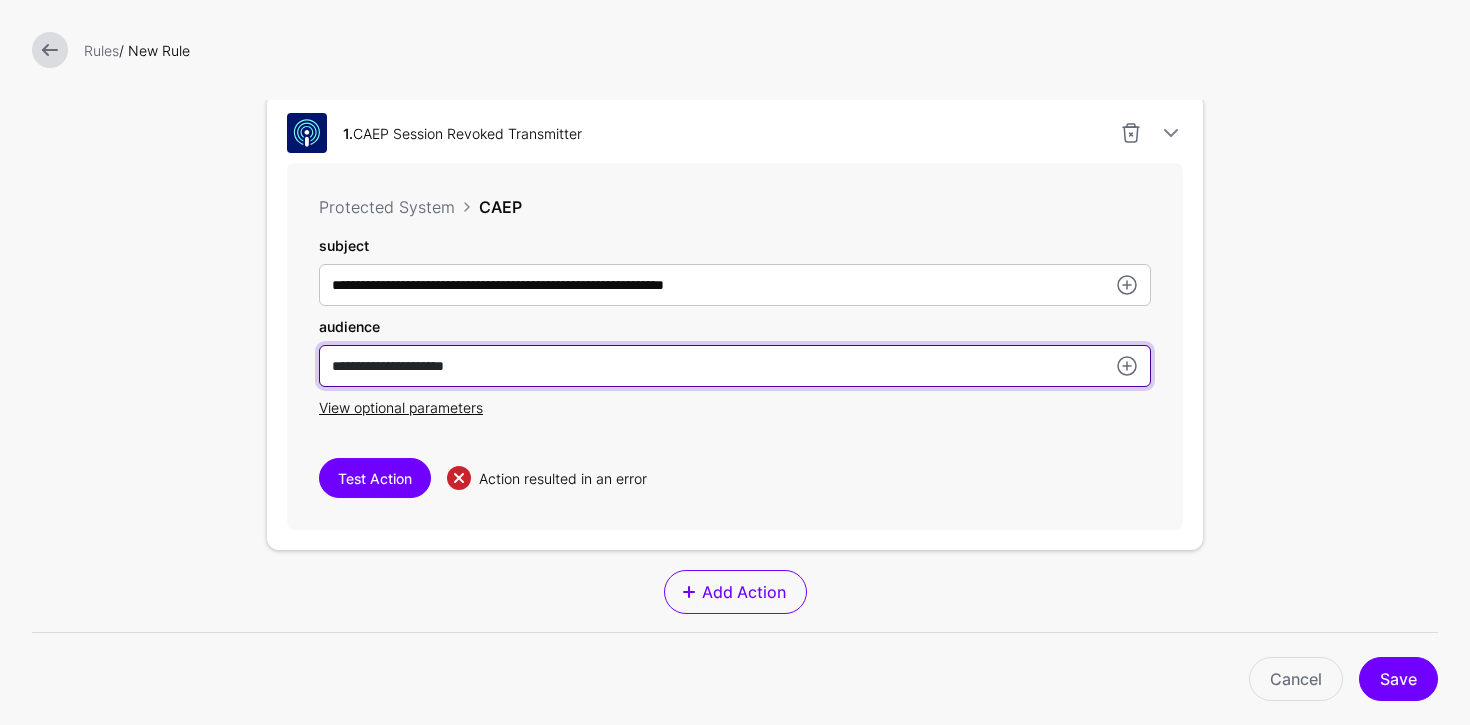 scroll, scrollTop: 589, scrollLeft: 0, axis: vertical 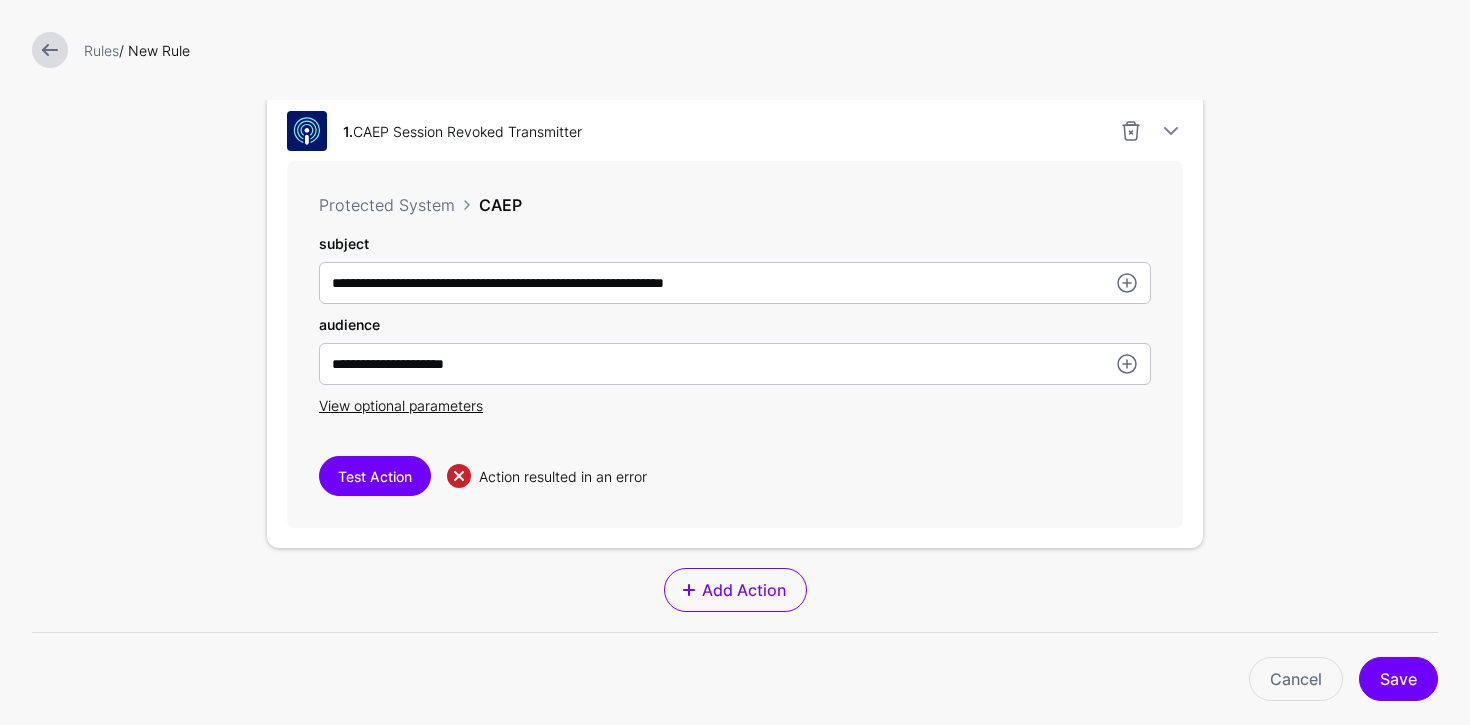 click on "Protected System" at bounding box center [387, 205] 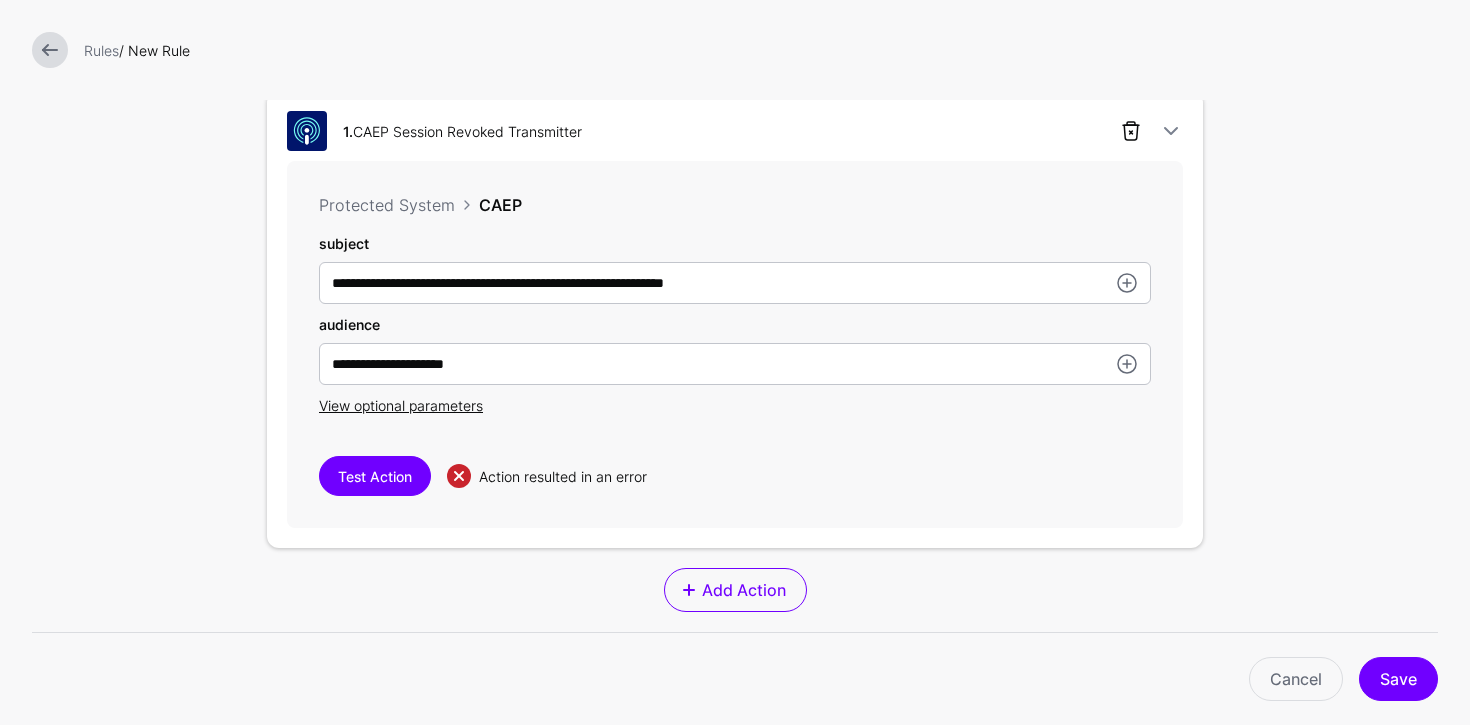 click at bounding box center (1131, 131) 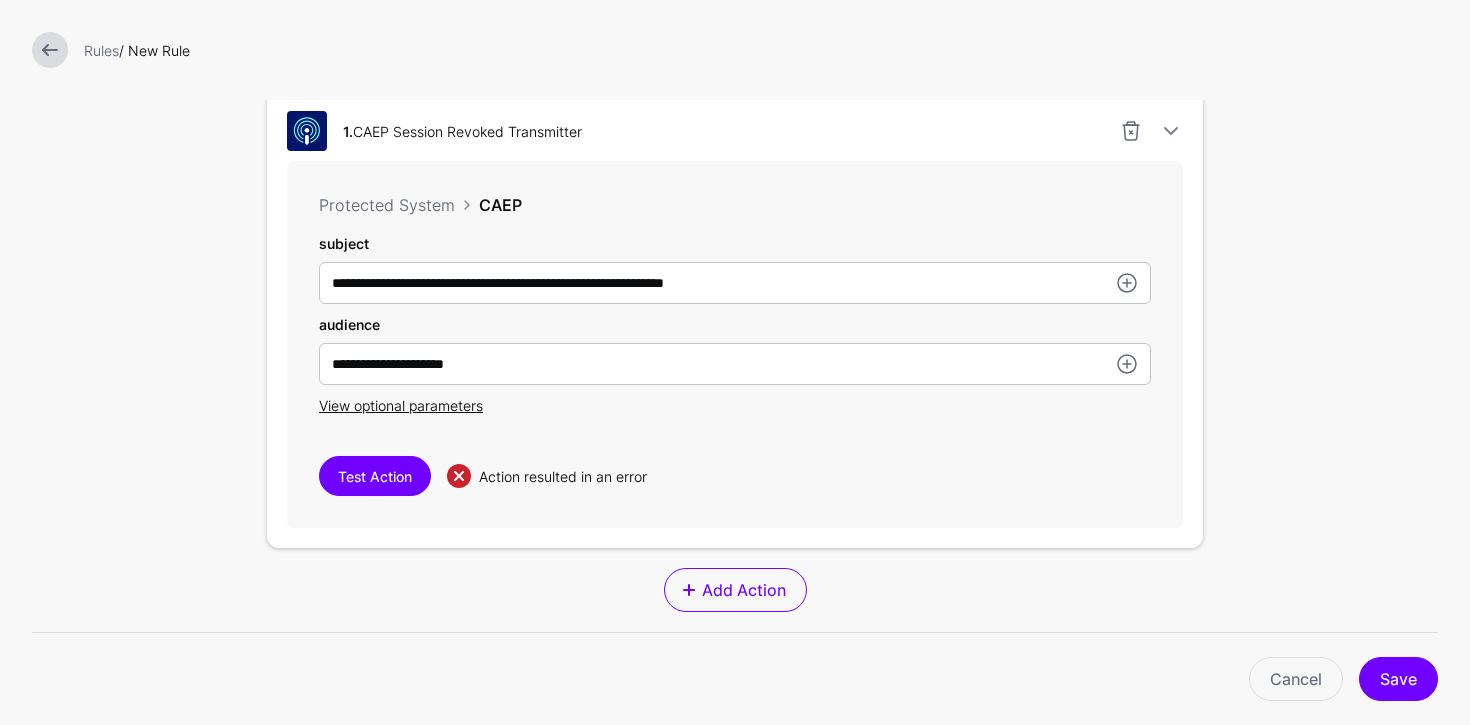 scroll, scrollTop: 537, scrollLeft: 0, axis: vertical 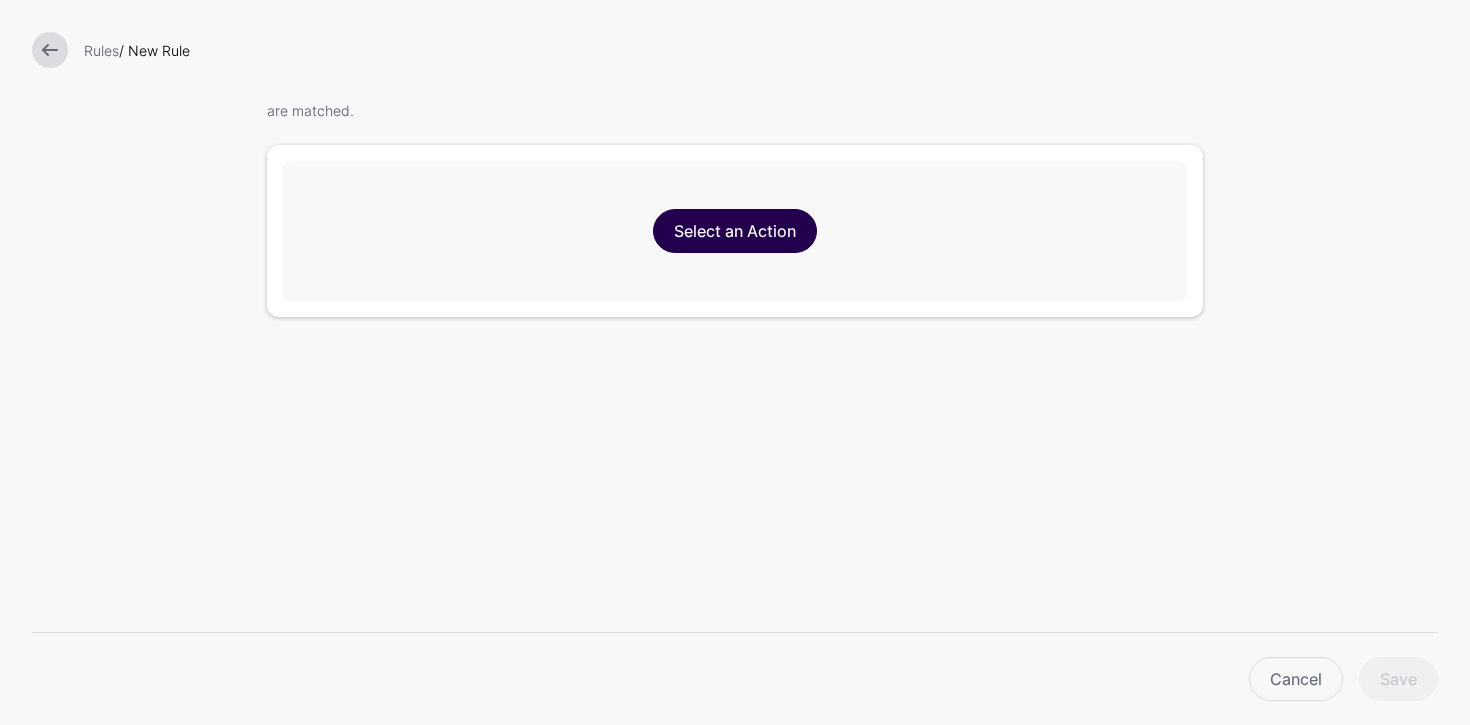 click on "Select an Action" at bounding box center [735, 231] 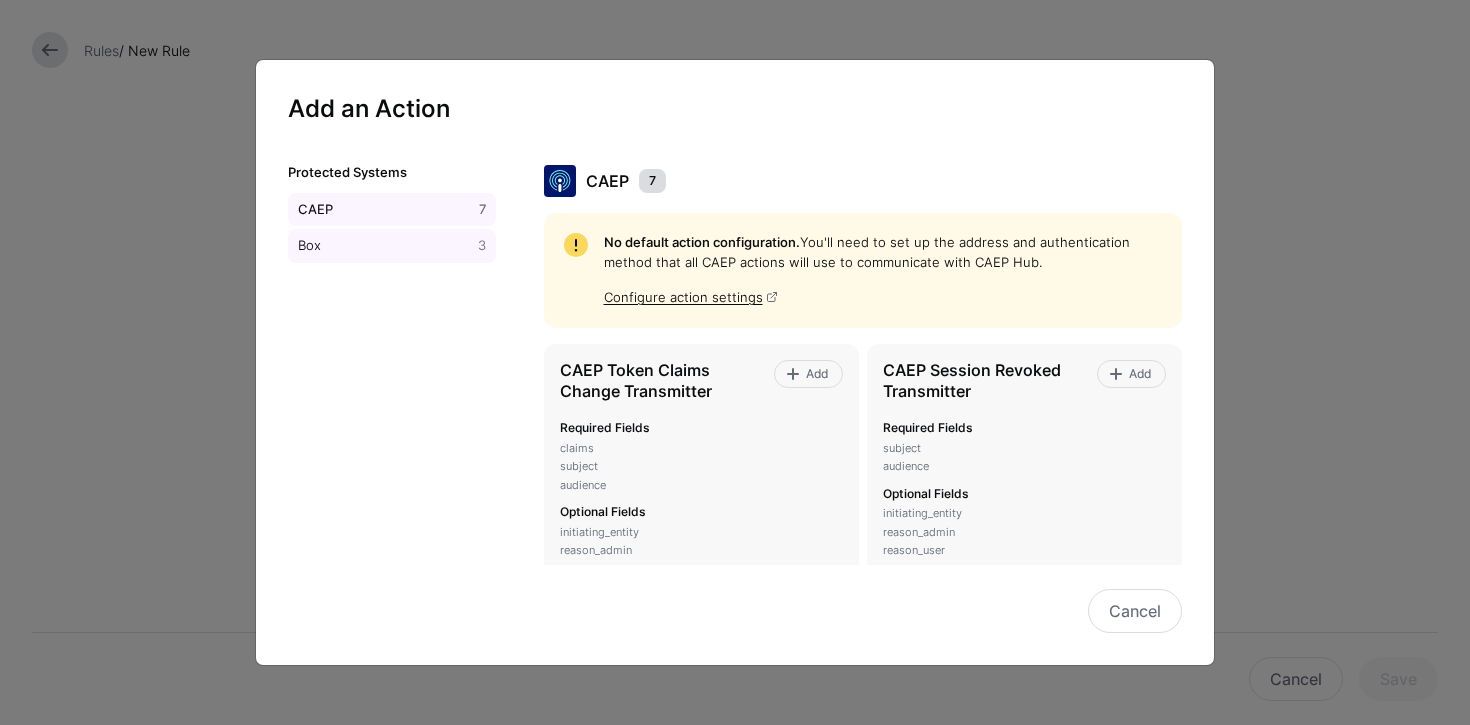 click on "Box" 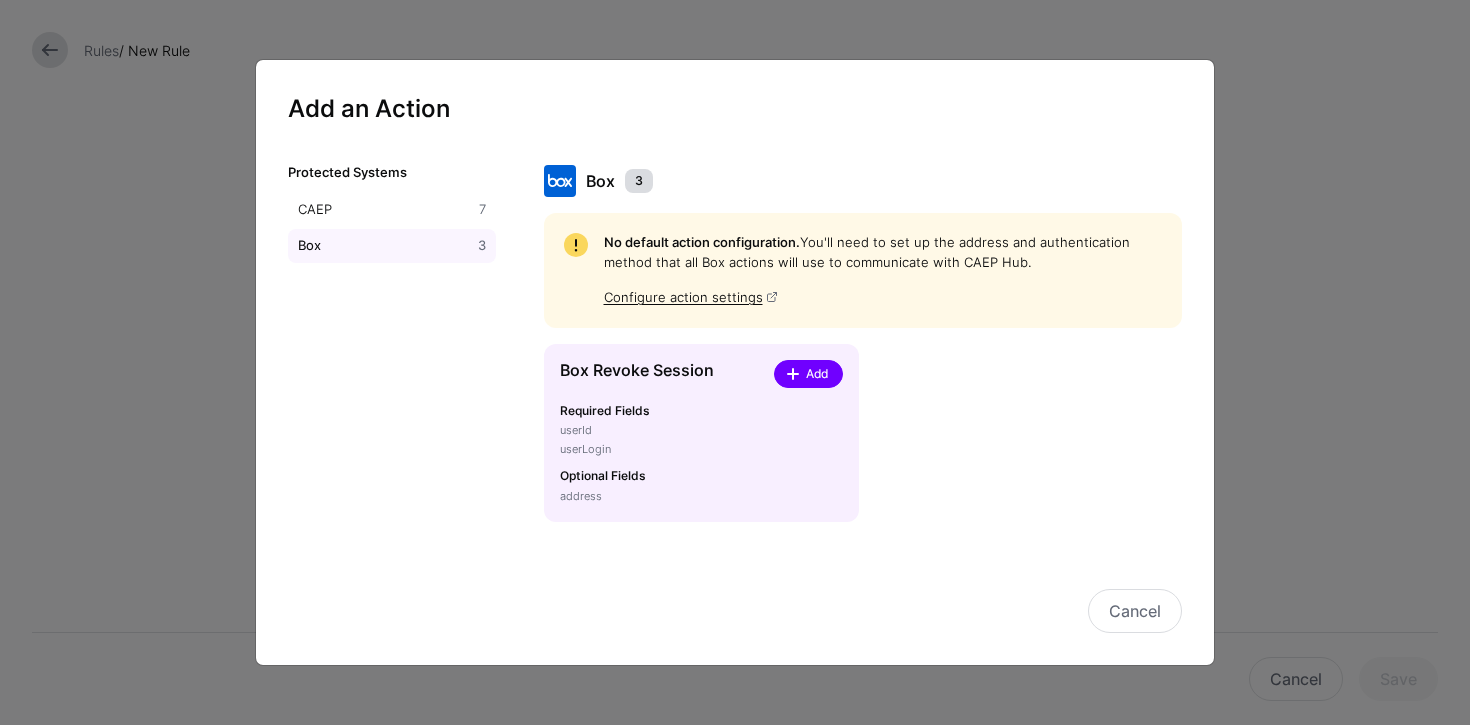 click on "Add" 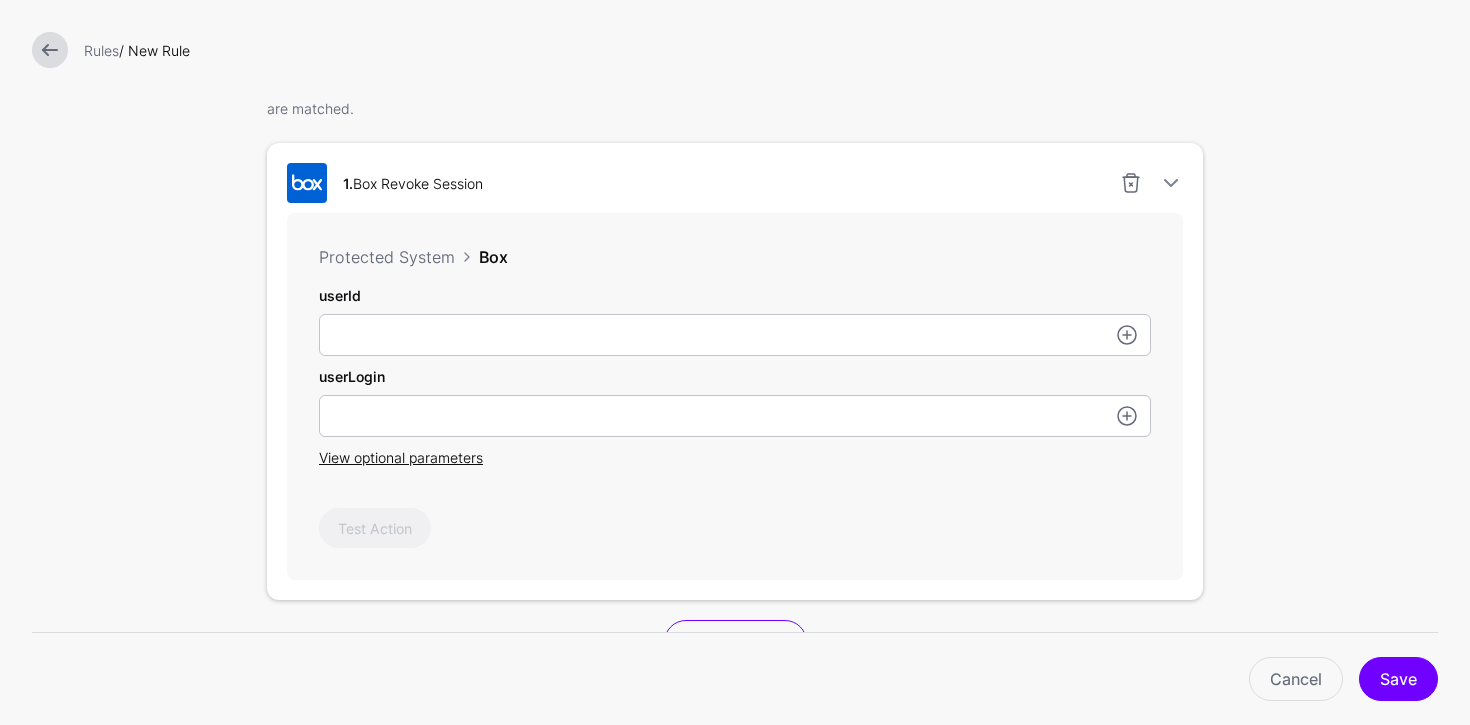 scroll, scrollTop: 589, scrollLeft: 0, axis: vertical 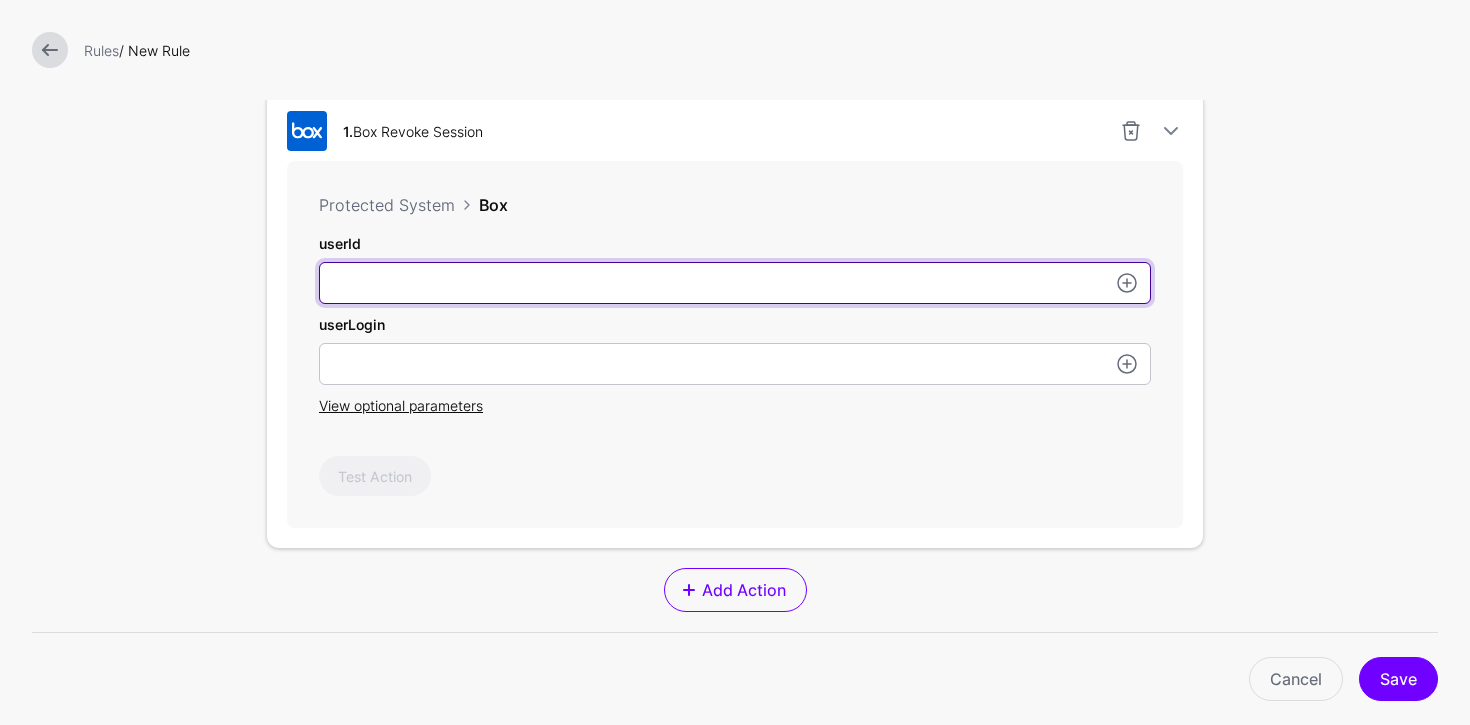 click on "userId" at bounding box center [735, 283] 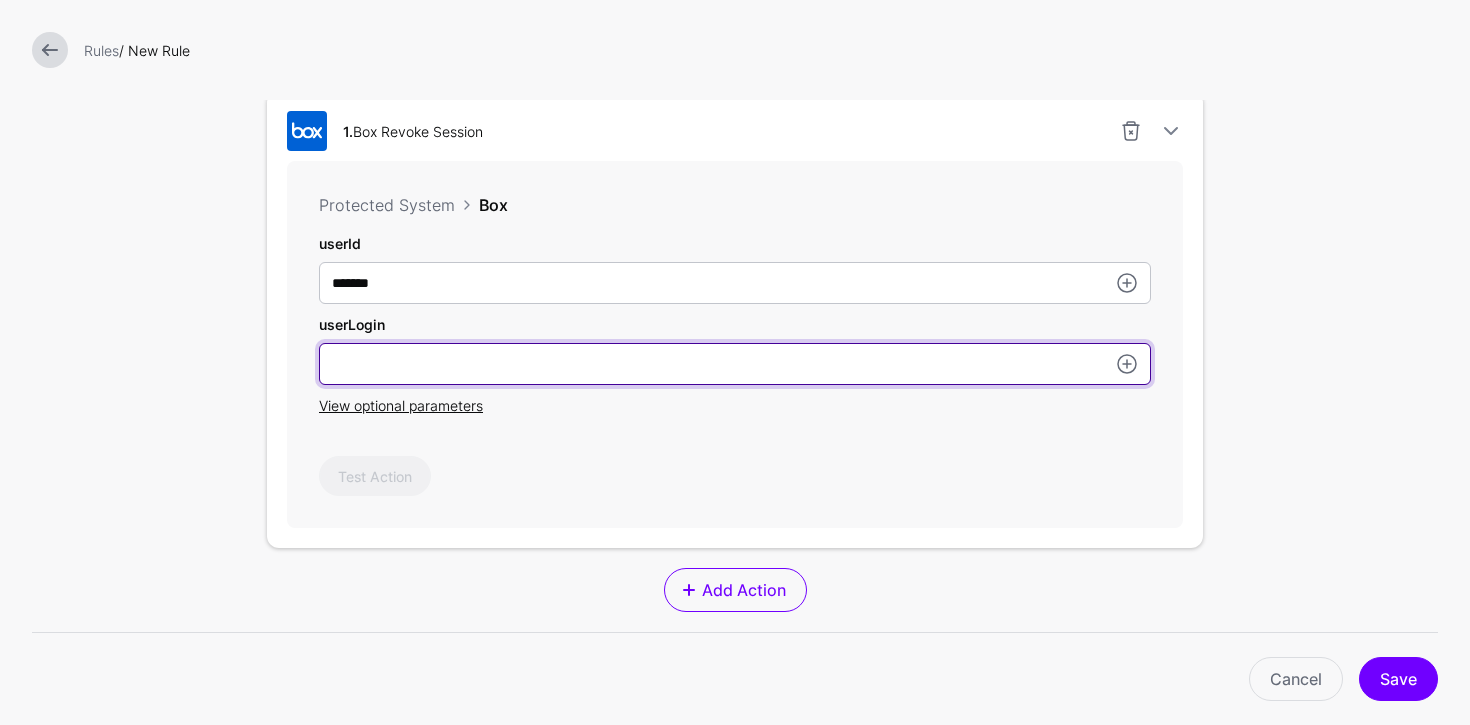 click on "userId" at bounding box center [735, 364] 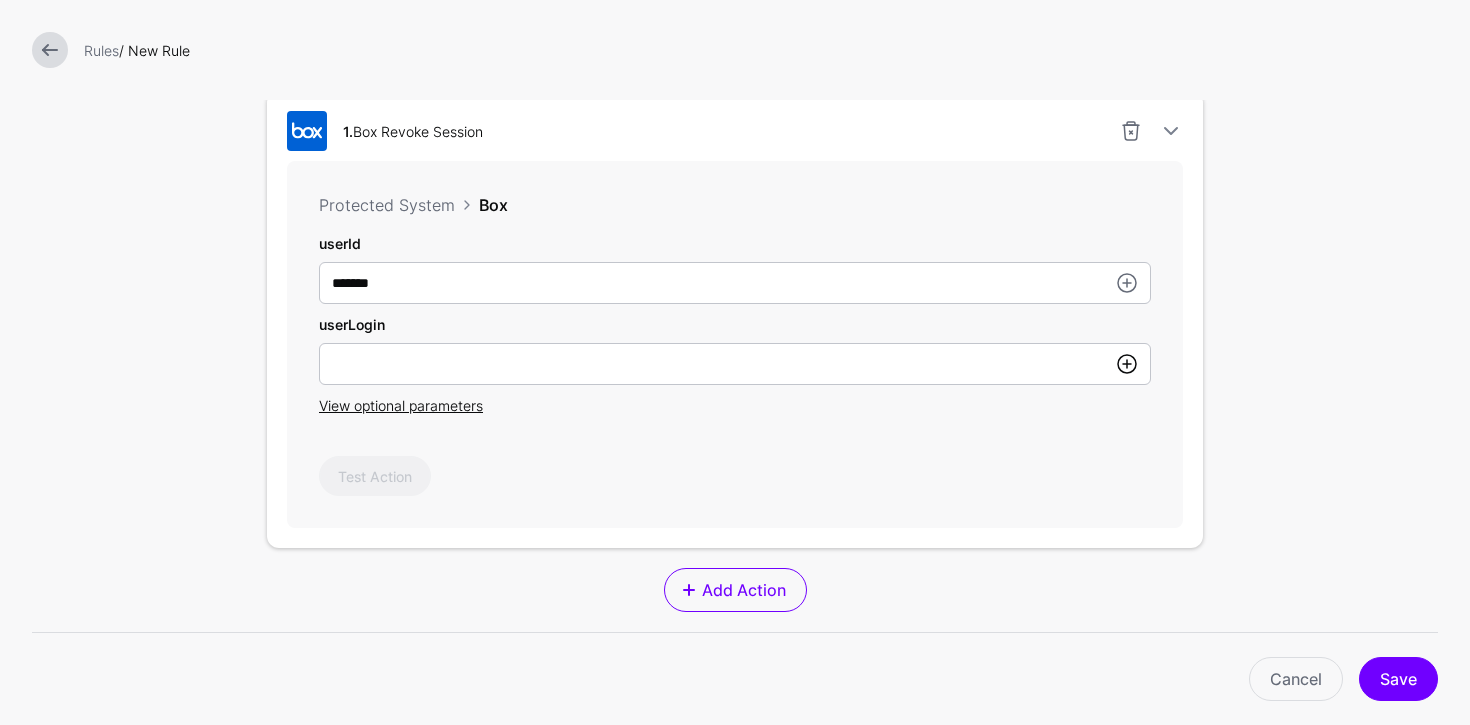 click at bounding box center [1127, 364] 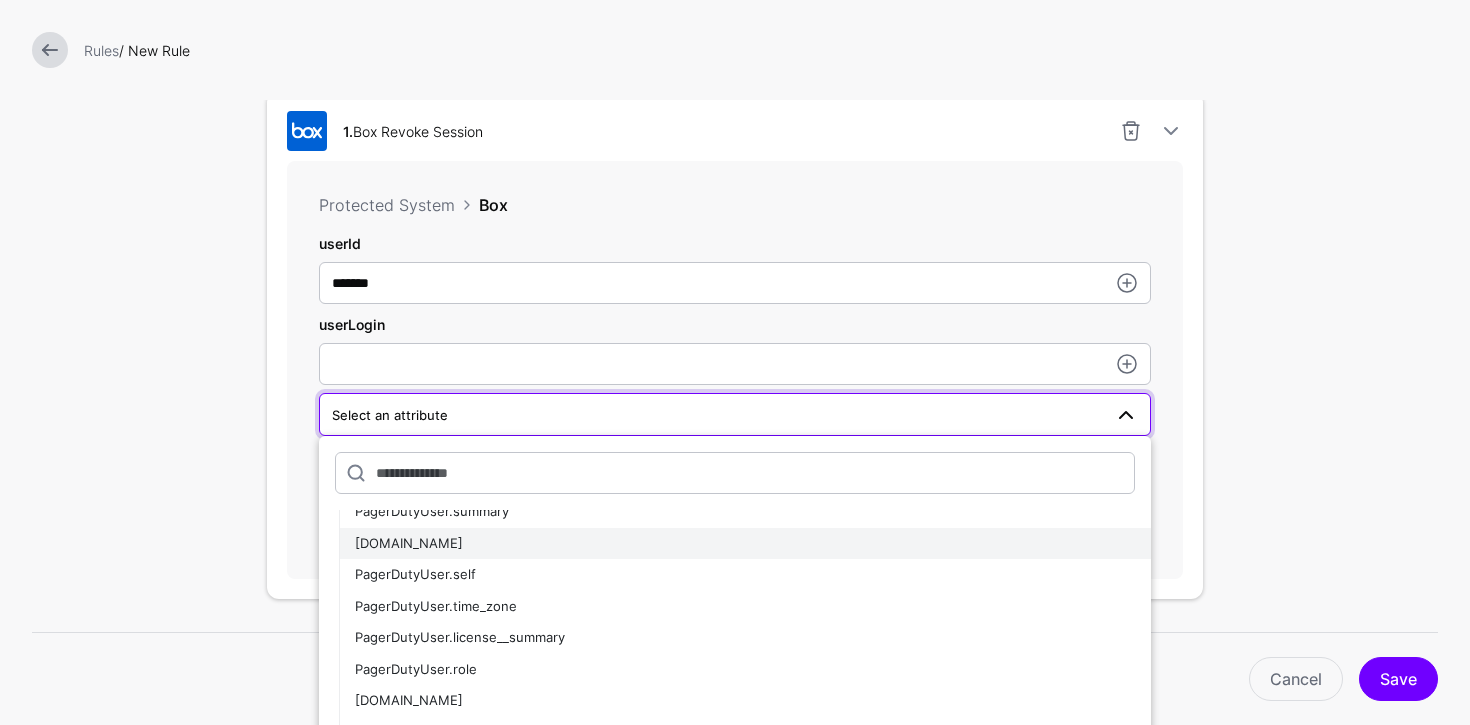 scroll, scrollTop: 484, scrollLeft: 0, axis: vertical 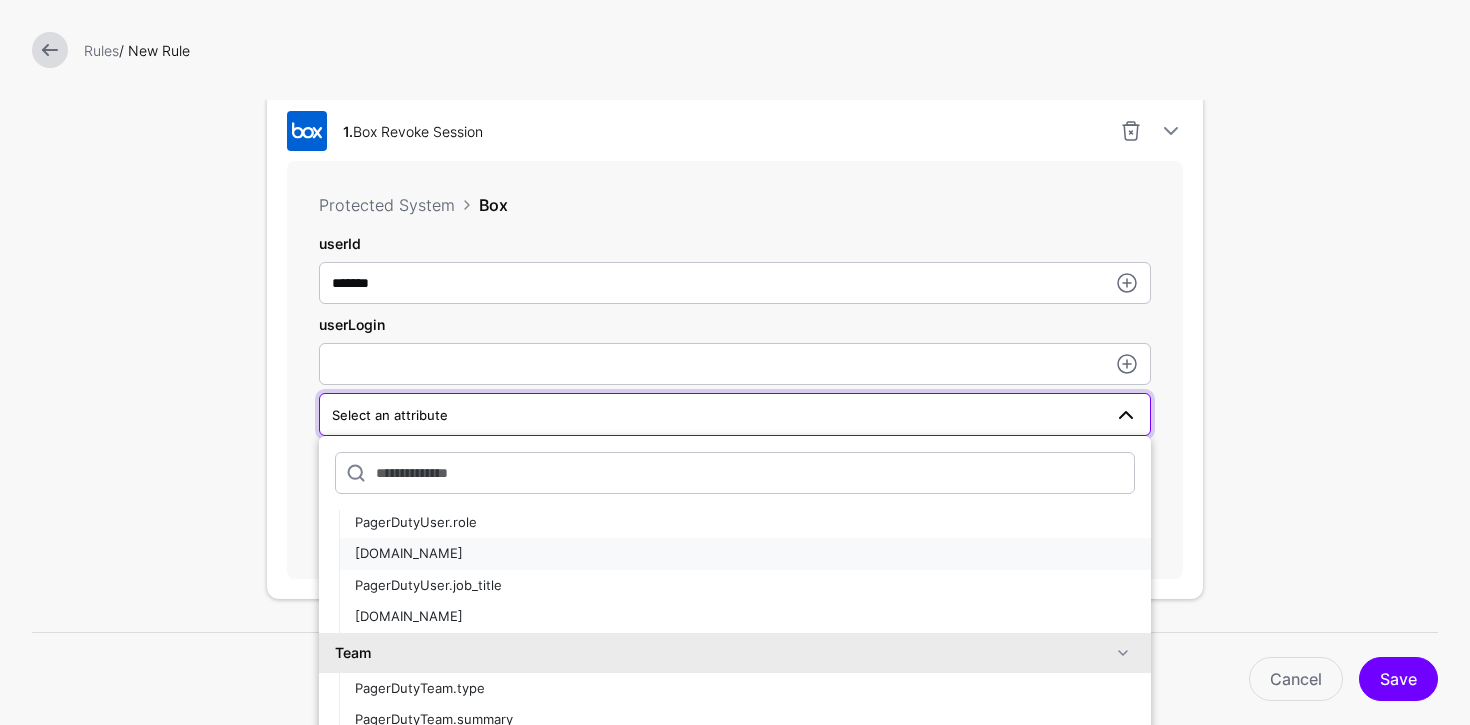 drag, startPoint x: 476, startPoint y: 563, endPoint x: 454, endPoint y: 557, distance: 22.803509 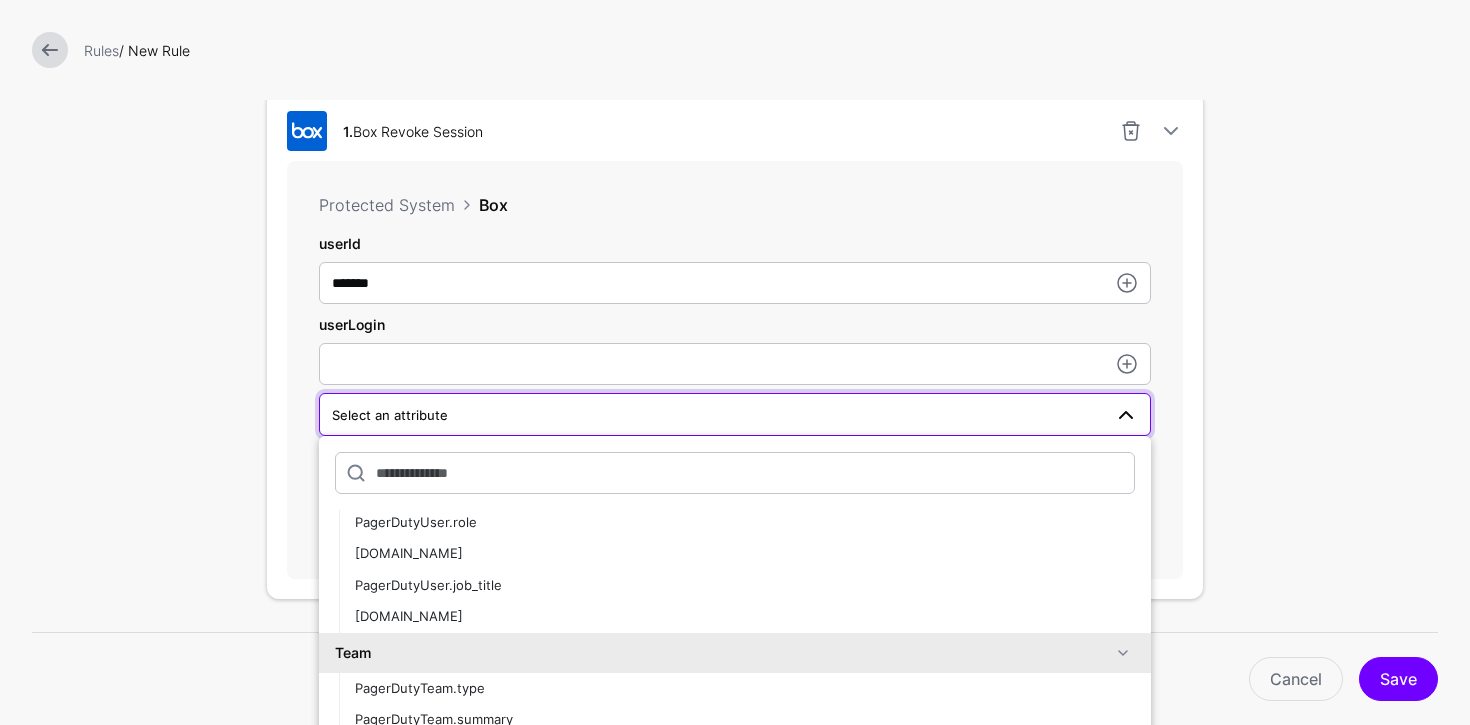 type on "**********" 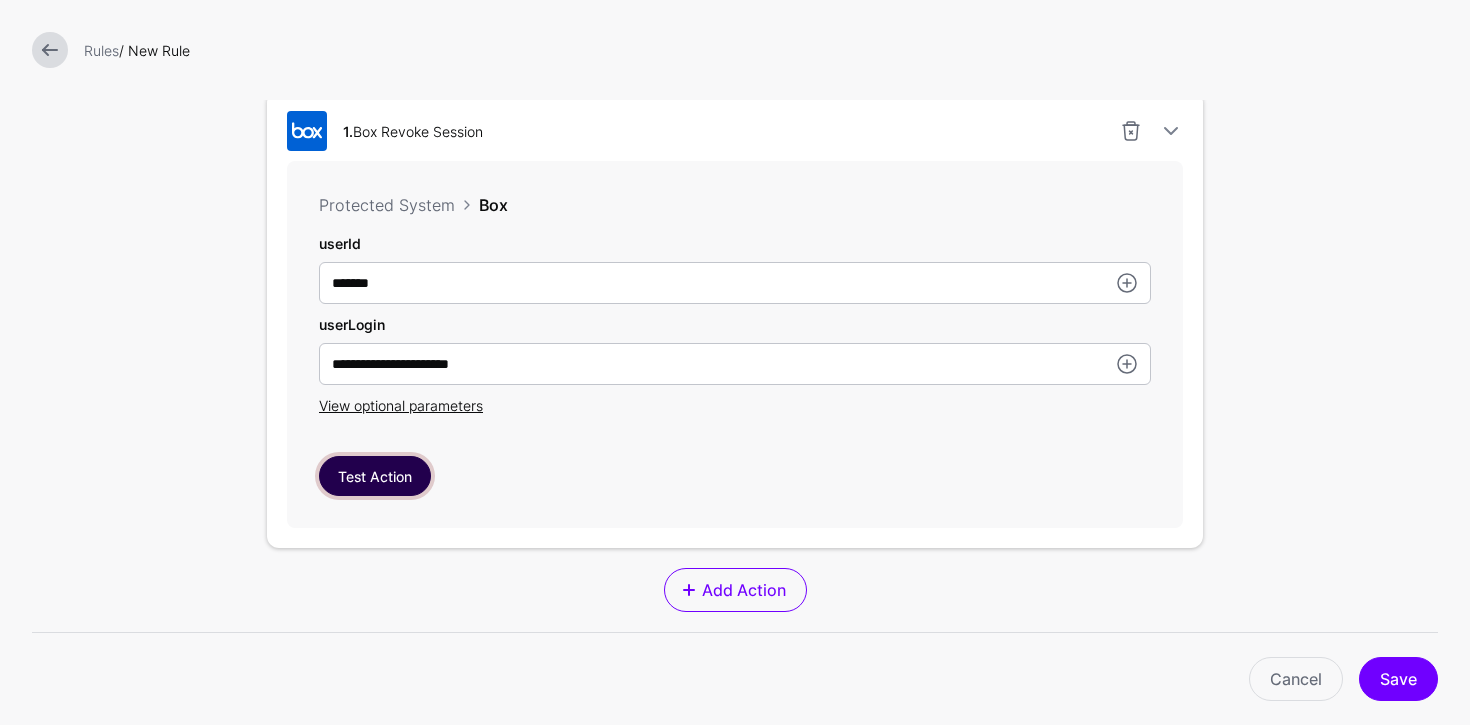 click on "Test Action" at bounding box center [375, 476] 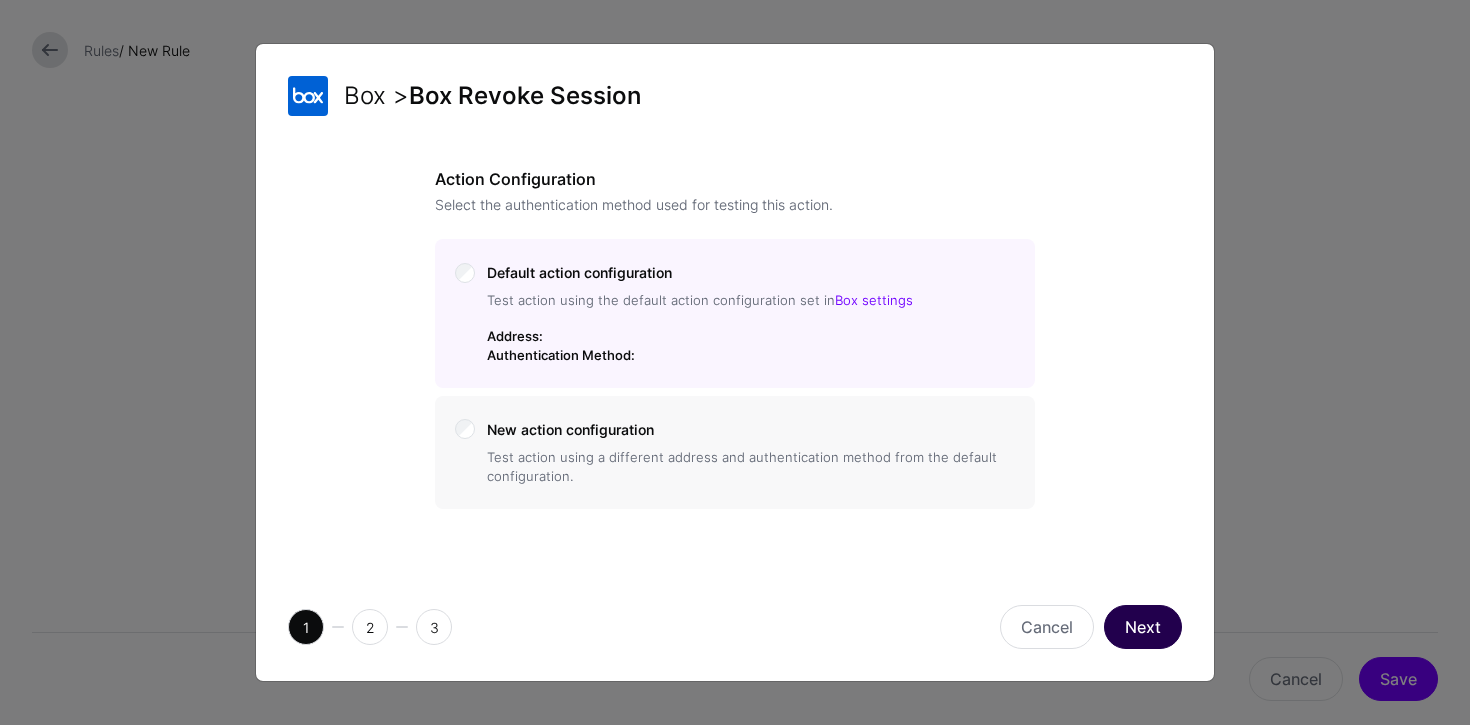 click on "Next" 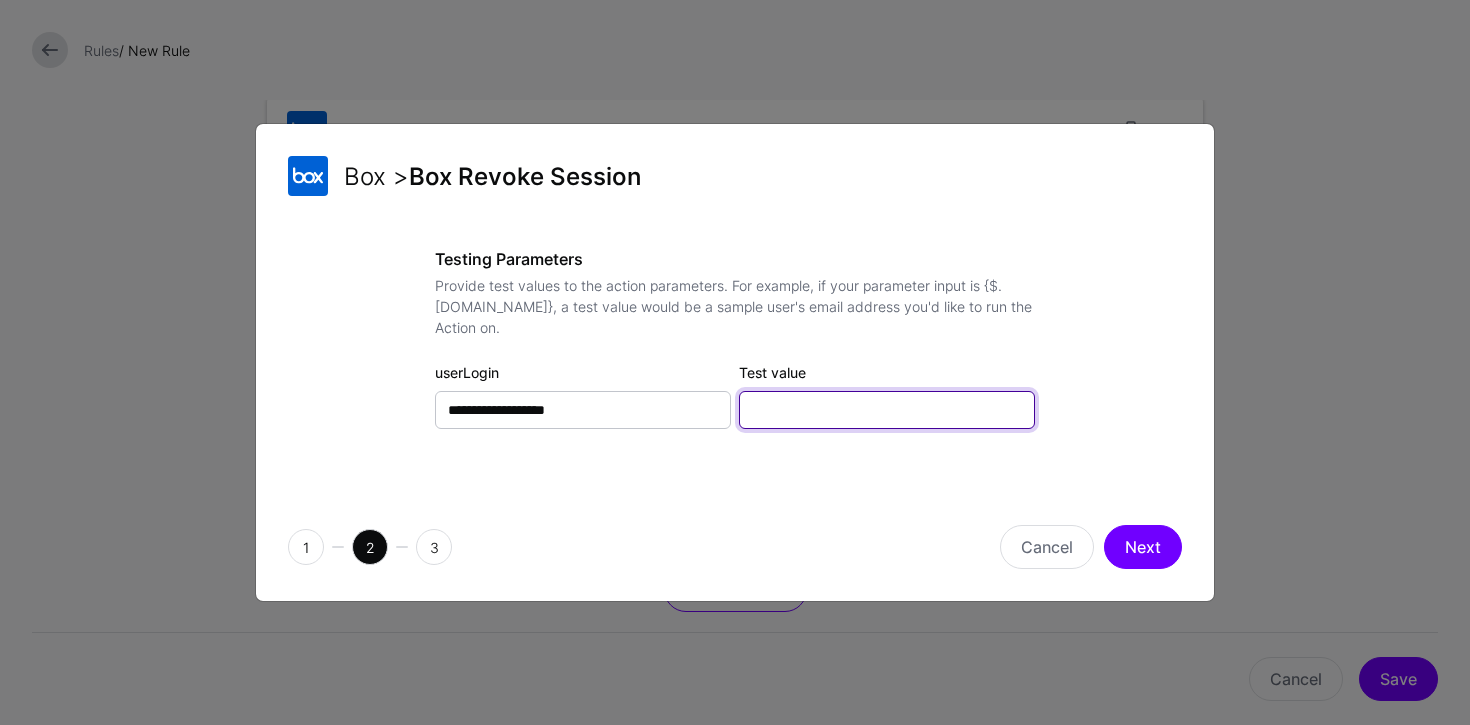 click on "Test value" at bounding box center [887, 410] 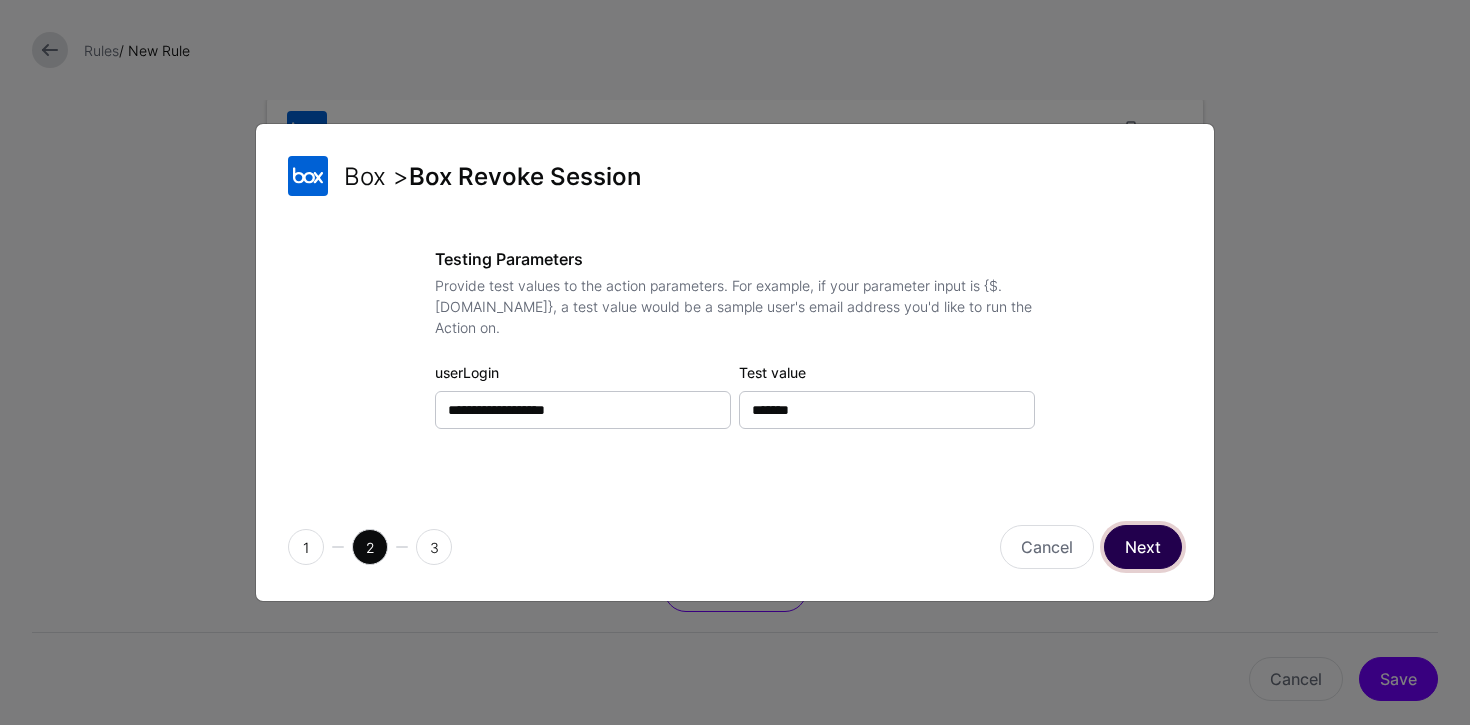 click on "Next" 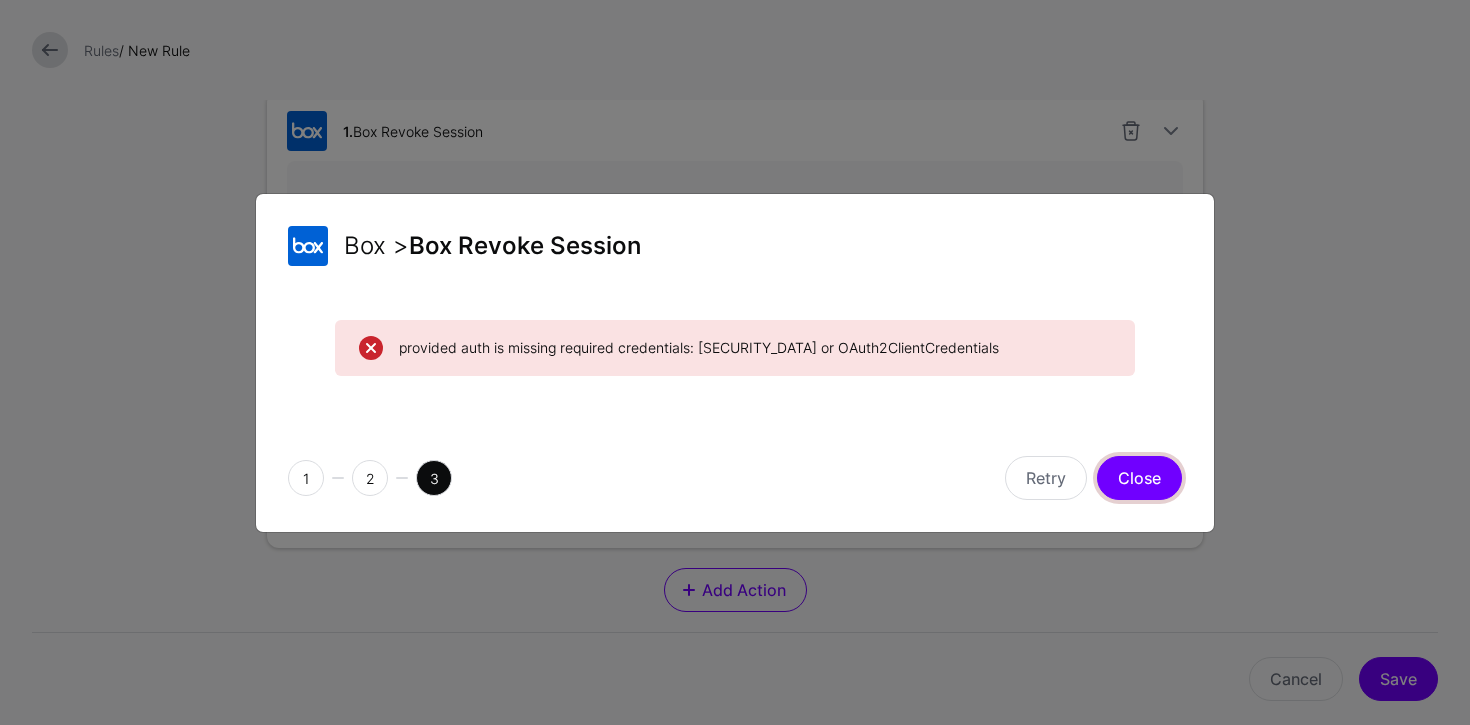 click on "Close" 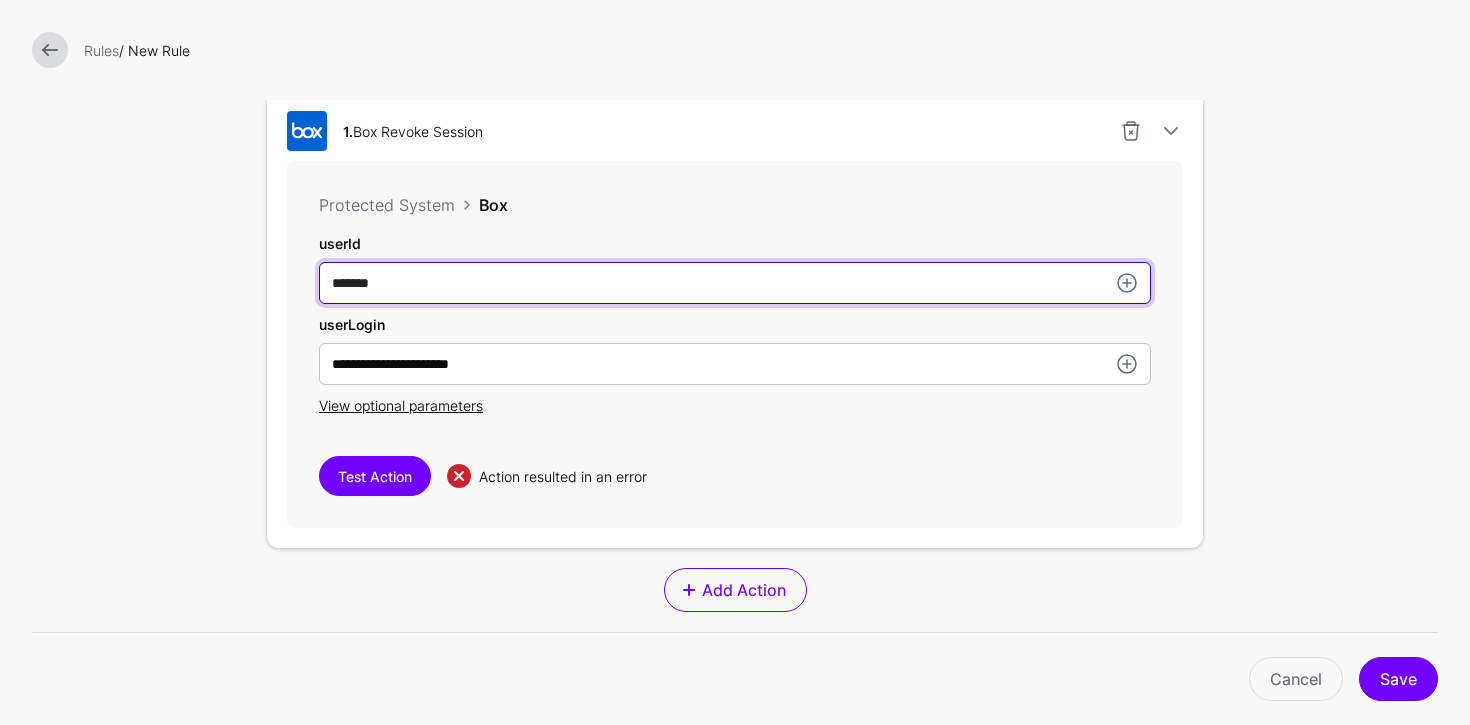 click on "*******" at bounding box center (735, 283) 